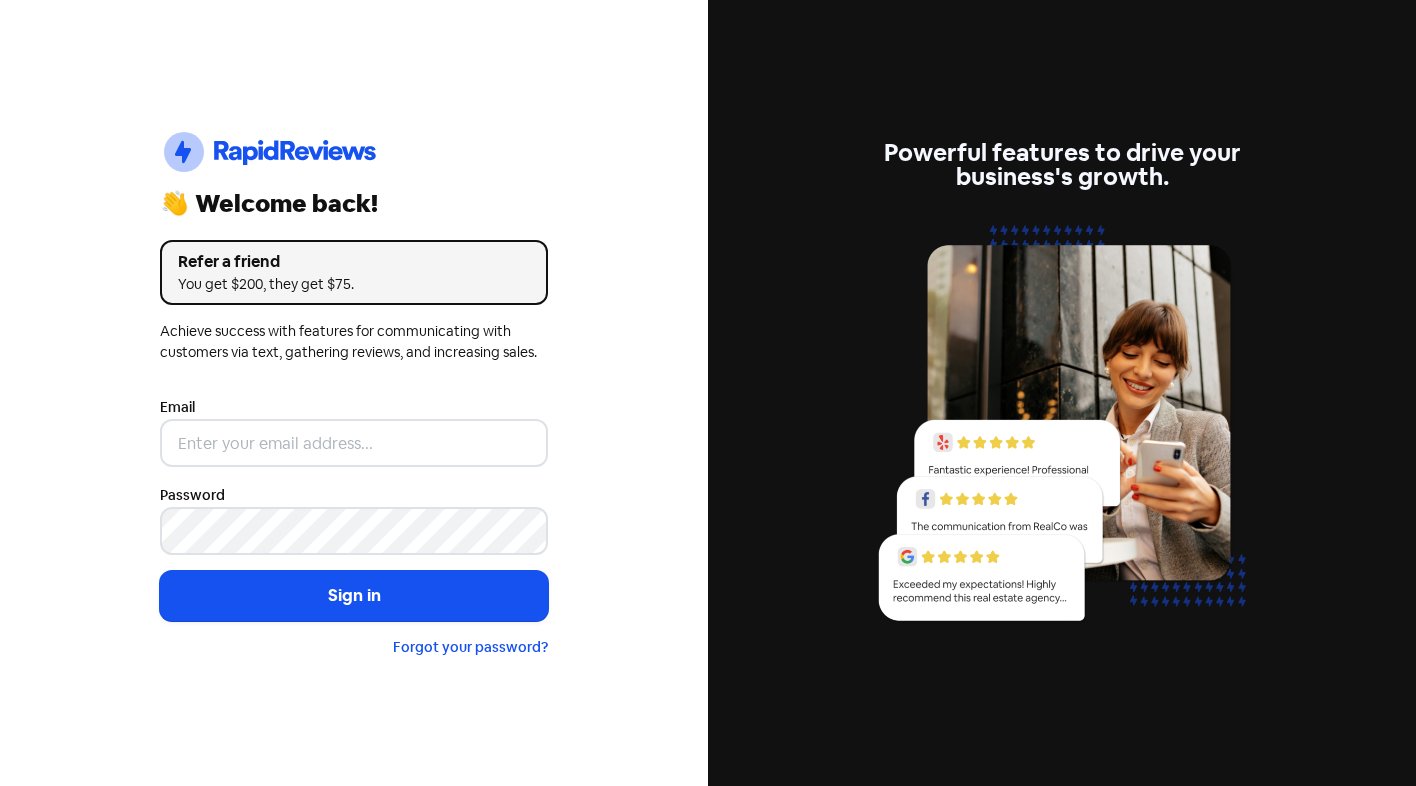 scroll, scrollTop: 0, scrollLeft: 0, axis: both 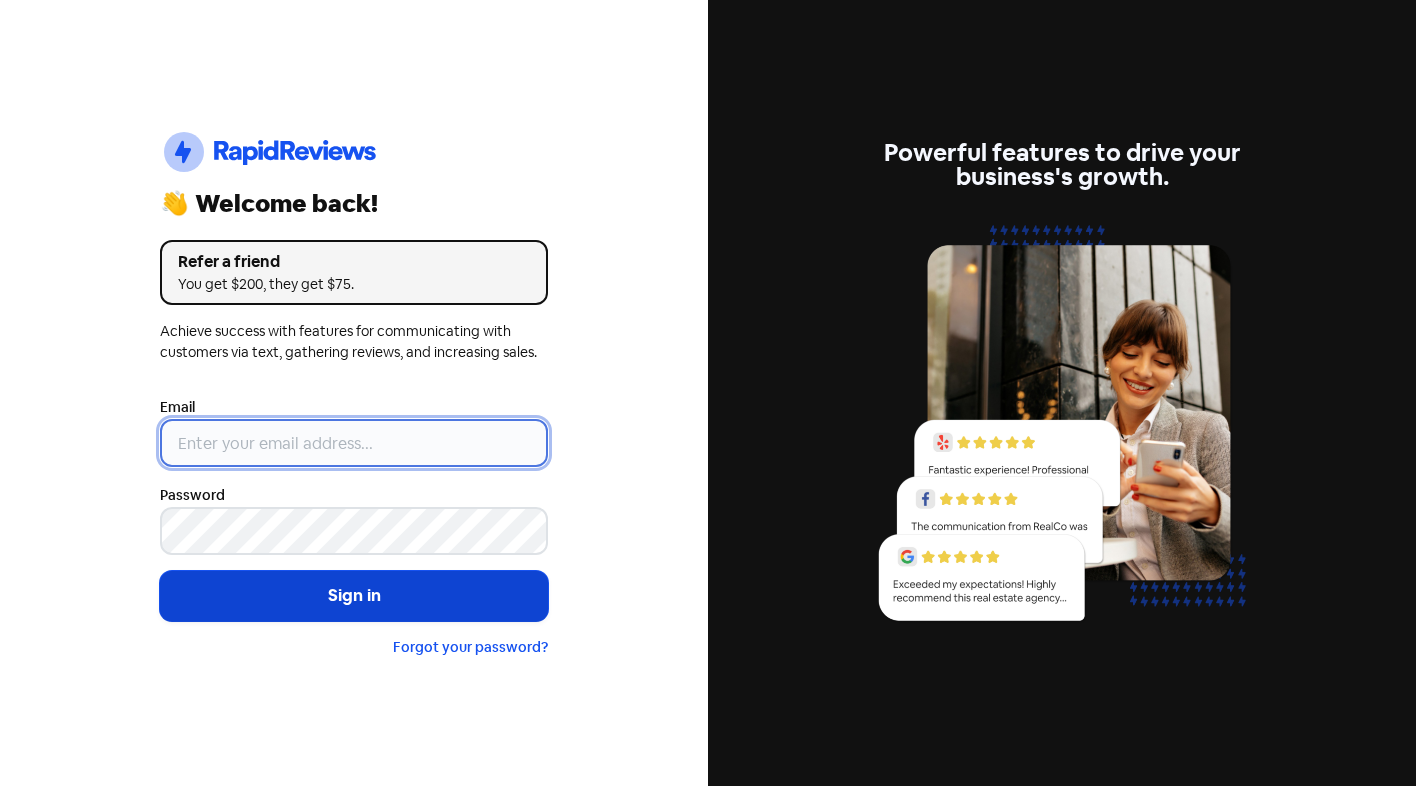 type on "[EMAIL_ADDRESS][DOMAIN_NAME]" 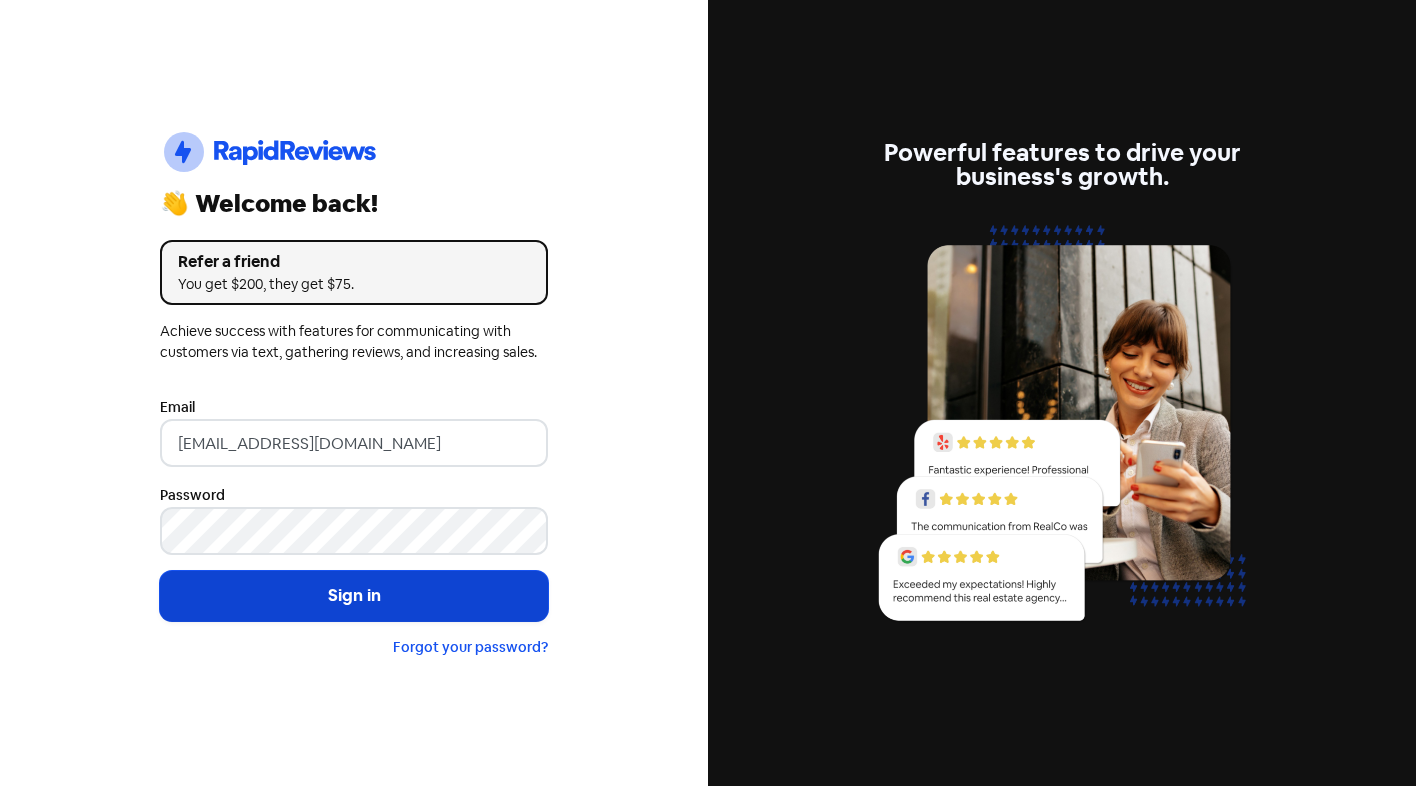 click on "Sign in" at bounding box center [354, 596] 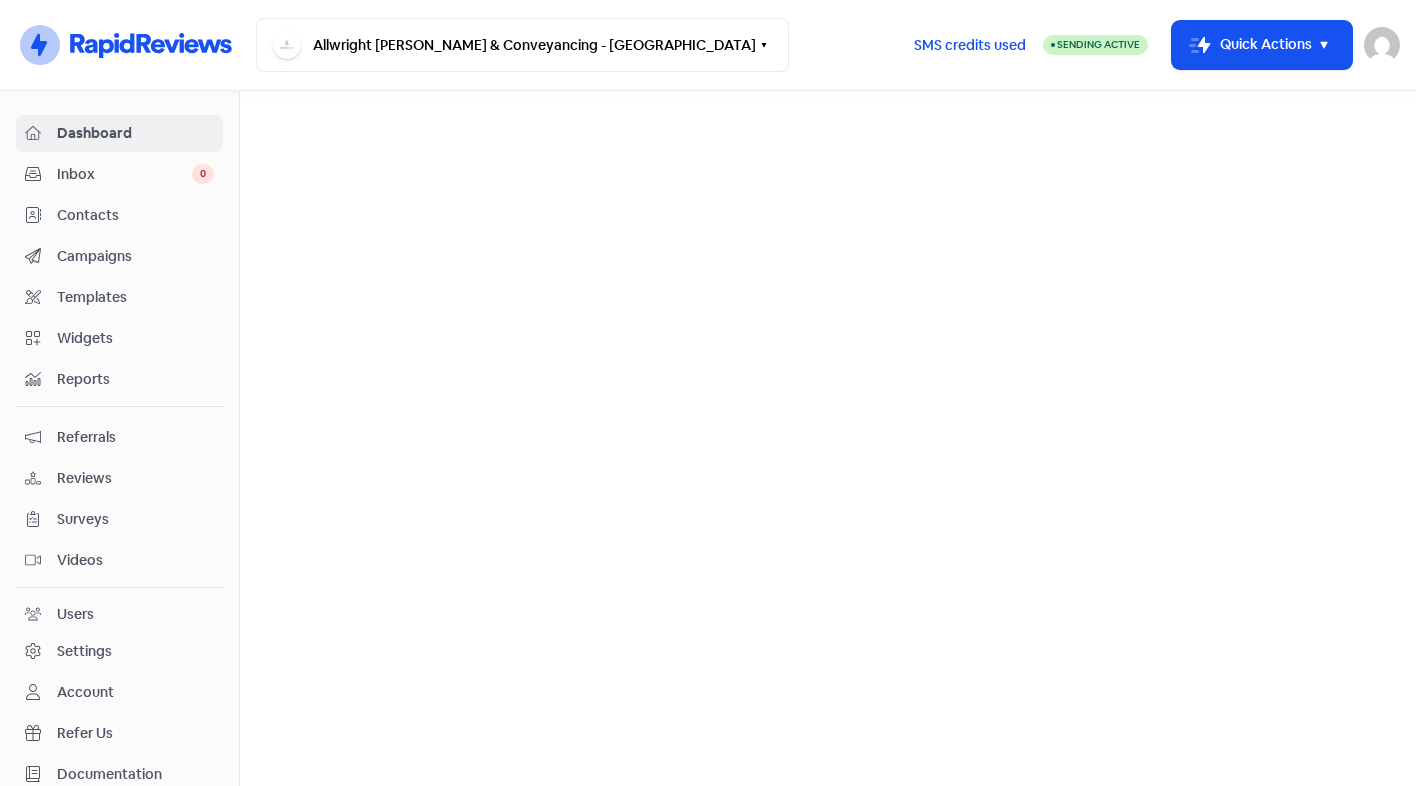 scroll, scrollTop: 0, scrollLeft: 0, axis: both 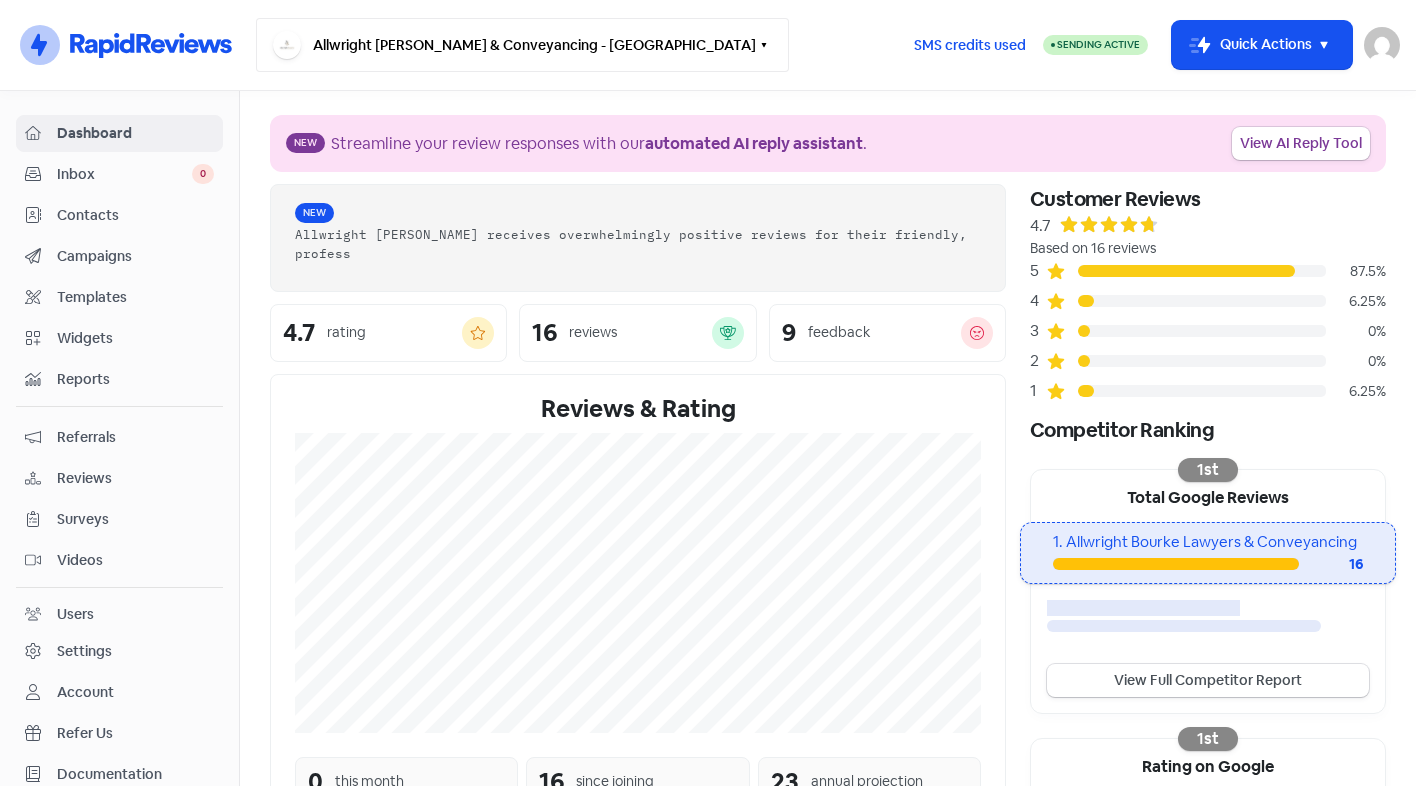 click on "Allwright [PERSON_NAME] & Conveyancing - [GEOGRAPHIC_DATA]" at bounding box center (522, 45) 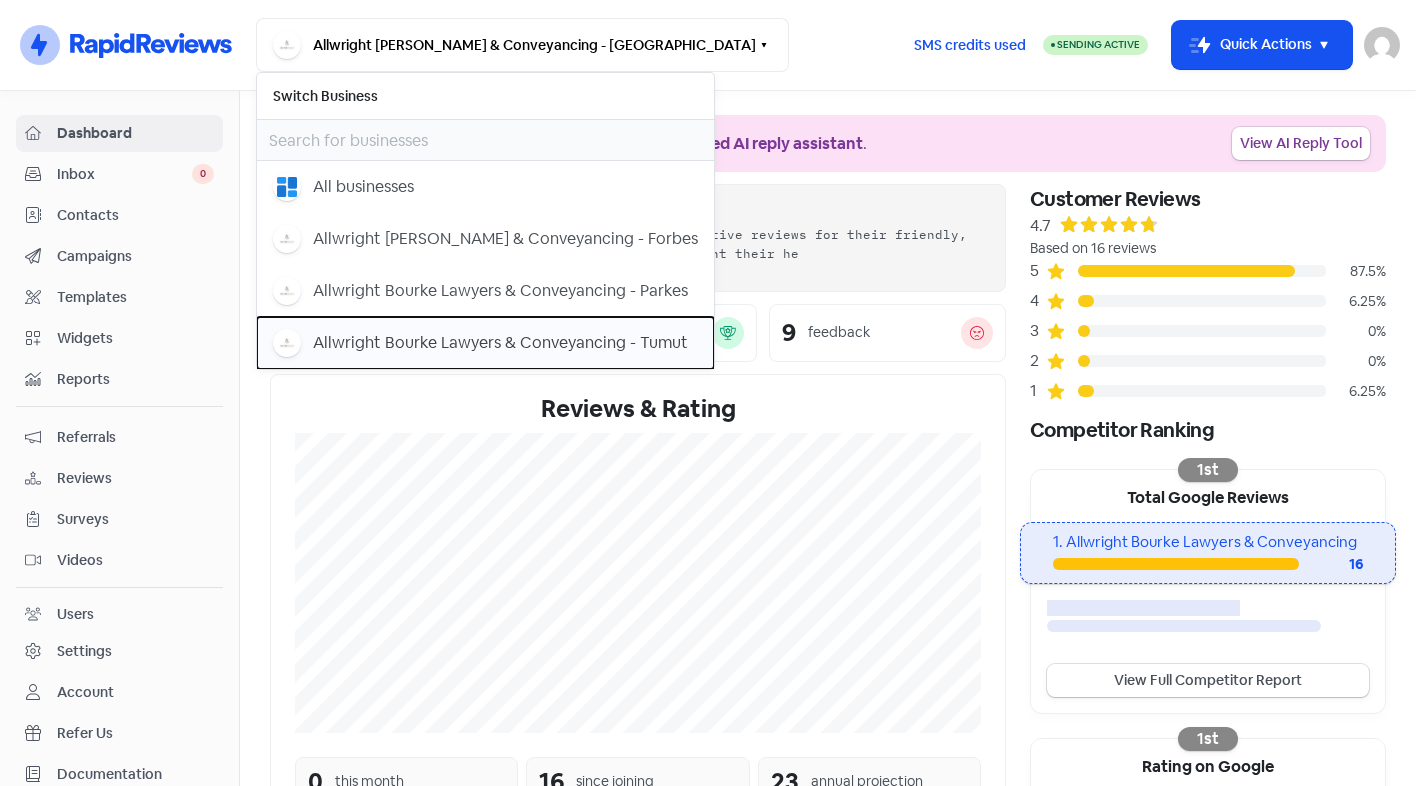click on "Allwright Bourke Lawyers & Conveyancing - Tumut" at bounding box center (485, 343) 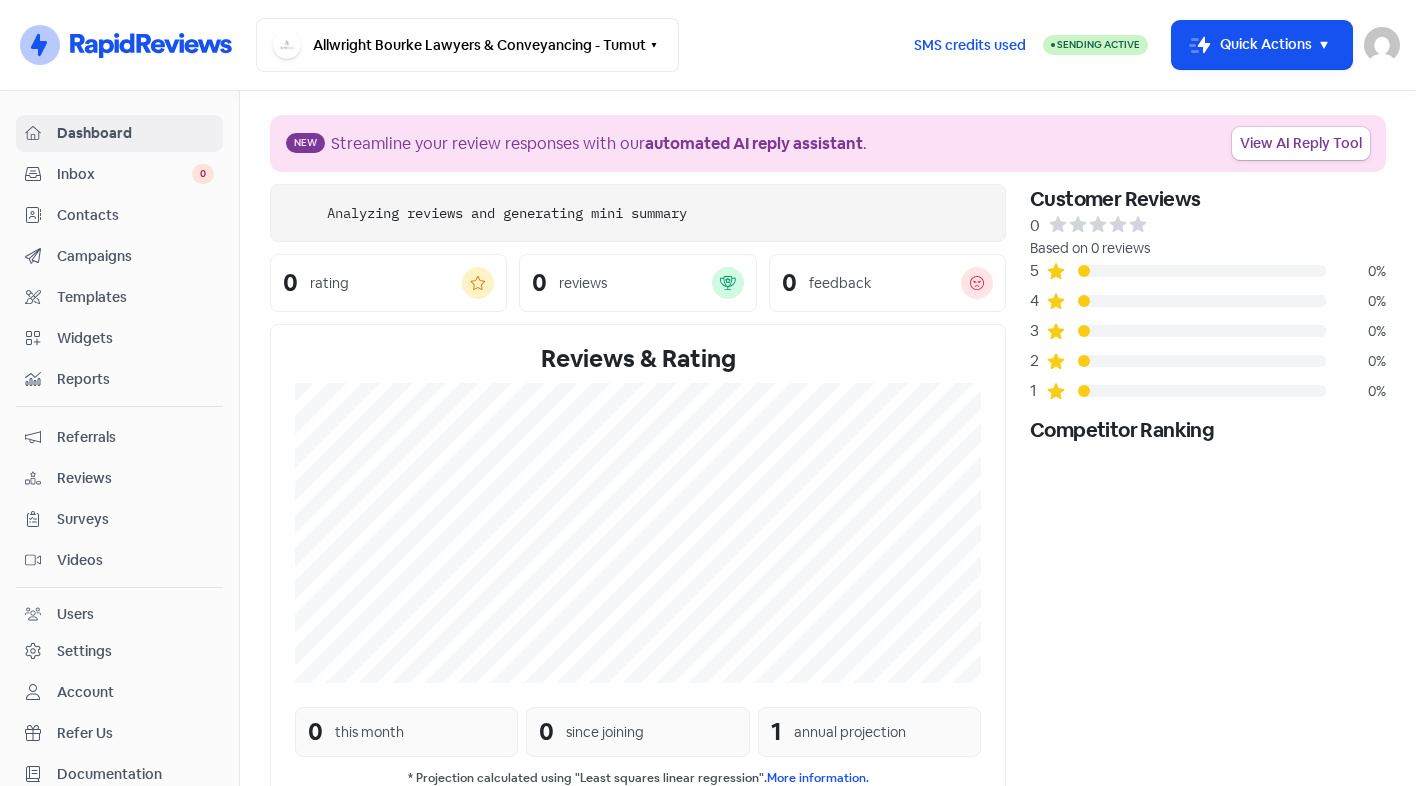 scroll, scrollTop: 0, scrollLeft: 0, axis: both 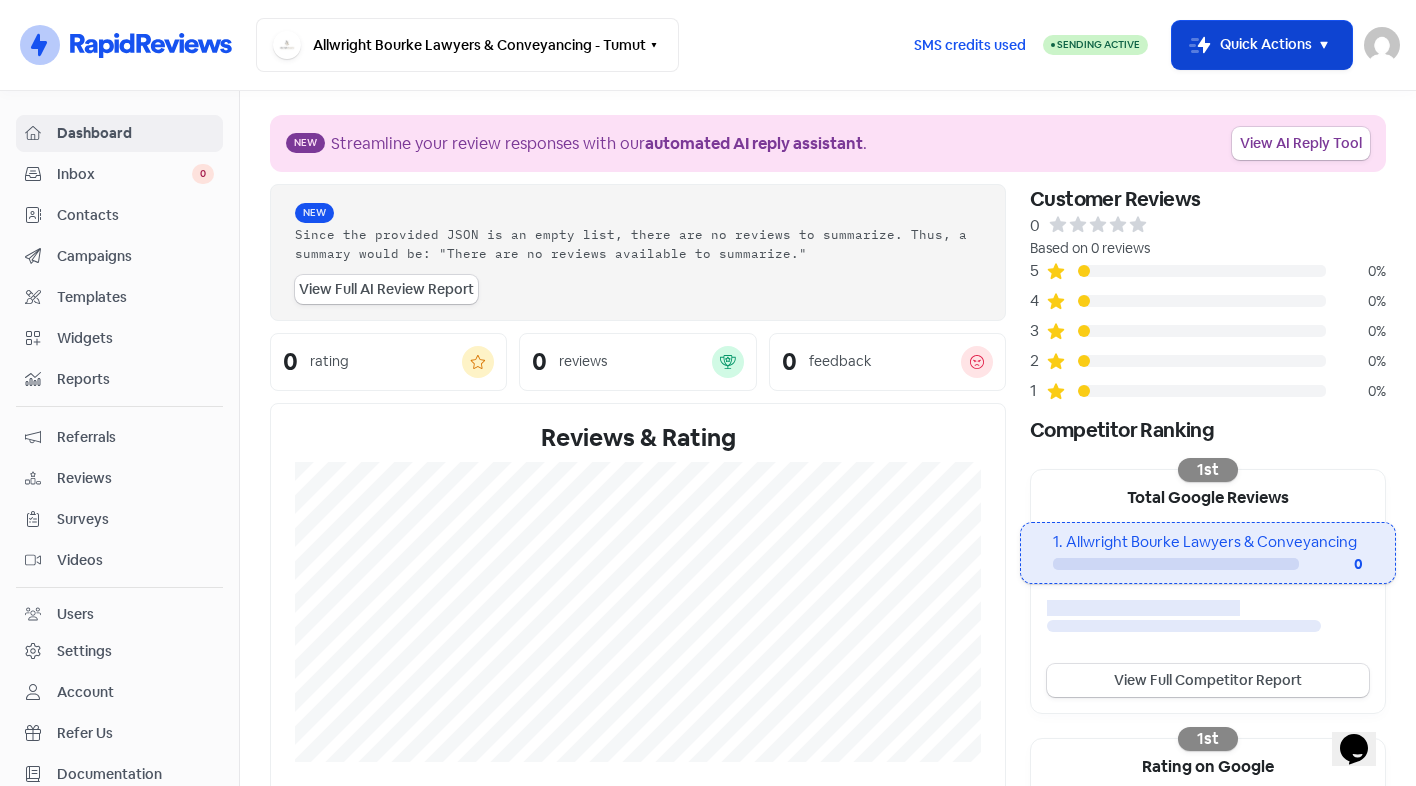 click on "Icon For Thunder-move  Quick Actions" at bounding box center (1262, 45) 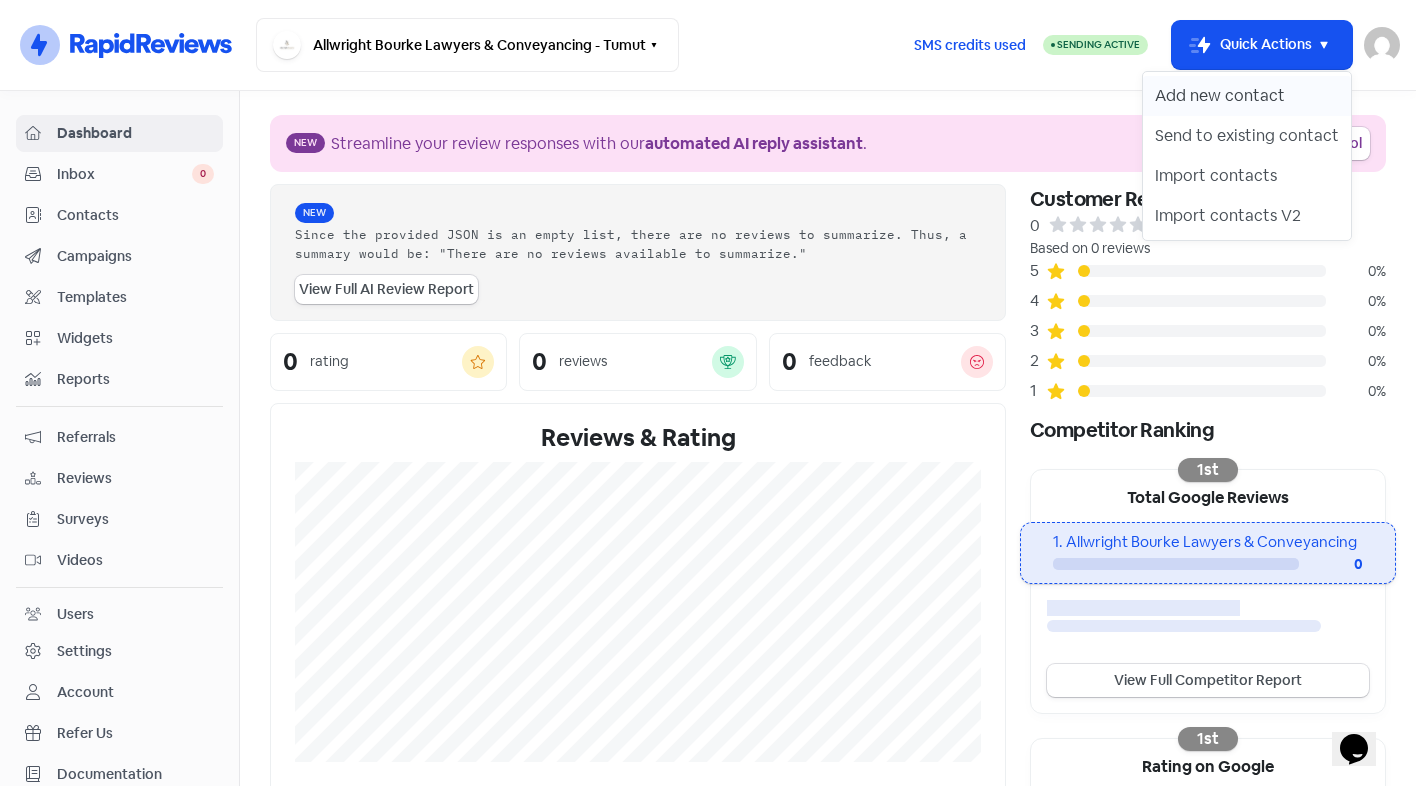 click on "Add new contact" at bounding box center [1247, 96] 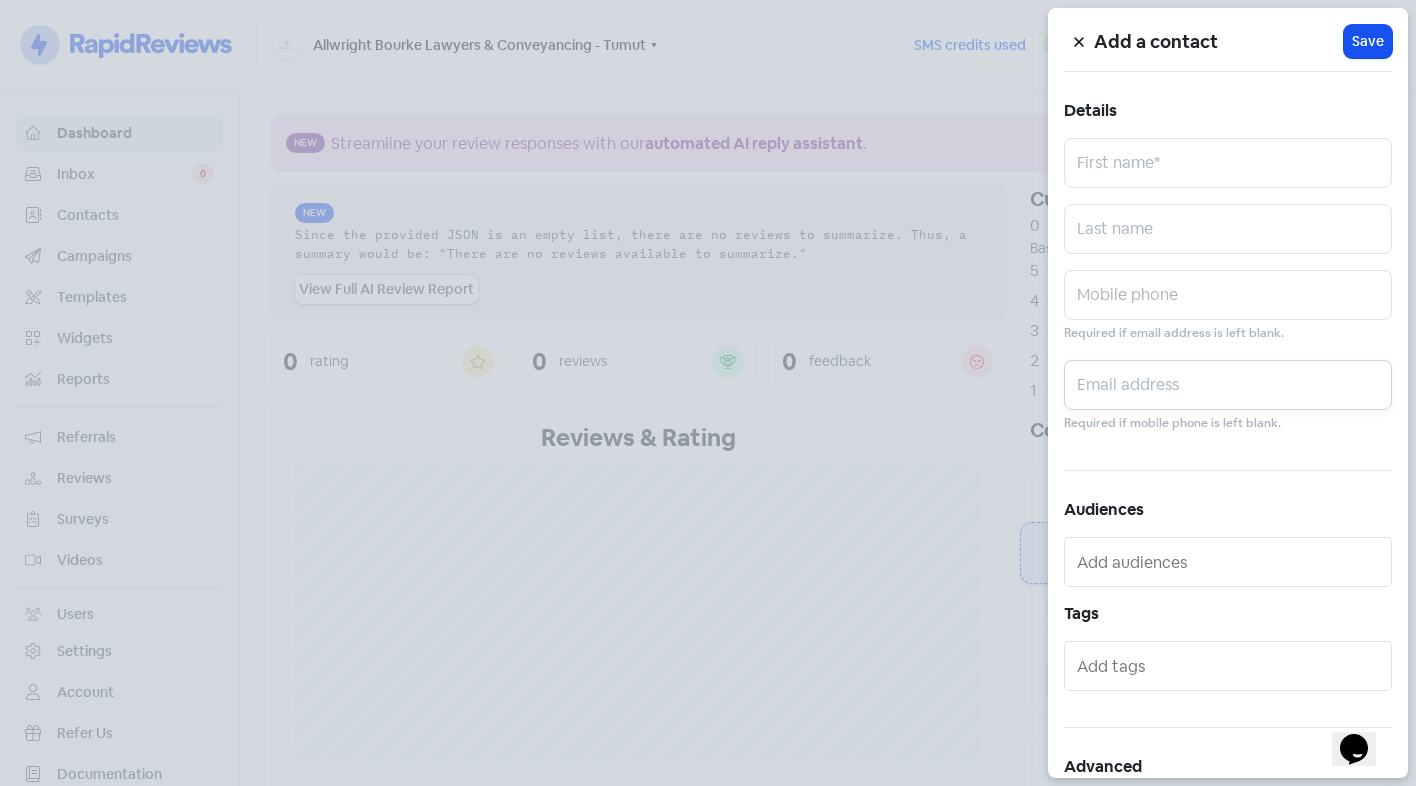 click at bounding box center [1228, 385] 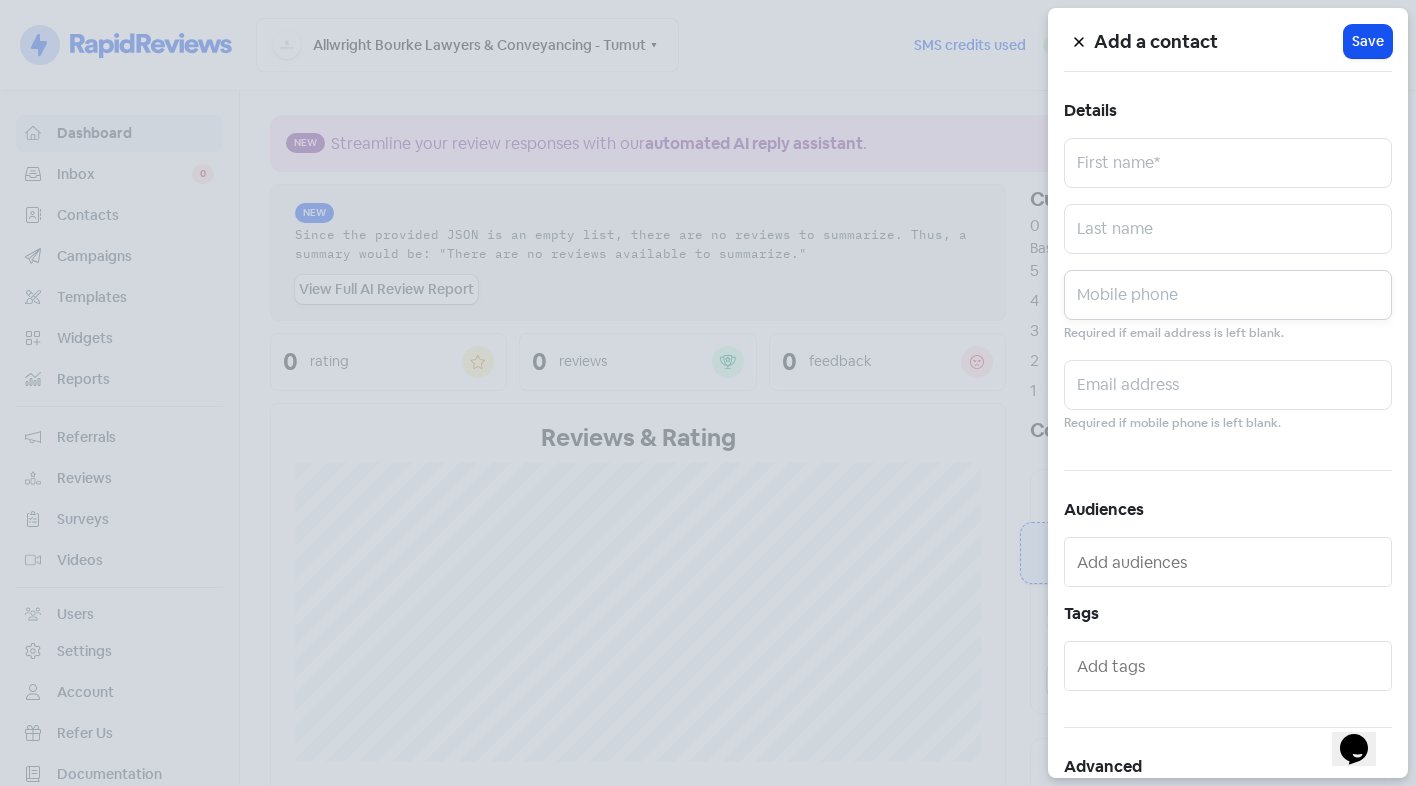 click at bounding box center (1228, 295) 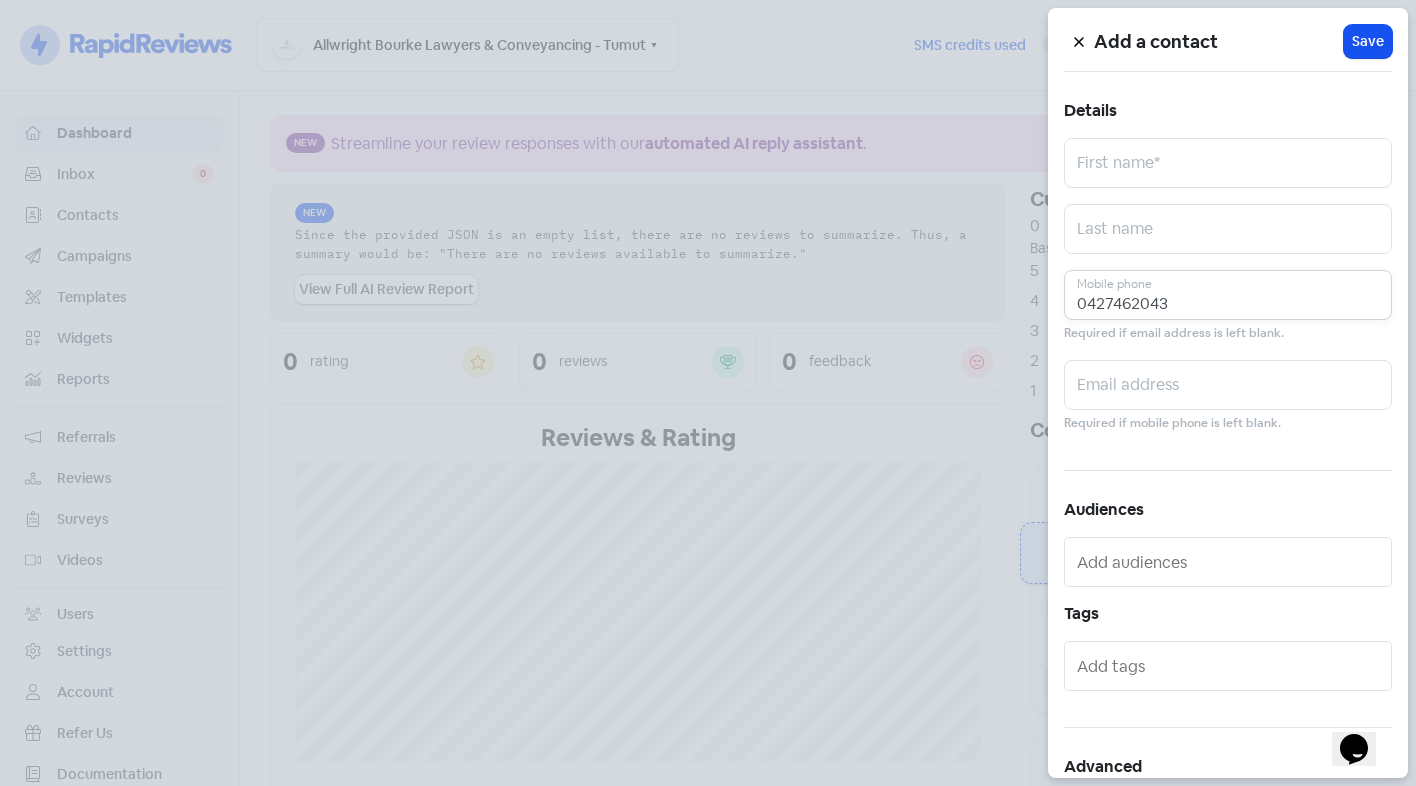 type on "0427462043" 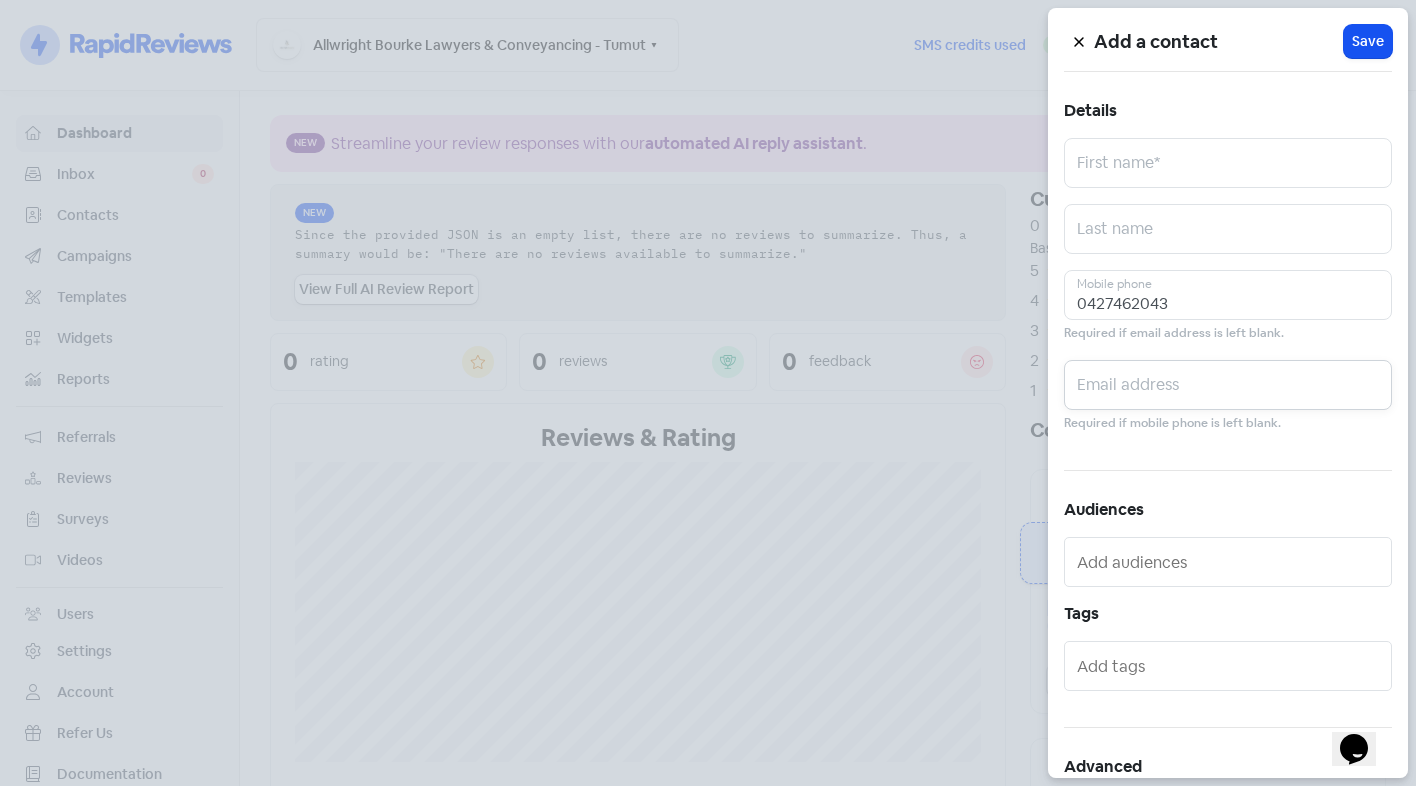 click at bounding box center [1228, 385] 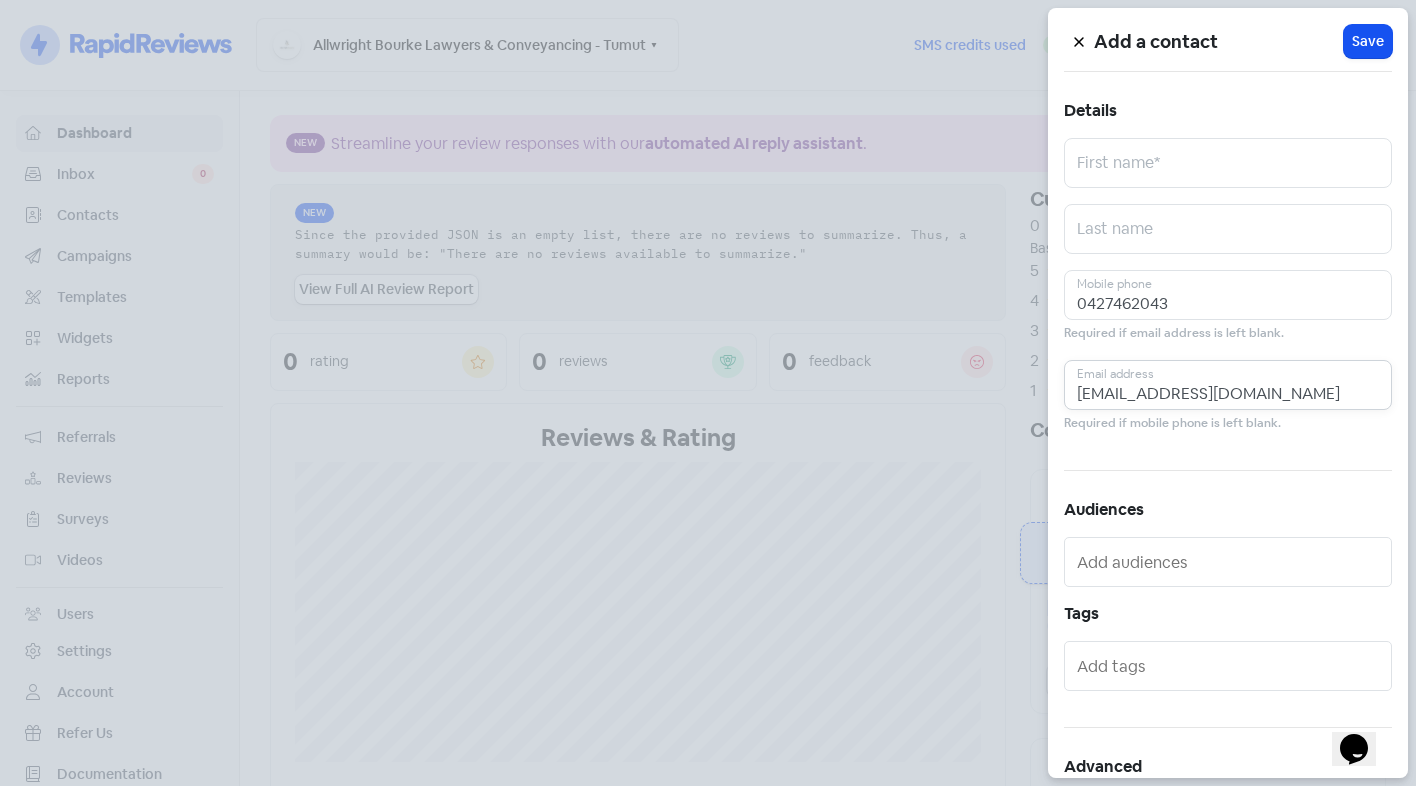 type on "jjnelson2015@hotmail.com" 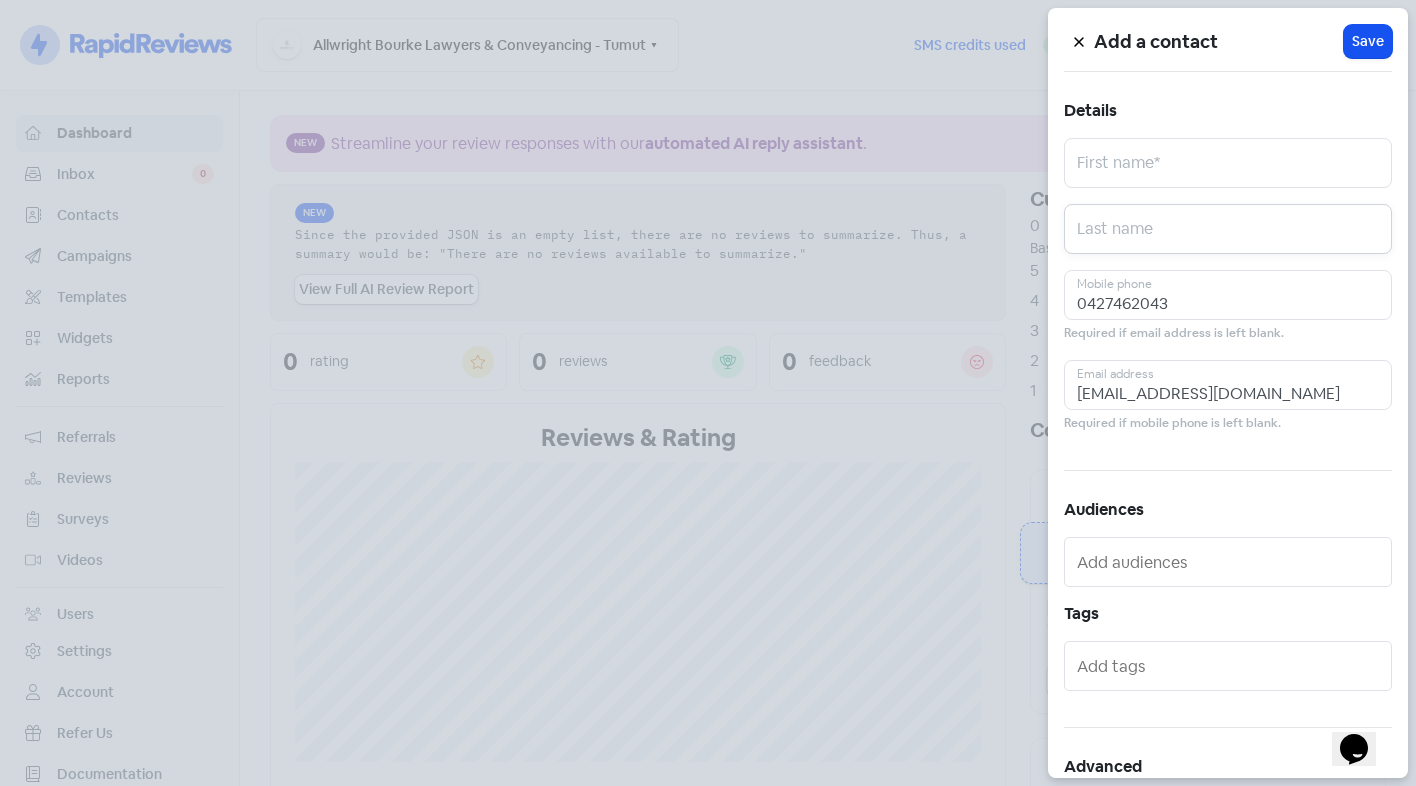 click at bounding box center [1228, 229] 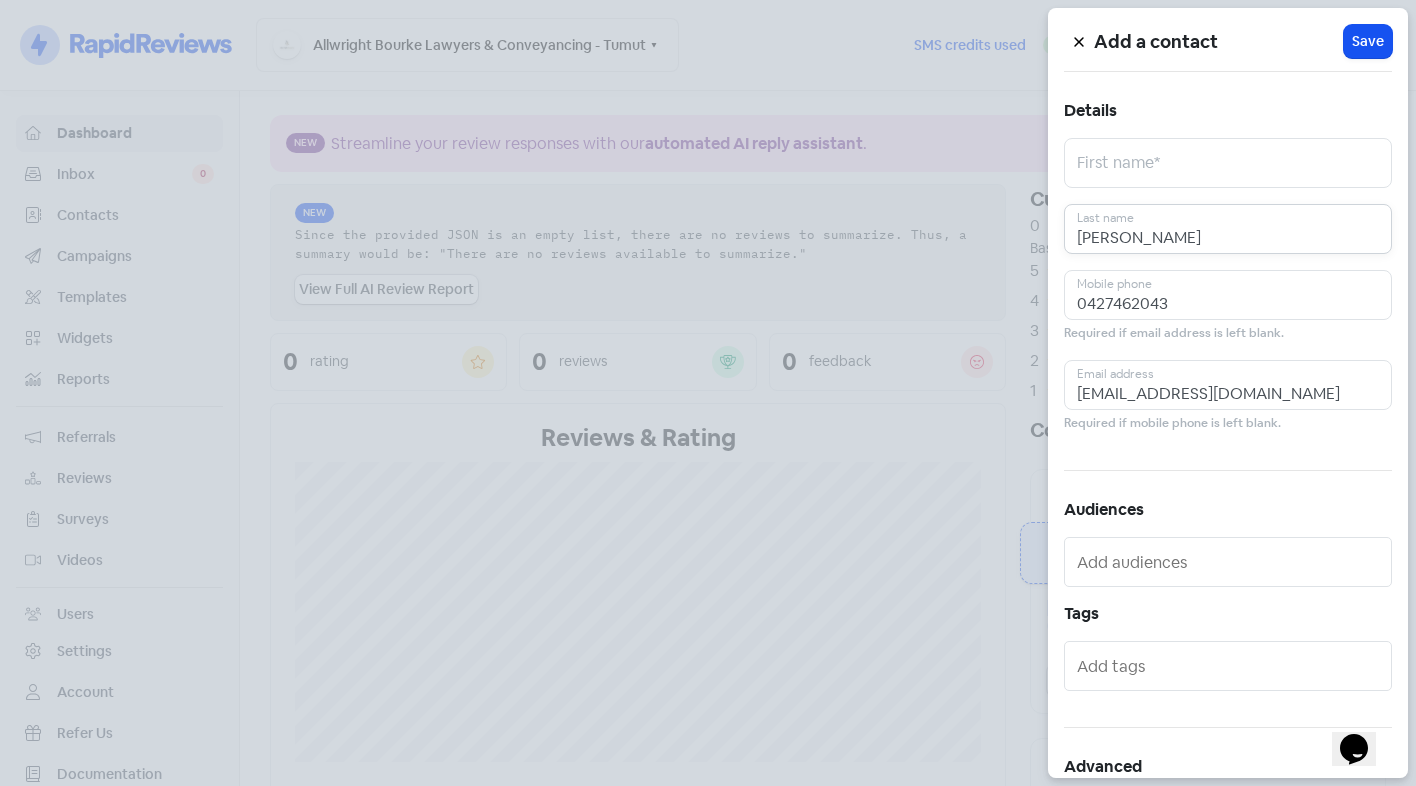 type on "Tiyce" 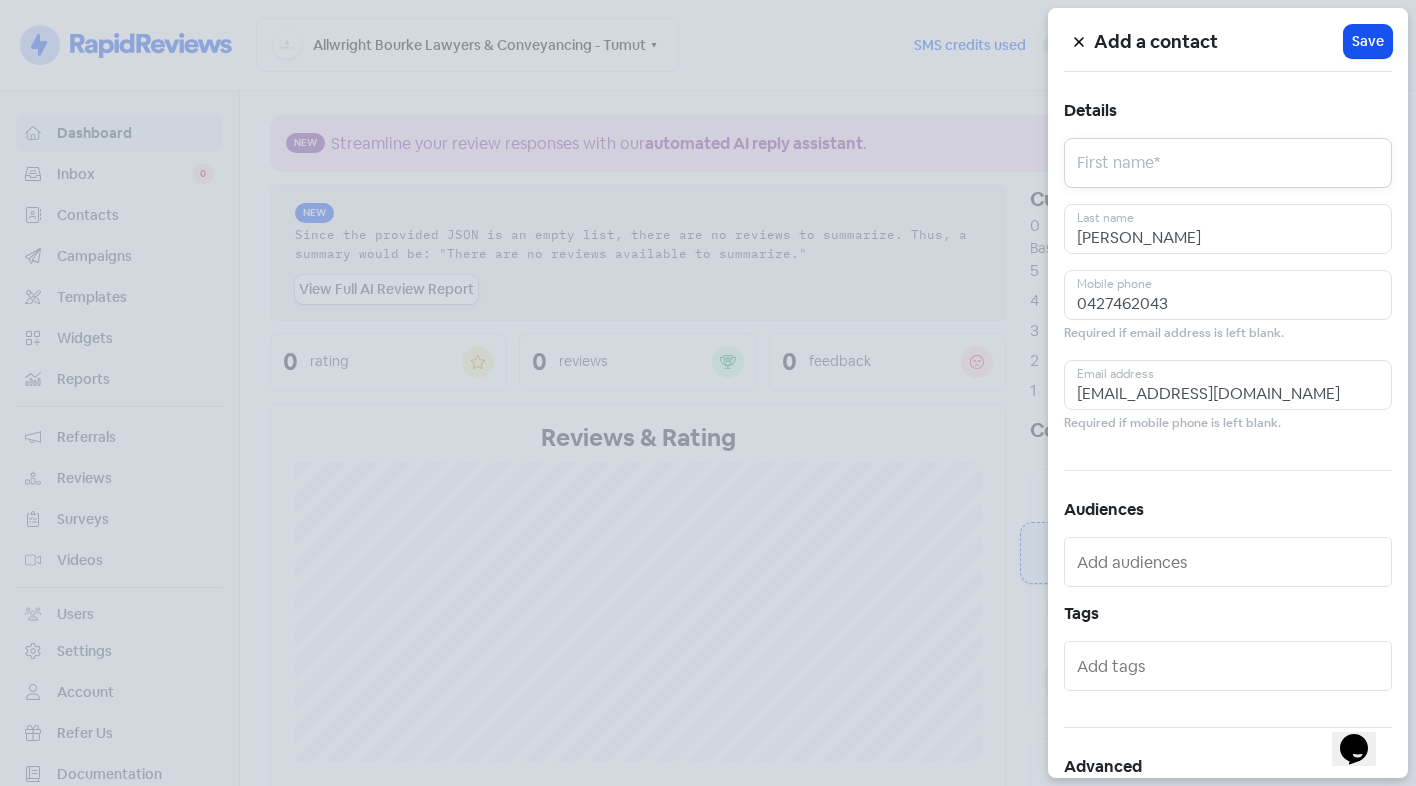 click at bounding box center (1228, 163) 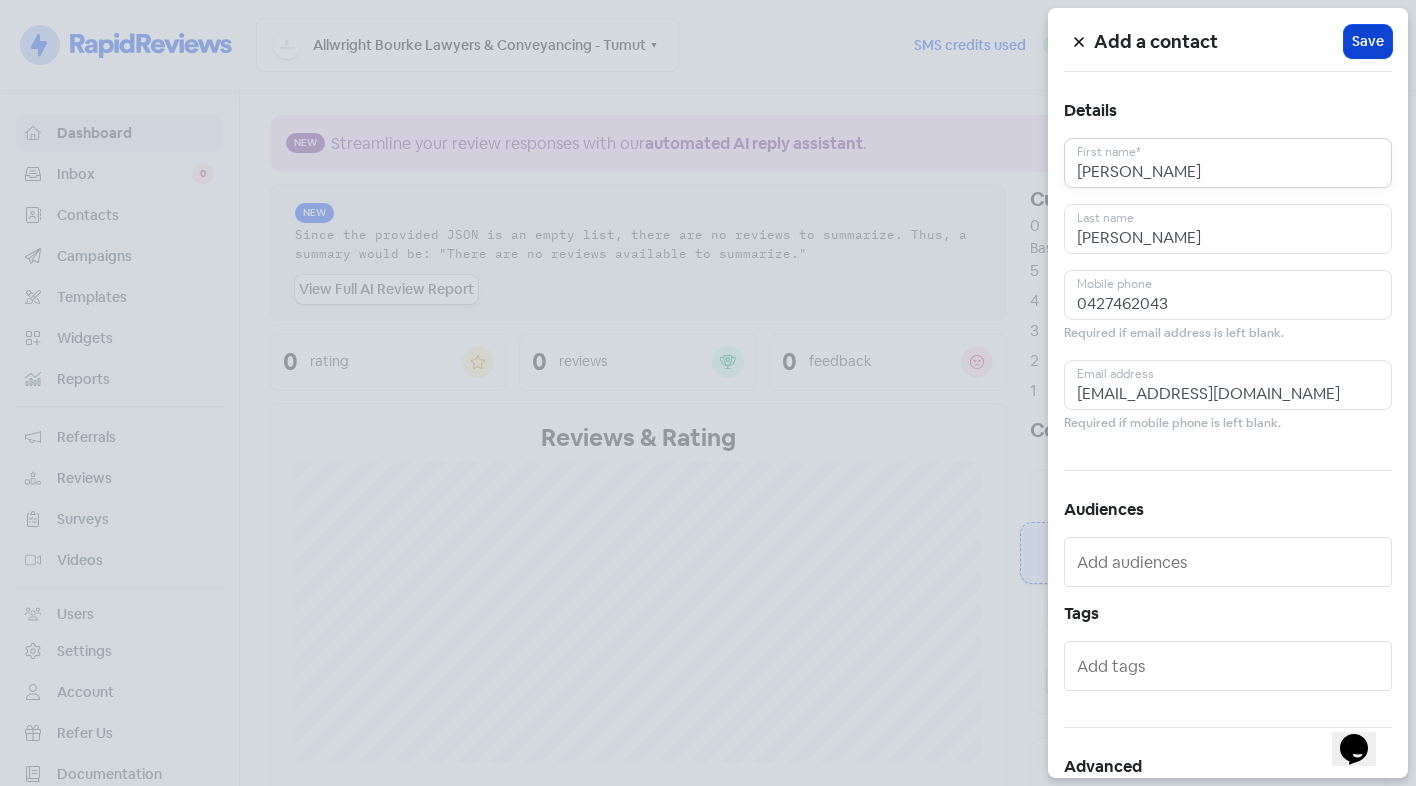 type on "Colin Francis" 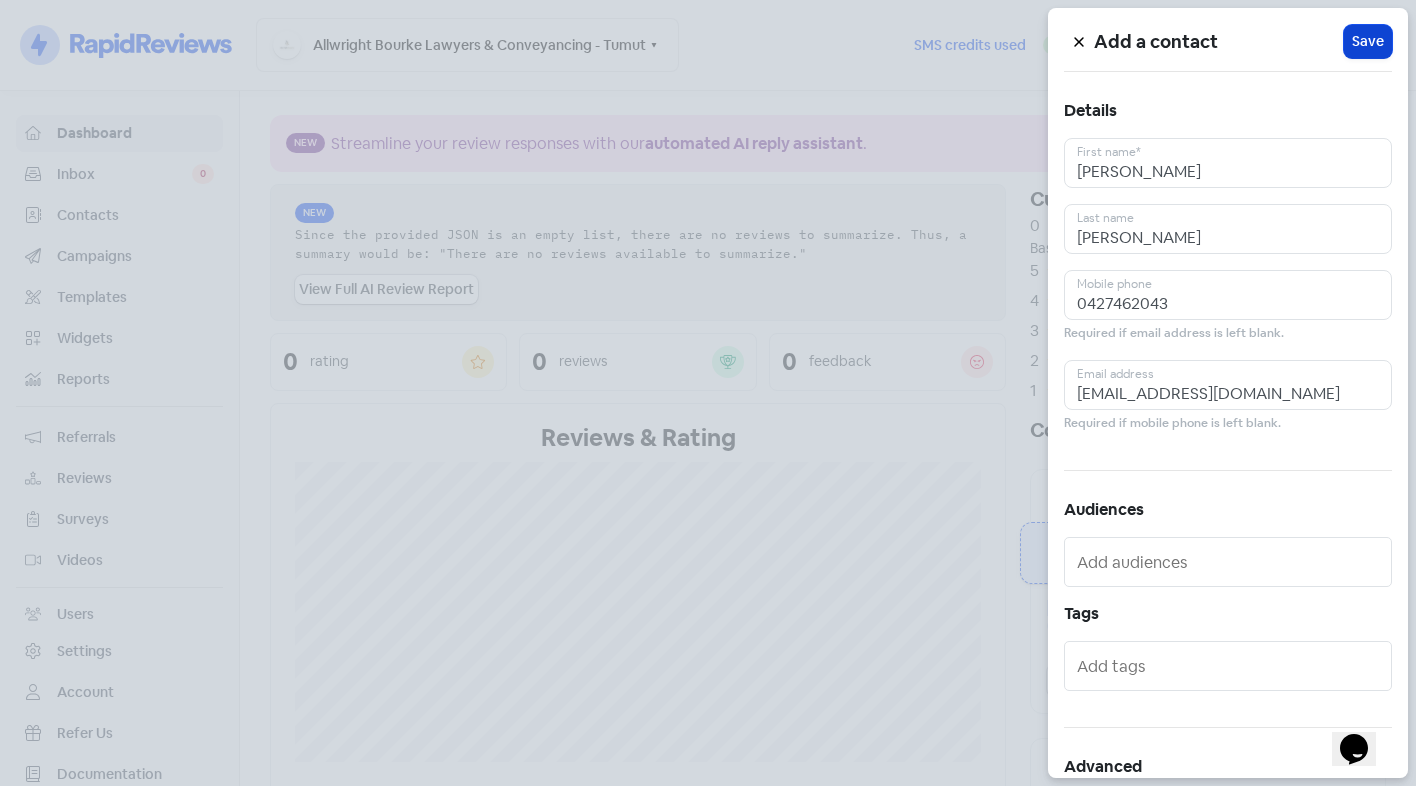 click on "Save" at bounding box center [1368, 41] 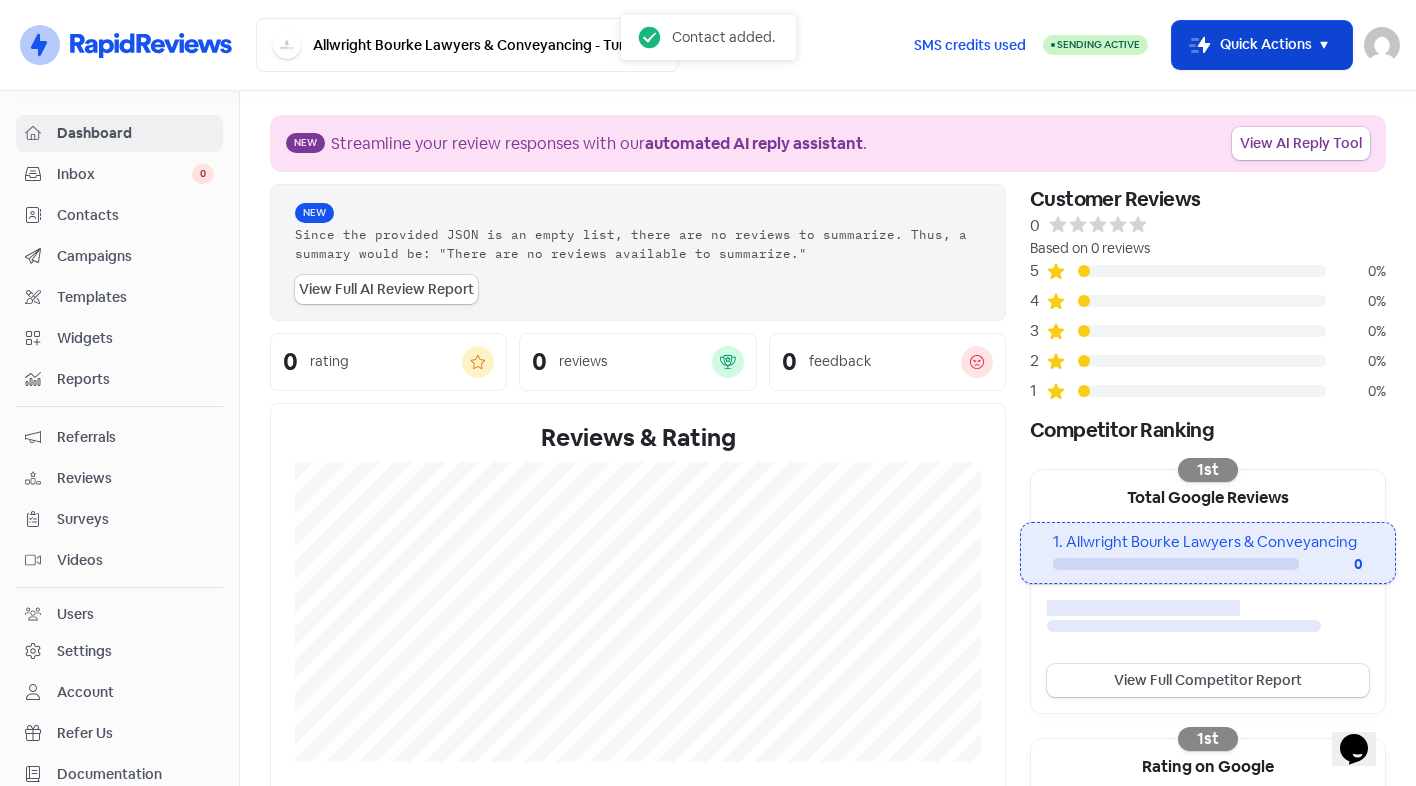 click on "Icon For Thunder-move  Quick Actions" at bounding box center [1262, 45] 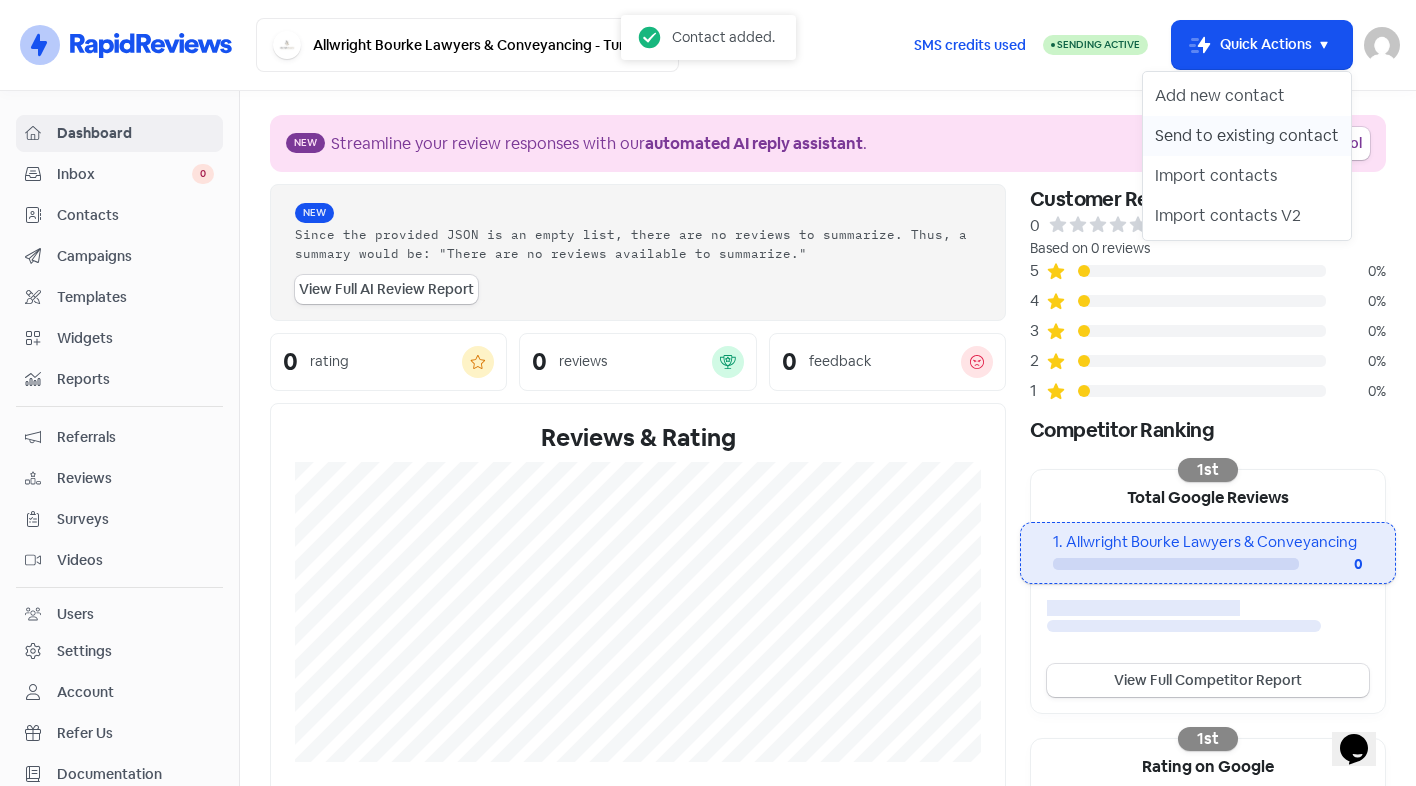 click on "Send to existing contact" at bounding box center (1247, 136) 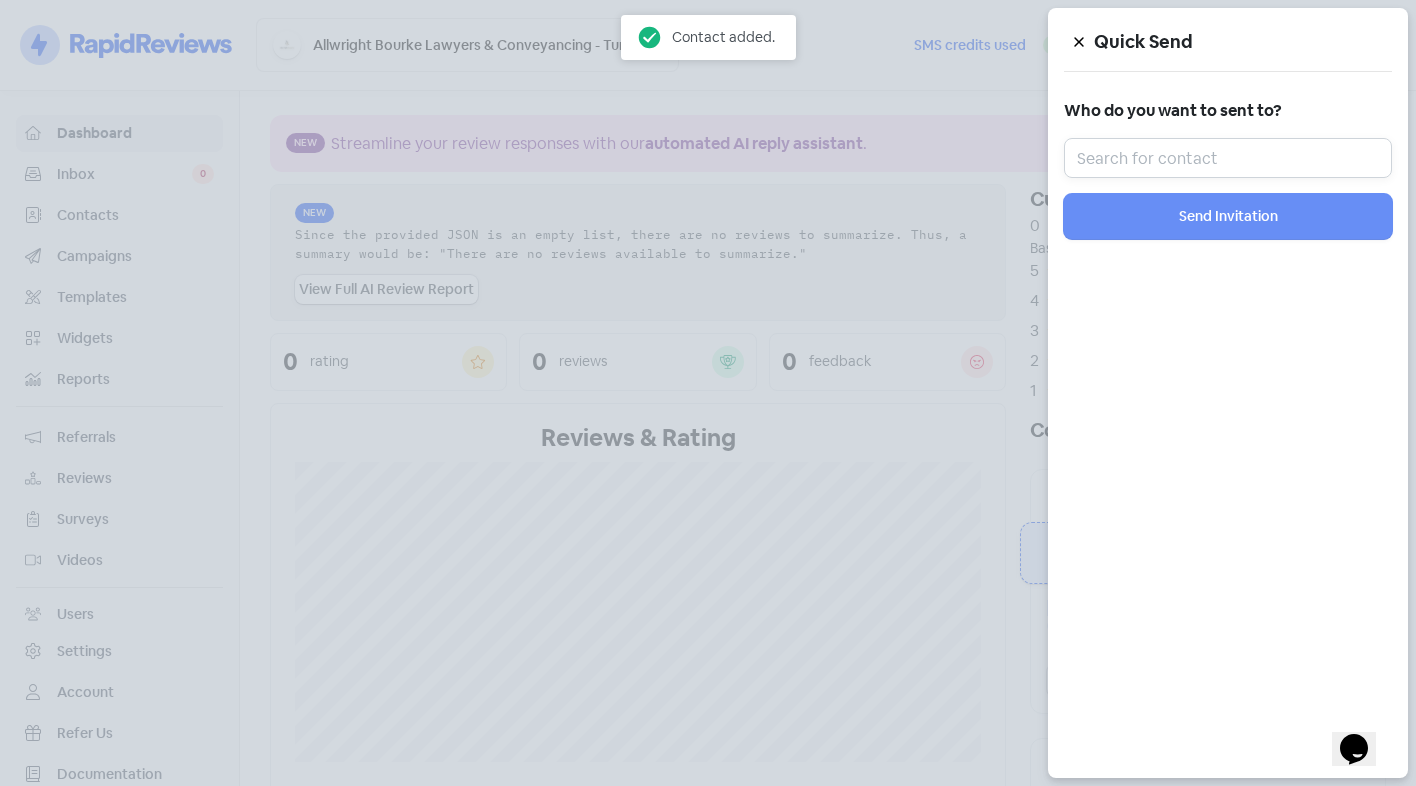 click at bounding box center [1228, 158] 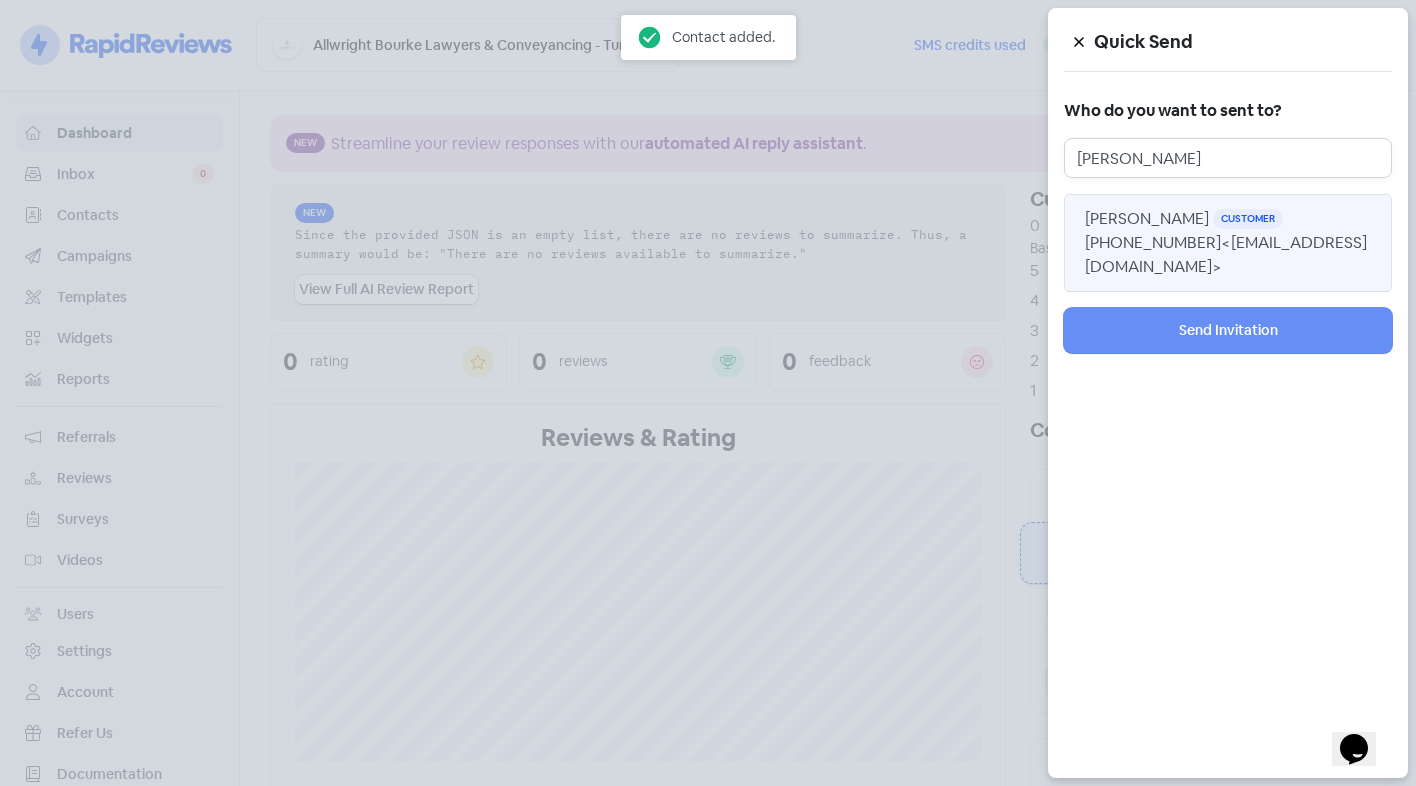 type on "Colin Francis" 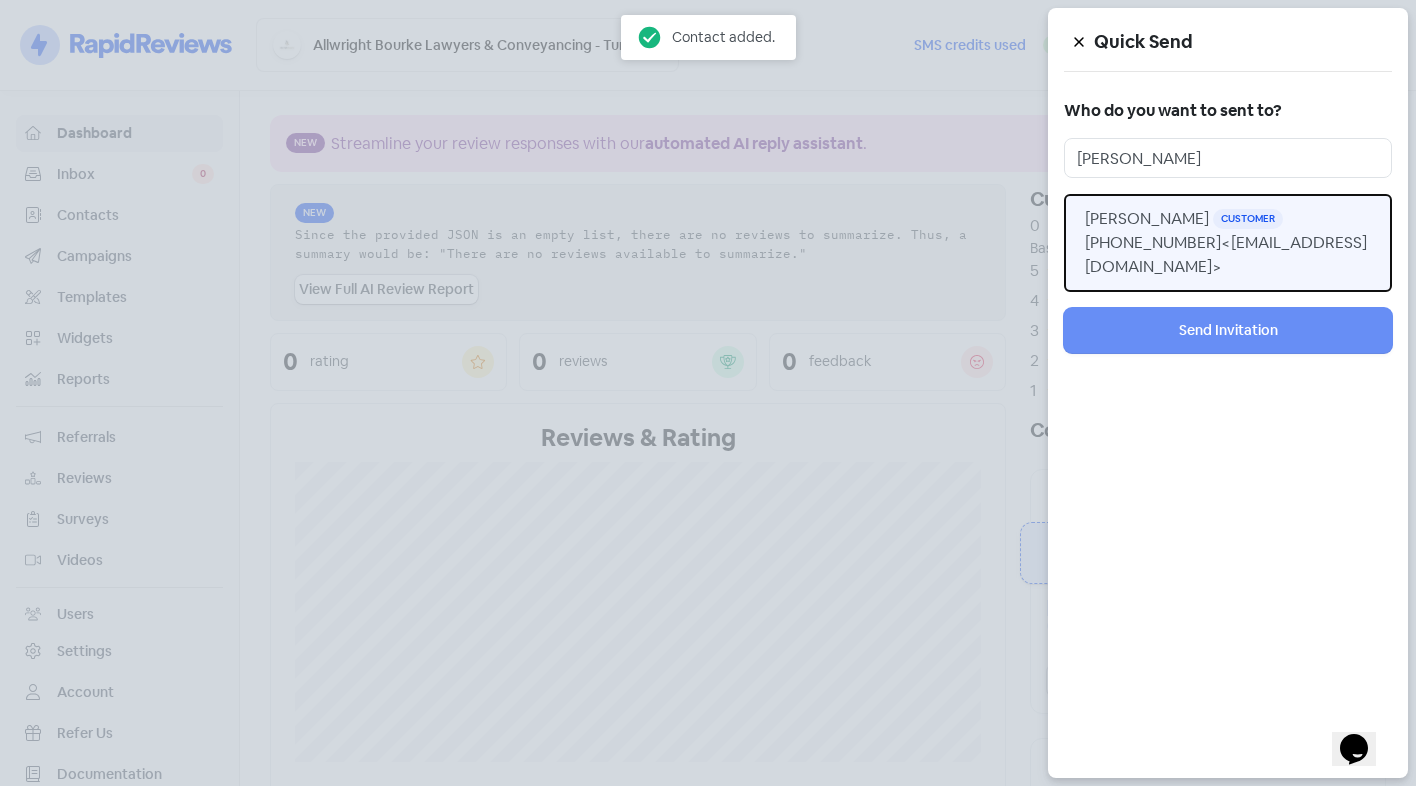 click on "+61427462043  <jjnelson2015@hotmail.com>" at bounding box center (1226, 254) 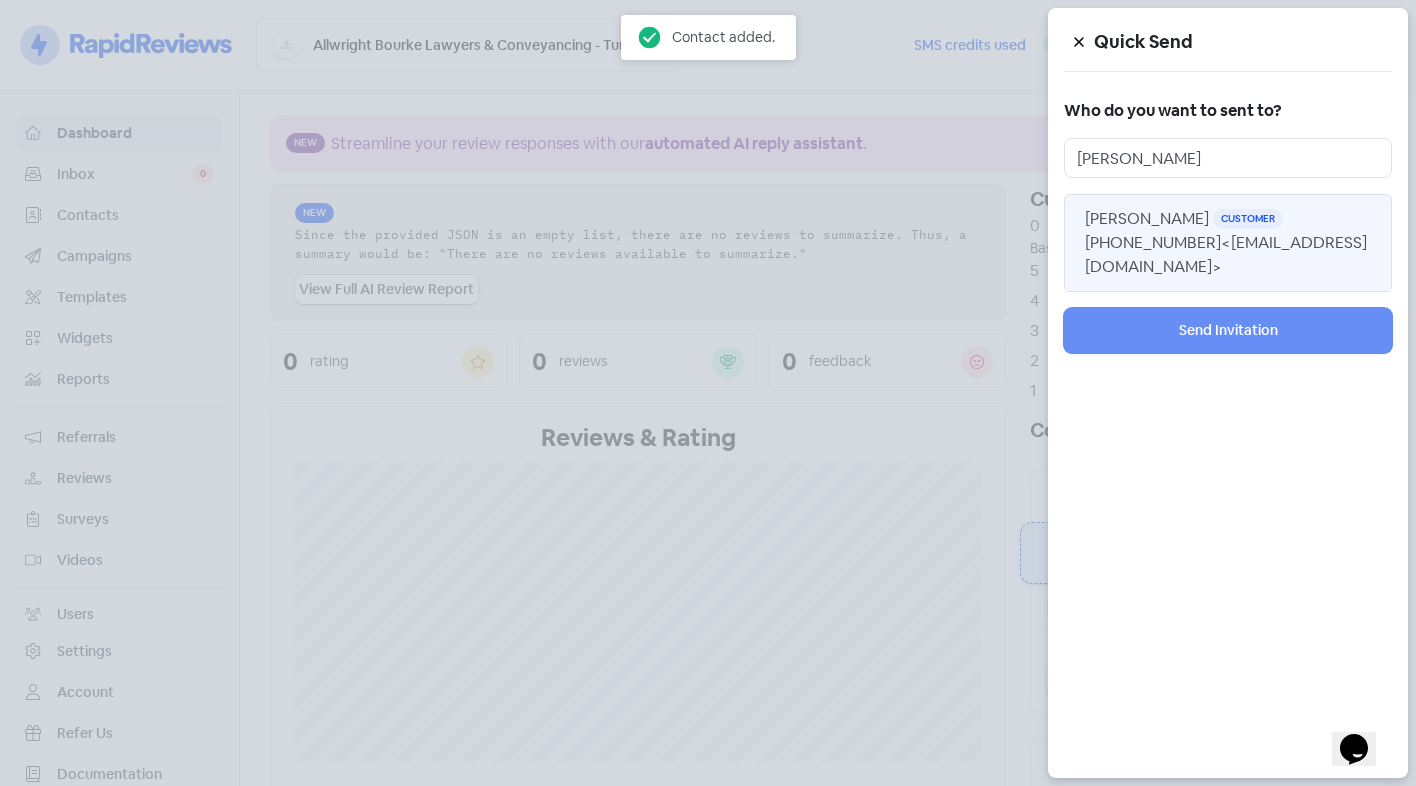 type 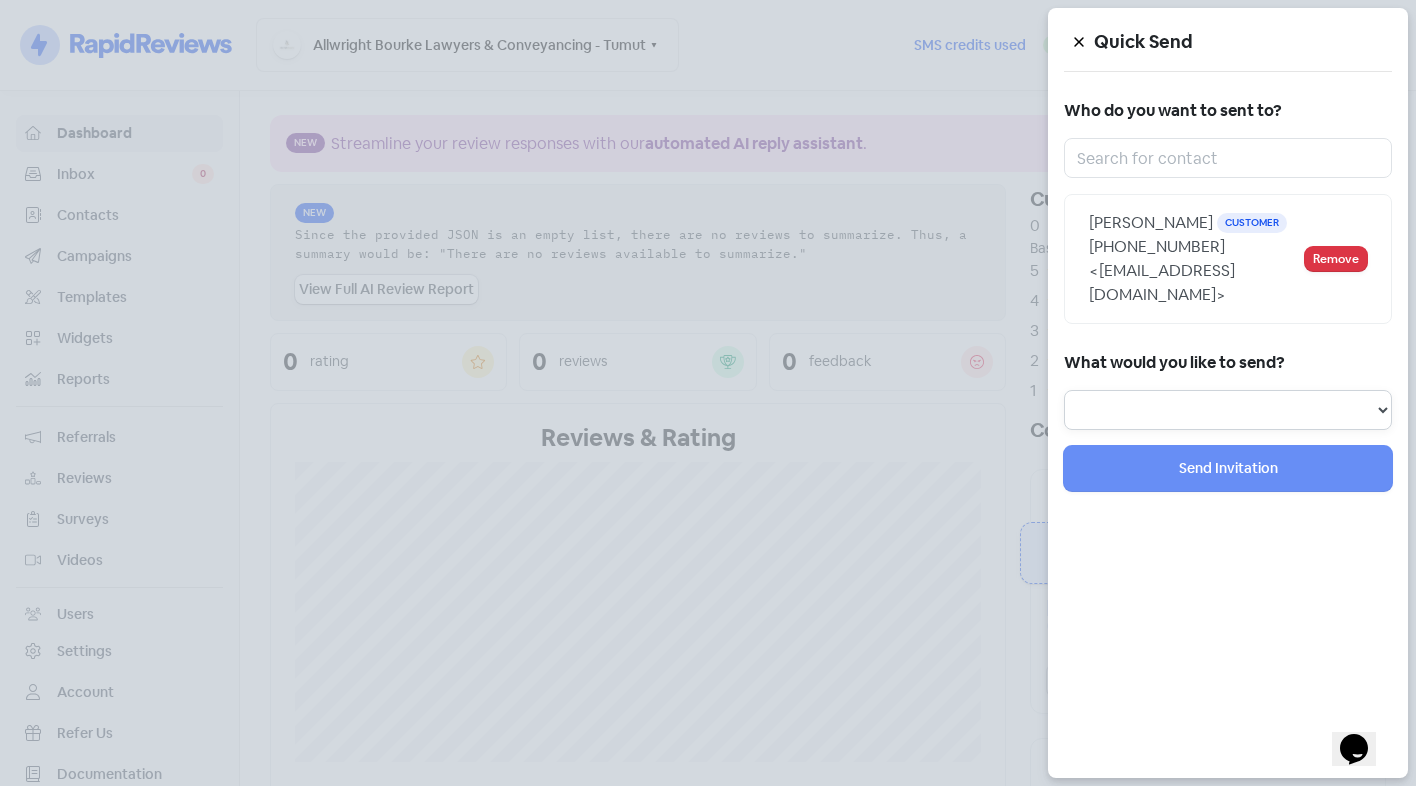 click on "Review Invitation Referral Invitation Survey Invitation Video Invitation" at bounding box center (1228, 410) 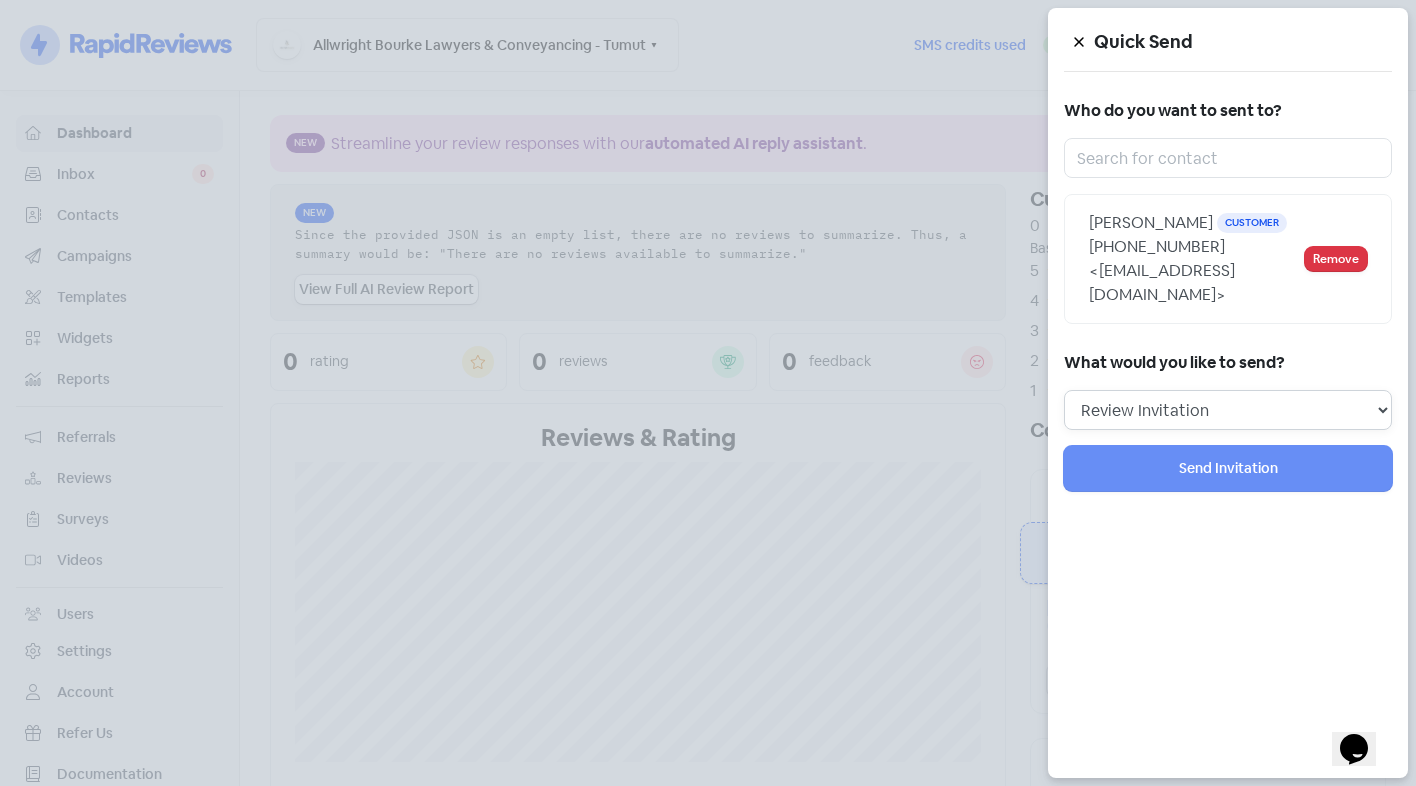 click on "Review Invitation Referral Invitation Survey Invitation Video Invitation" at bounding box center [1228, 410] 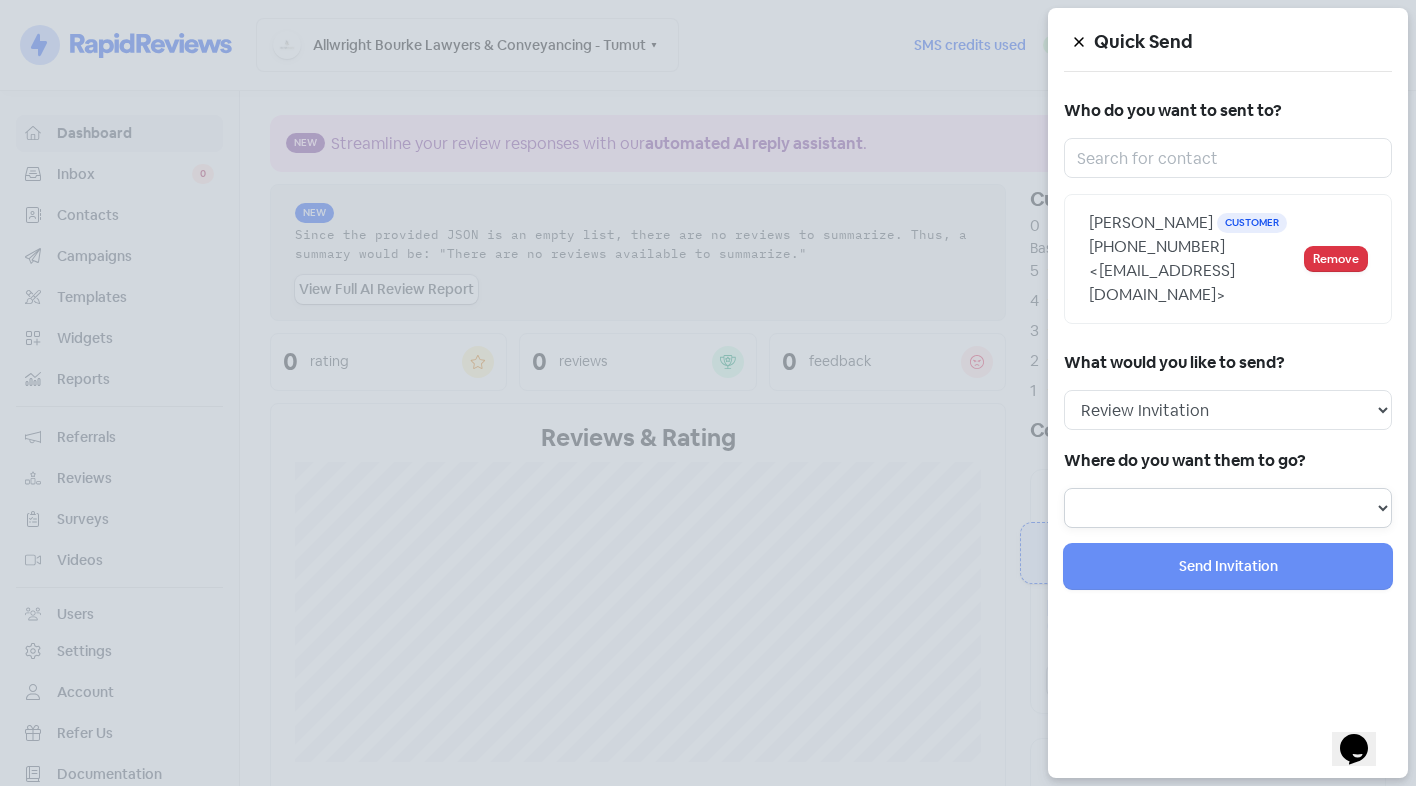 click at bounding box center (1228, 508) 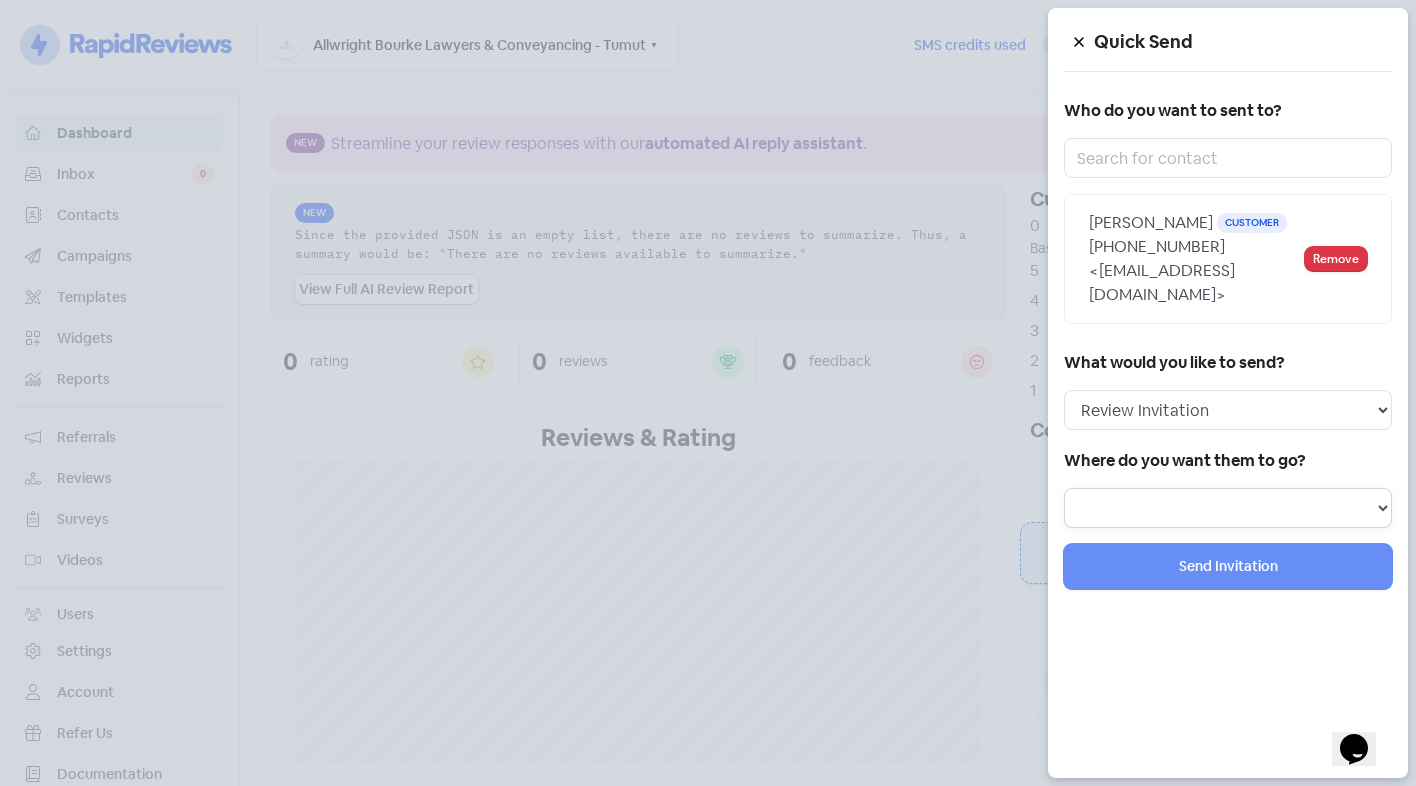 select on "1002" 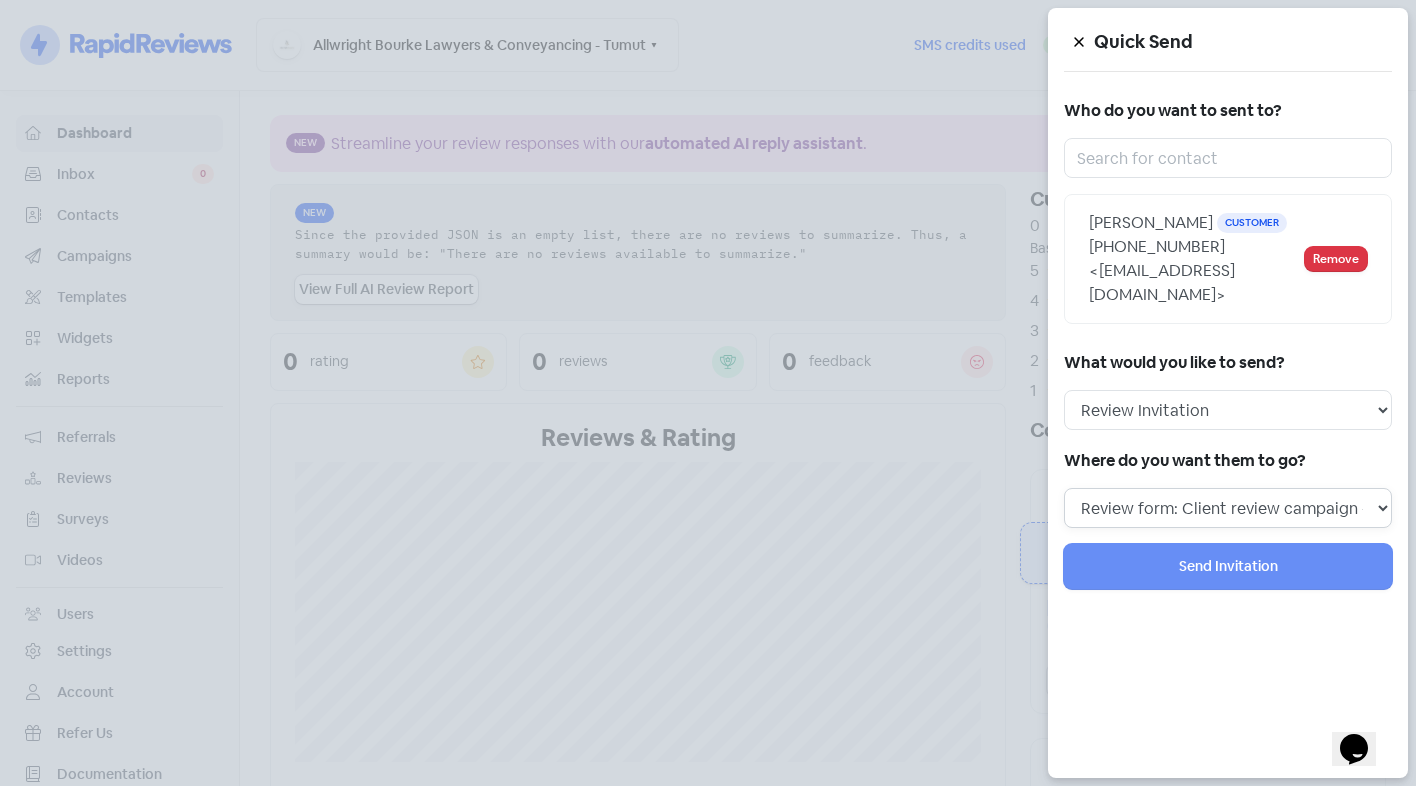 click on "Review form: Client review campaign - review form   Review form: Professionals review campaign - review form" at bounding box center (1228, 508) 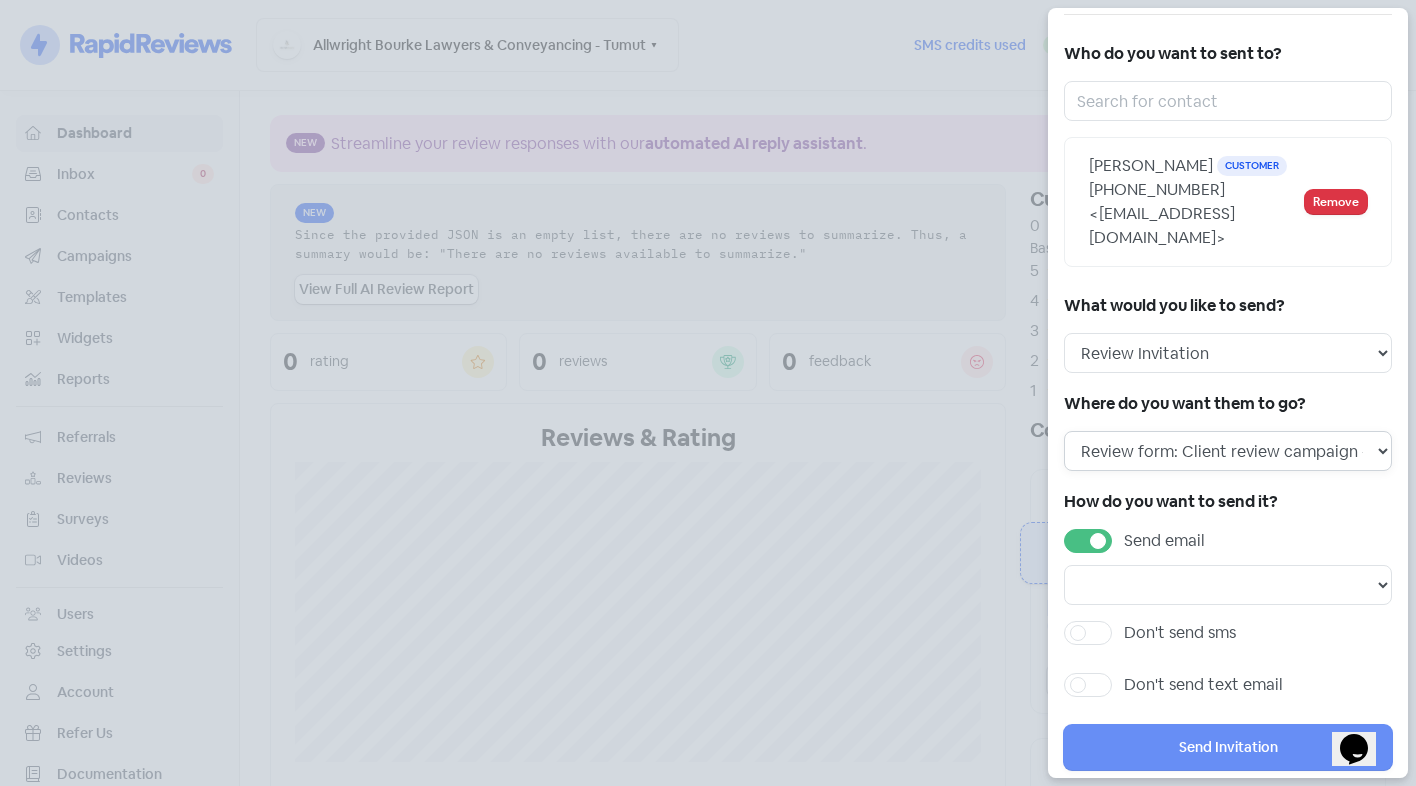 scroll, scrollTop: 113, scrollLeft: 0, axis: vertical 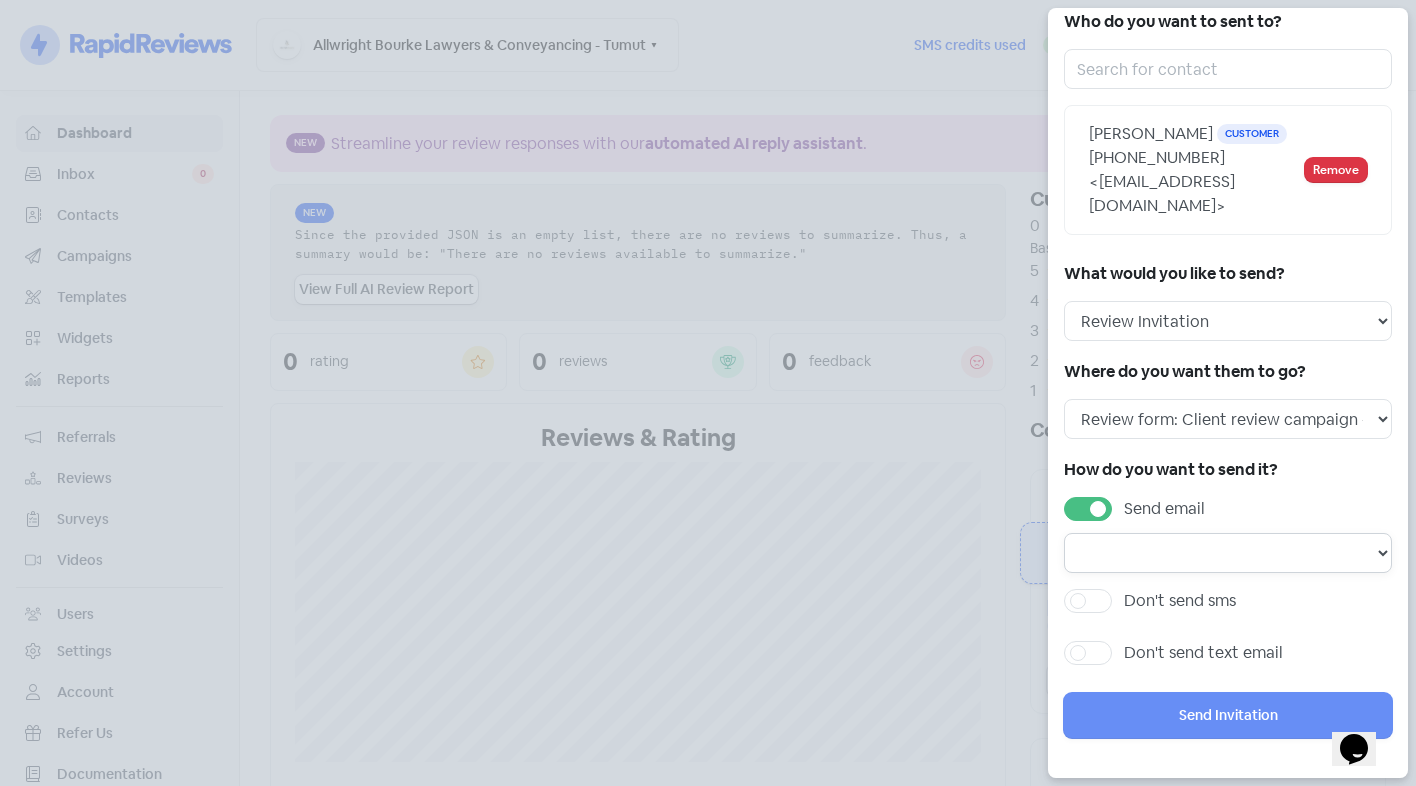 click at bounding box center (1228, 553) 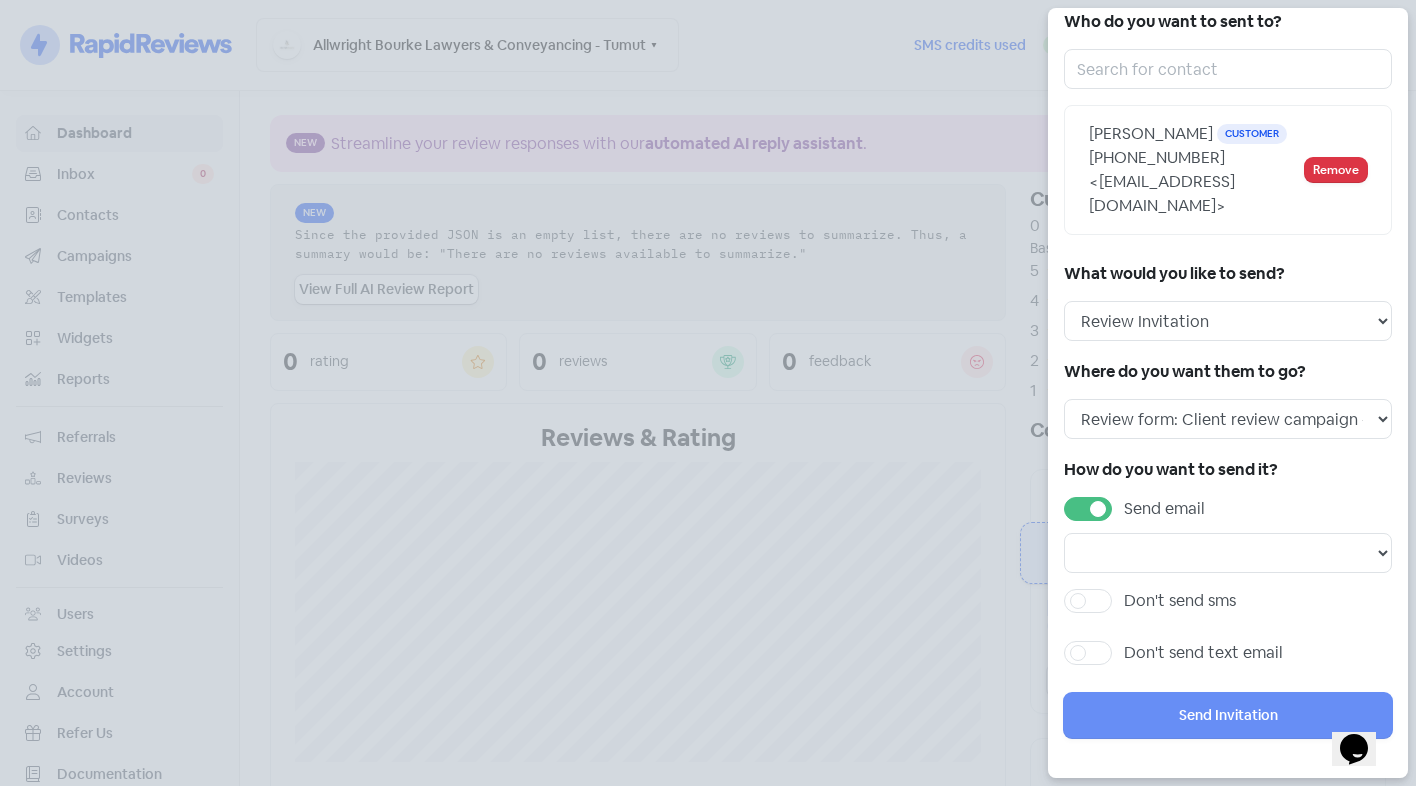 click on "Send email" at bounding box center (1164, 509) 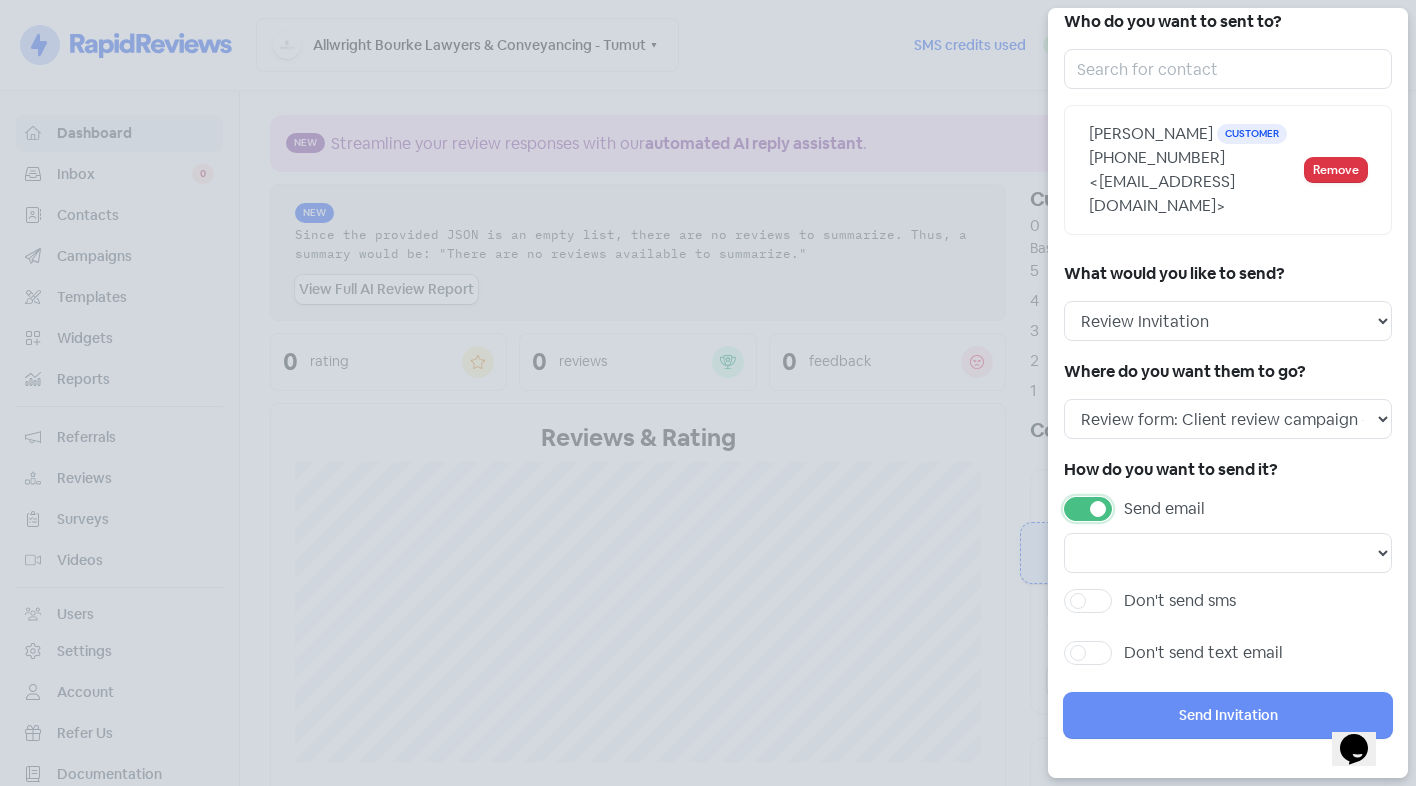 click on "Send email" at bounding box center [1130, 503] 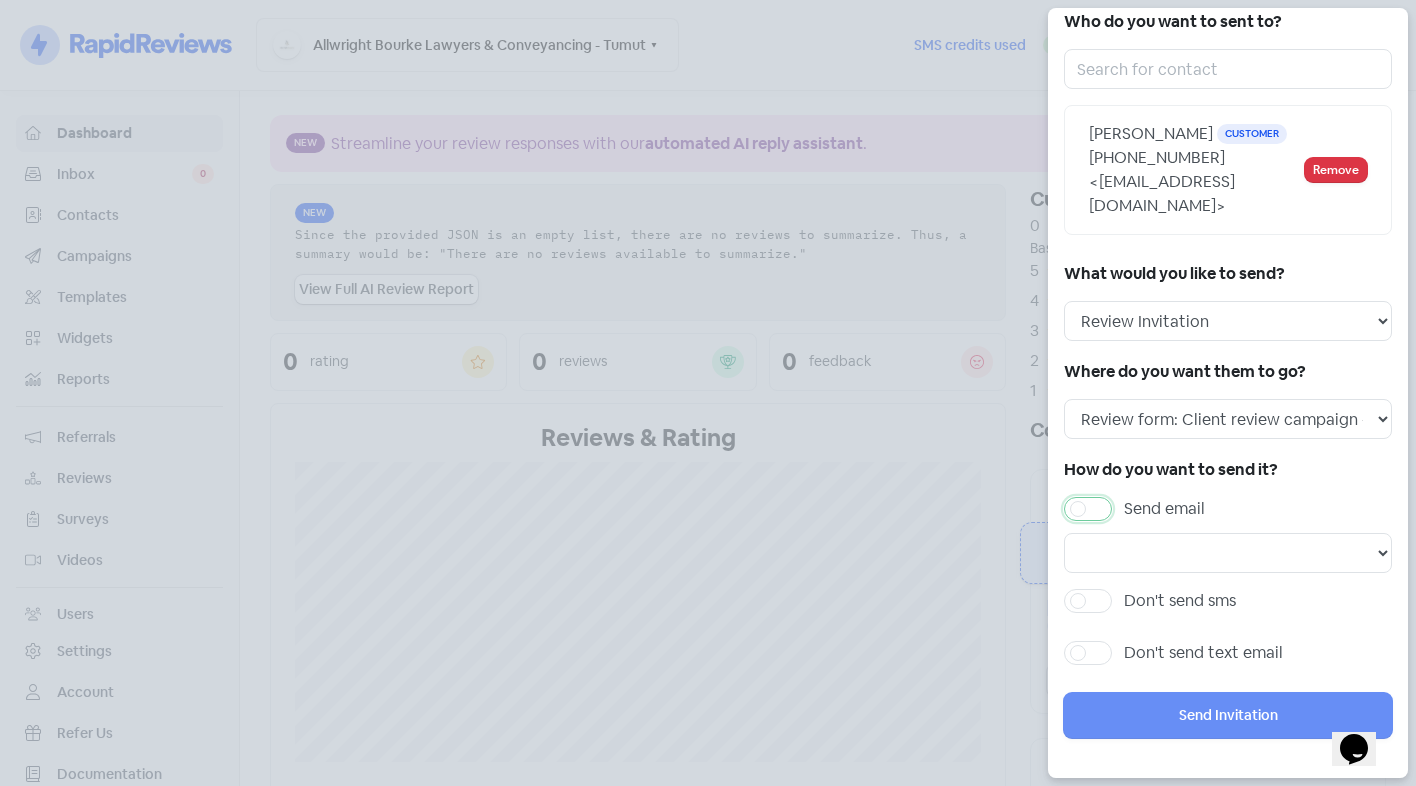 scroll, scrollTop: 73, scrollLeft: 0, axis: vertical 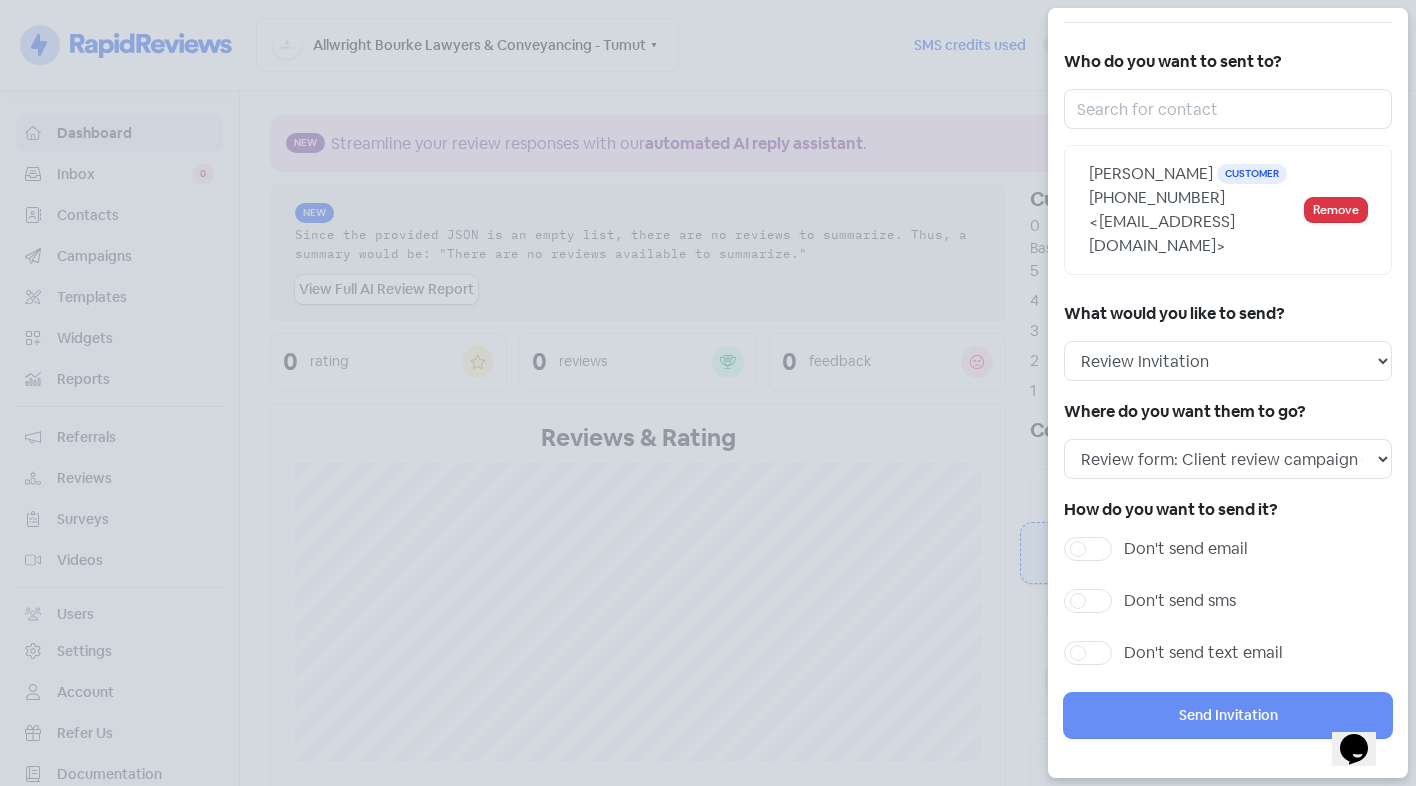 click on "Don't send sms" at bounding box center (1180, 601) 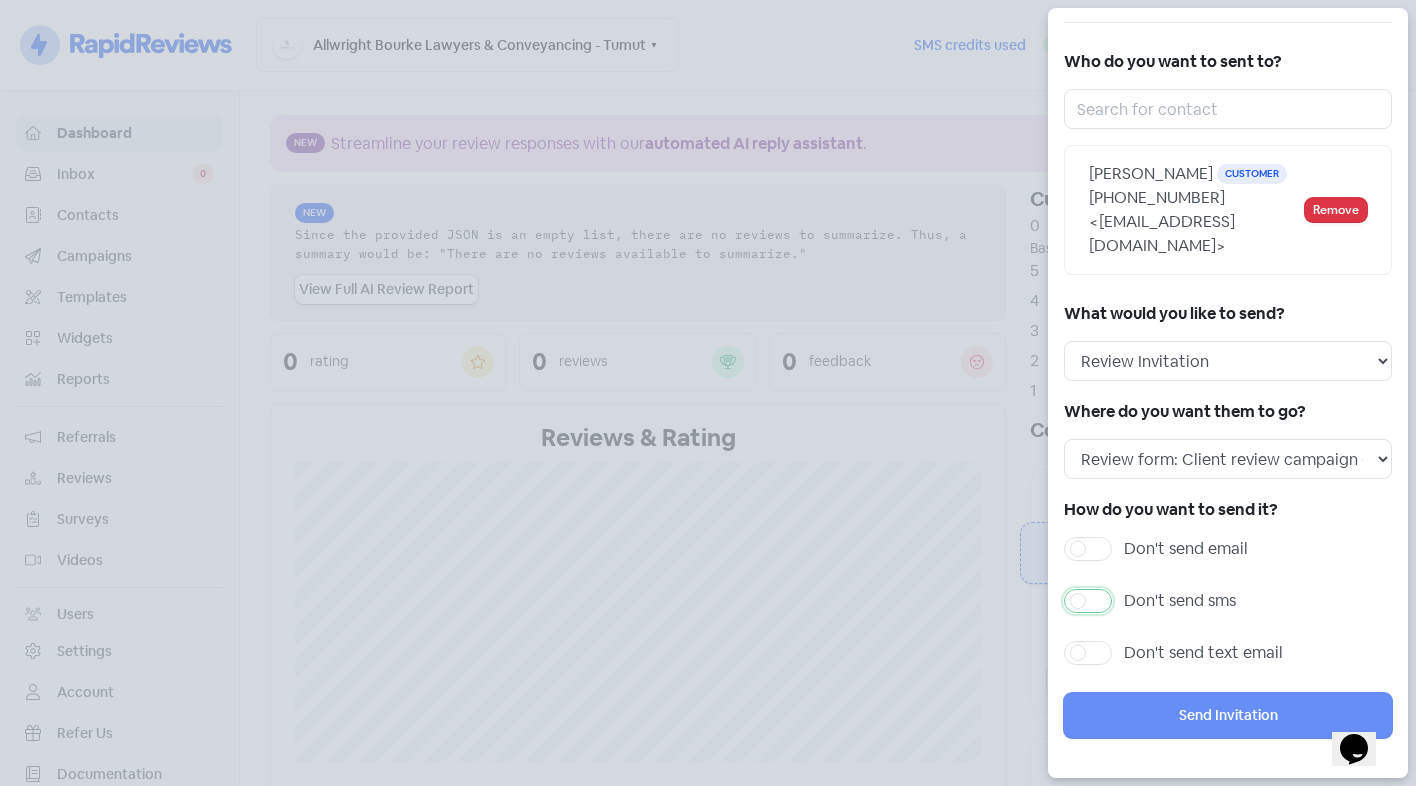 click on "Don't send sms" at bounding box center [1130, 595] 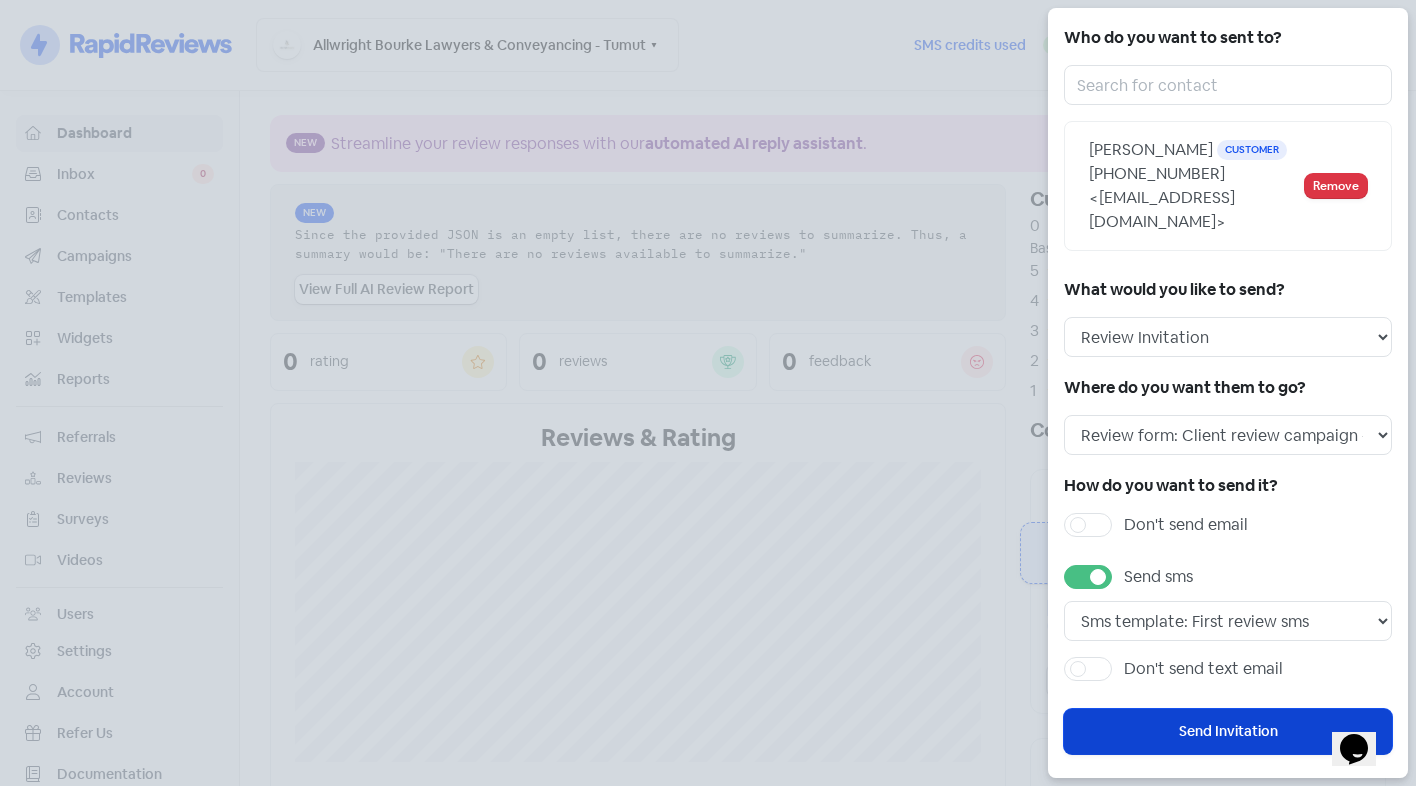 click on "Send Invitation" at bounding box center (1228, 731) 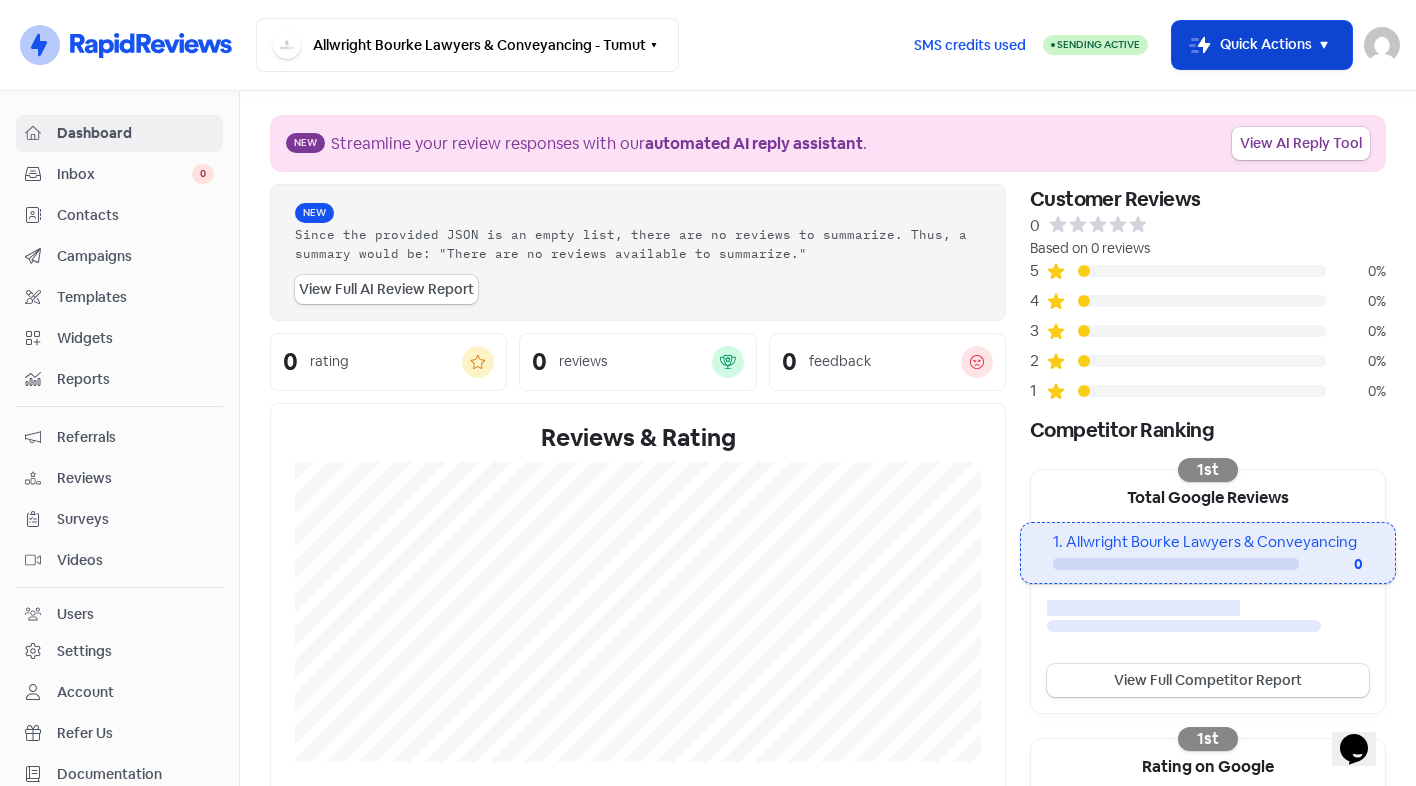 click on "Icon For Thunder-move  Quick Actions" at bounding box center (1262, 45) 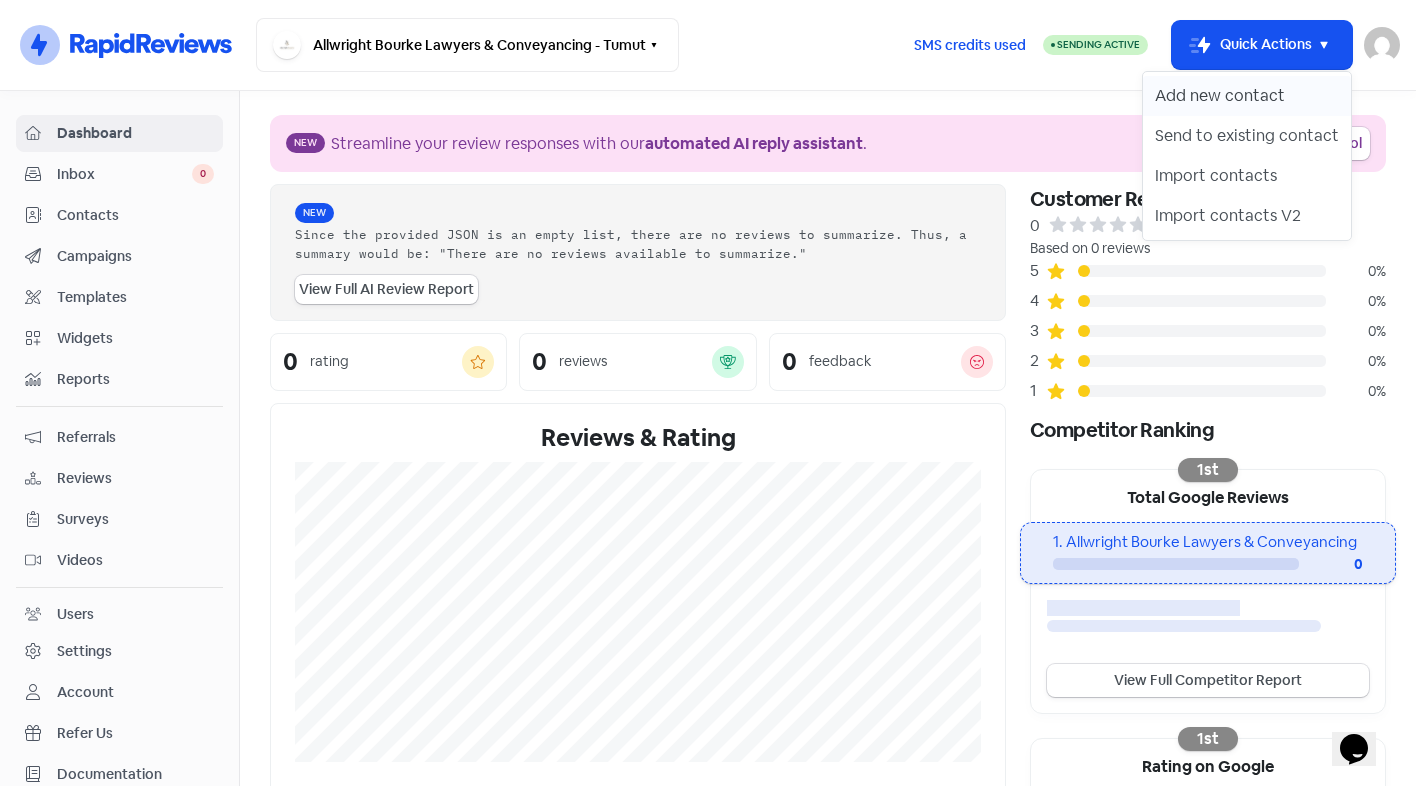 click on "Add new contact" at bounding box center [1247, 96] 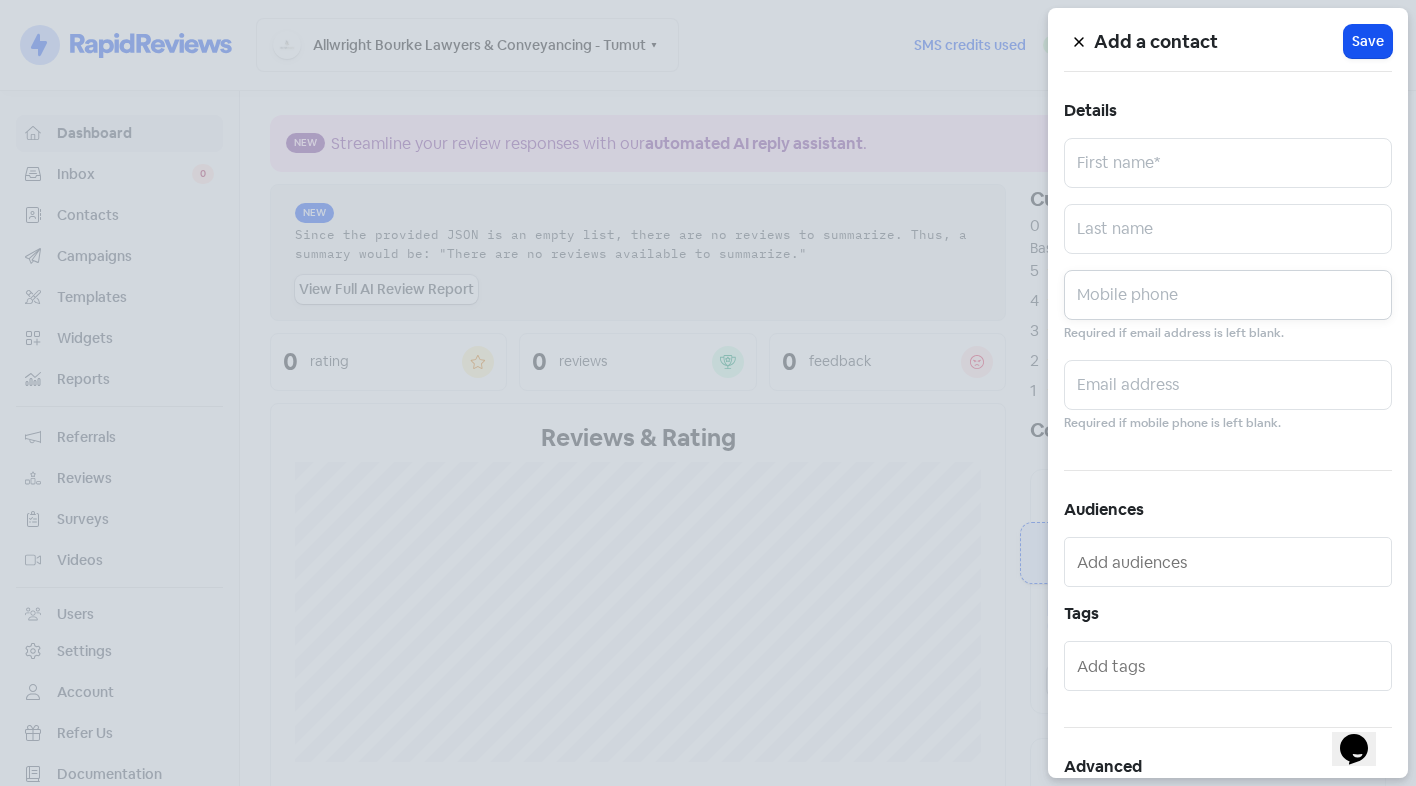 click at bounding box center (1228, 295) 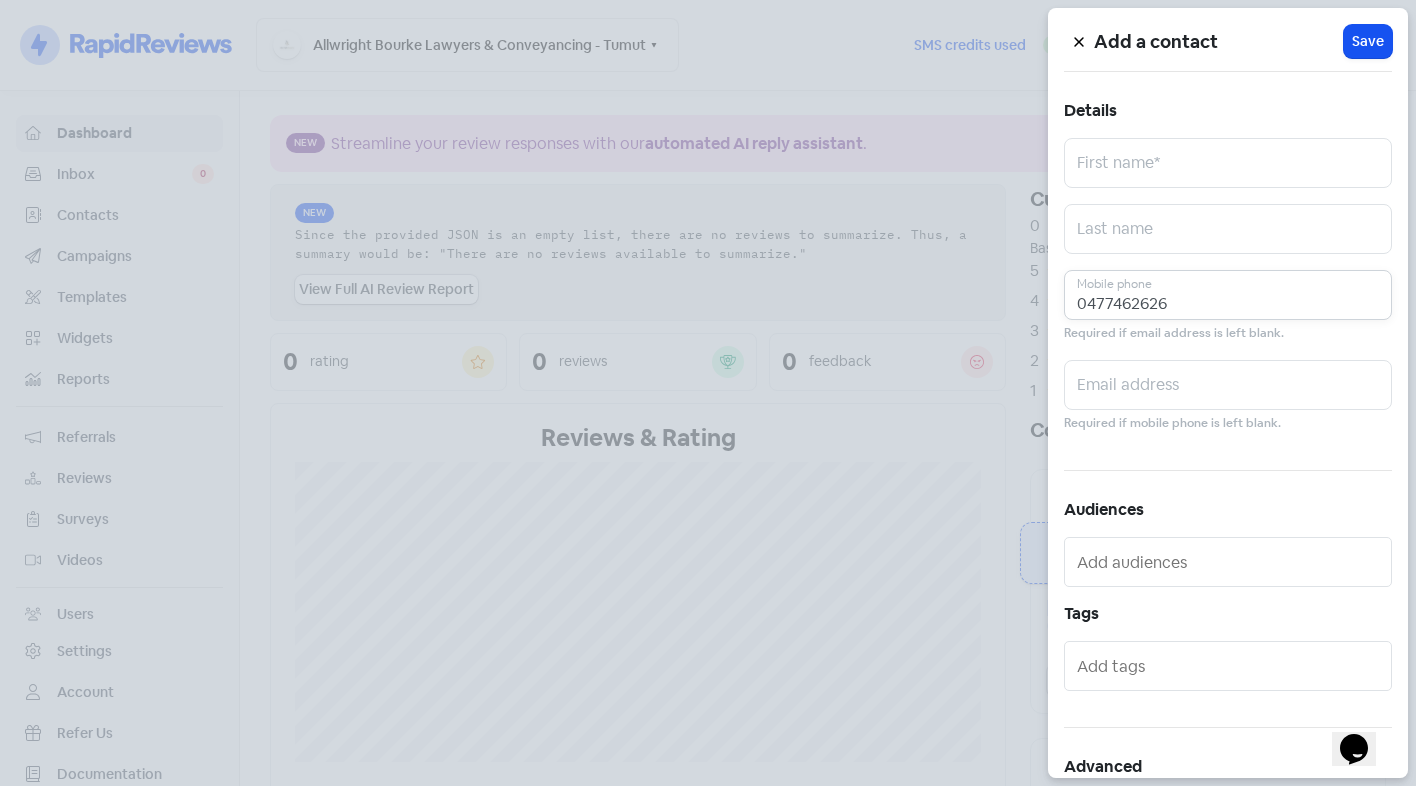 type on "0477462626" 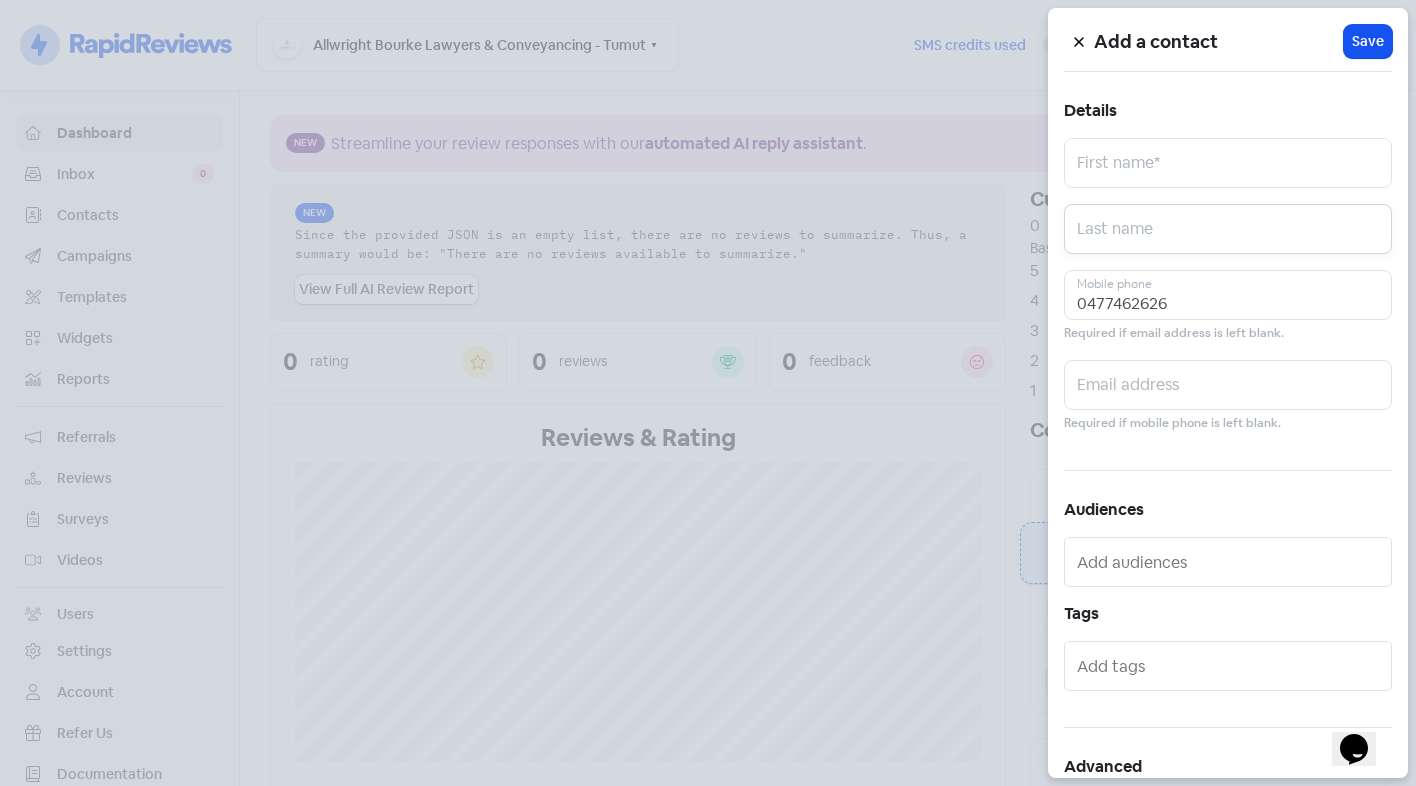 click at bounding box center [1228, 229] 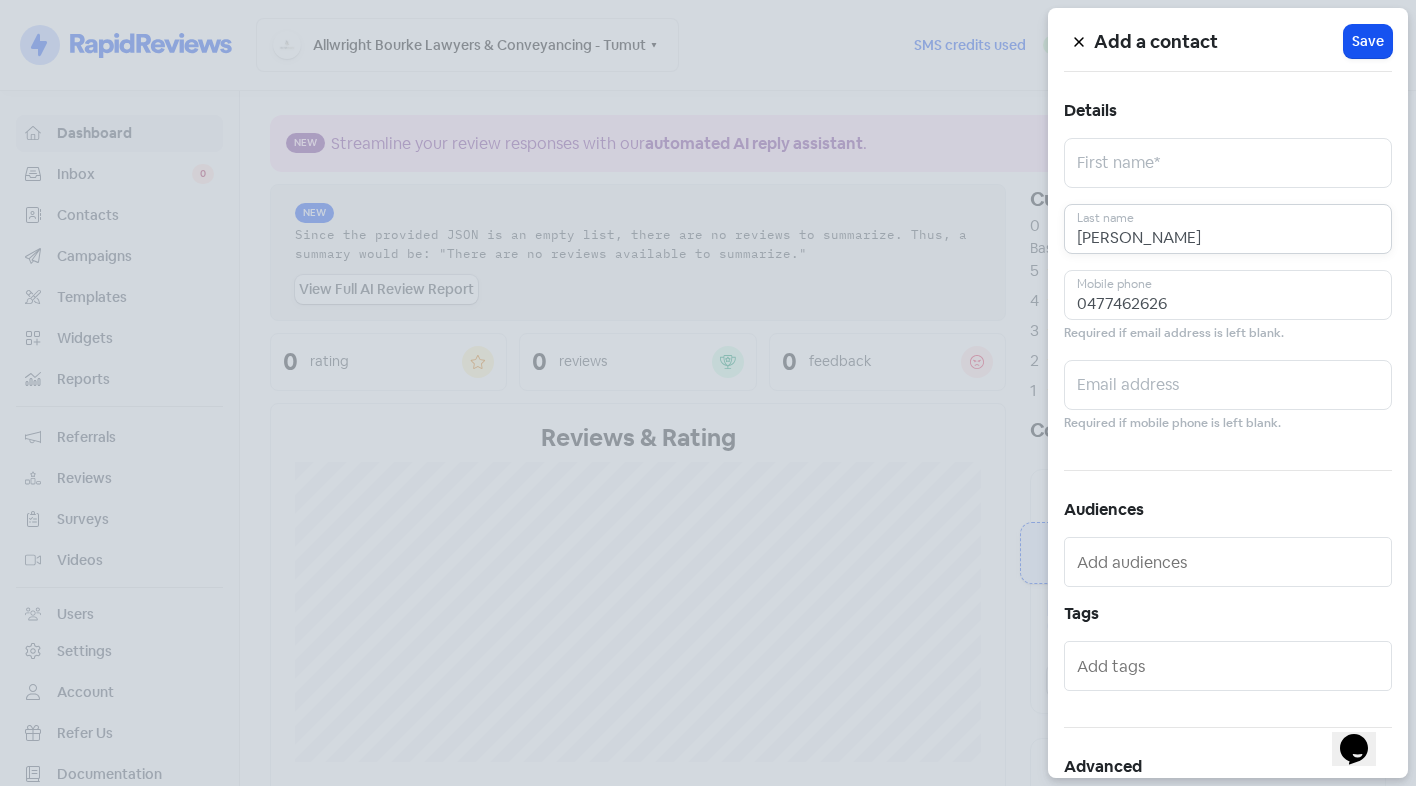 type on "Tiyce" 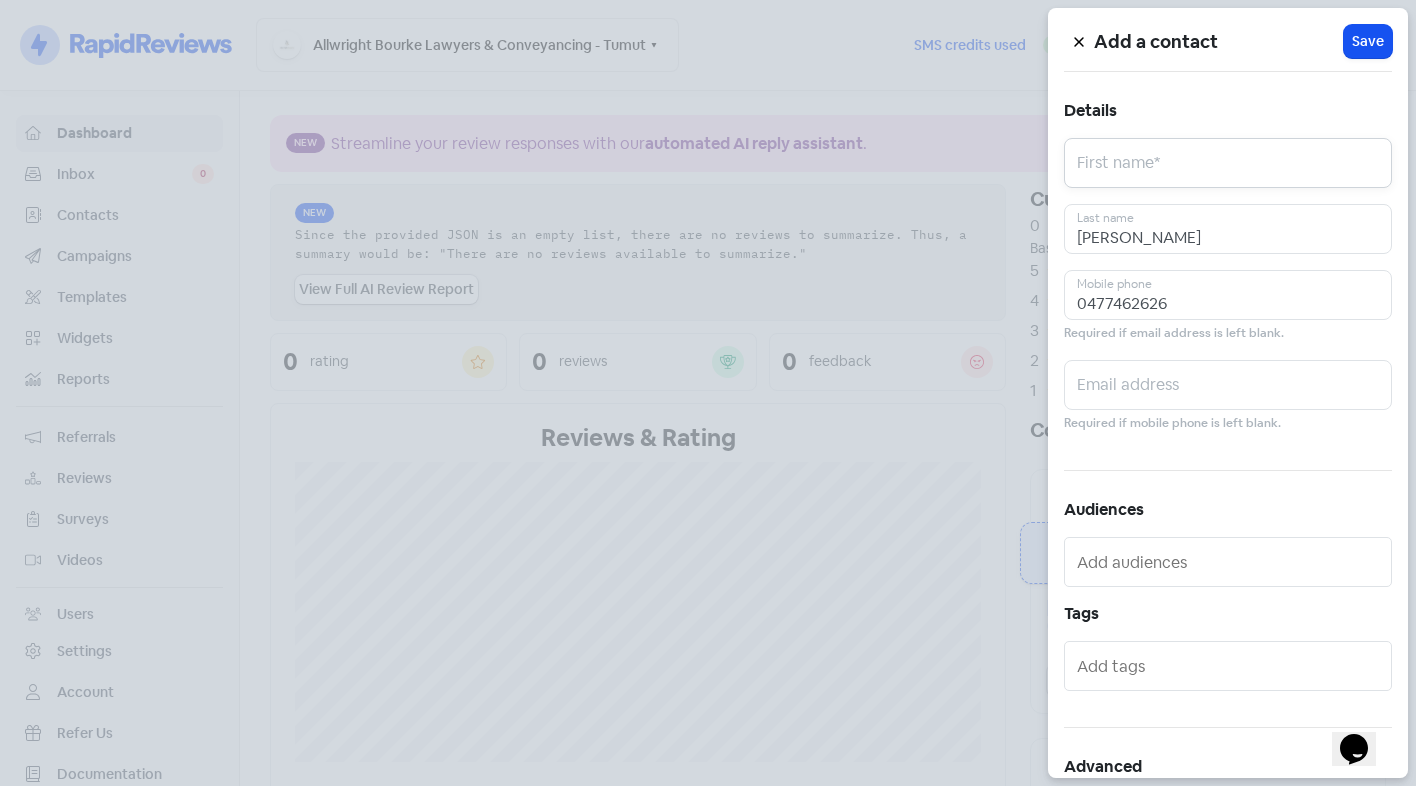 click at bounding box center [1228, 163] 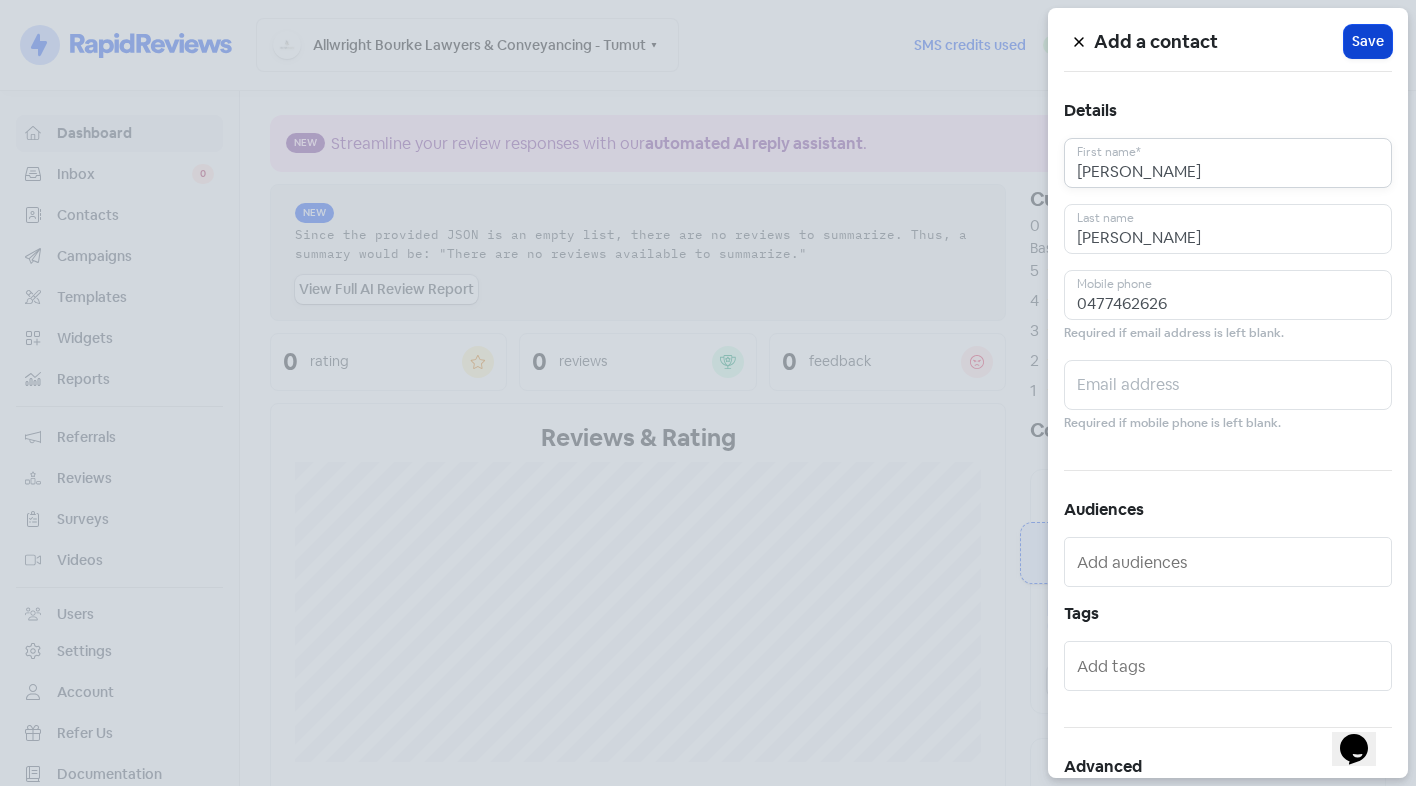 type on "Jennifer Joy" 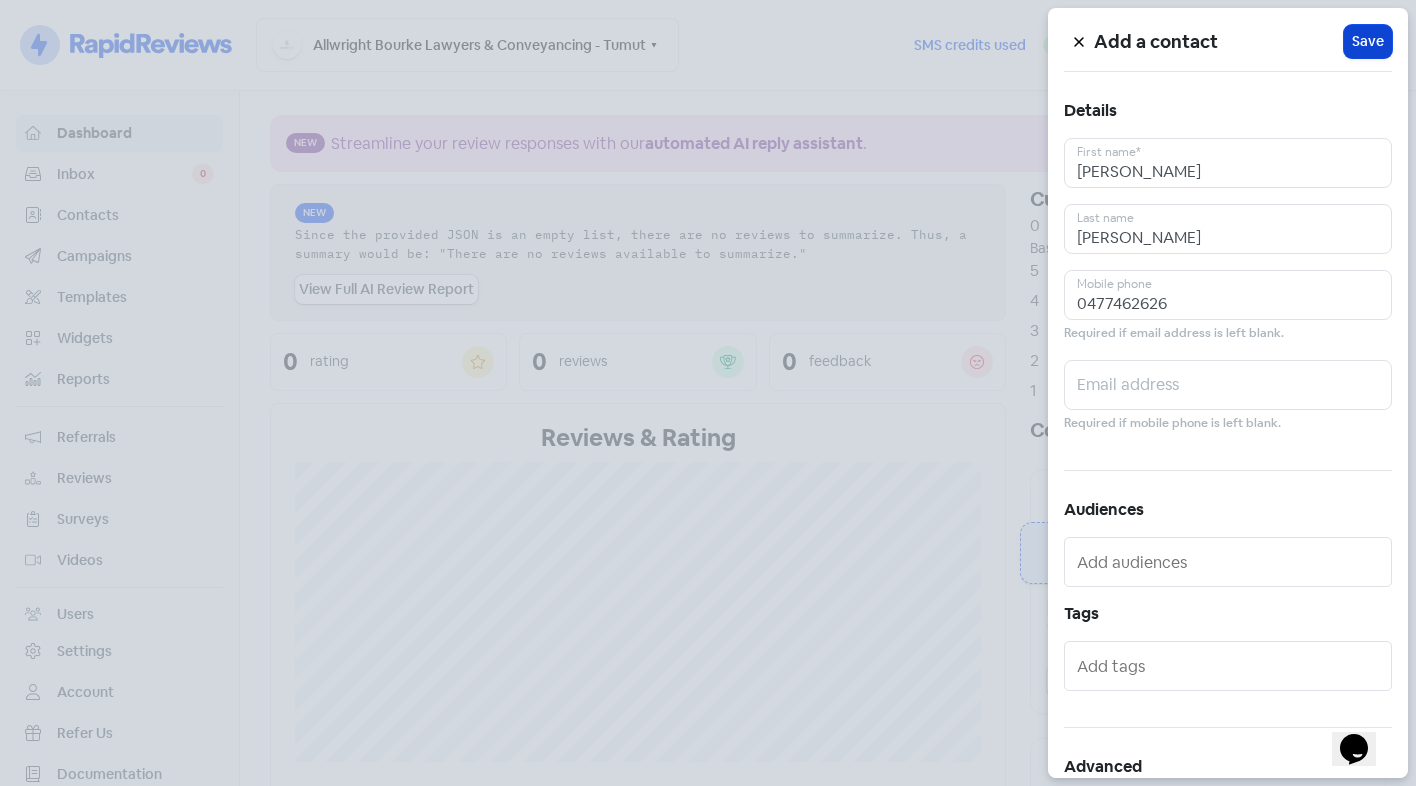 click on "Icon For Loading Save" at bounding box center [1368, 41] 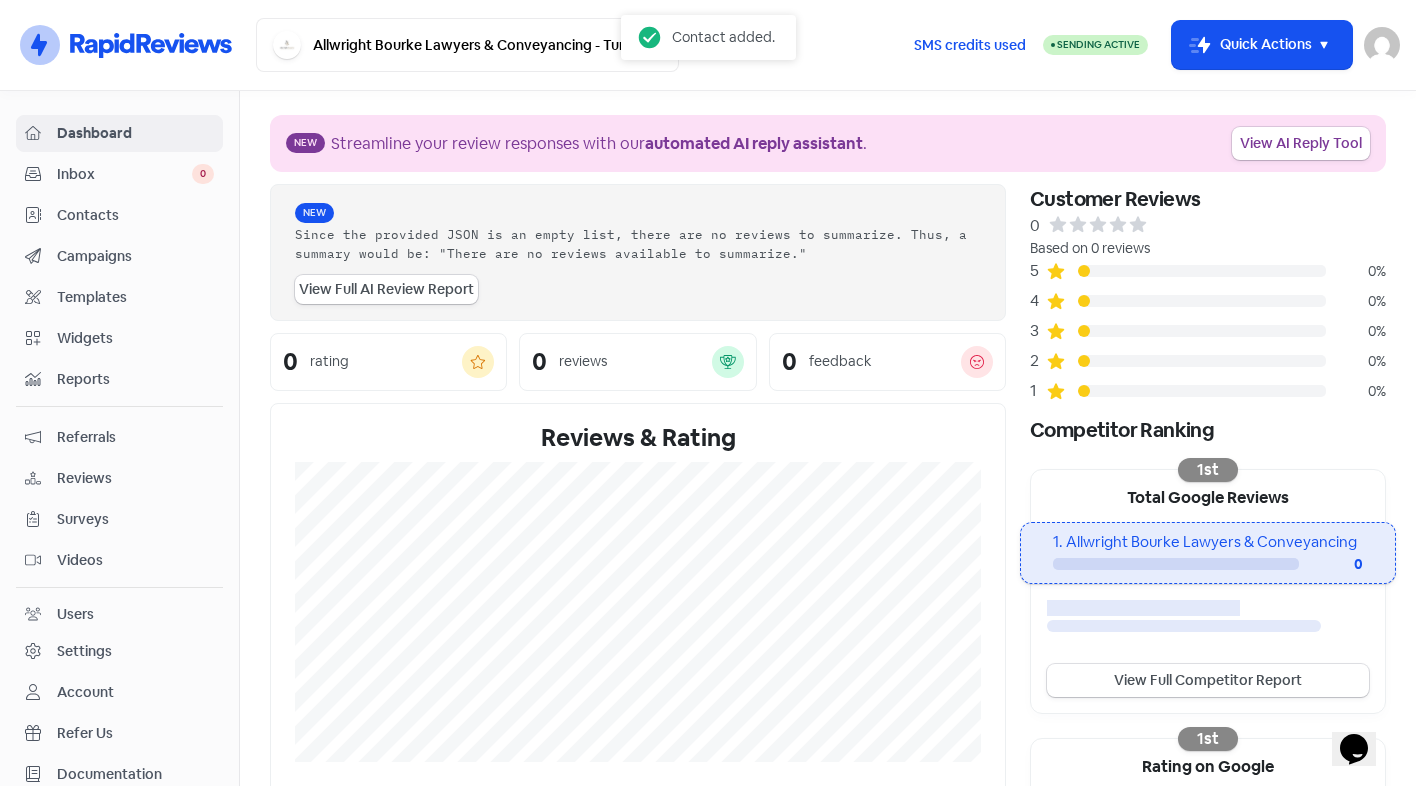 click on "SMS credits used   Sending Active   Icon For Thunder-move  Quick Actions      Contact name   pm@allwrightbourke.com.au     Sign out" at bounding box center [1148, 45] 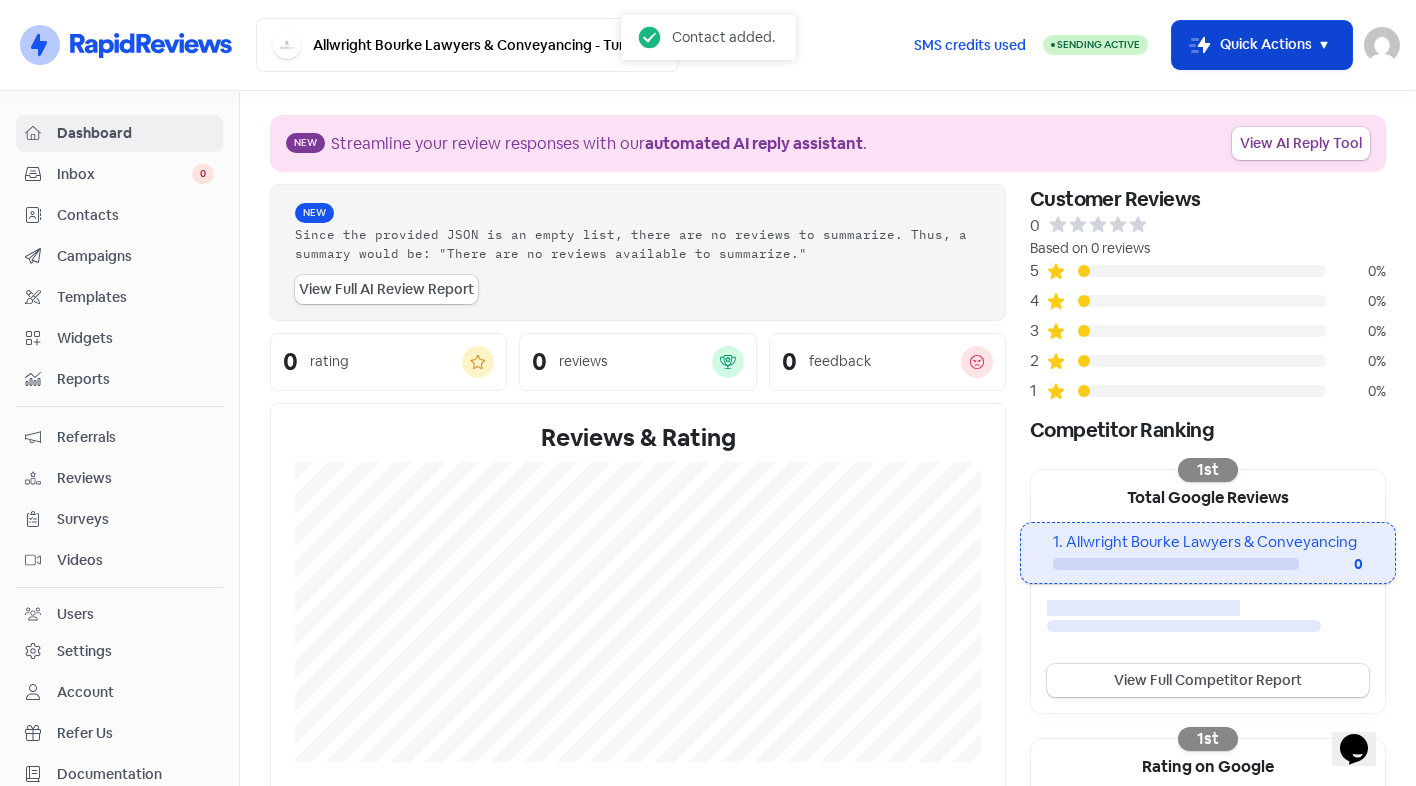 click on "Icon For Thunder-move  Quick Actions" at bounding box center [1262, 45] 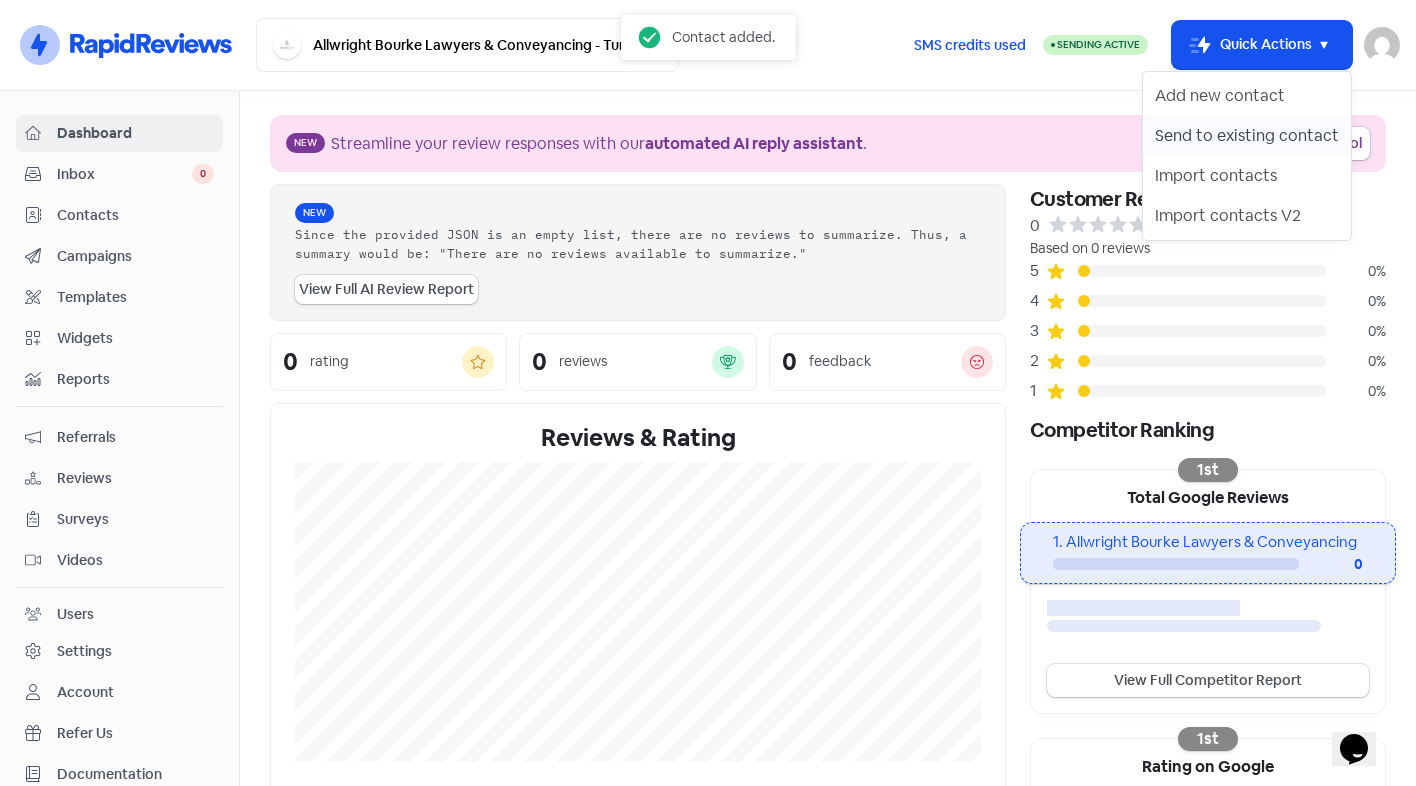 click on "Send to existing contact" at bounding box center (1247, 136) 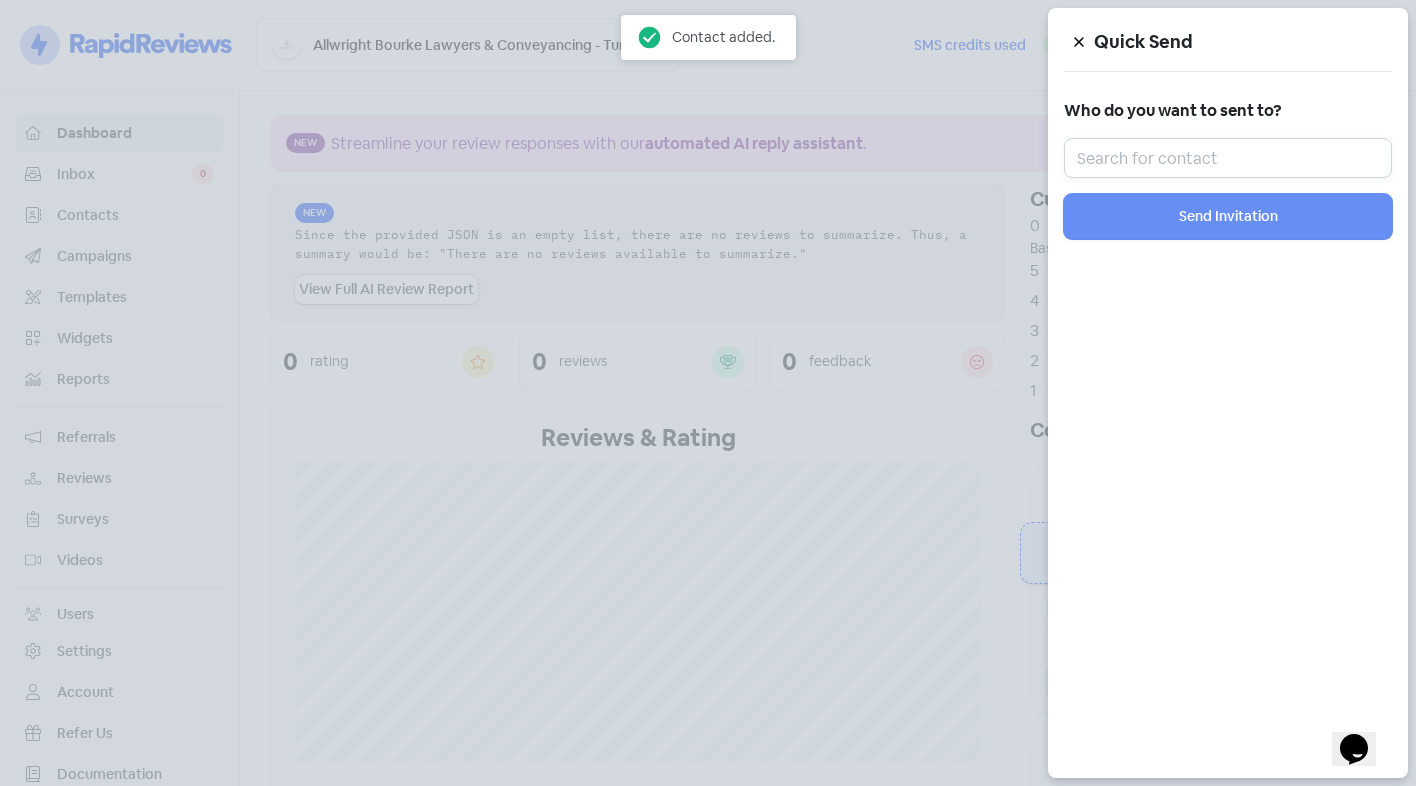 click at bounding box center [1228, 158] 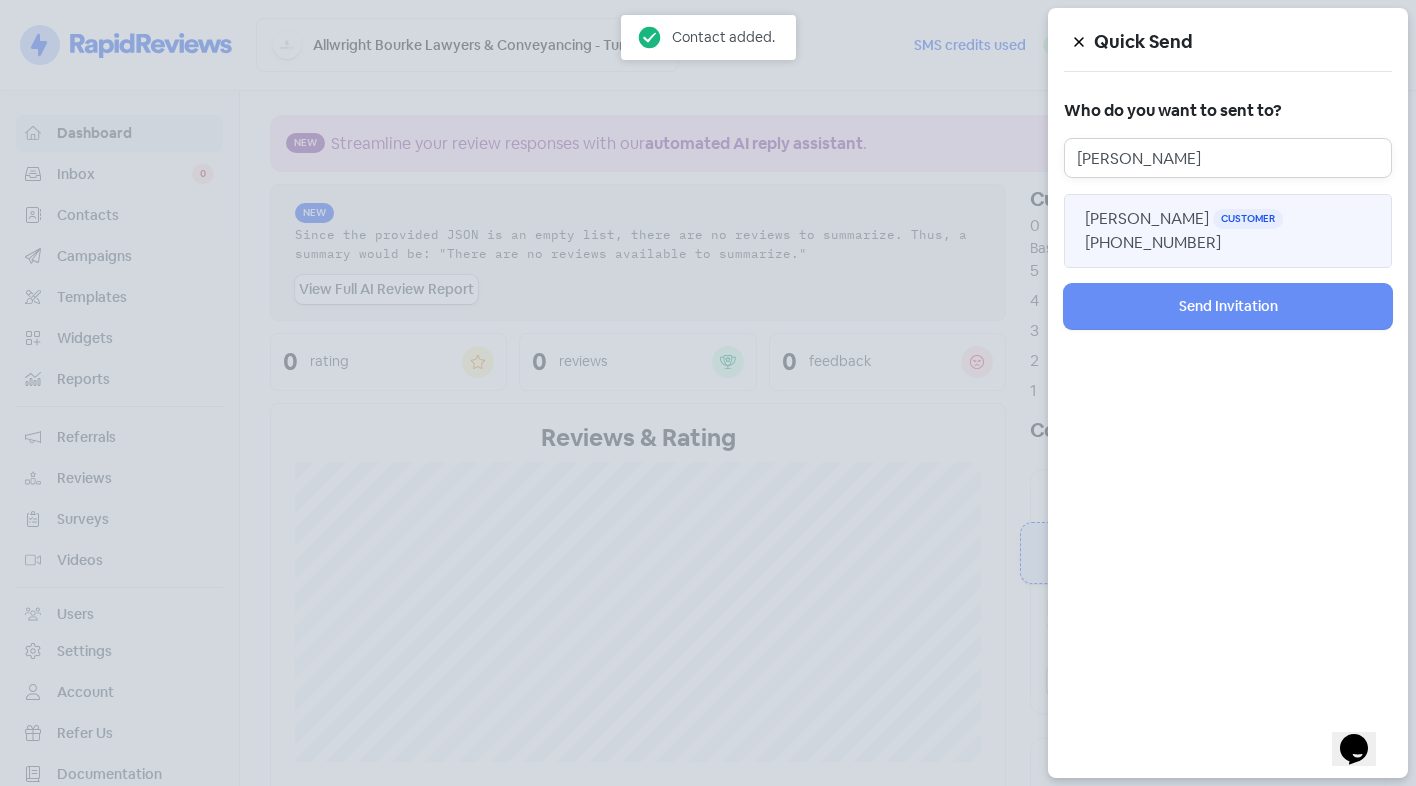 type on "Jennifer Joy" 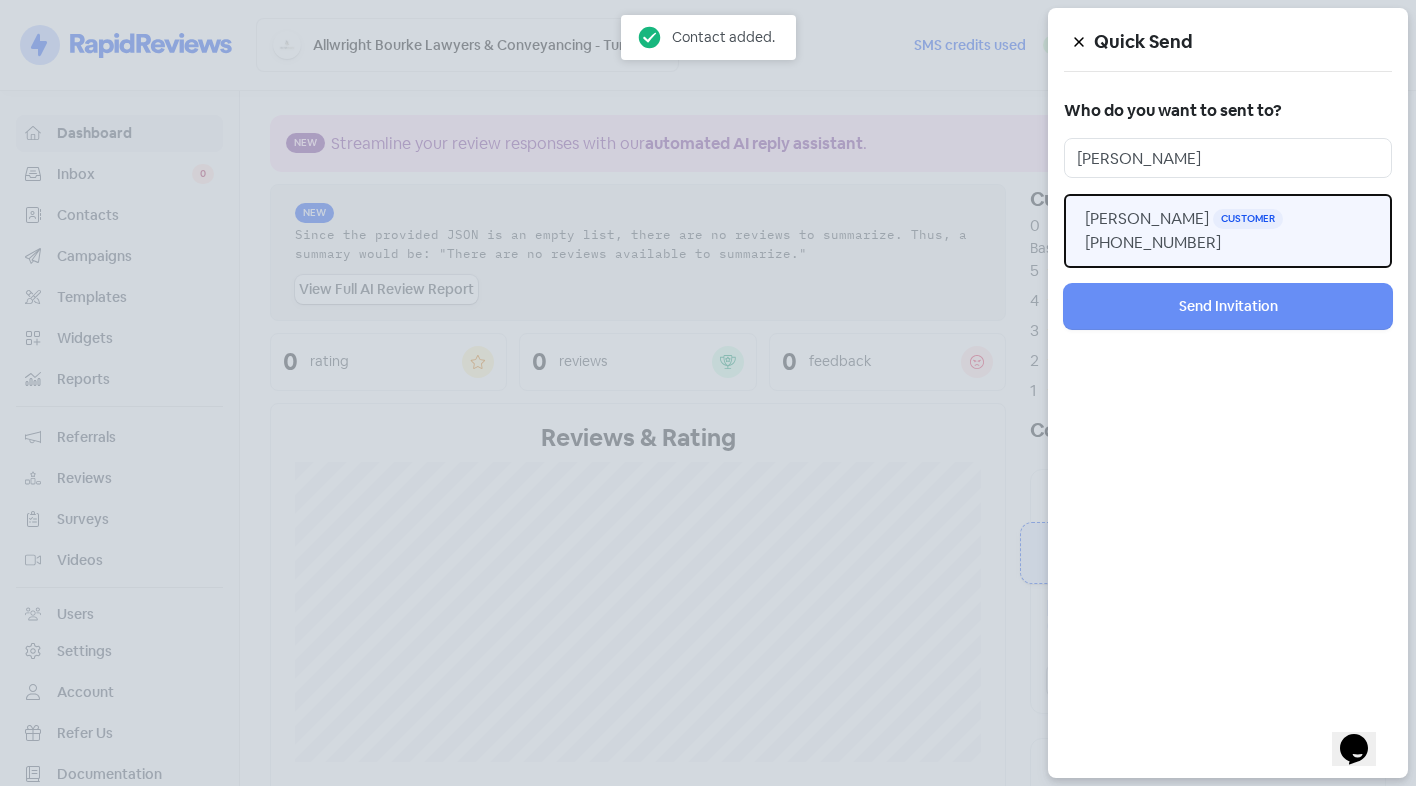 click on "Jennifer Joy Tiyce    Customer  +61477462626" at bounding box center [1228, 231] 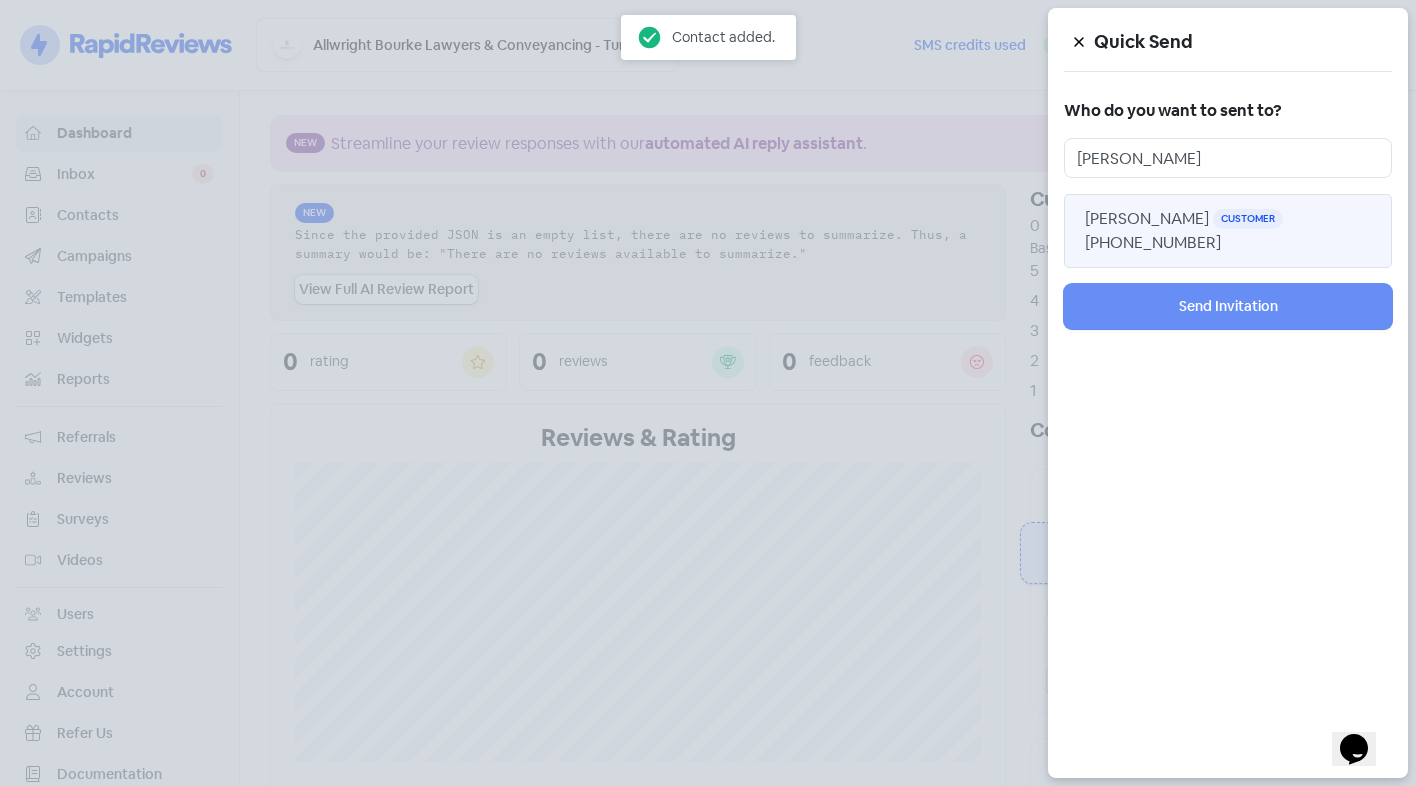 type 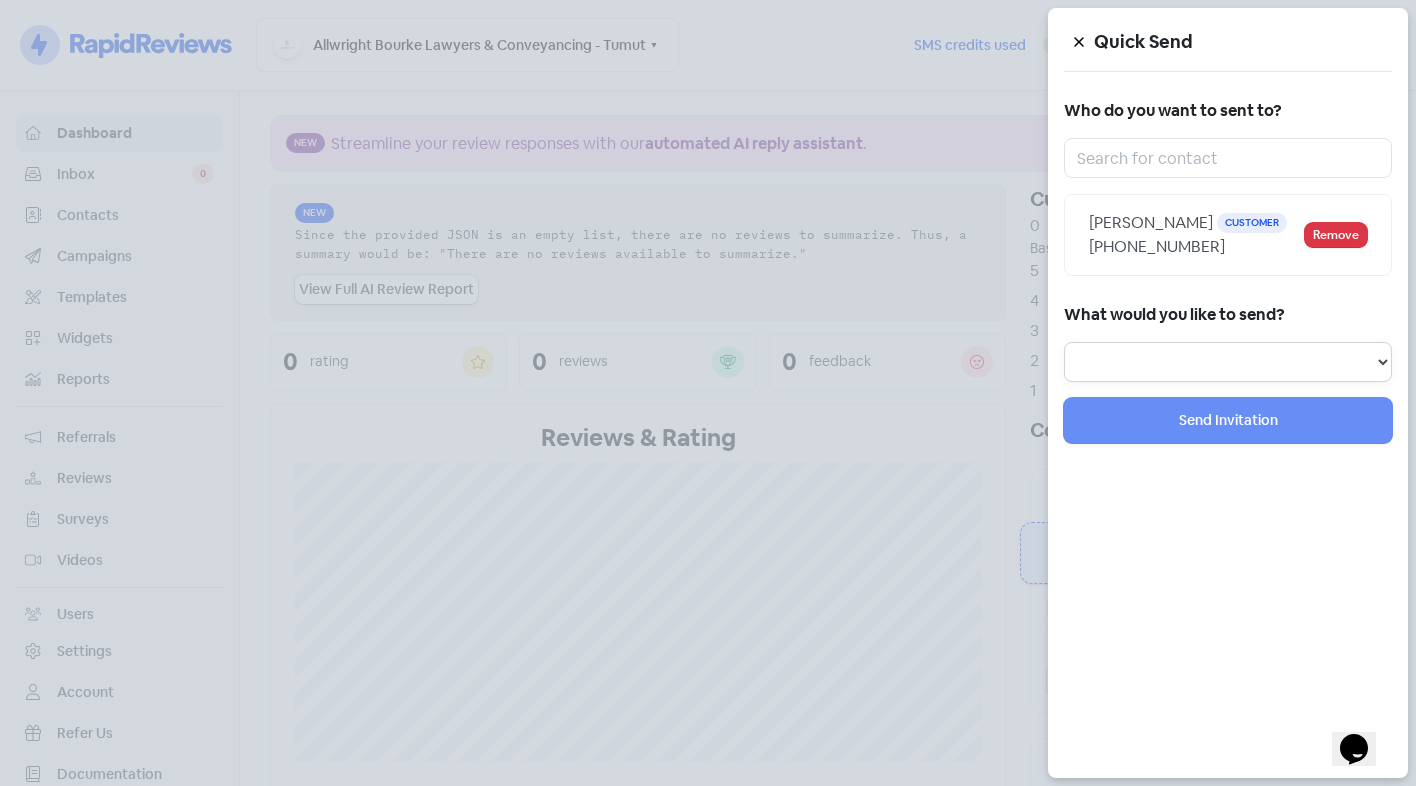 click on "Review Invitation Referral Invitation Survey Invitation Video Invitation" at bounding box center (1228, 362) 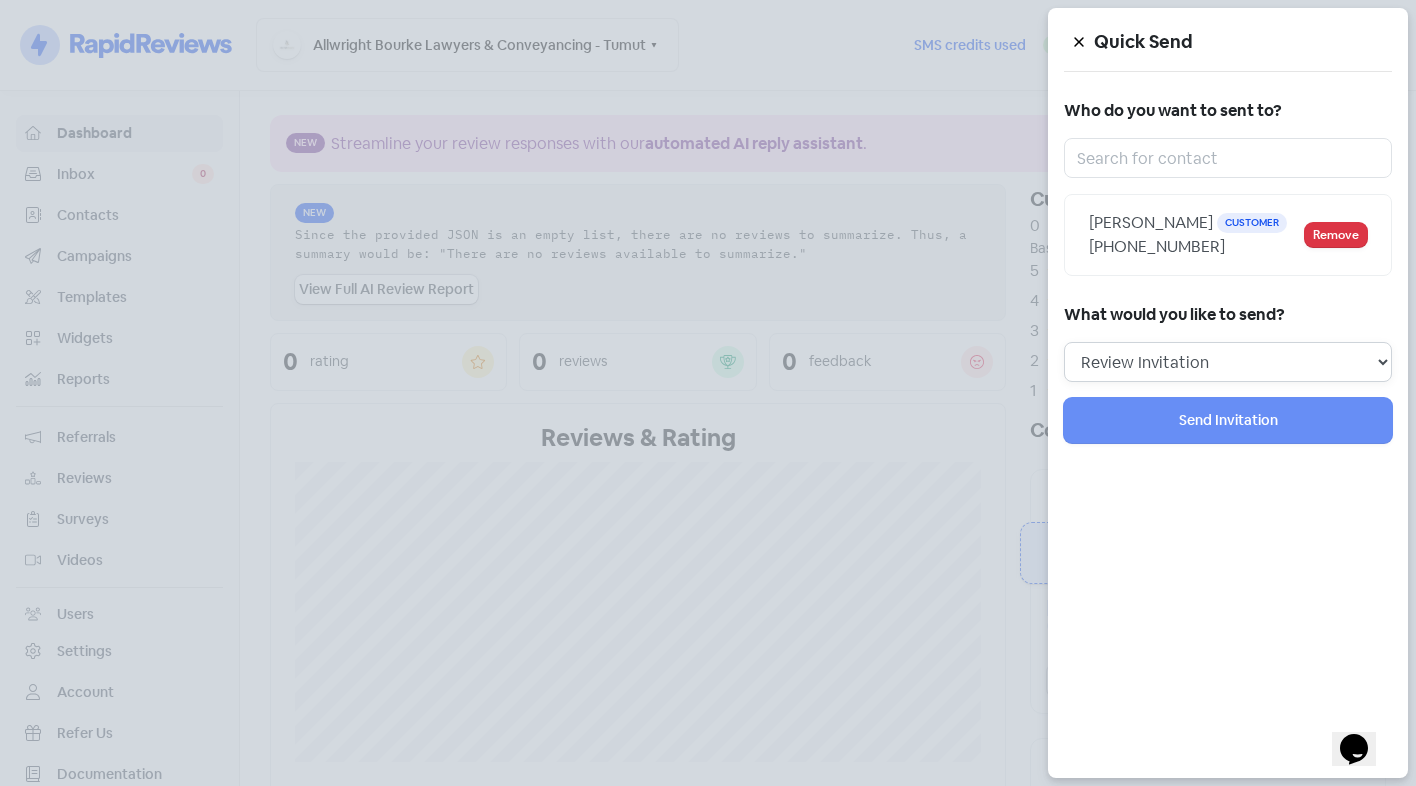 click on "Review Invitation Referral Invitation Survey Invitation Video Invitation" at bounding box center [1228, 362] 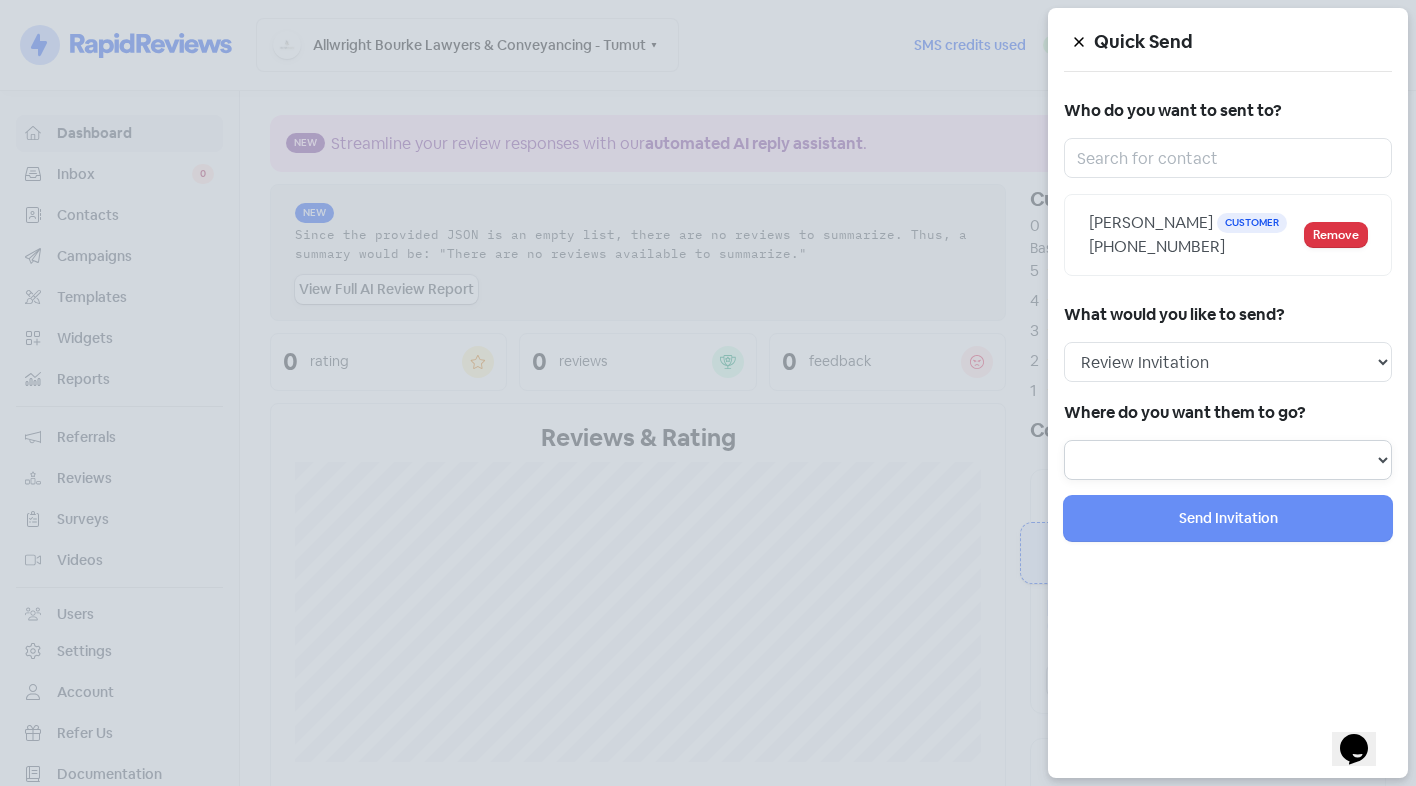 click at bounding box center [1228, 460] 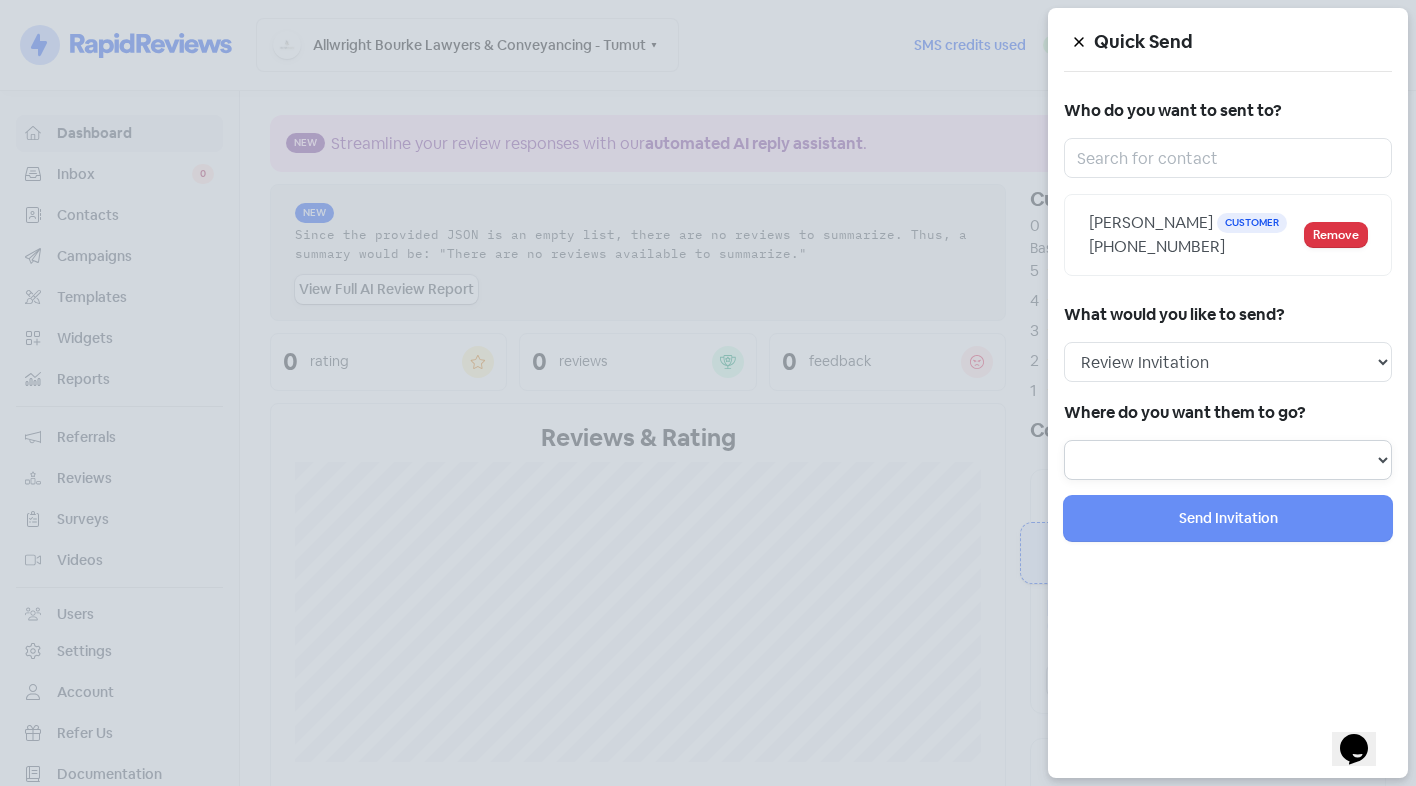 select on "1002" 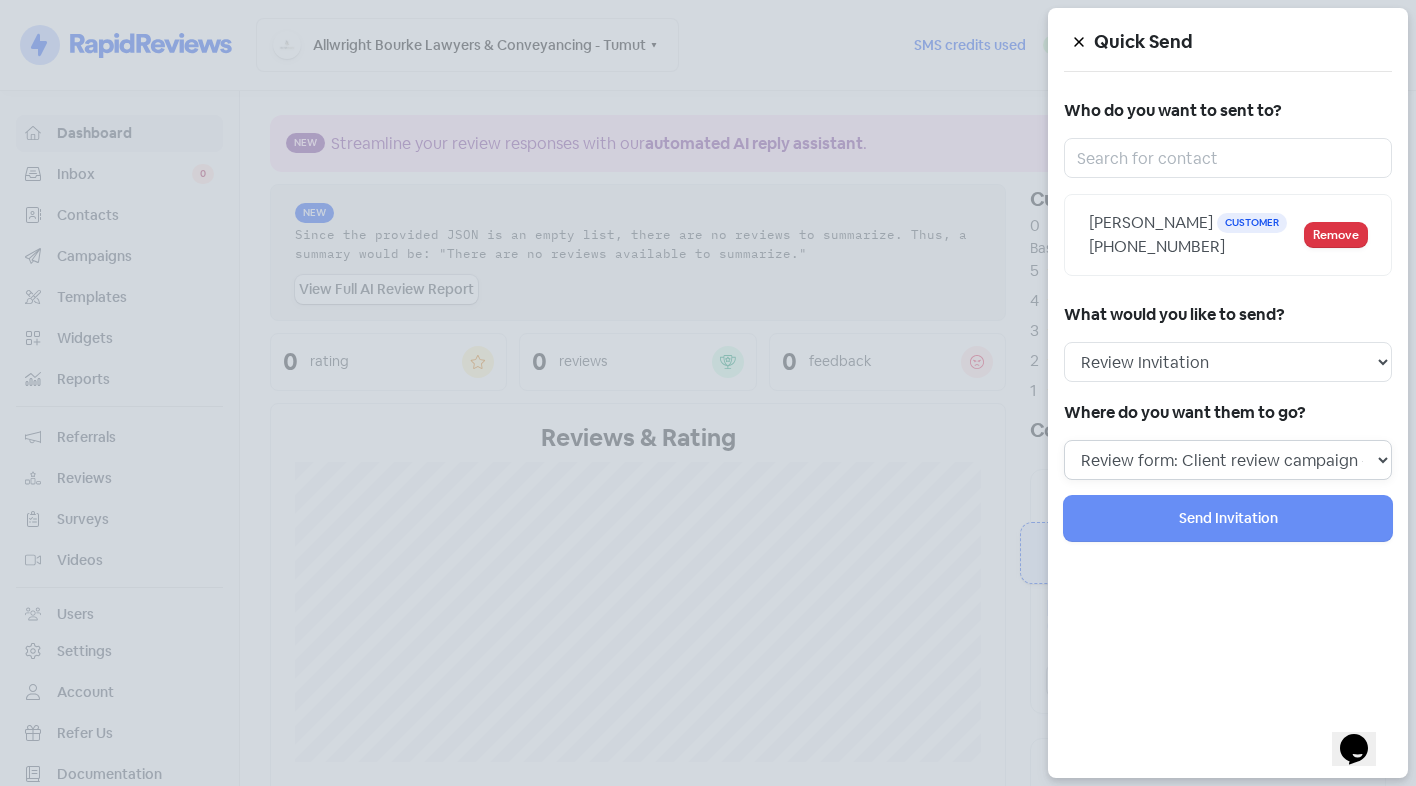 click on "Review form: Client review campaign - review form   Review form: Professionals review campaign - review form" at bounding box center (1228, 460) 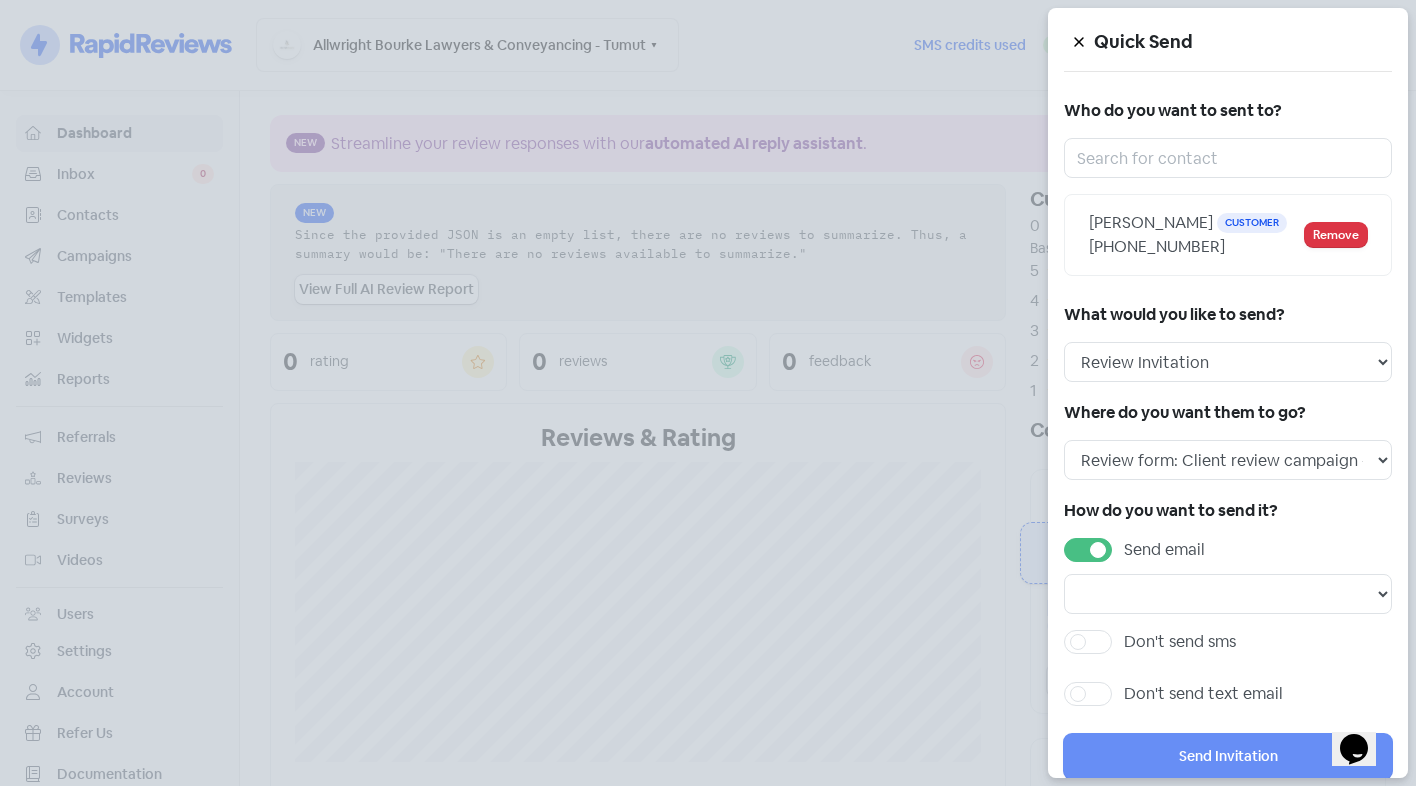click on "Send email" at bounding box center (1164, 550) 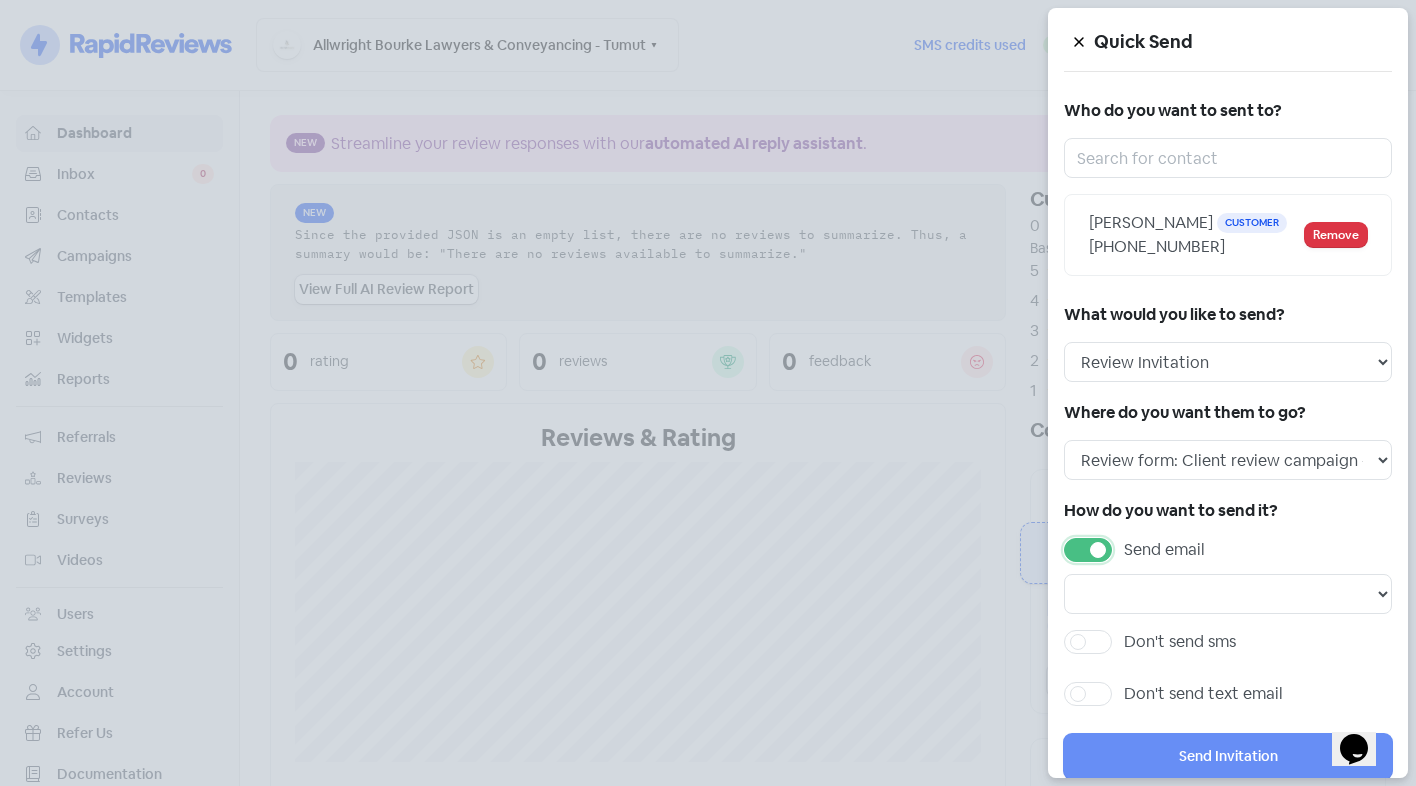 click on "Send email" at bounding box center (1130, 544) 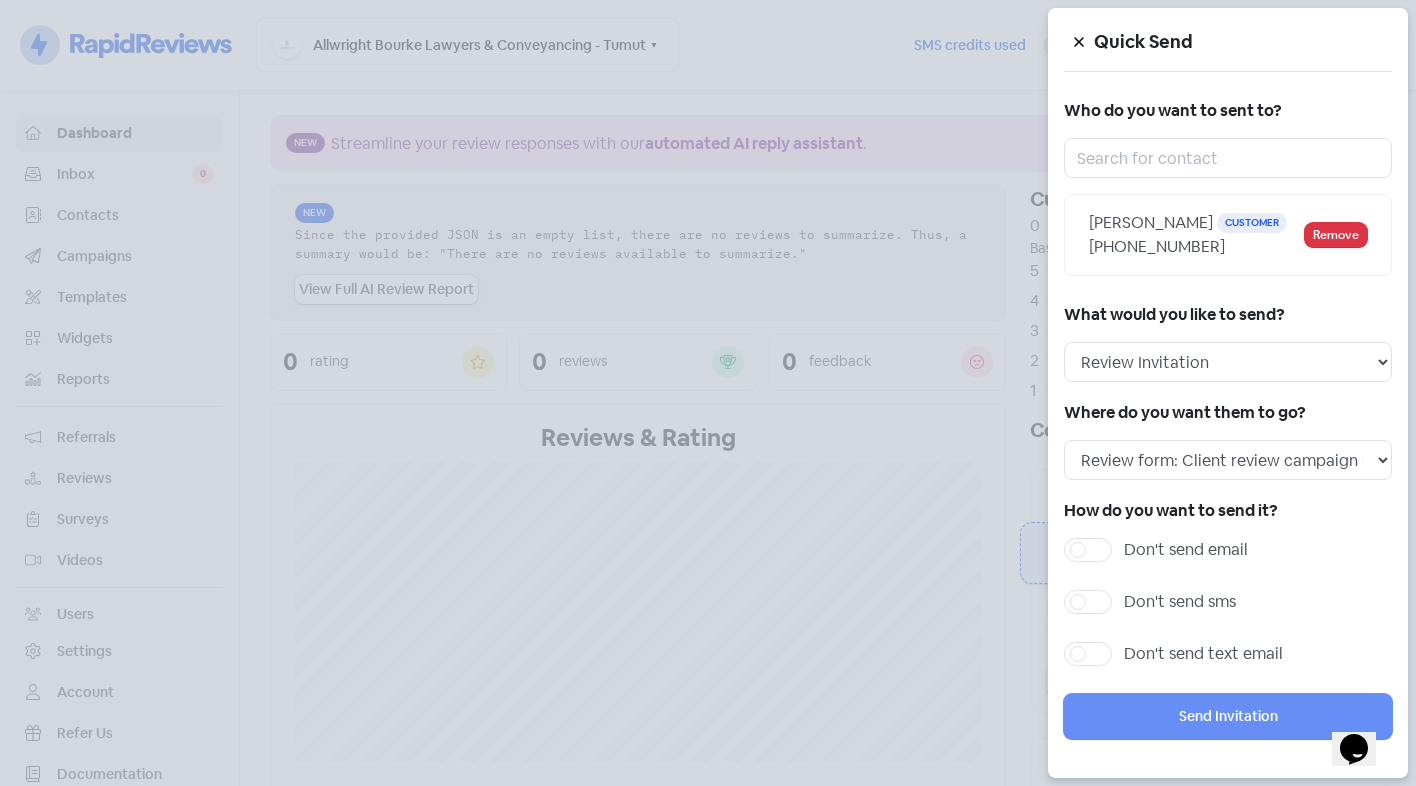 click on "How do you want to send it?  Don't send email   Don't send sms   Don't send text email" at bounding box center [1228, 587] 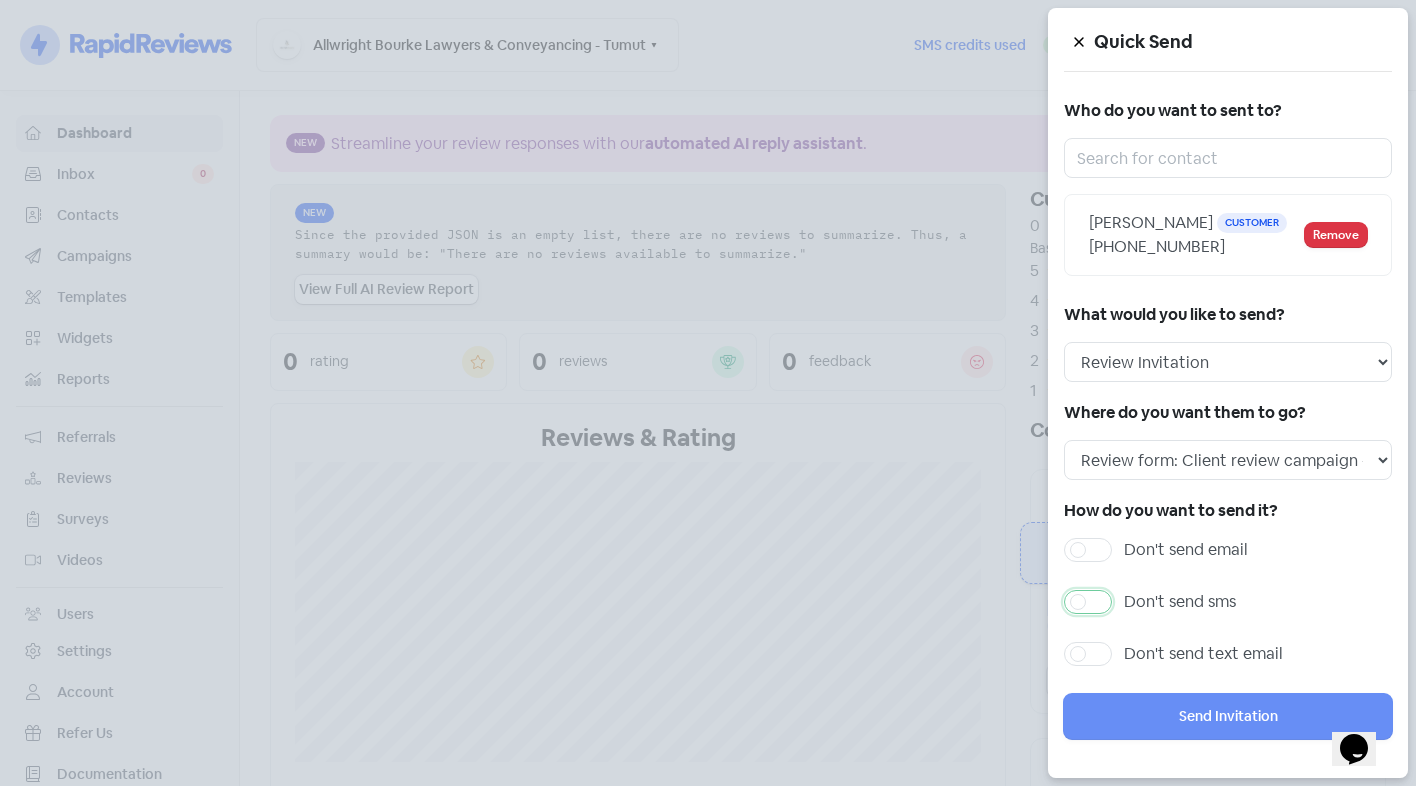 click on "Don't send sms" at bounding box center (1130, 596) 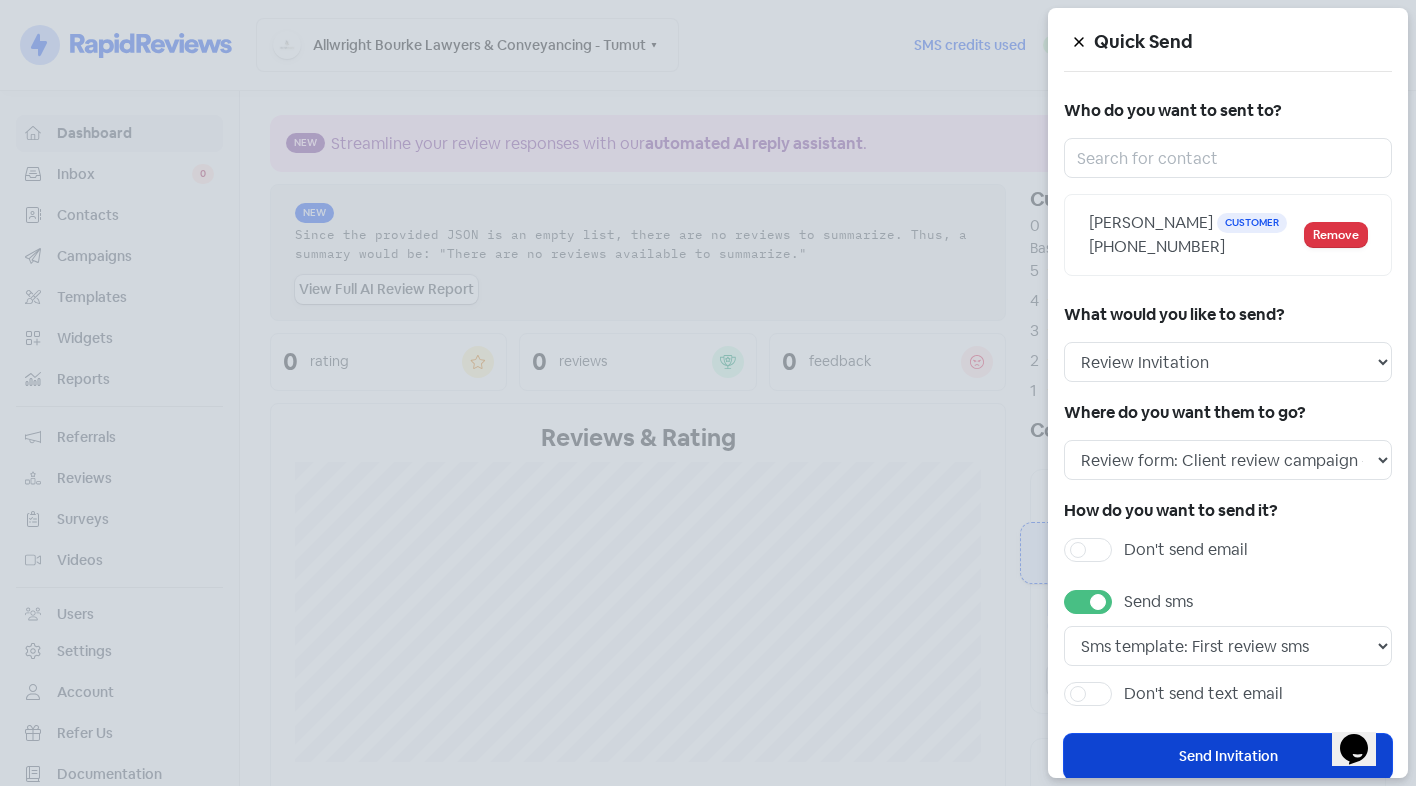 click on "Send Invitation" at bounding box center [1228, 756] 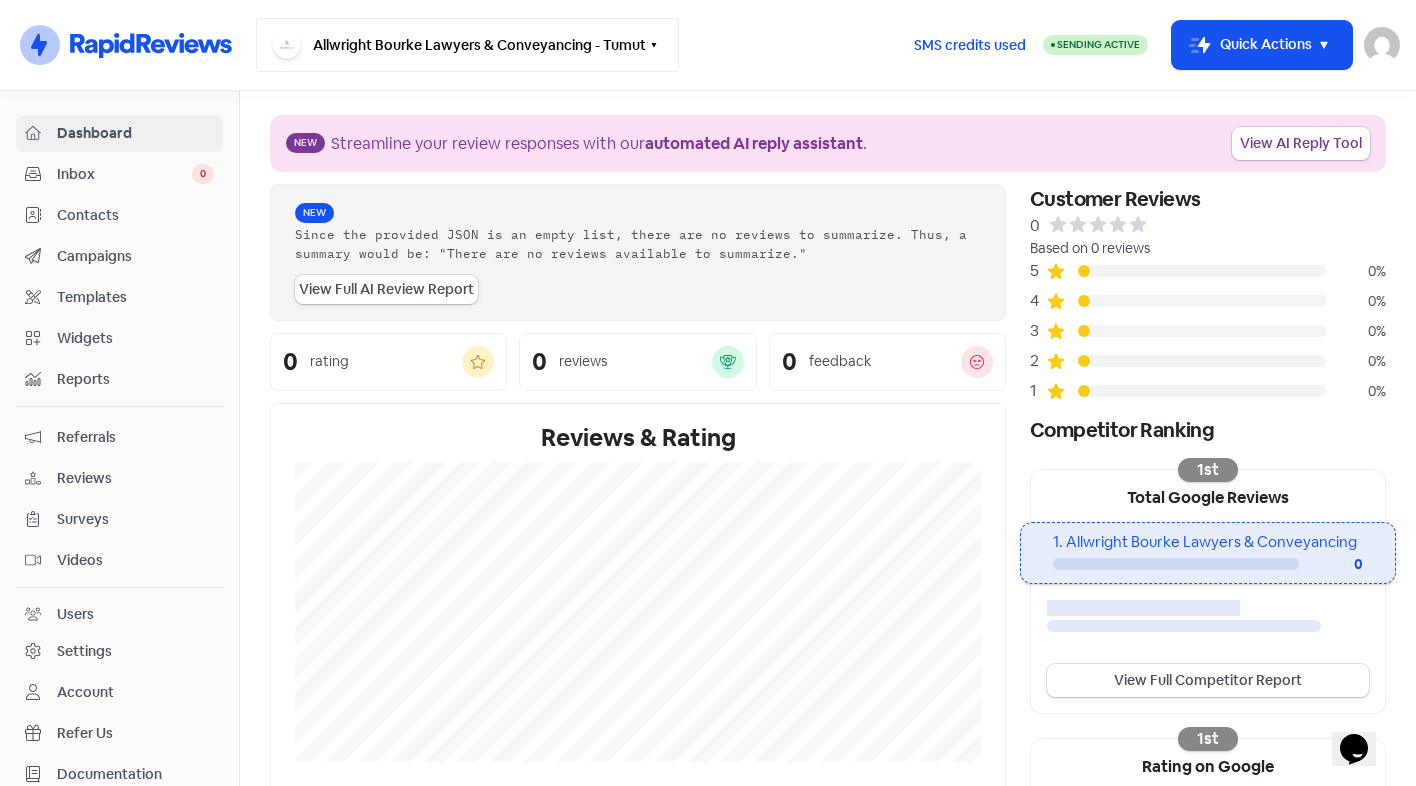 click on "Allwright Bourke Lawyers & Conveyancing - Tumut" at bounding box center (467, 45) 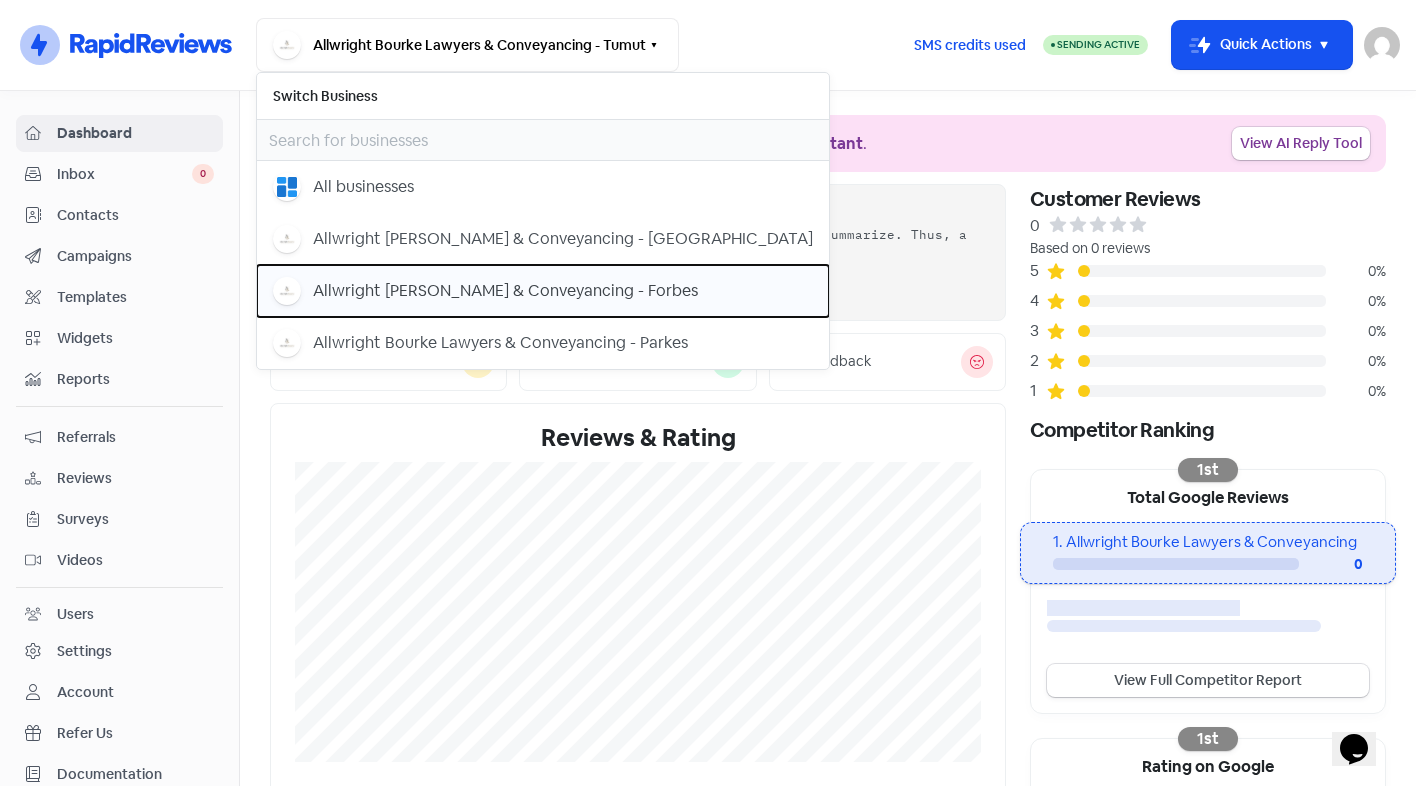 click on "Allwright [PERSON_NAME] & Conveyancing - Forbes" at bounding box center [505, 291] 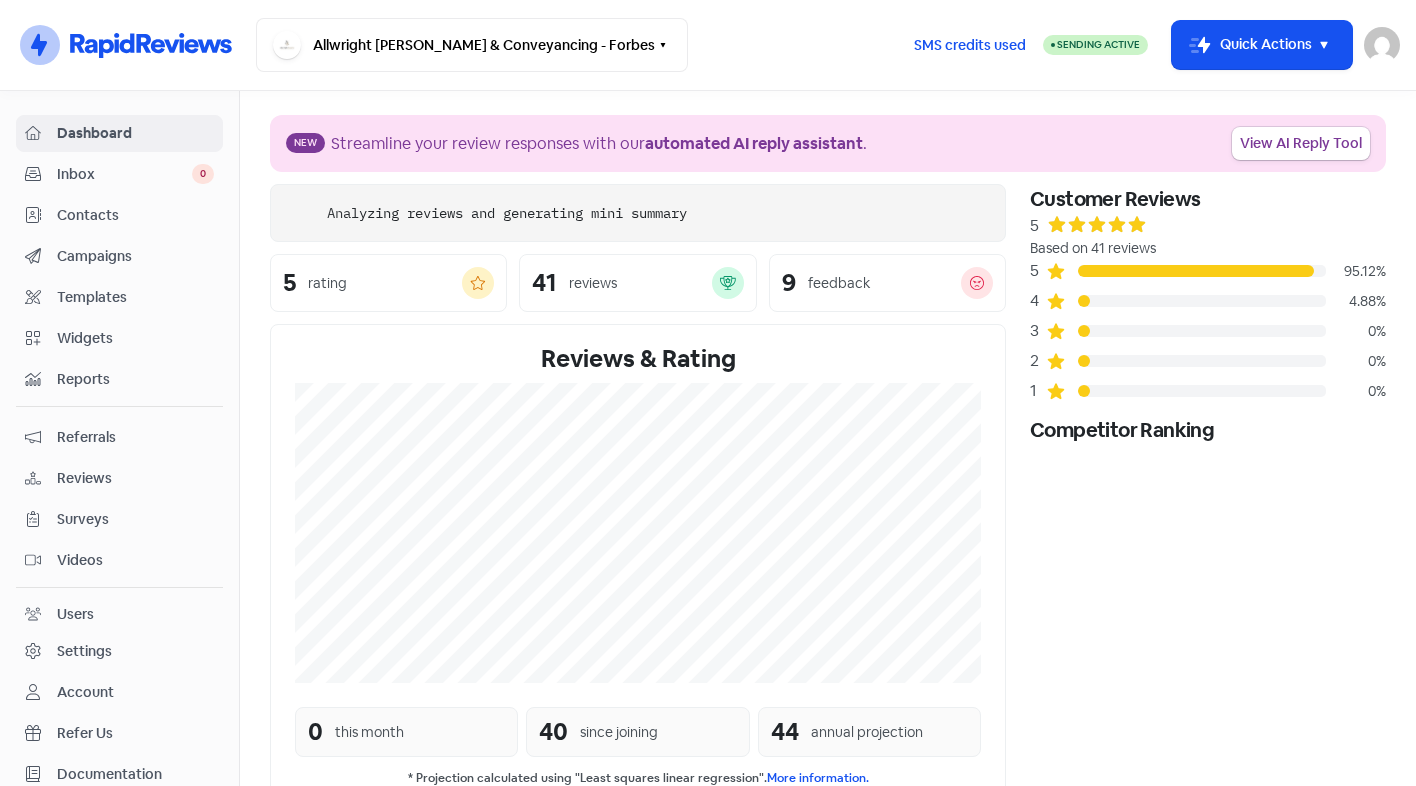 scroll, scrollTop: 0, scrollLeft: 0, axis: both 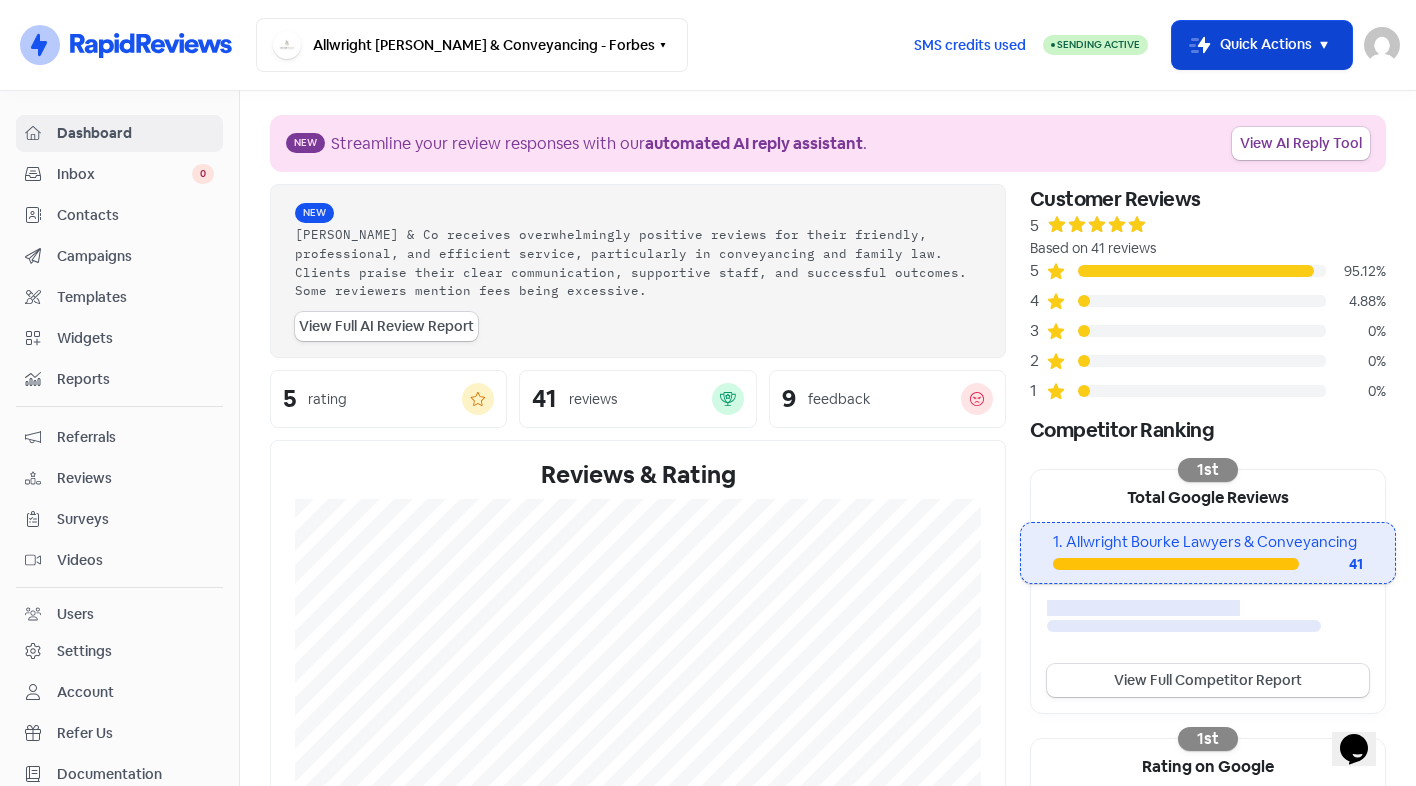 click on "Icon For Thunder-move  Quick Actions" at bounding box center (1262, 45) 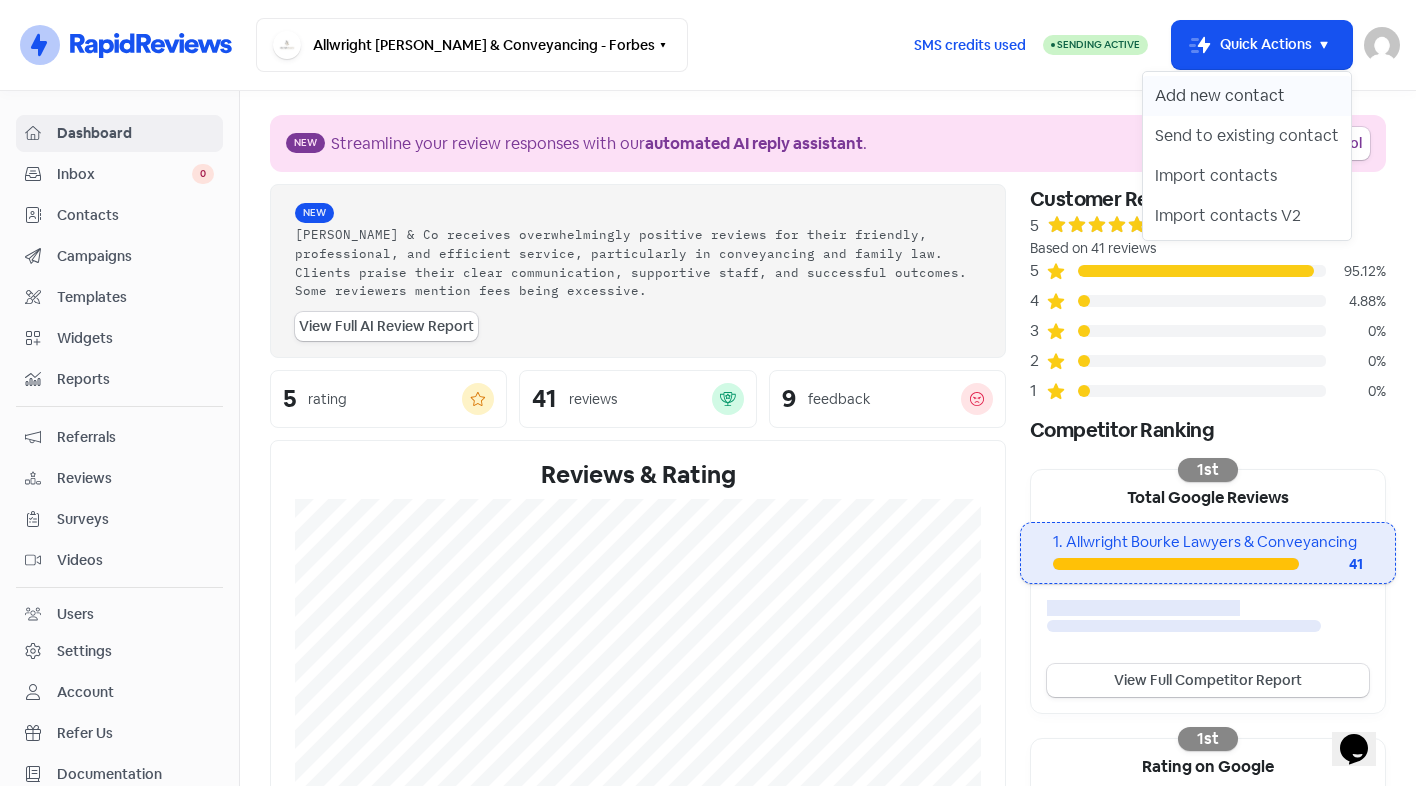 click on "Add new contact" at bounding box center (1247, 96) 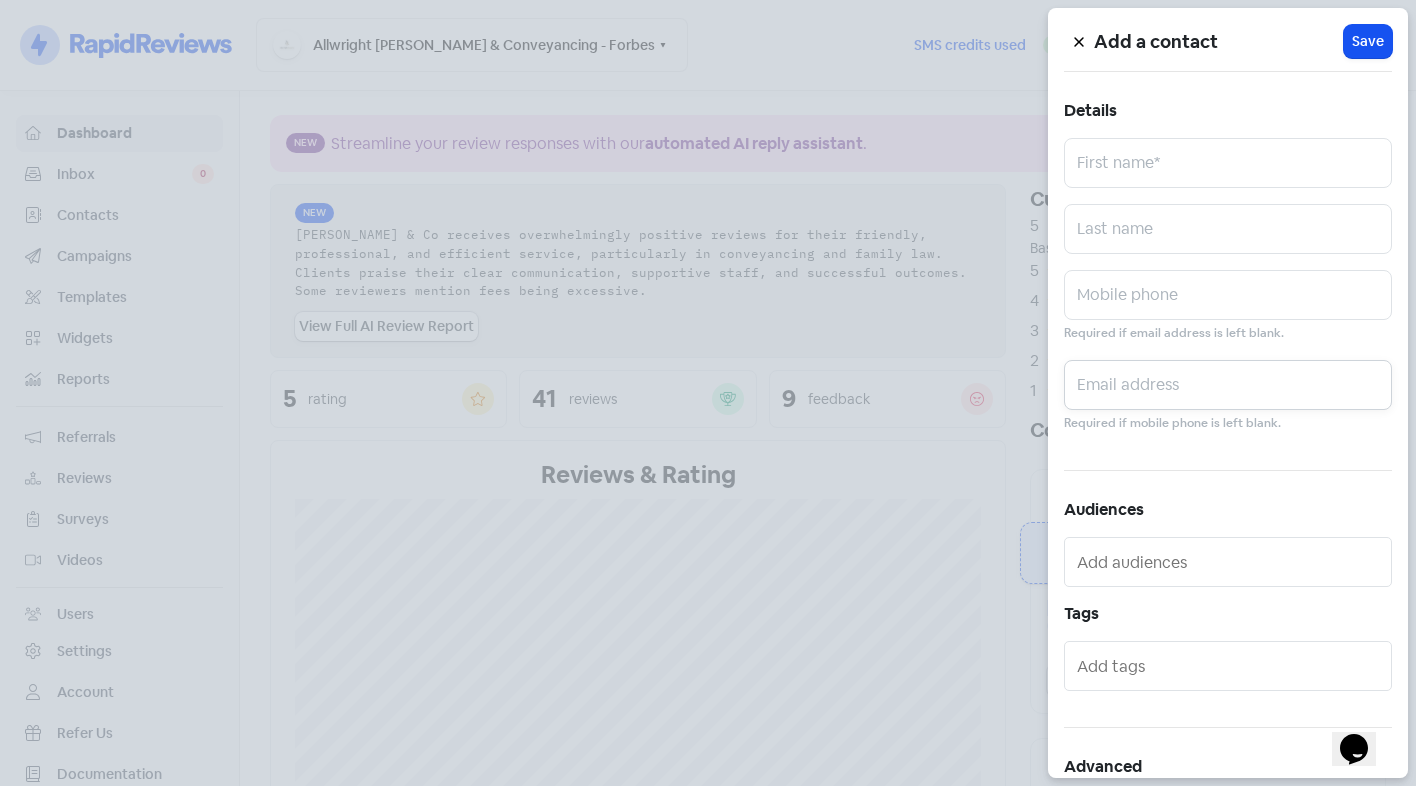 drag, startPoint x: 1153, startPoint y: 364, endPoint x: 1141, endPoint y: 287, distance: 77.92946 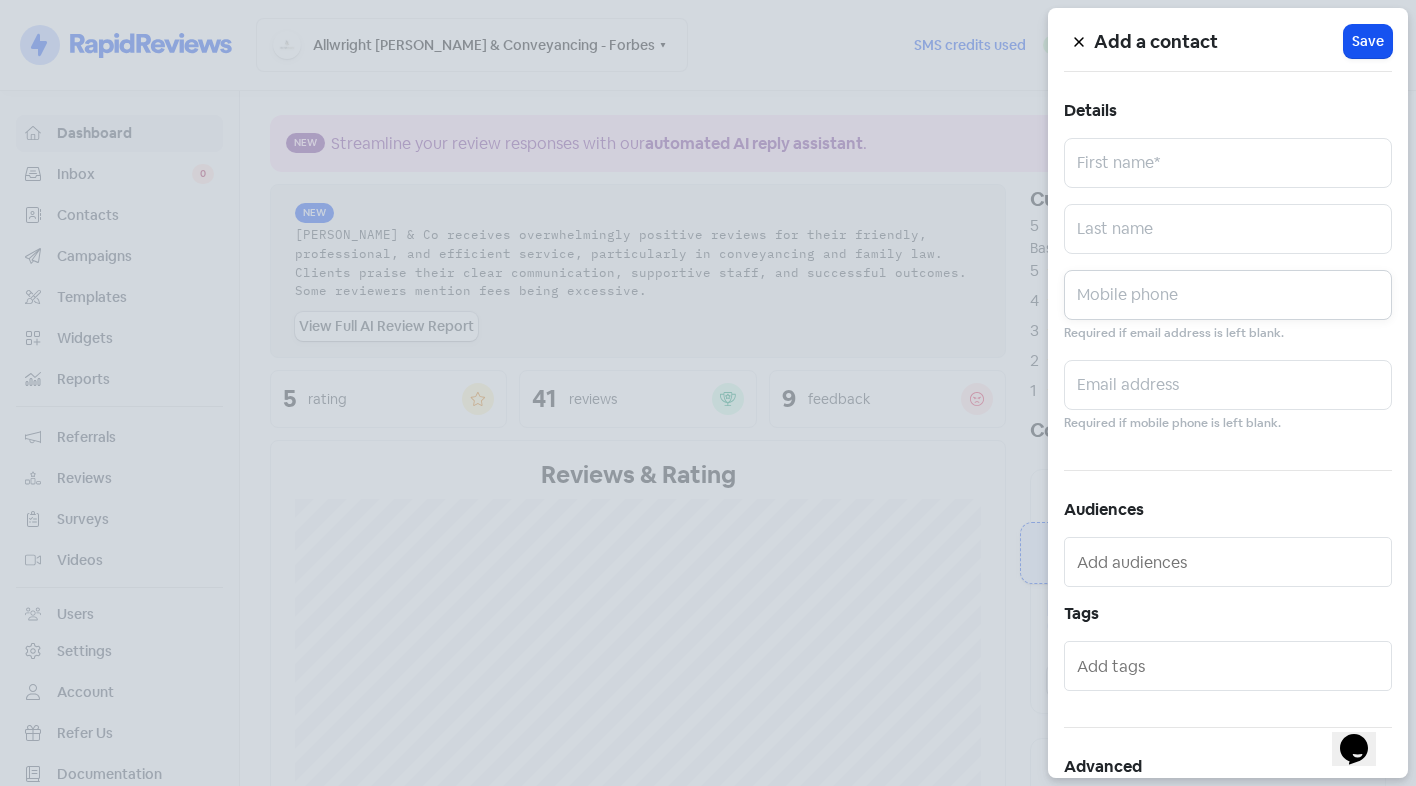 click at bounding box center (1228, 295) 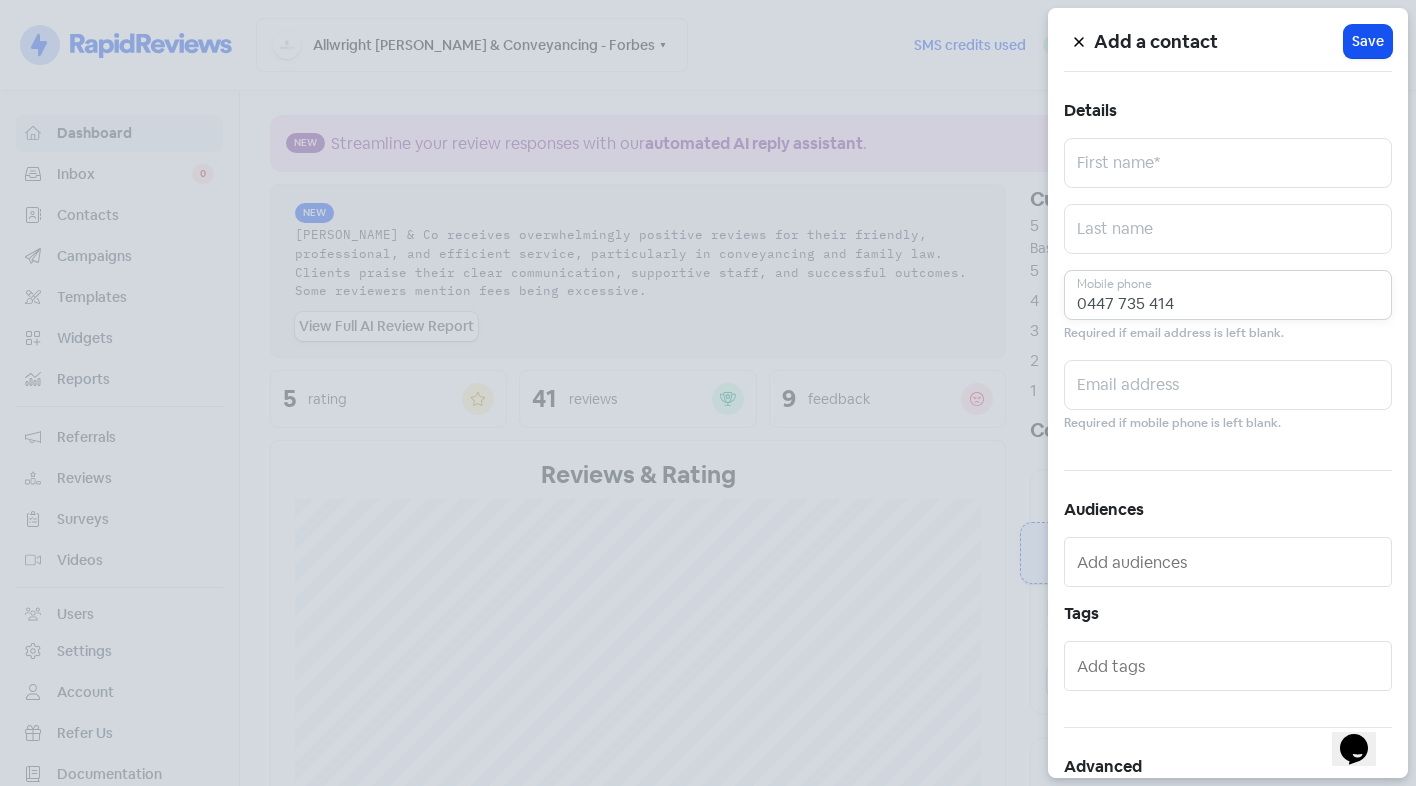 type on "0447 735 414" 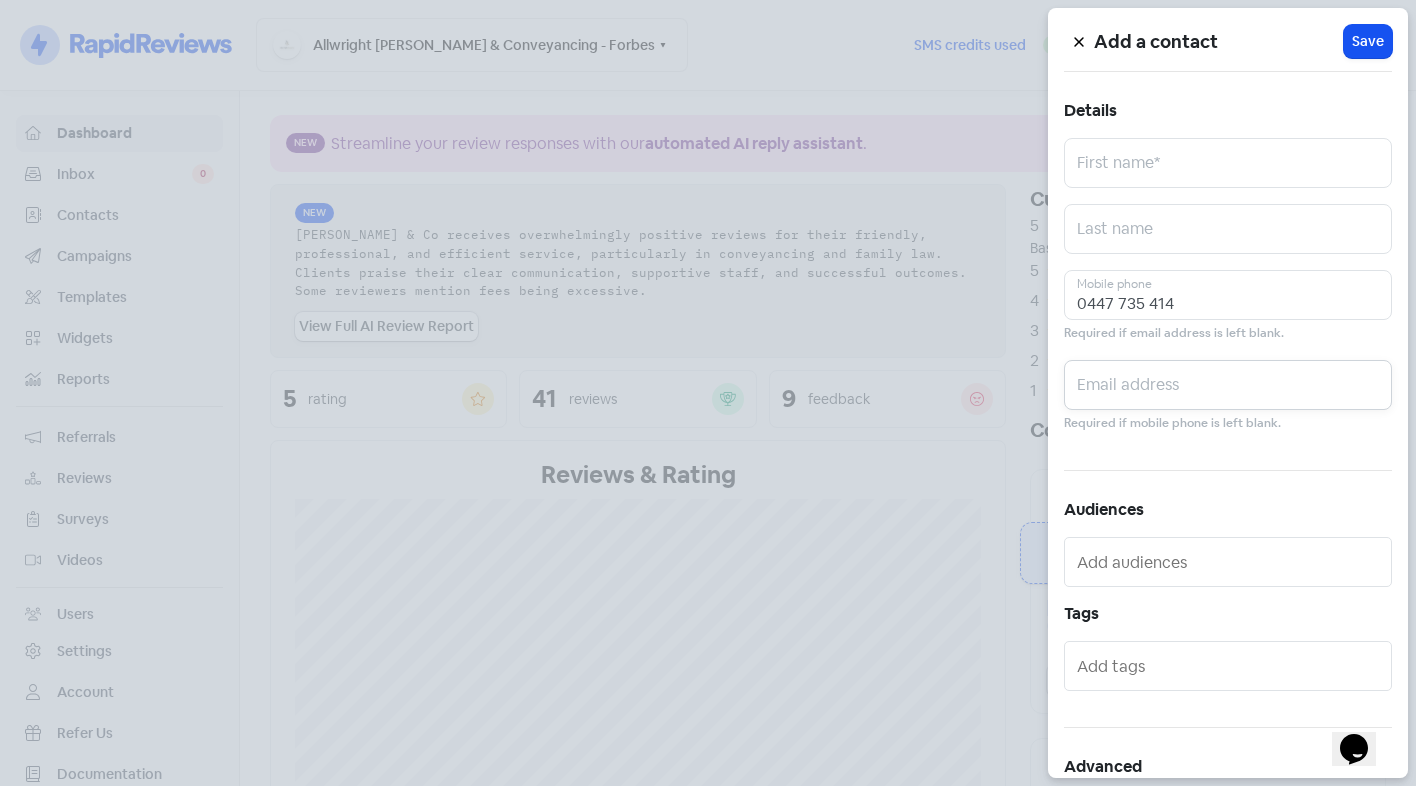 click at bounding box center [1228, 385] 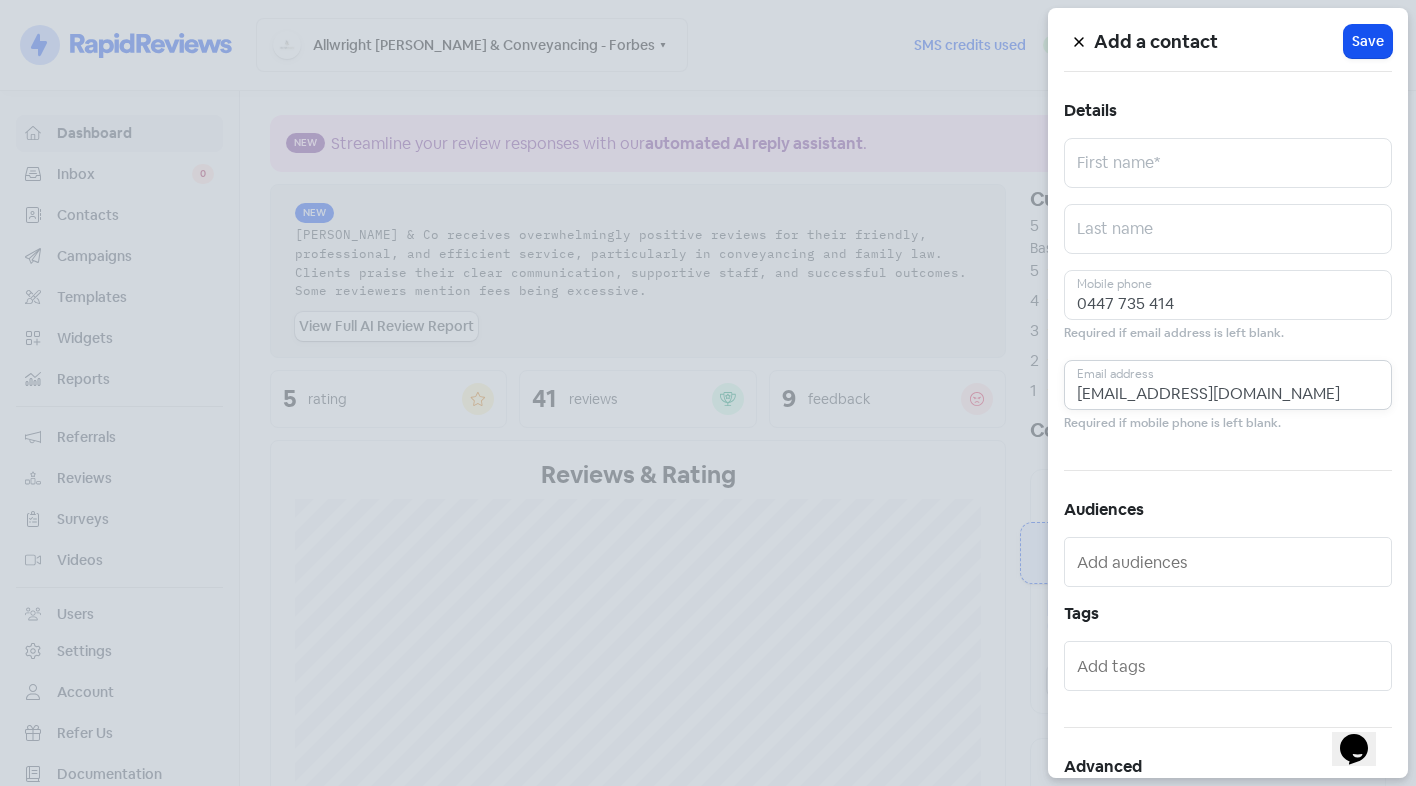 type on "fabishes@westnet.com.au" 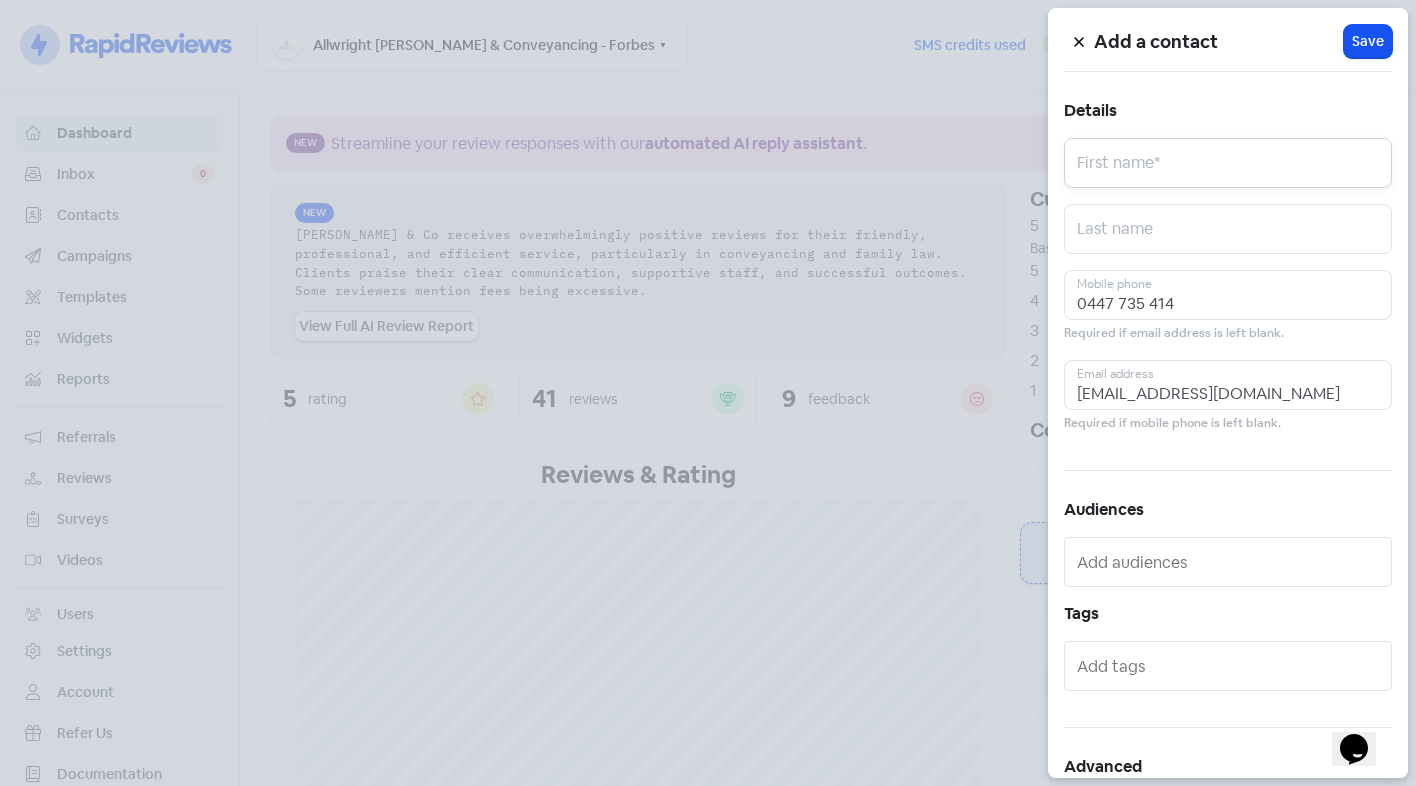 click on "Add a contact Icon For Loading Save Details First name* Last name 0447 735 414 Mobile phone Required if email address is left blank. fabishes@westnet.com.au Email address Required if mobile phone is left blank. Audiences Tags Advanced Contact status Customer Lead" at bounding box center (1228, 393) 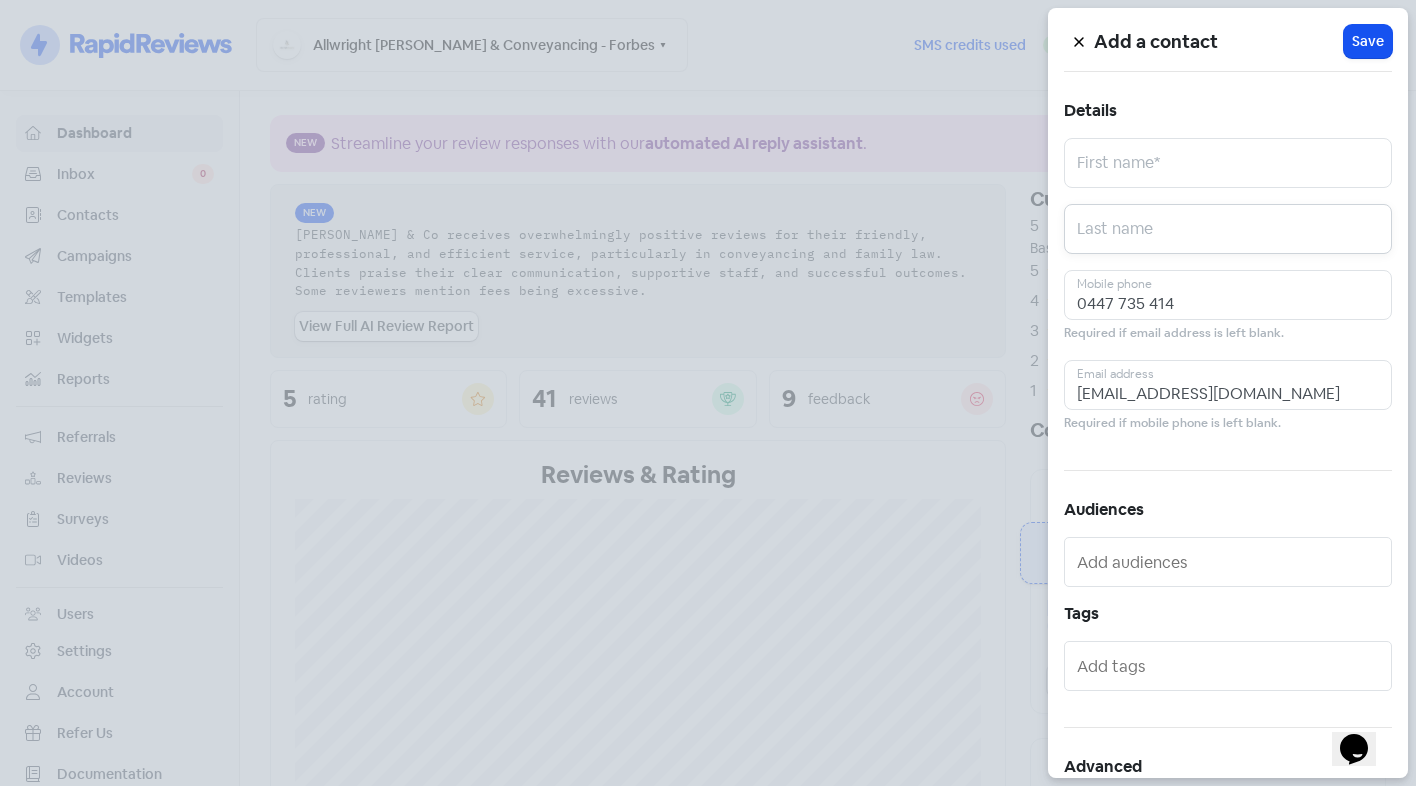 click at bounding box center [1228, 229] 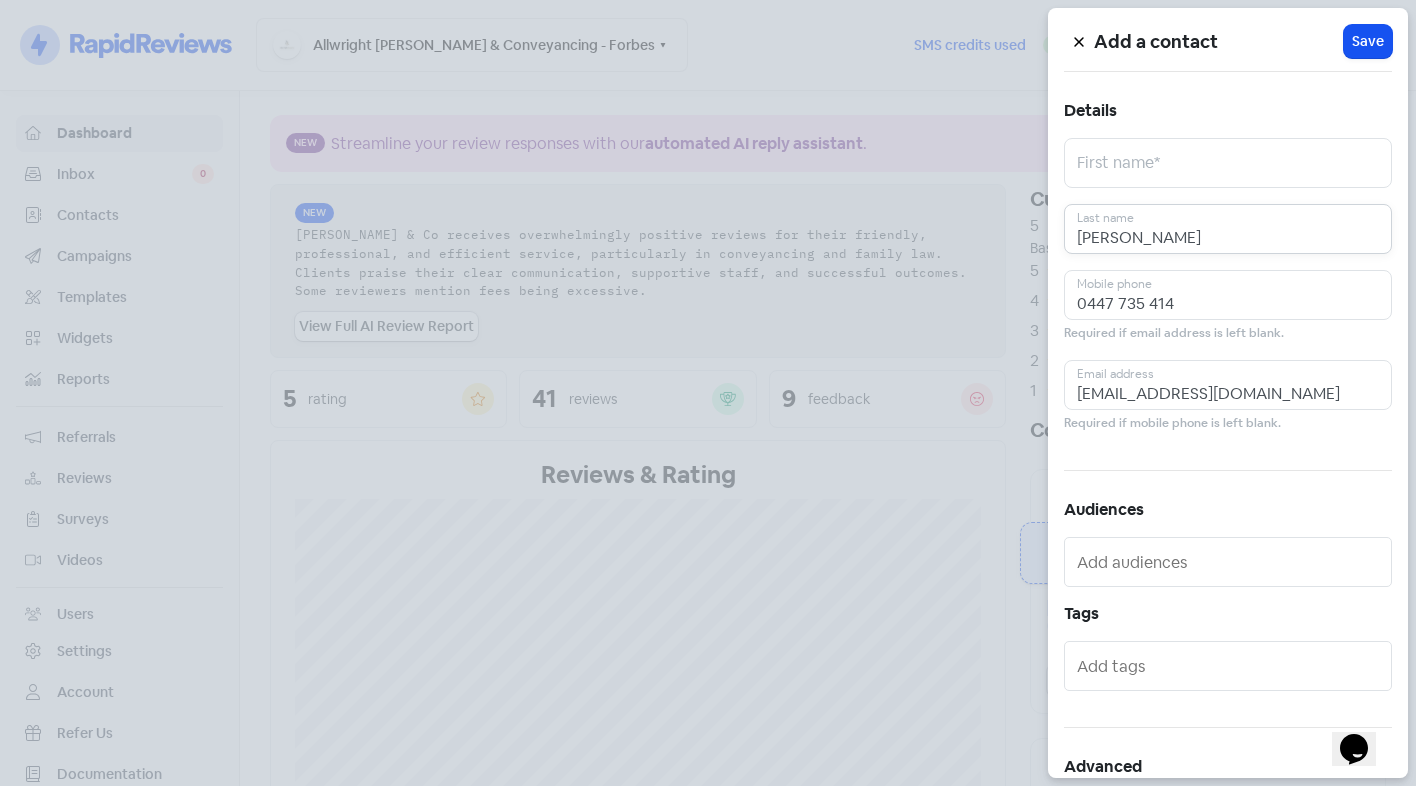type on "Fabish" 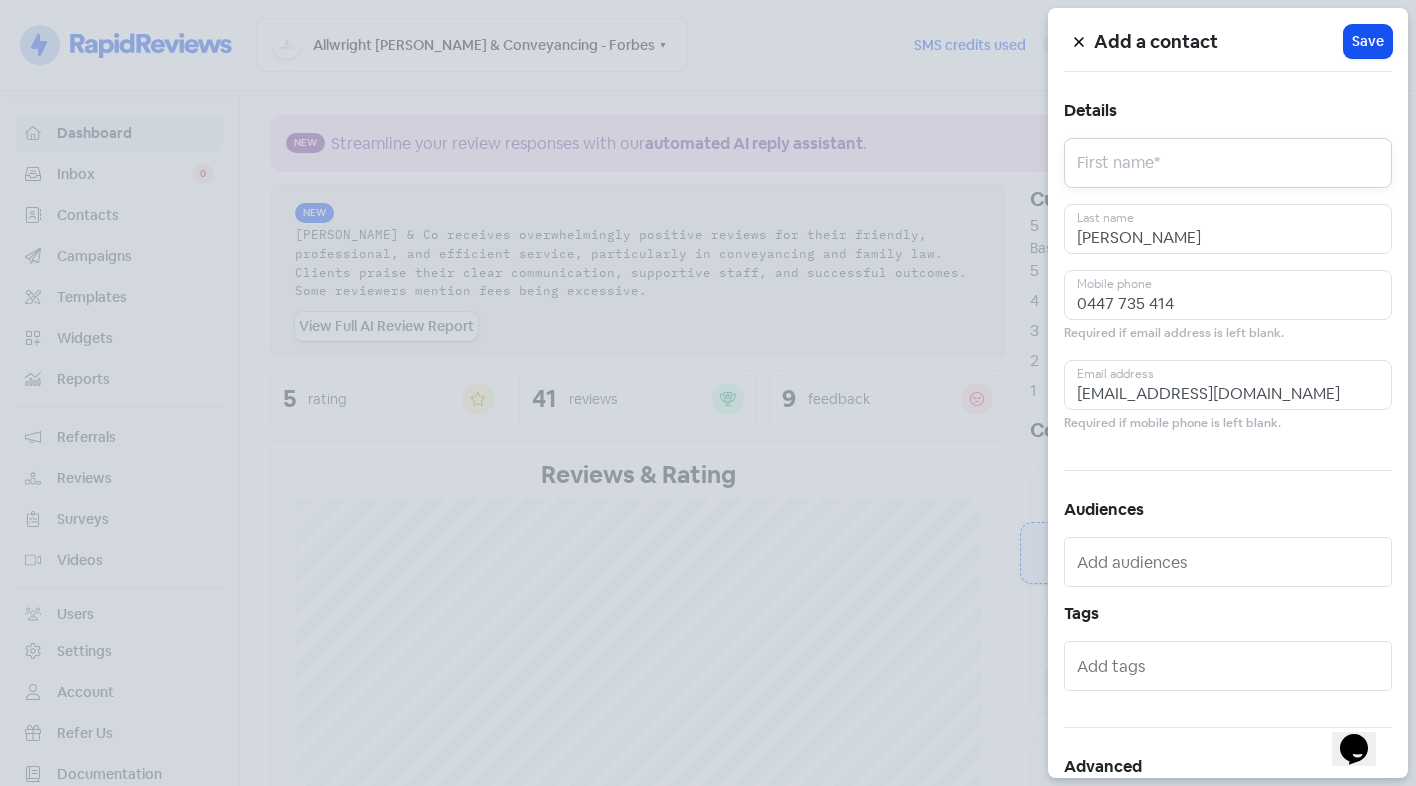 click at bounding box center (1228, 163) 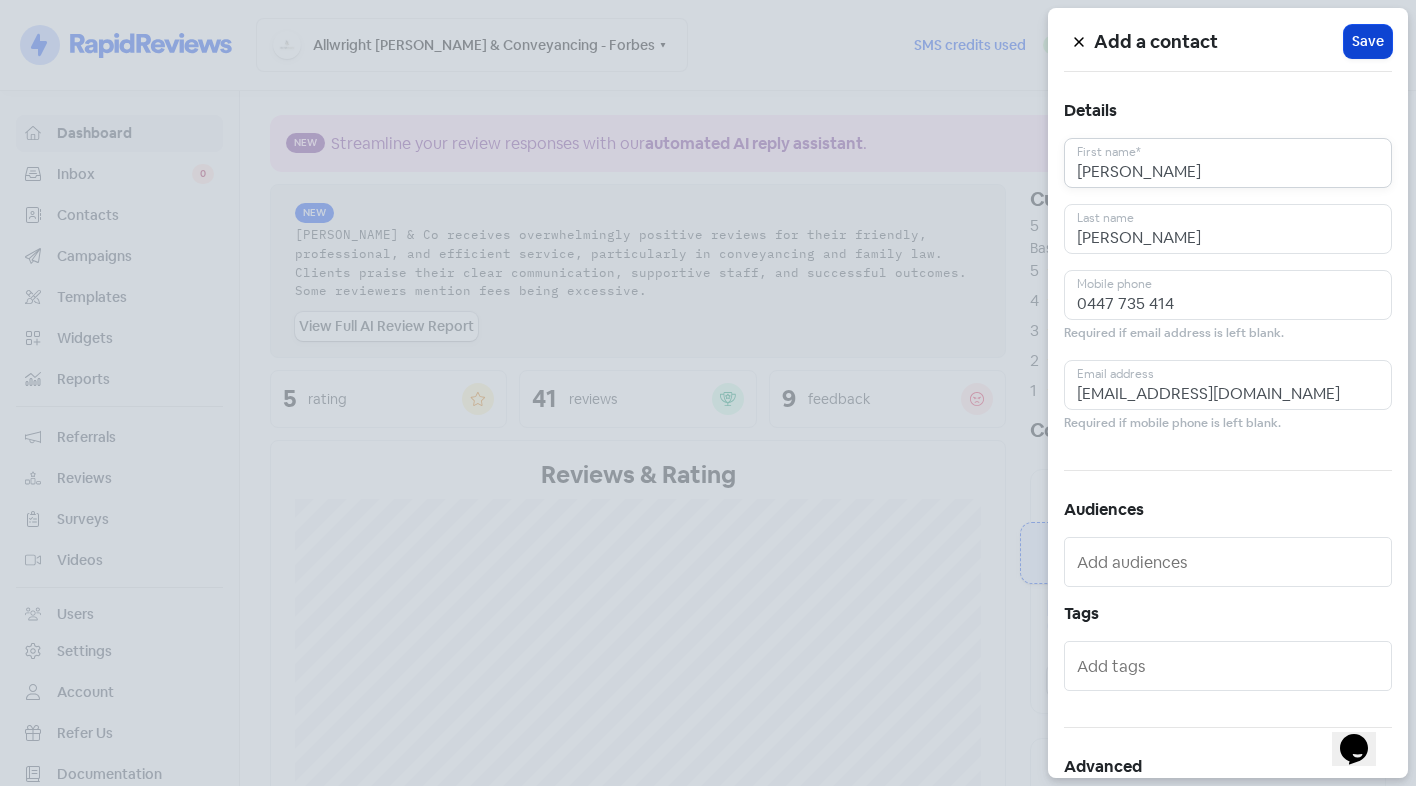 type on "Suzanne" 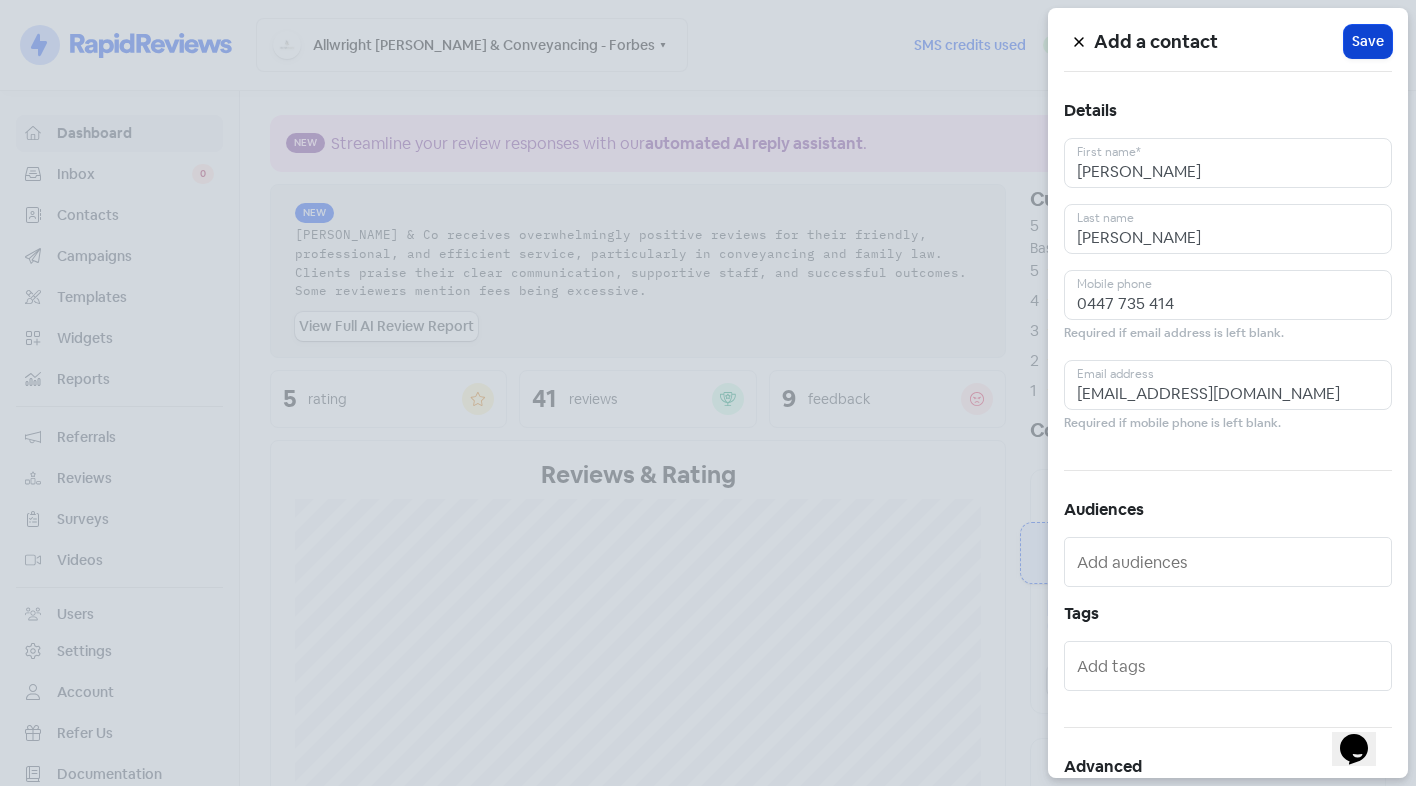 click on "Save" at bounding box center (1368, 41) 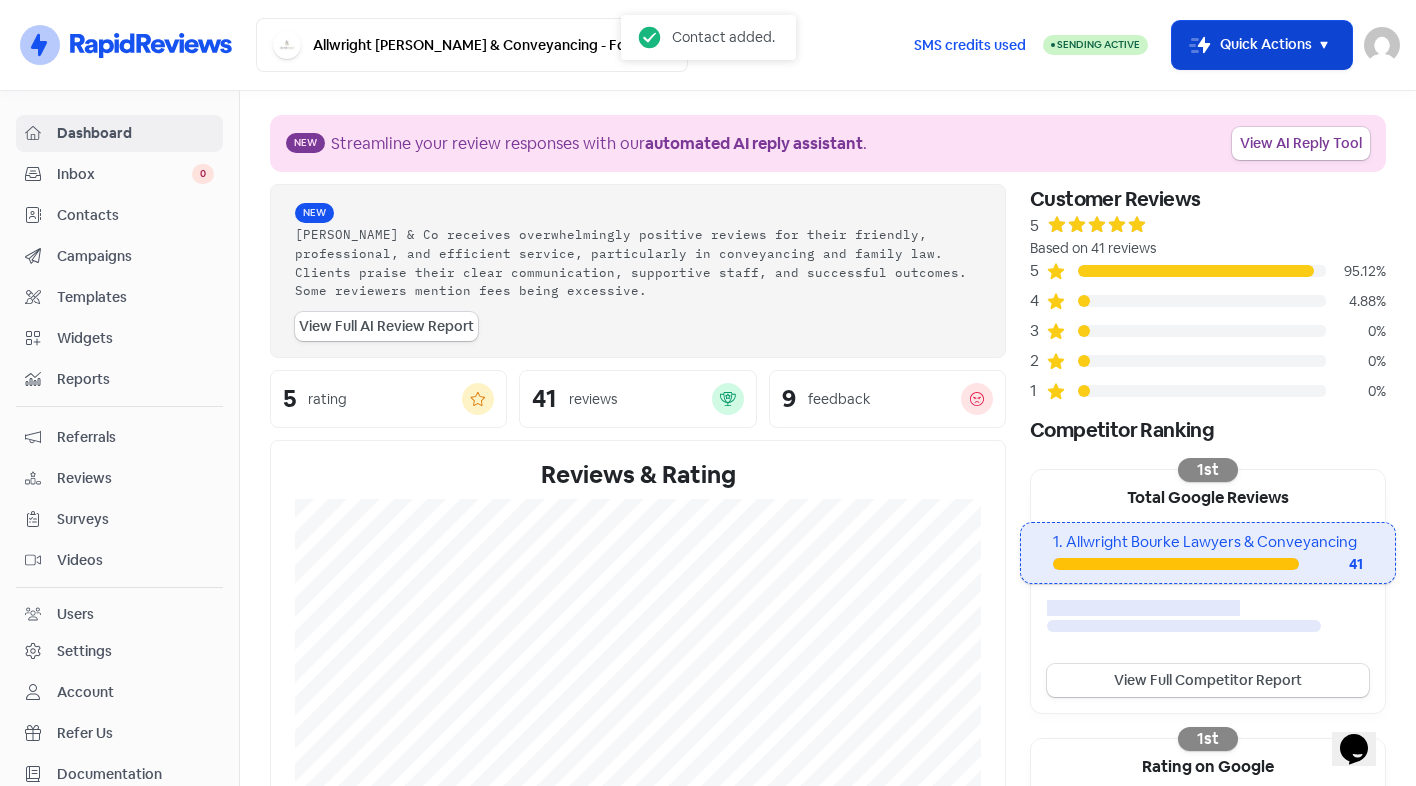 click 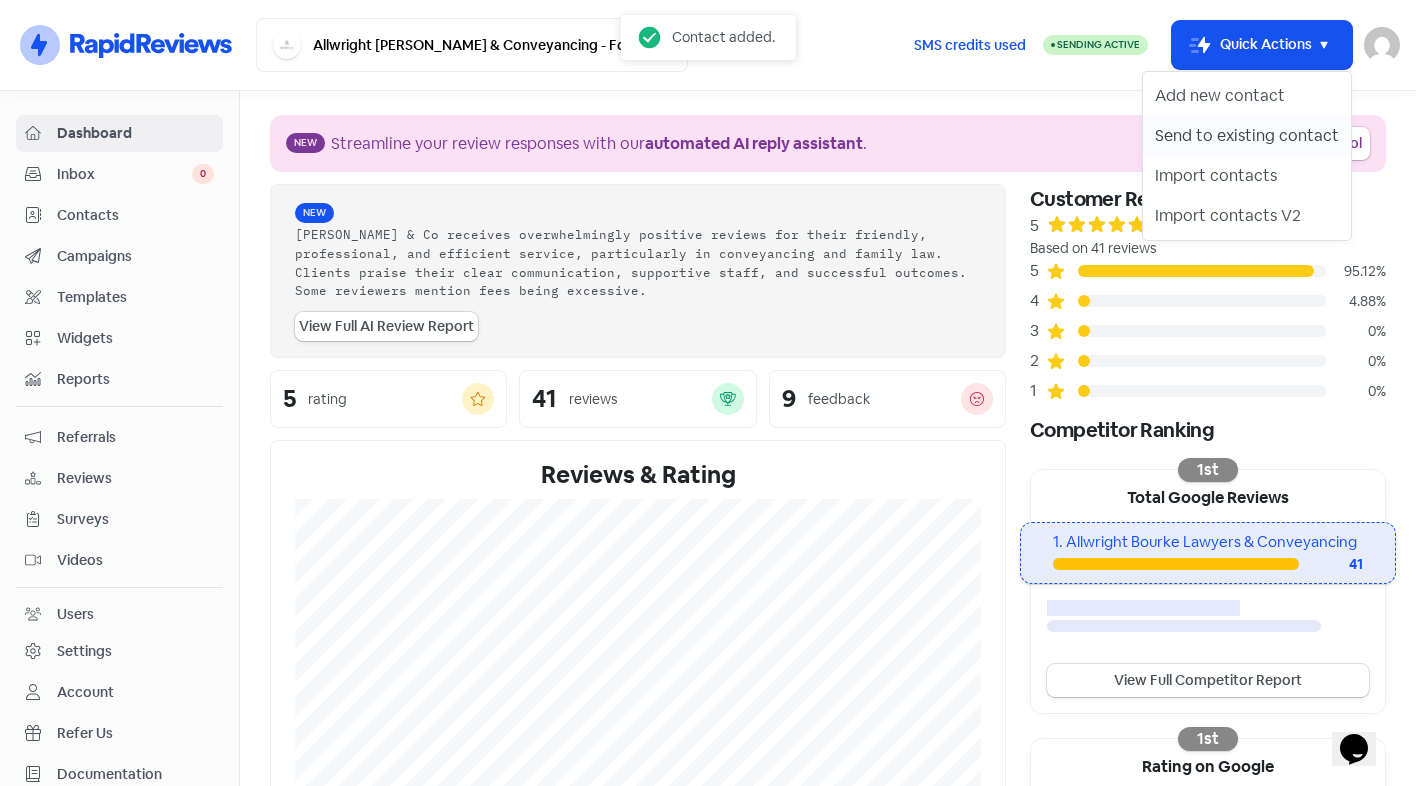 click on "Send to existing contact" at bounding box center [1247, 136] 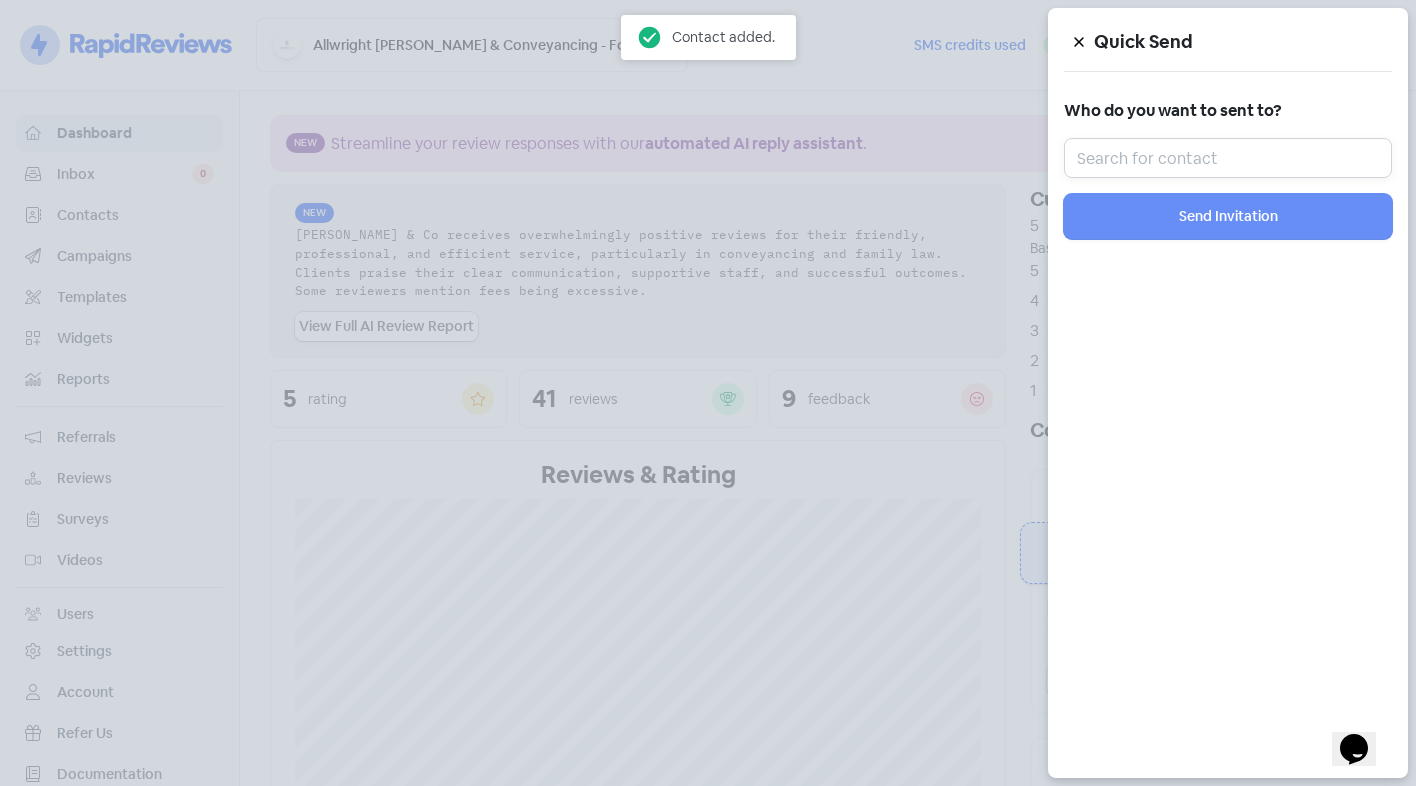 click at bounding box center [1228, 158] 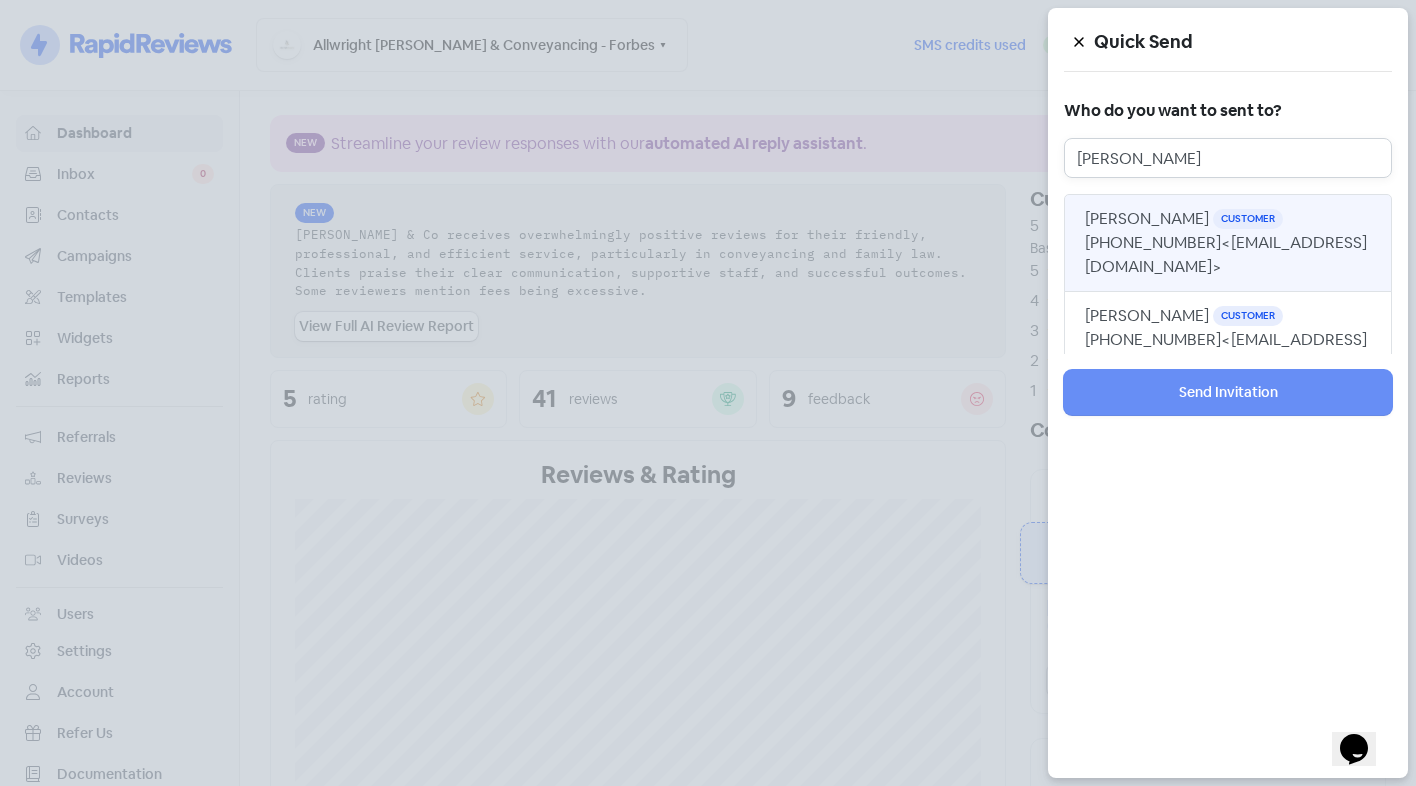 type on "Suzanne" 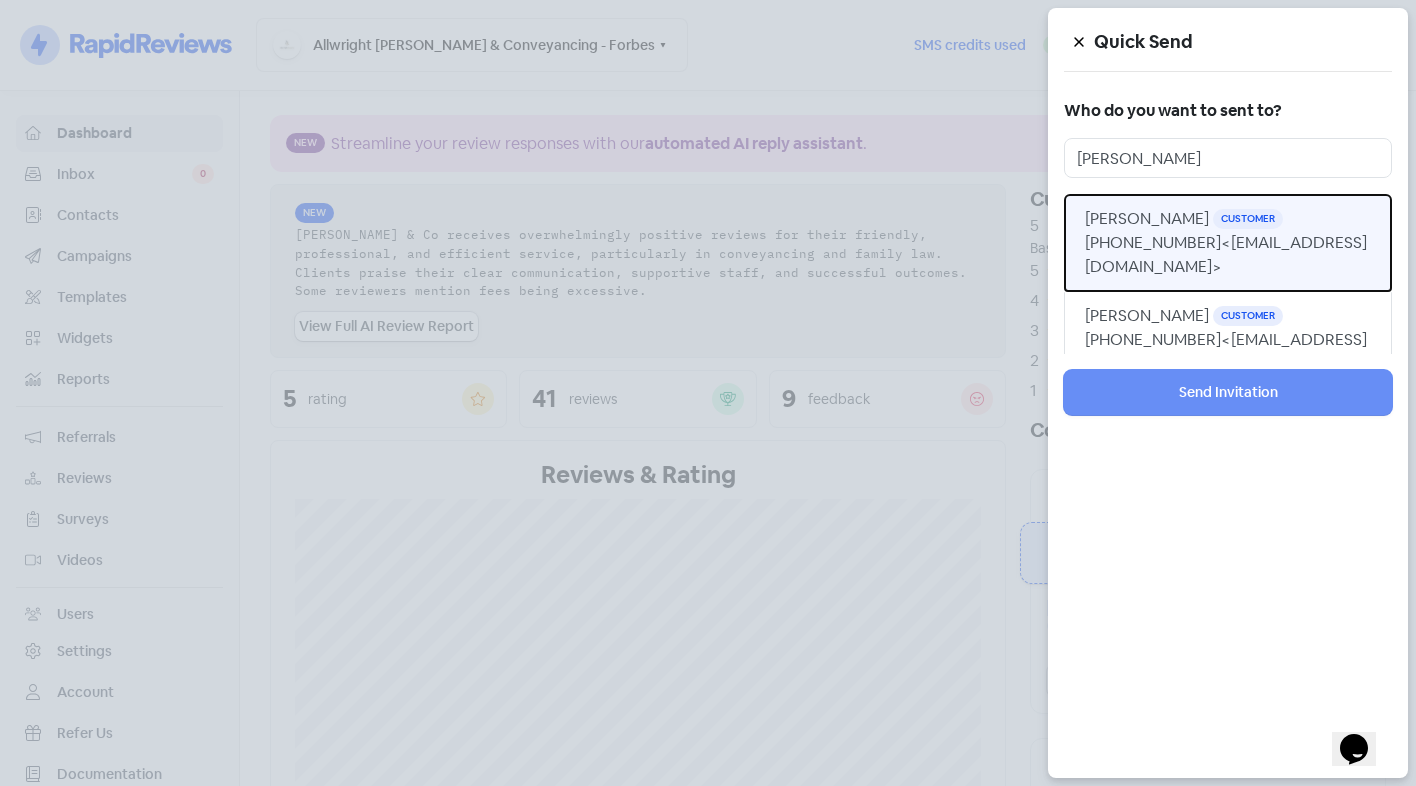 click on "+61447735414  <fabishes@westnet.com.au>" at bounding box center [1226, 254] 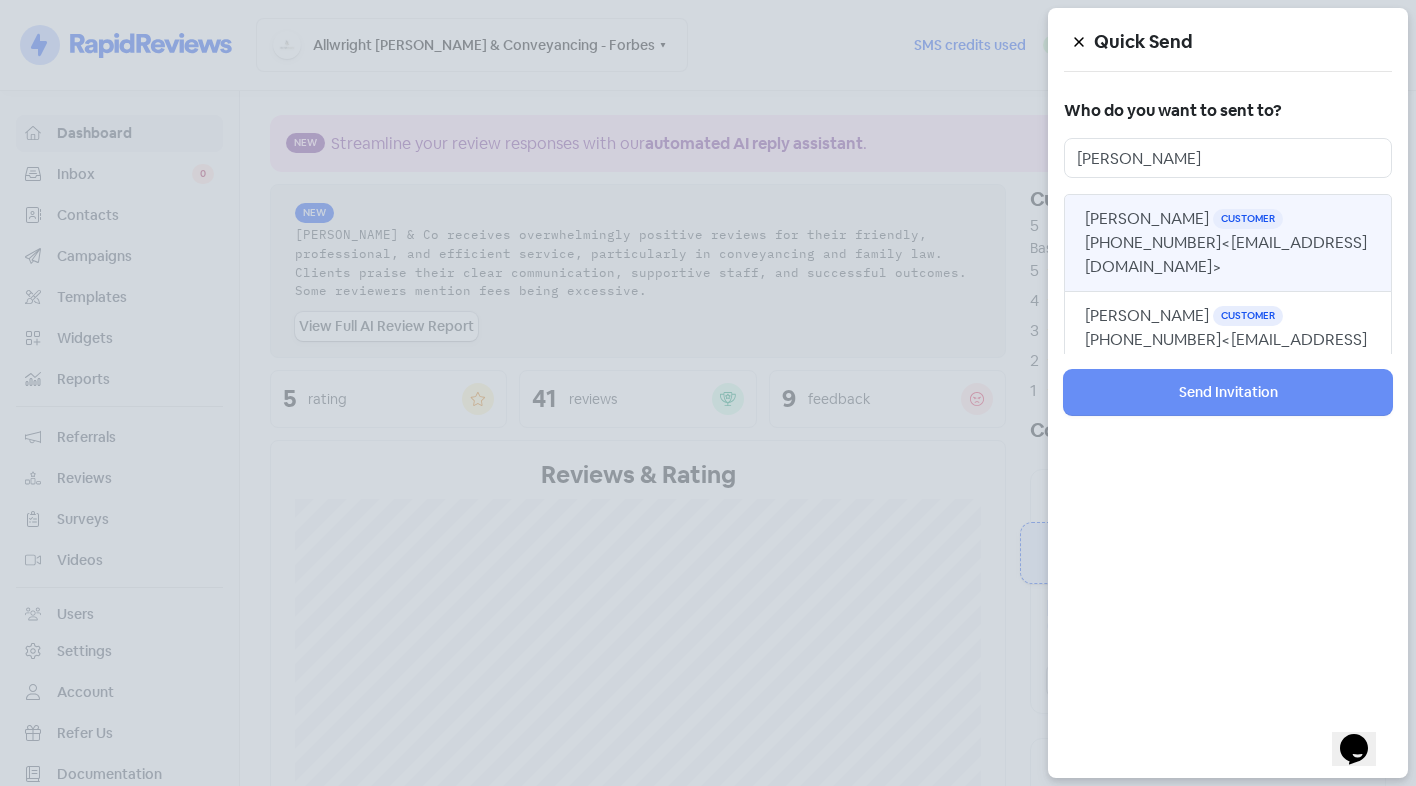 type 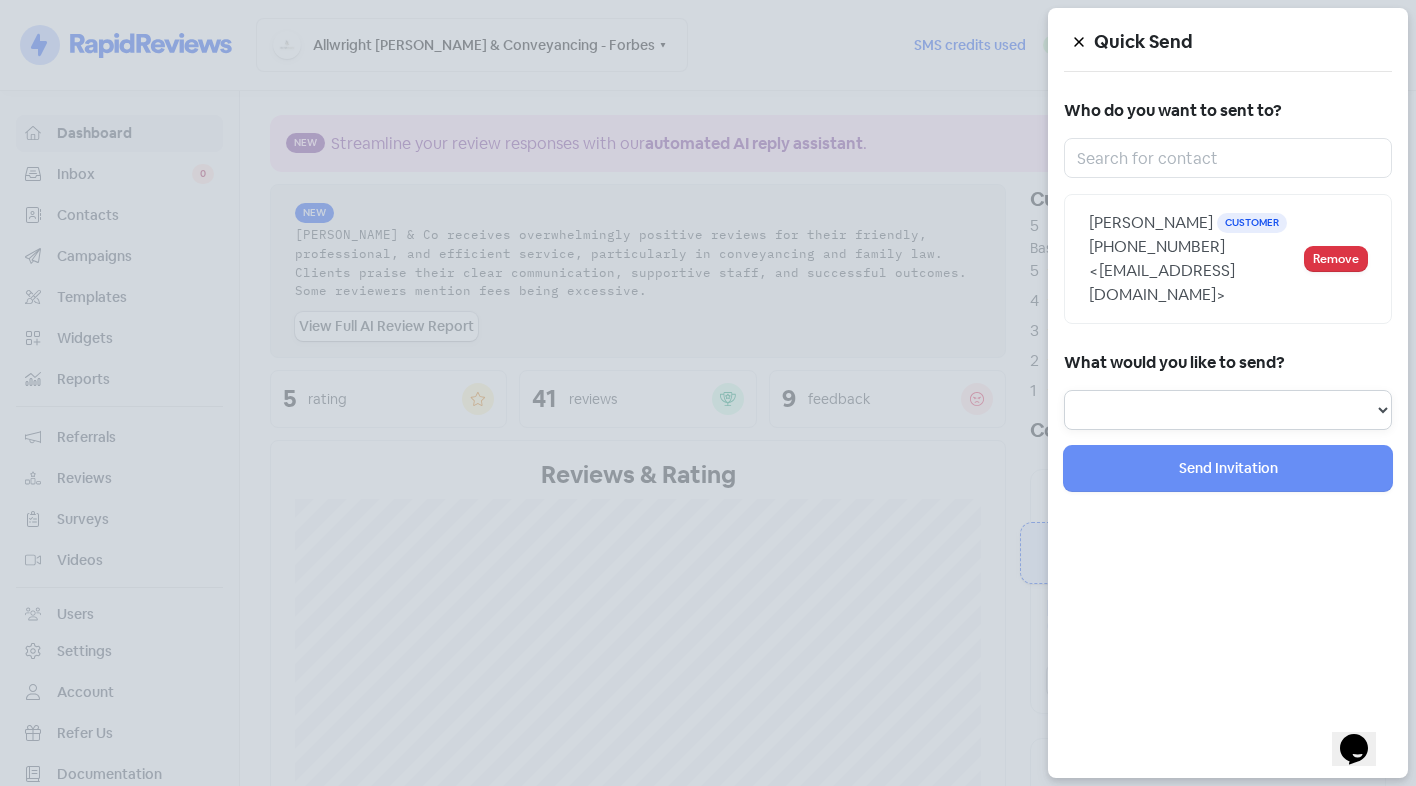 click on "Review Invitation Referral Invitation Survey Invitation Video Invitation" at bounding box center [1228, 410] 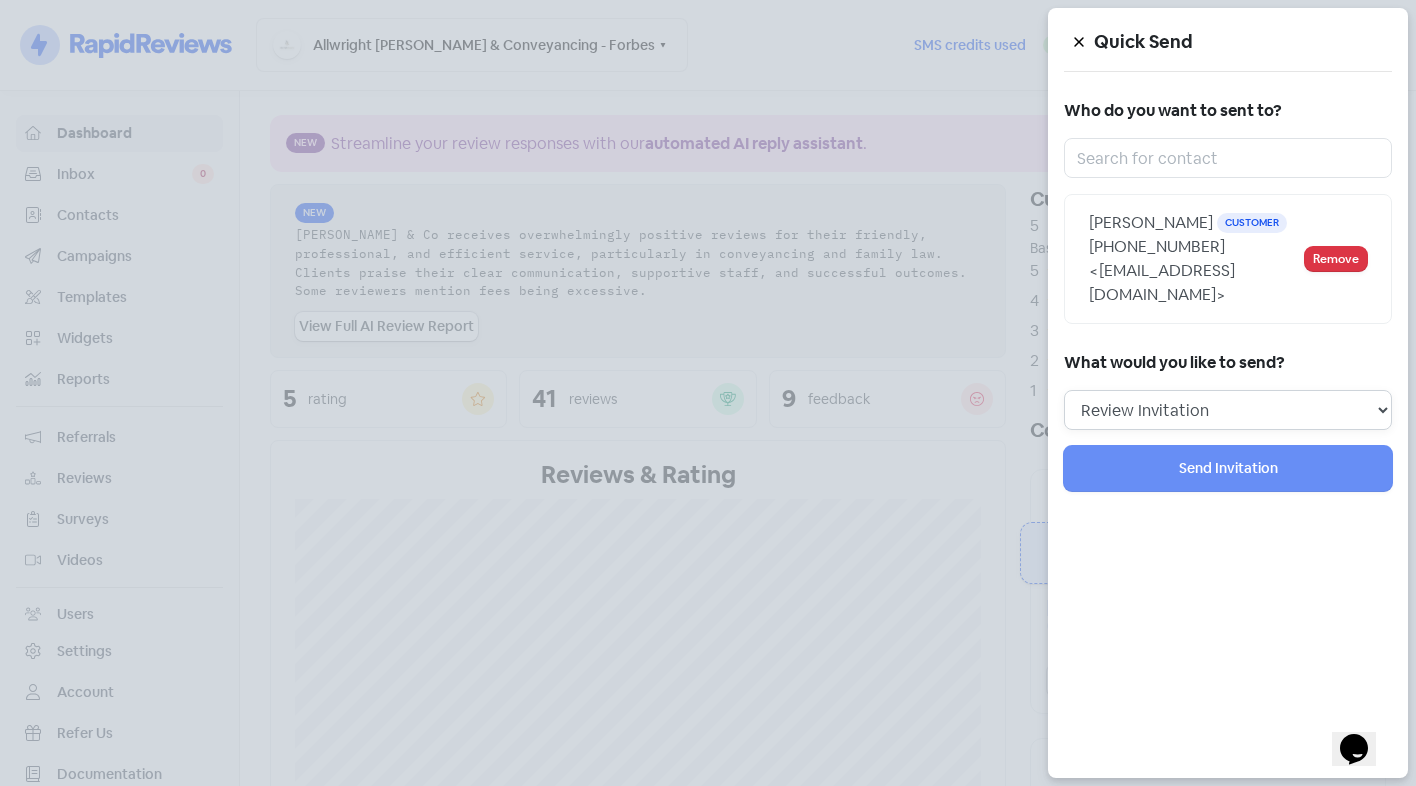 click on "Review Invitation Referral Invitation Survey Invitation Video Invitation" at bounding box center [1228, 410] 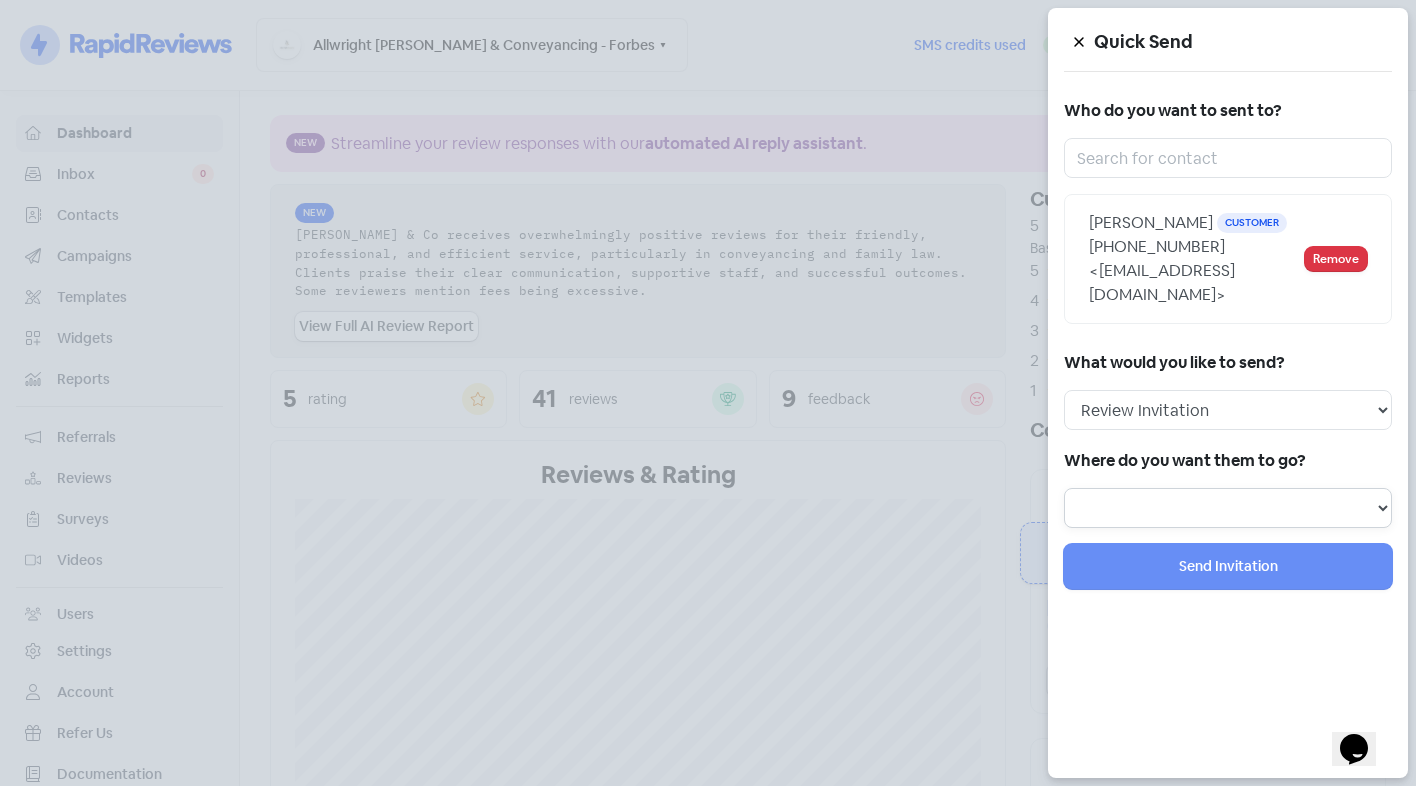 click at bounding box center [1228, 508] 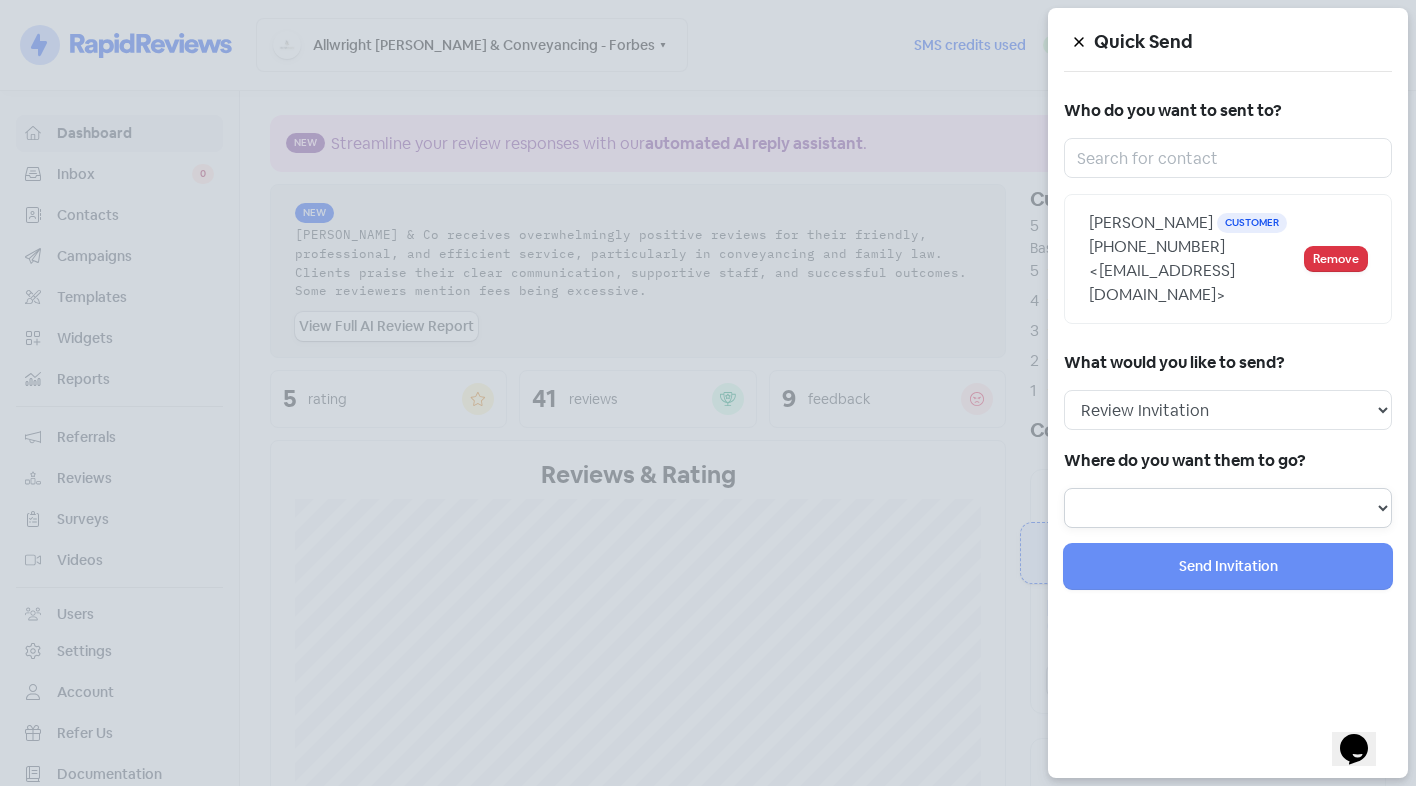 select on "292" 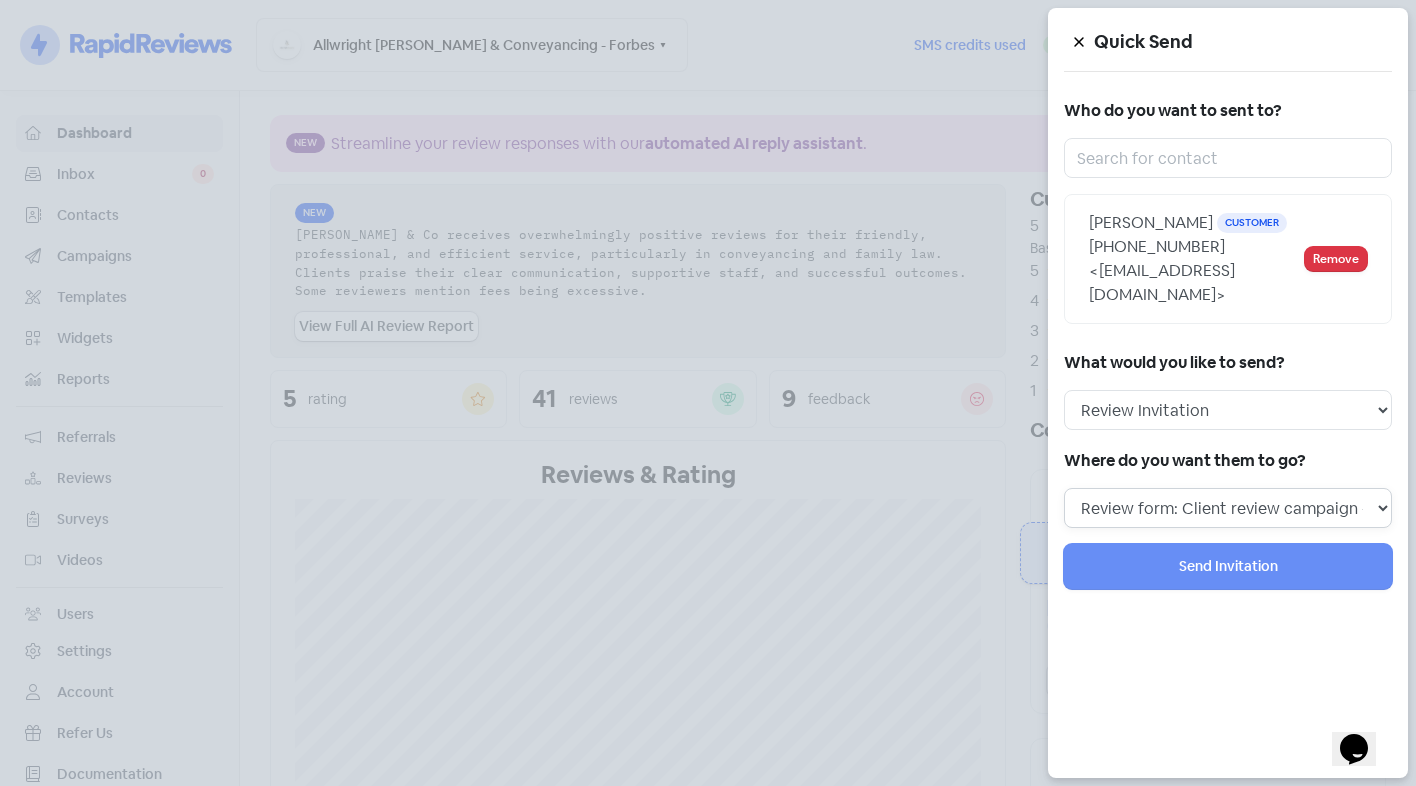 click on "Review form: Client review campaign - review form   Review form: Professionals review campaign - review form" at bounding box center [1228, 508] 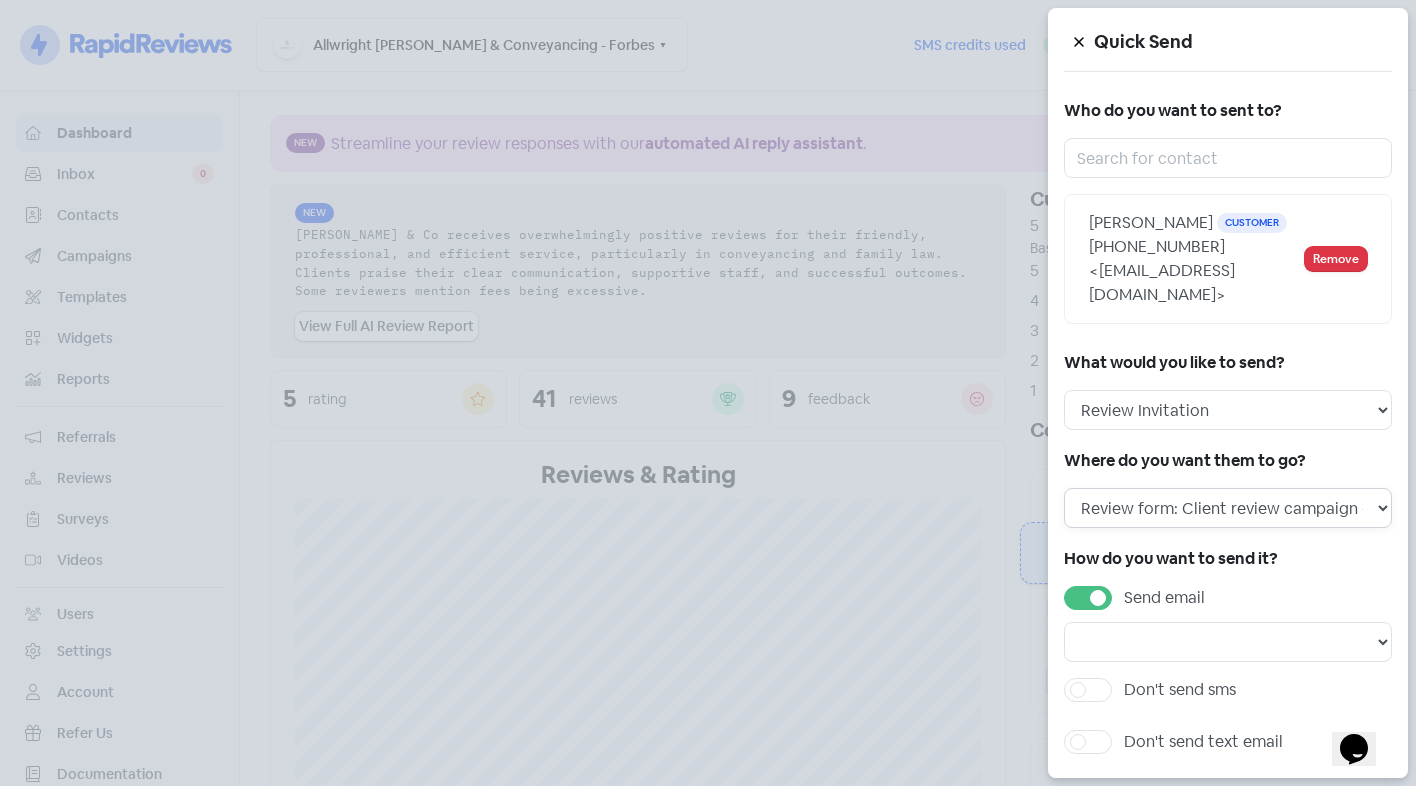 scroll, scrollTop: 89, scrollLeft: 0, axis: vertical 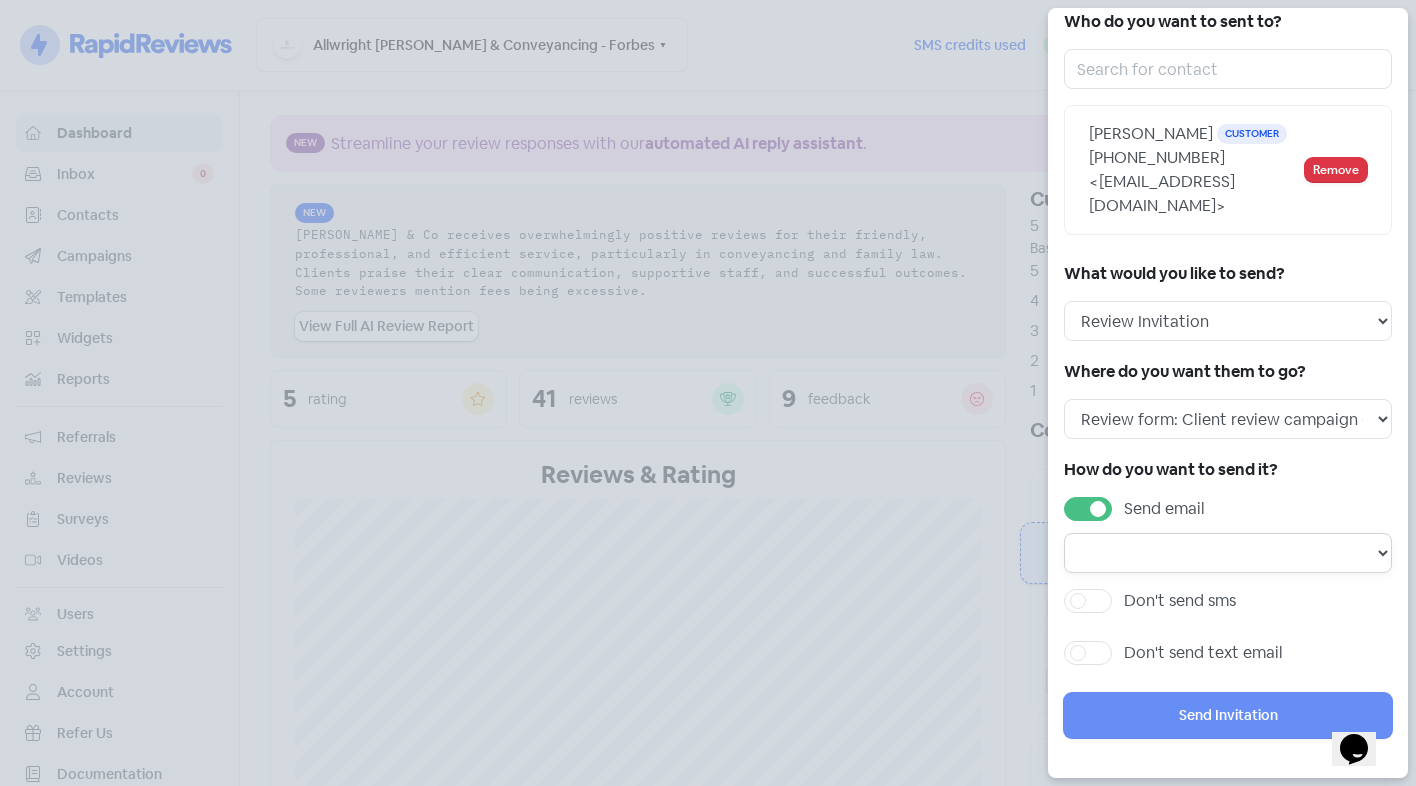 click on "Email template: Professional first email Email template: First email Email template: Second email Email template: Third email" at bounding box center [1228, 553] 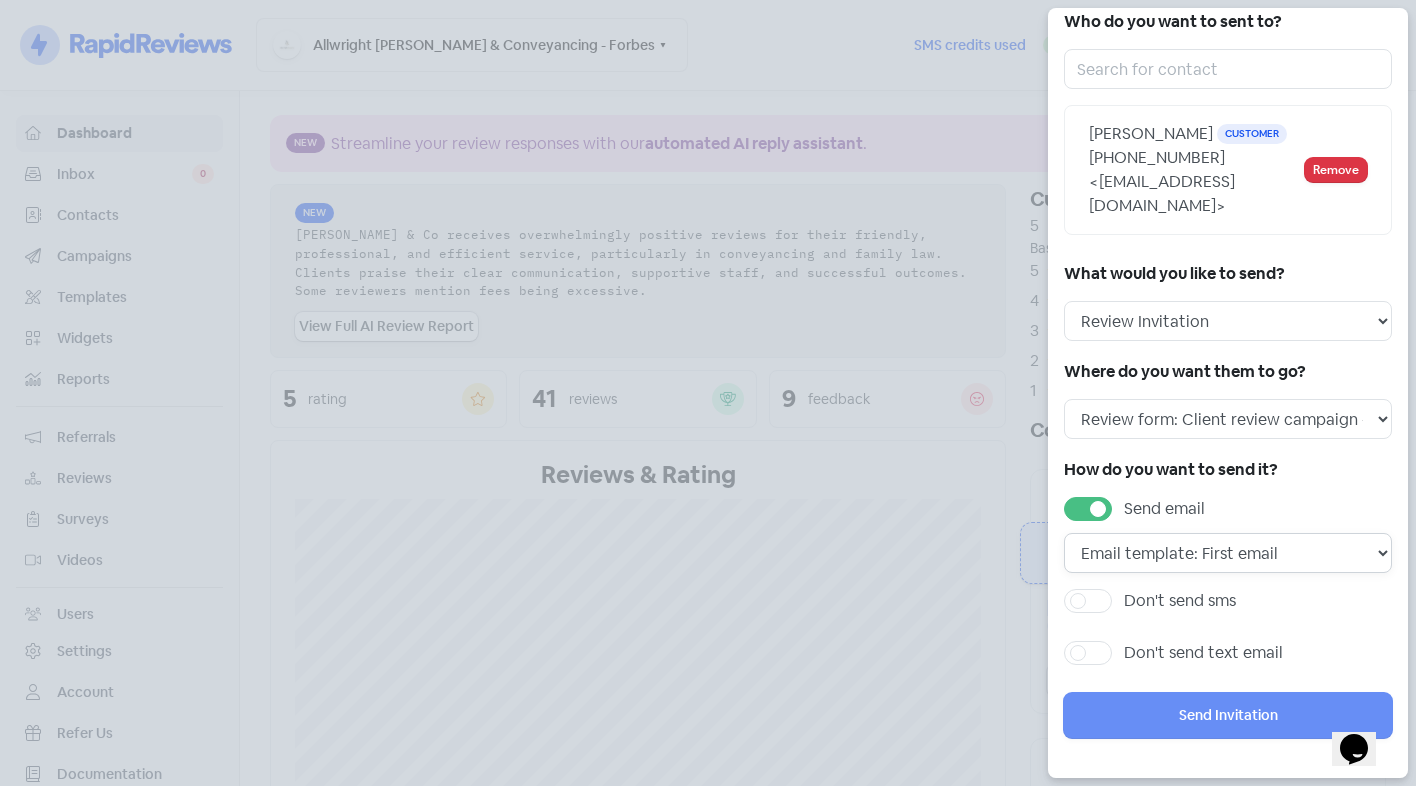 click on "Email template: Professional first email Email template: First email Email template: Second email Email template: Third email" at bounding box center (1228, 553) 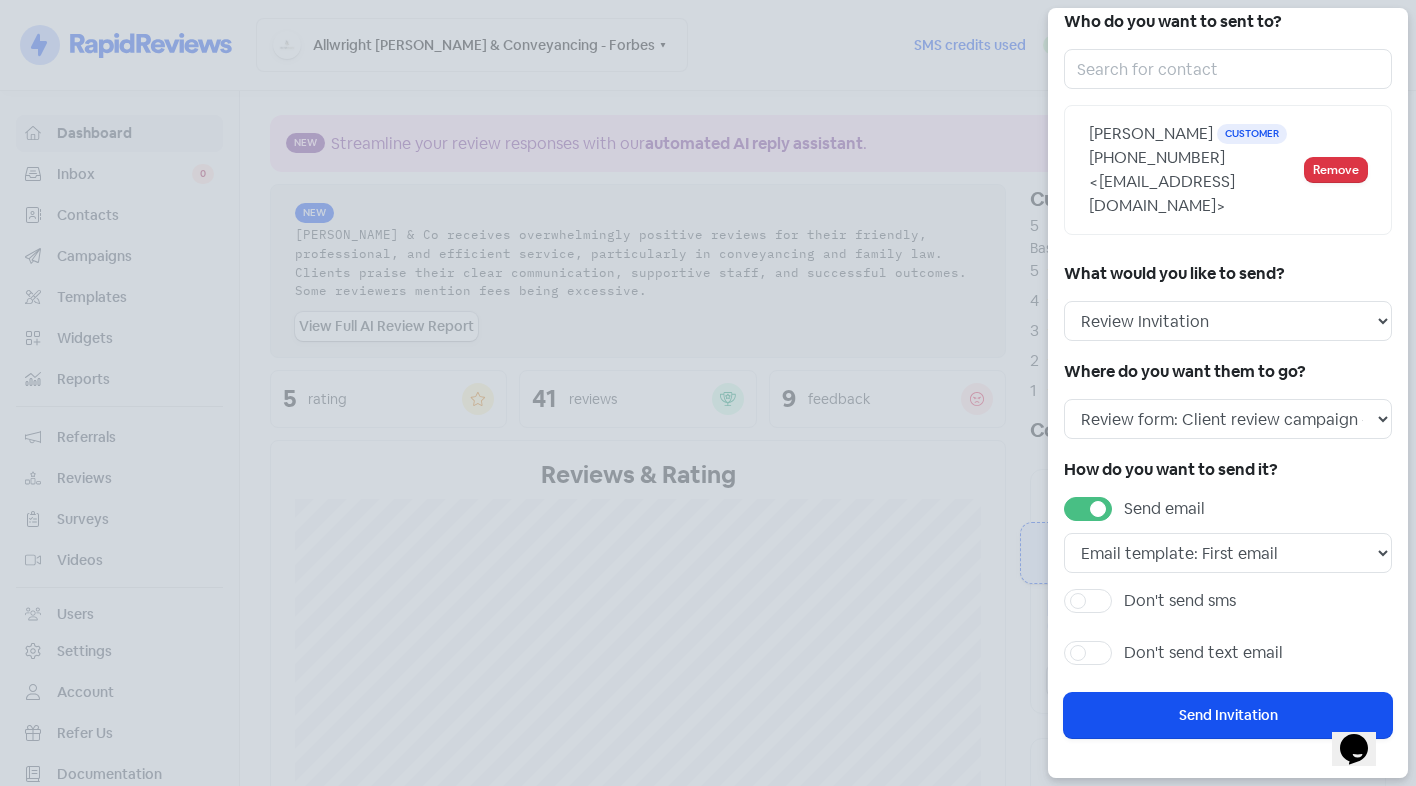 click on "Don't send sms" at bounding box center (1180, 601) 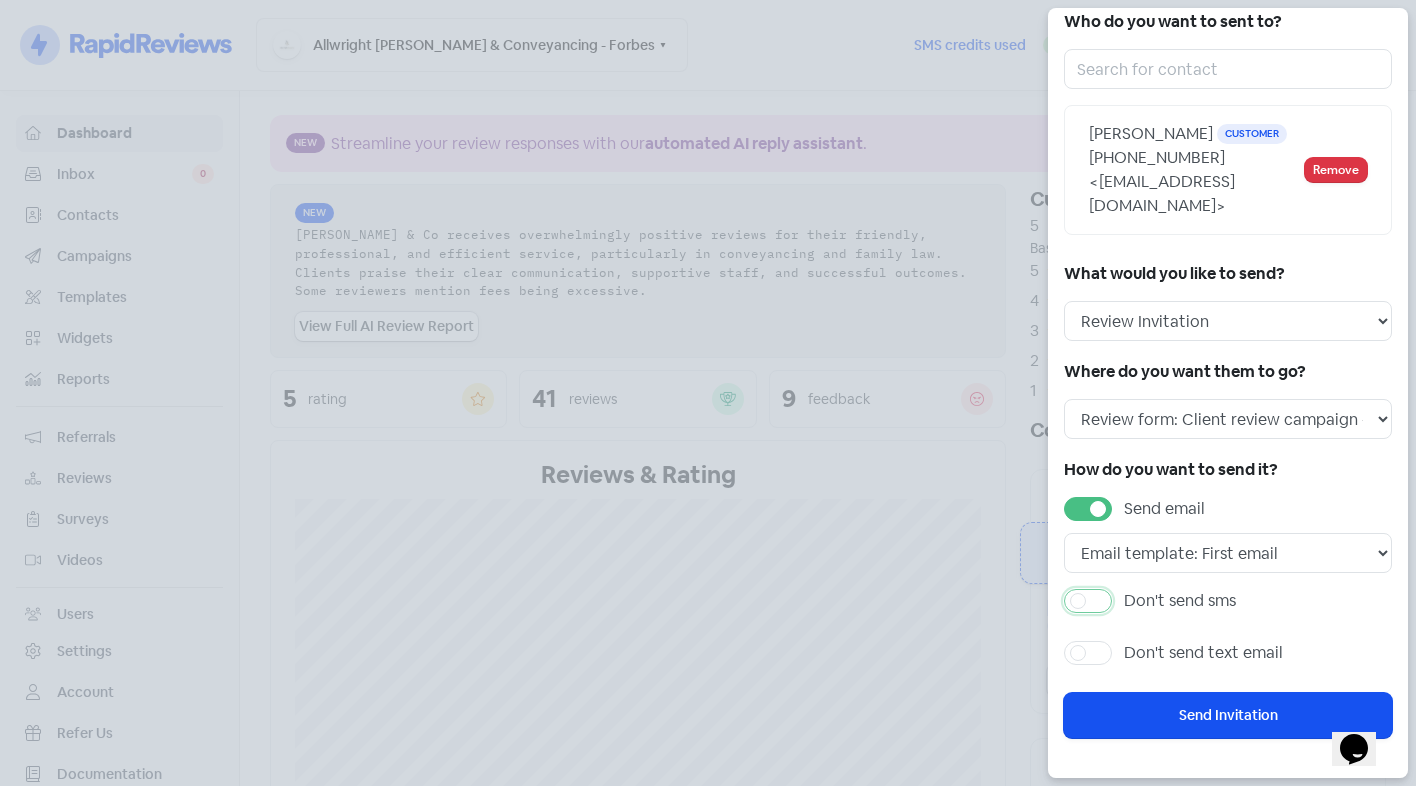 click on "Don't send sms" at bounding box center [1130, 595] 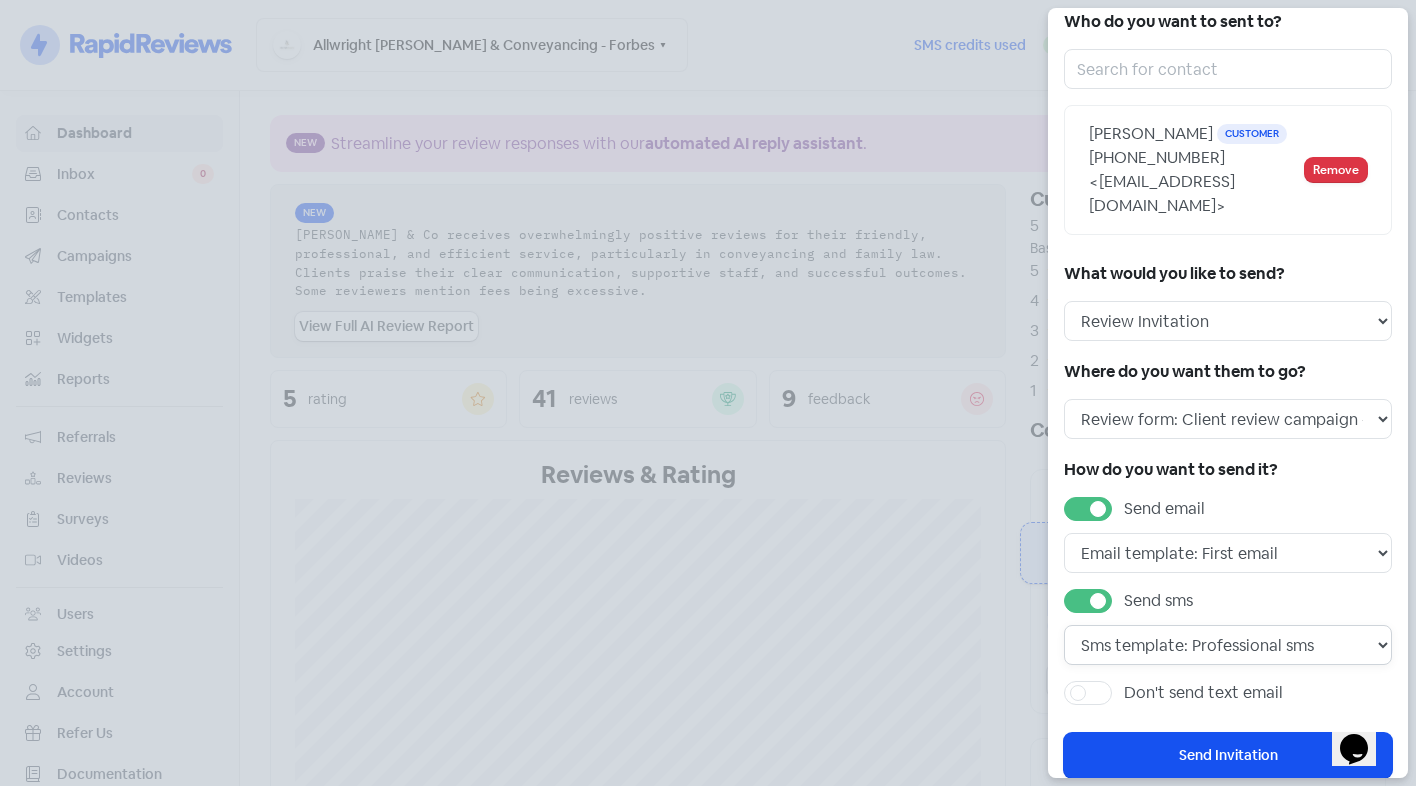 click on "Sms template: Professional sms Sms template: First sms" at bounding box center (1228, 645) 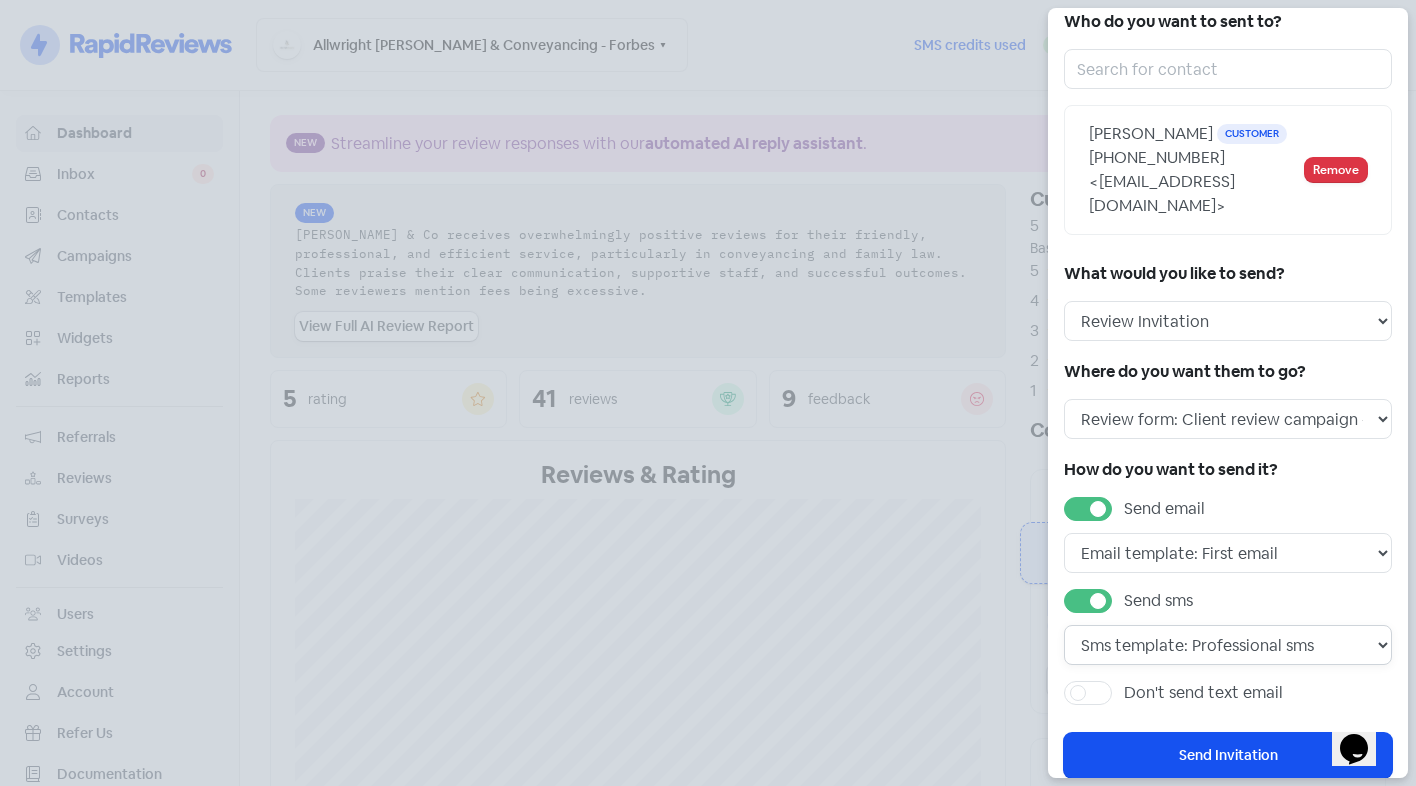 select on "436" 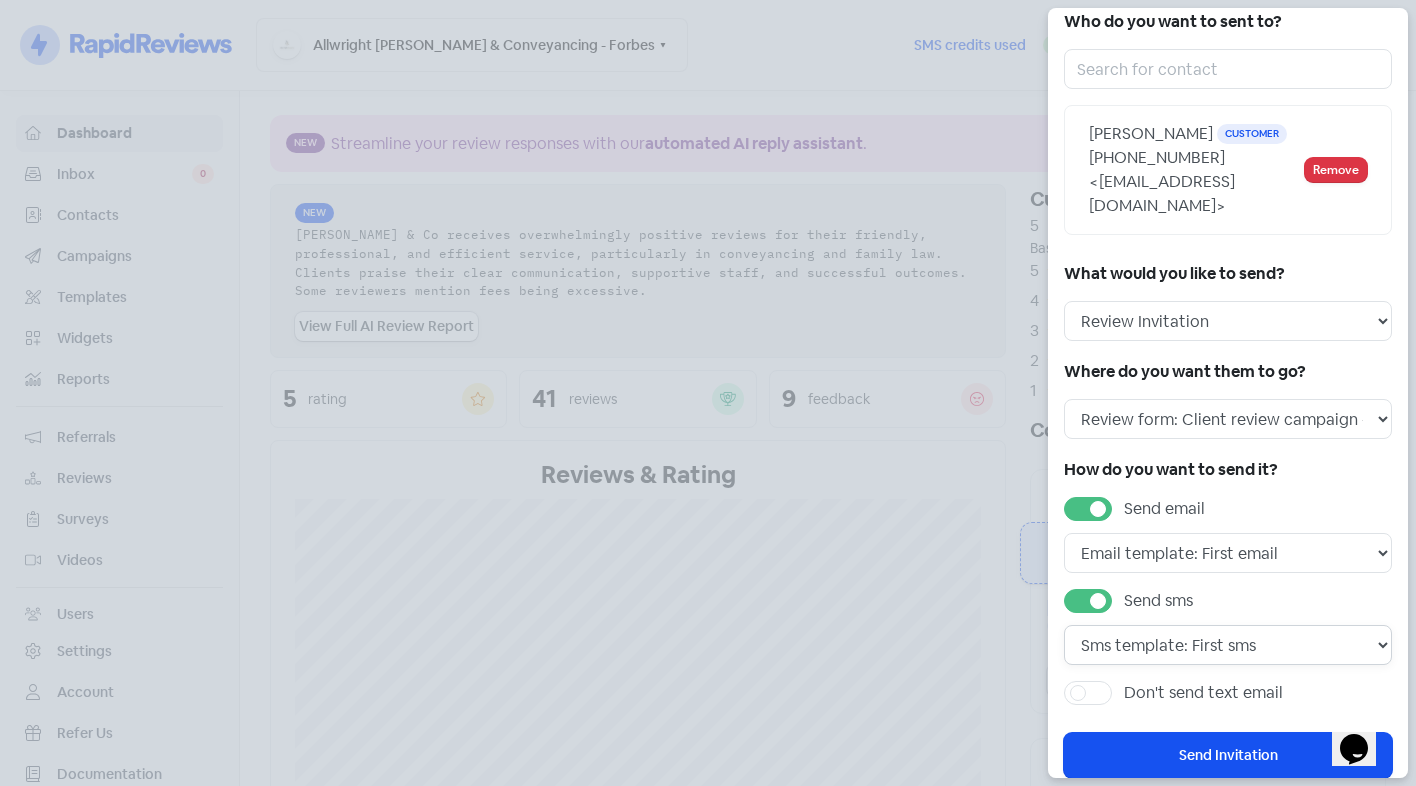 click on "Sms template: Professional sms Sms template: First sms" at bounding box center (1228, 645) 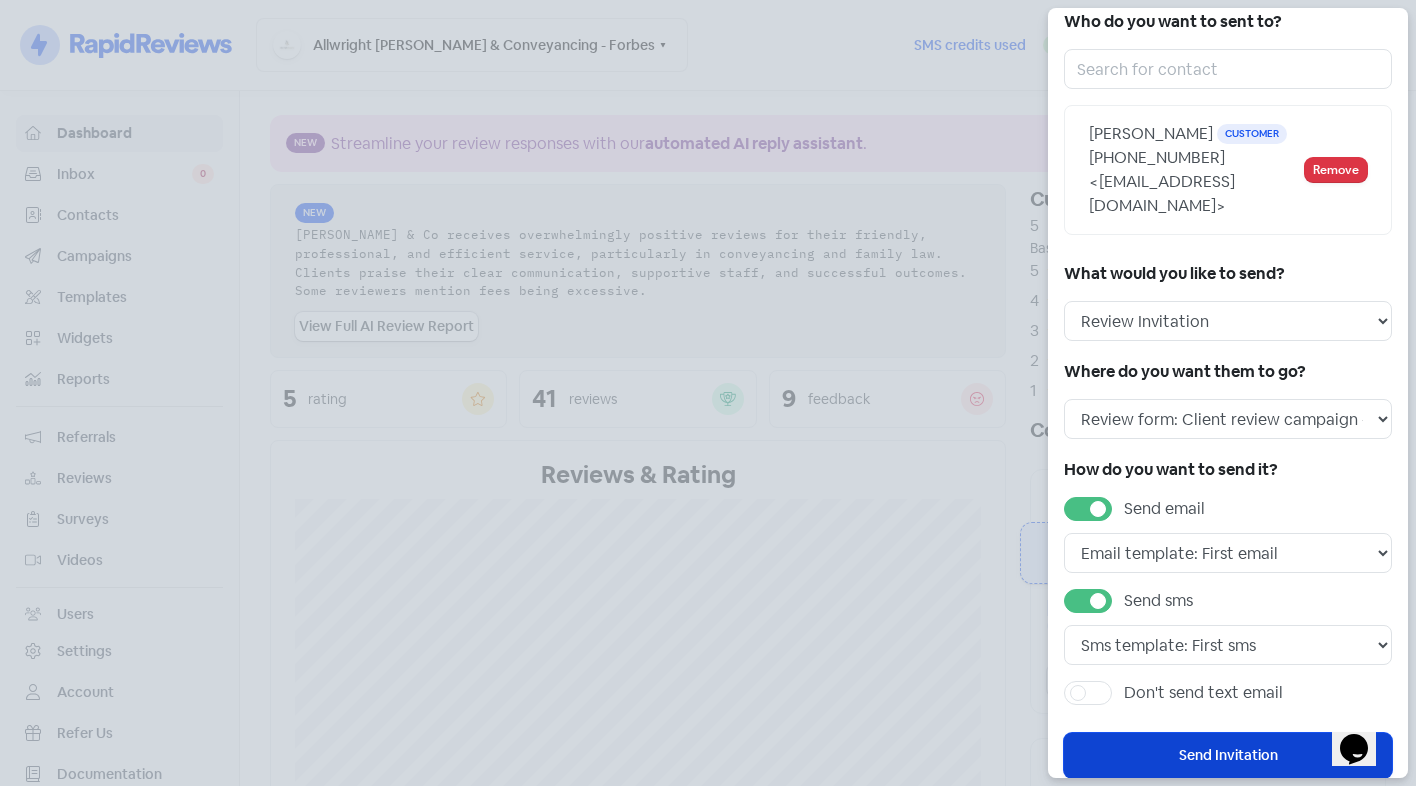 click on "Send Invitation" at bounding box center [1228, 755] 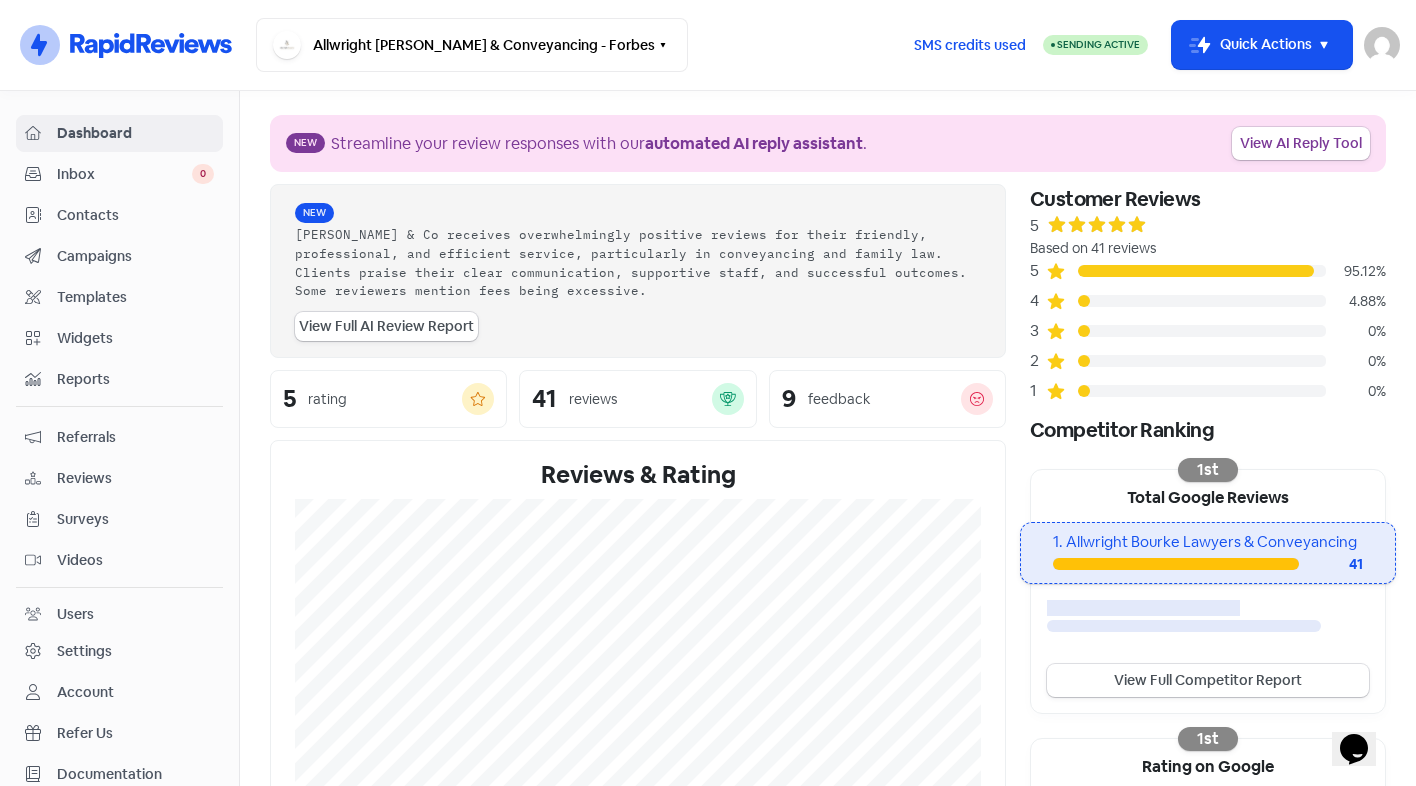 click on "Icon For Thunder-circle                                  Allwright Bourke Lawyers & Conveyancing - Forbes  Switch Business  All businesses   Allwright Bourke Lawyers & Conveyancing - Dubbo   Allwright Bourke Lawyers & Conveyancing - Parkes   Allwright Bourke Lawyers & Conveyancing - Tumut     SMS credits used   Sending Active   Icon For Thunder-move  Quick Actions      Jessica Bourke   pm@allwrightbourke.com.au     Sign out" at bounding box center (708, 45) 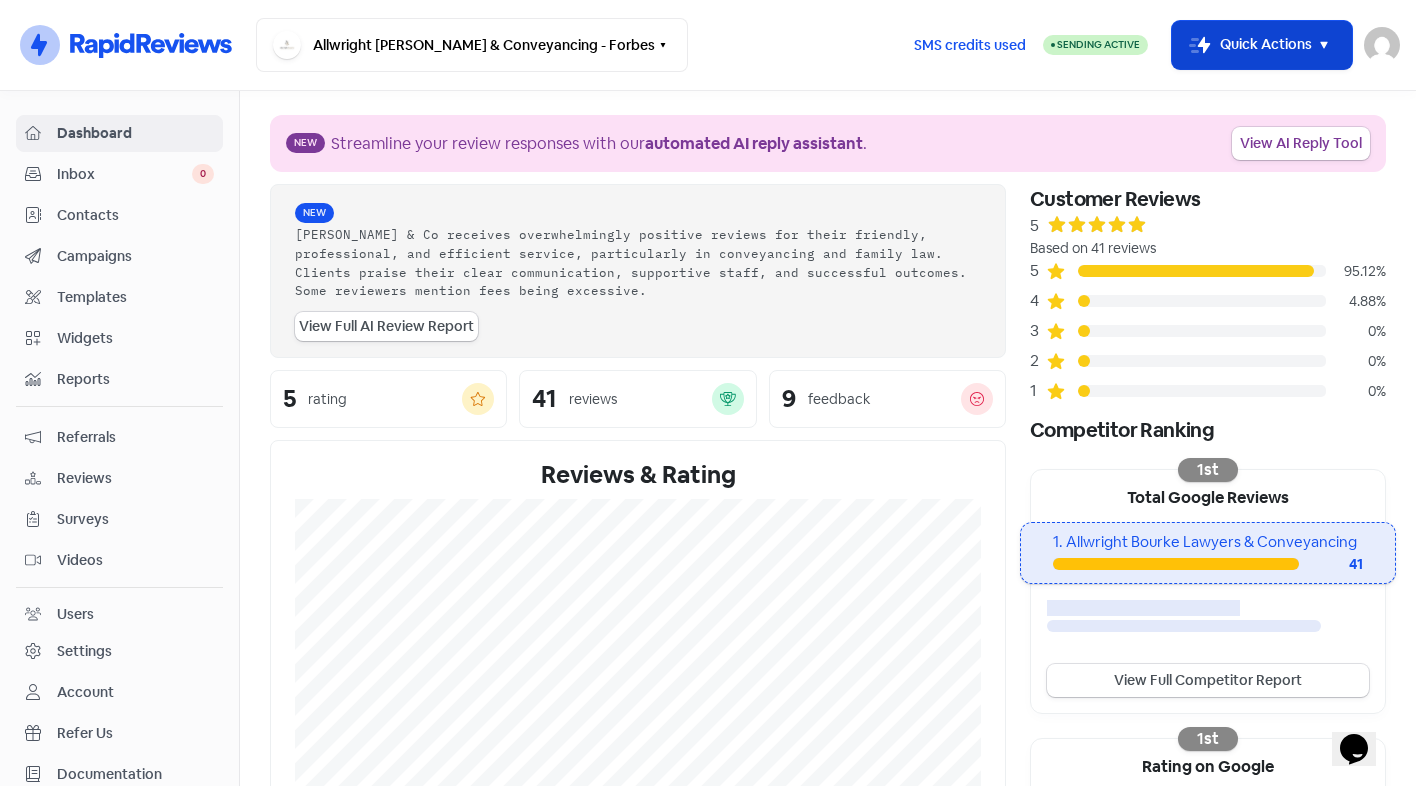 click 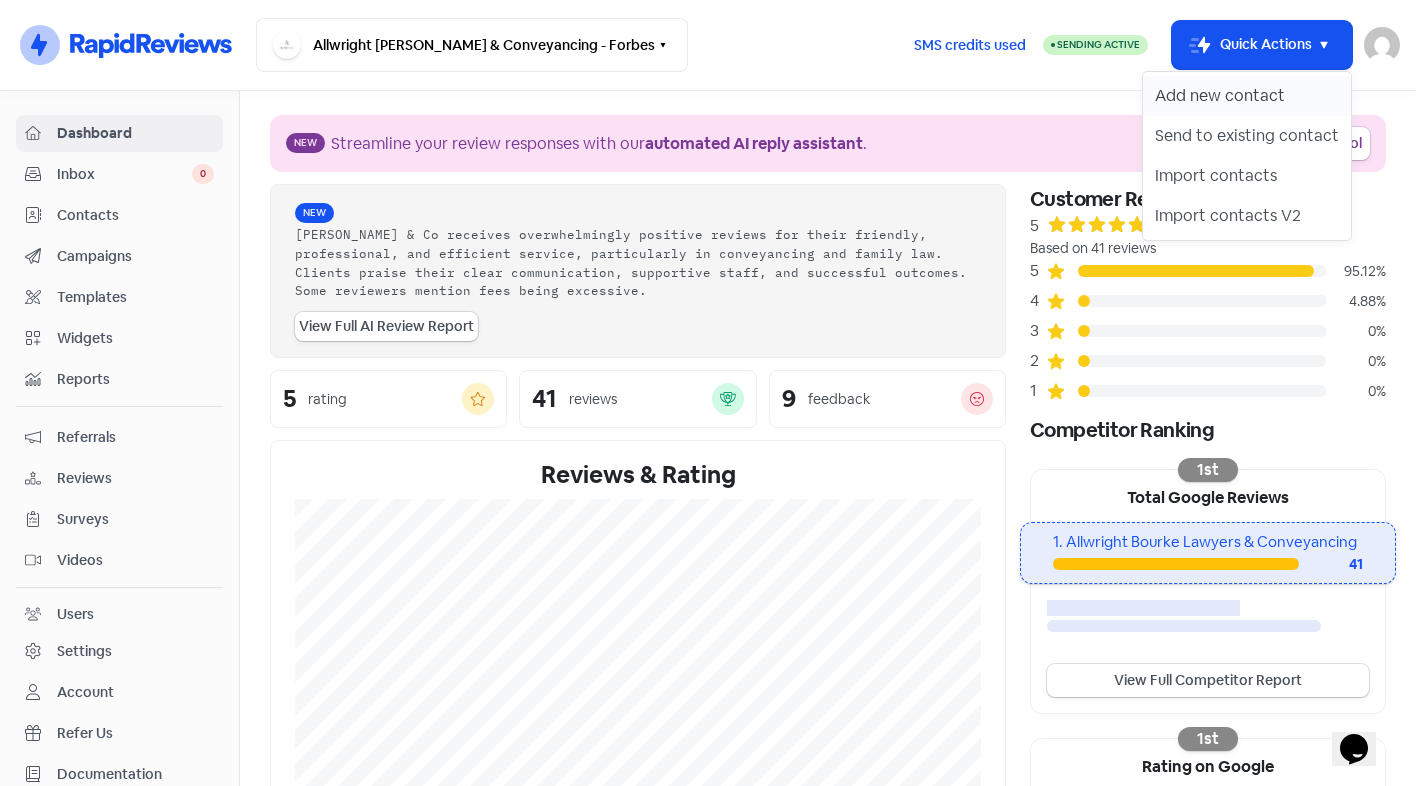 click on "Add new contact" at bounding box center [1247, 96] 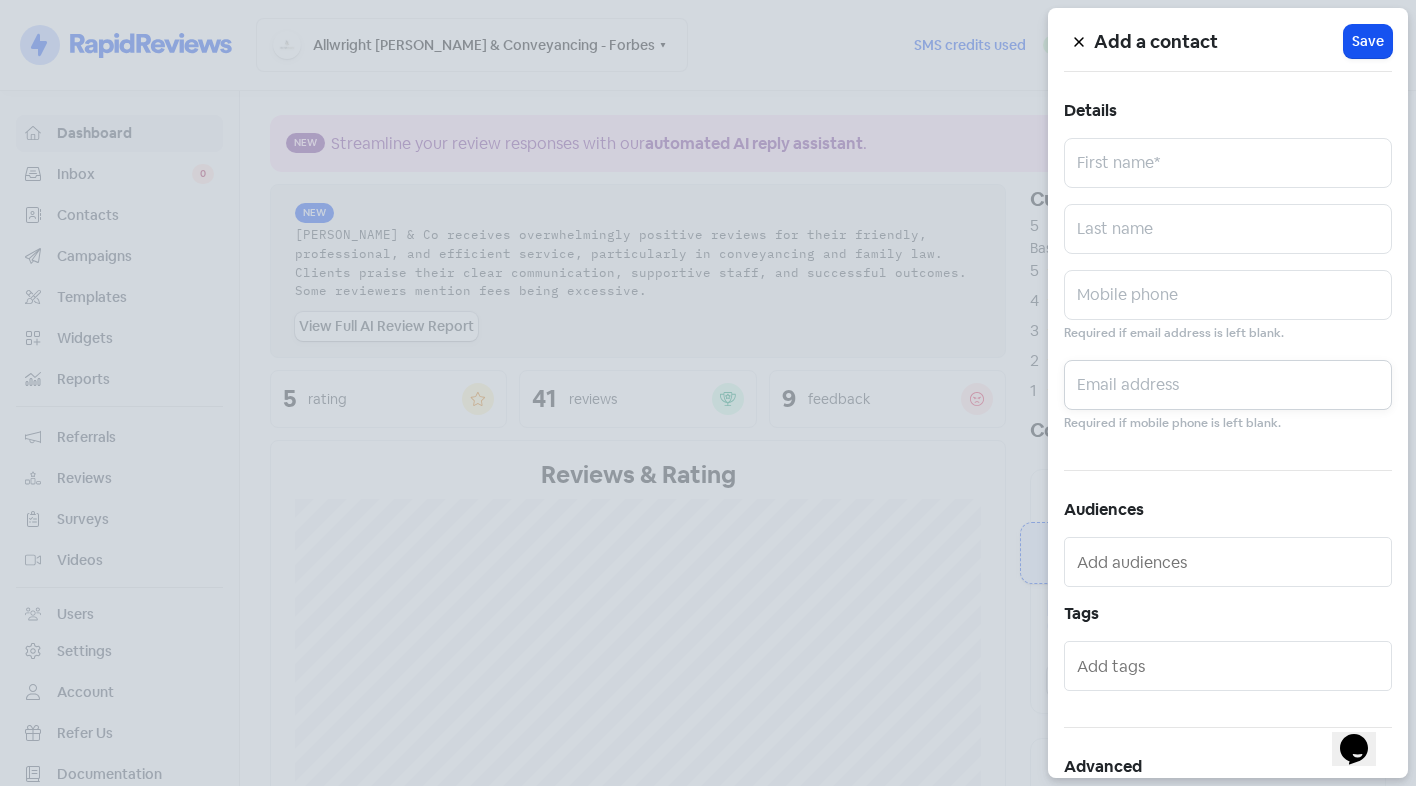 click at bounding box center [1228, 385] 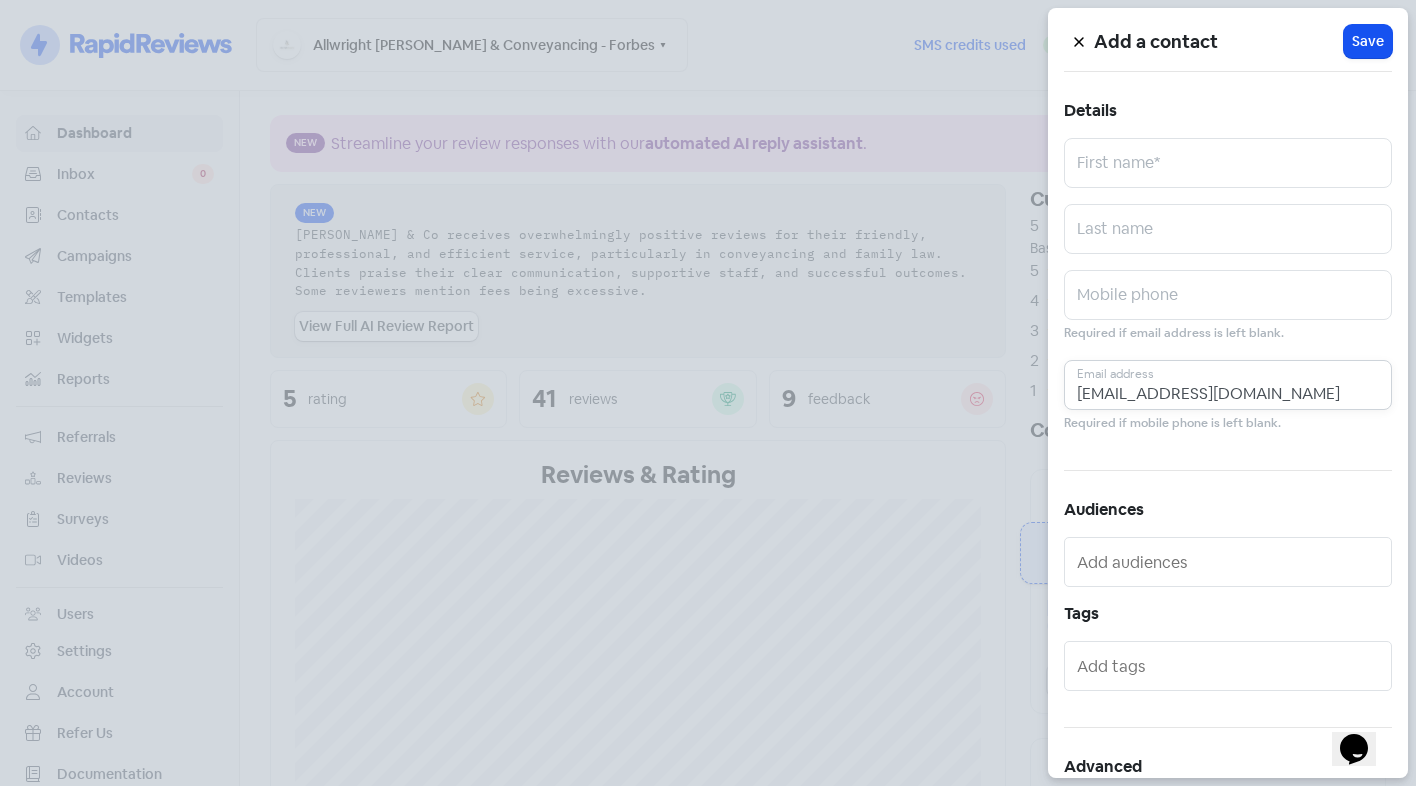 type on "fabishes@westnet.com.au" 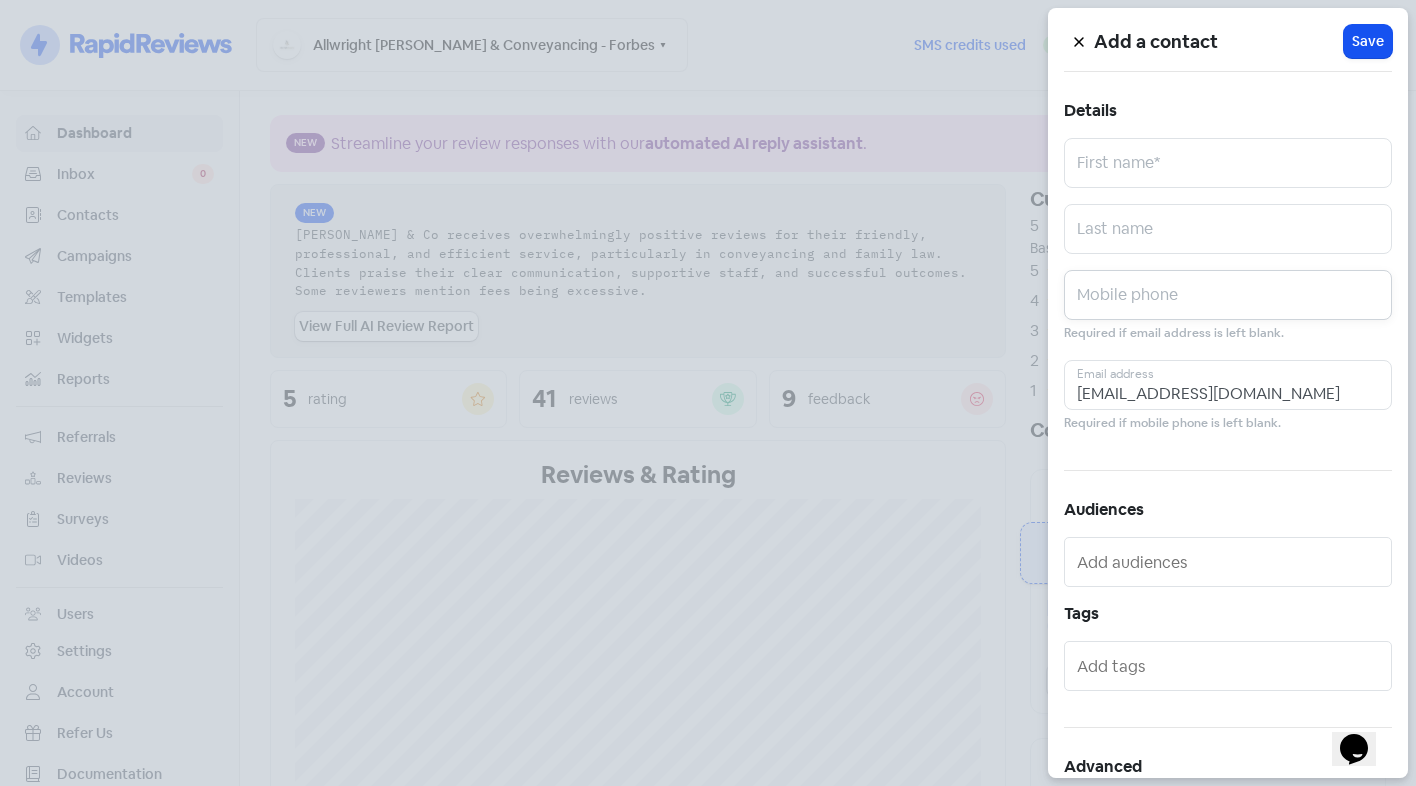 click at bounding box center [1228, 295] 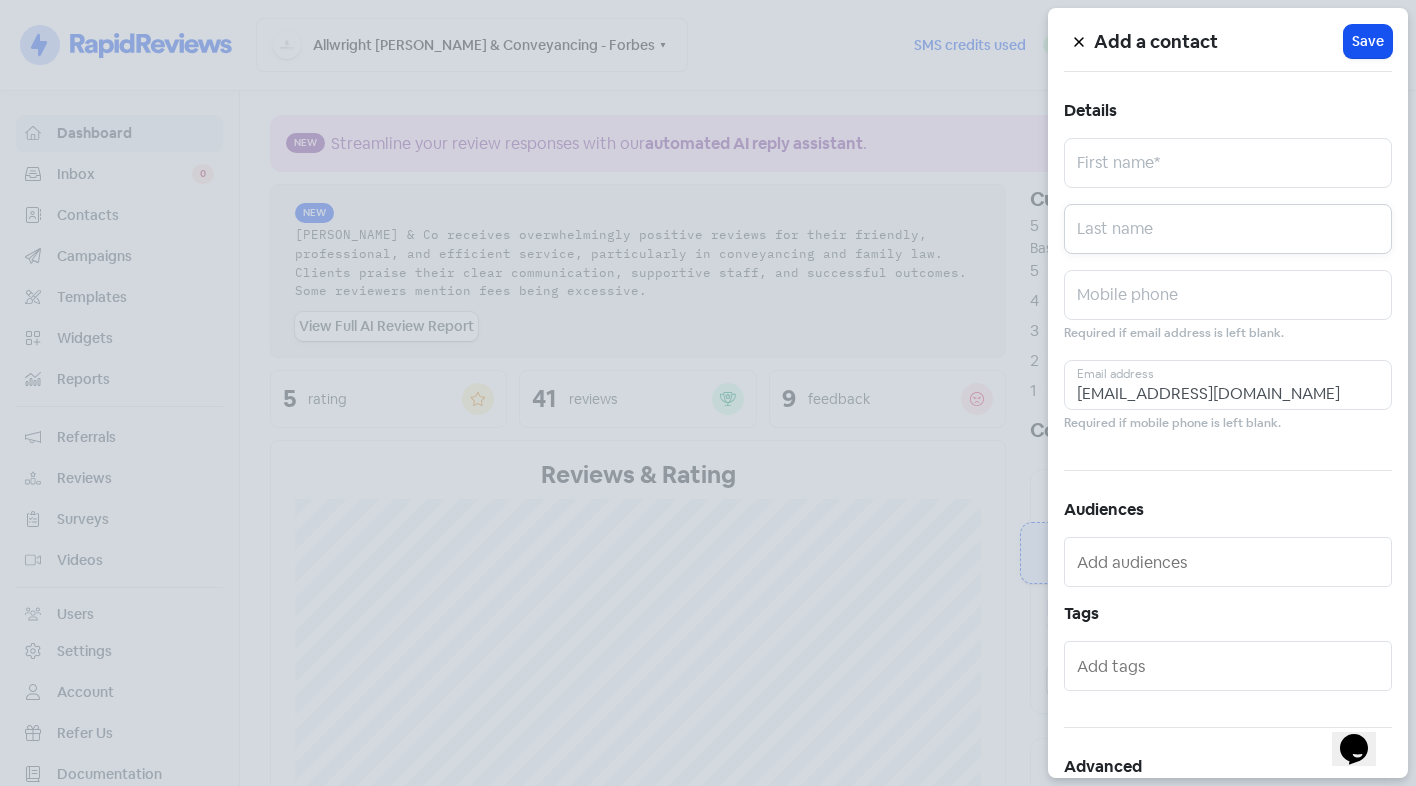 click at bounding box center (1228, 229) 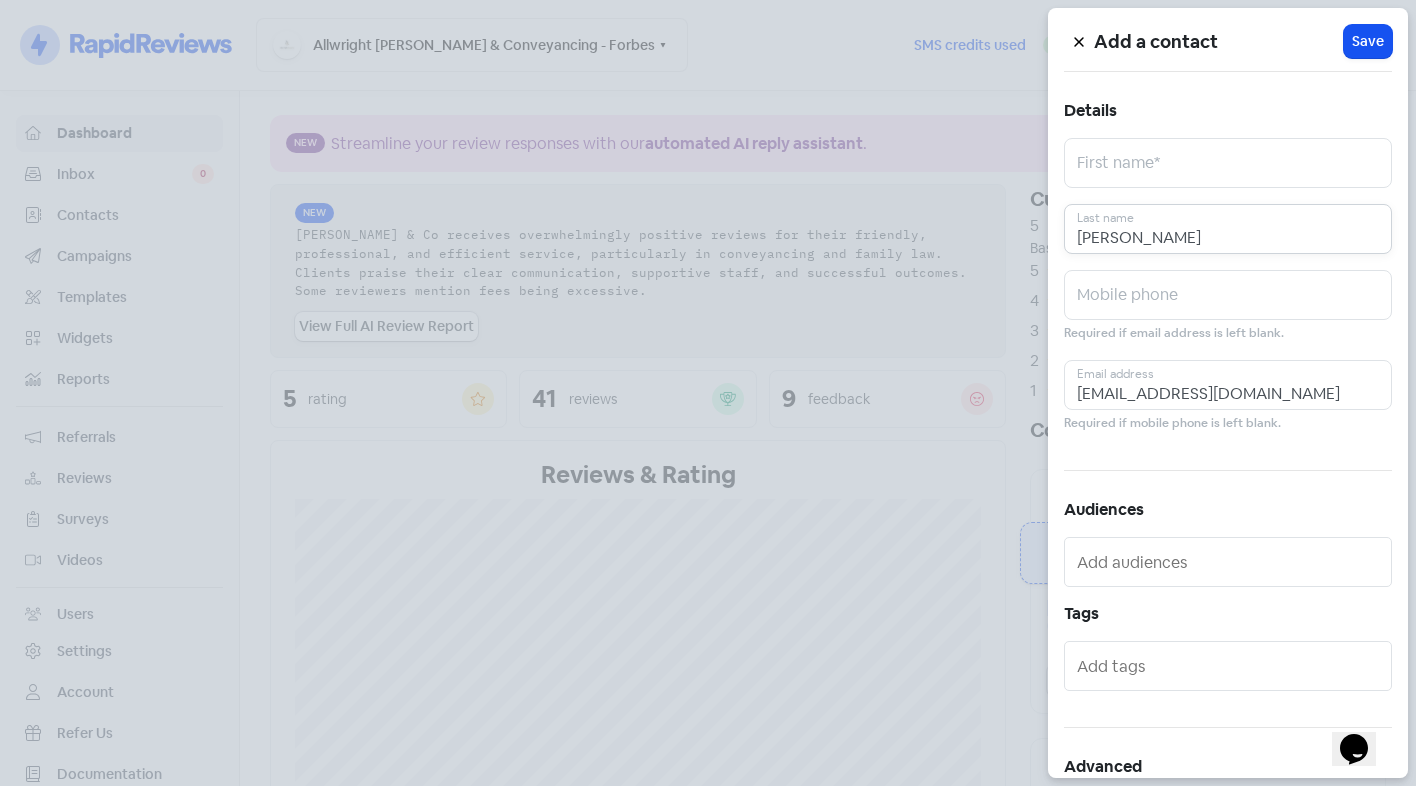 type on "Fabish" 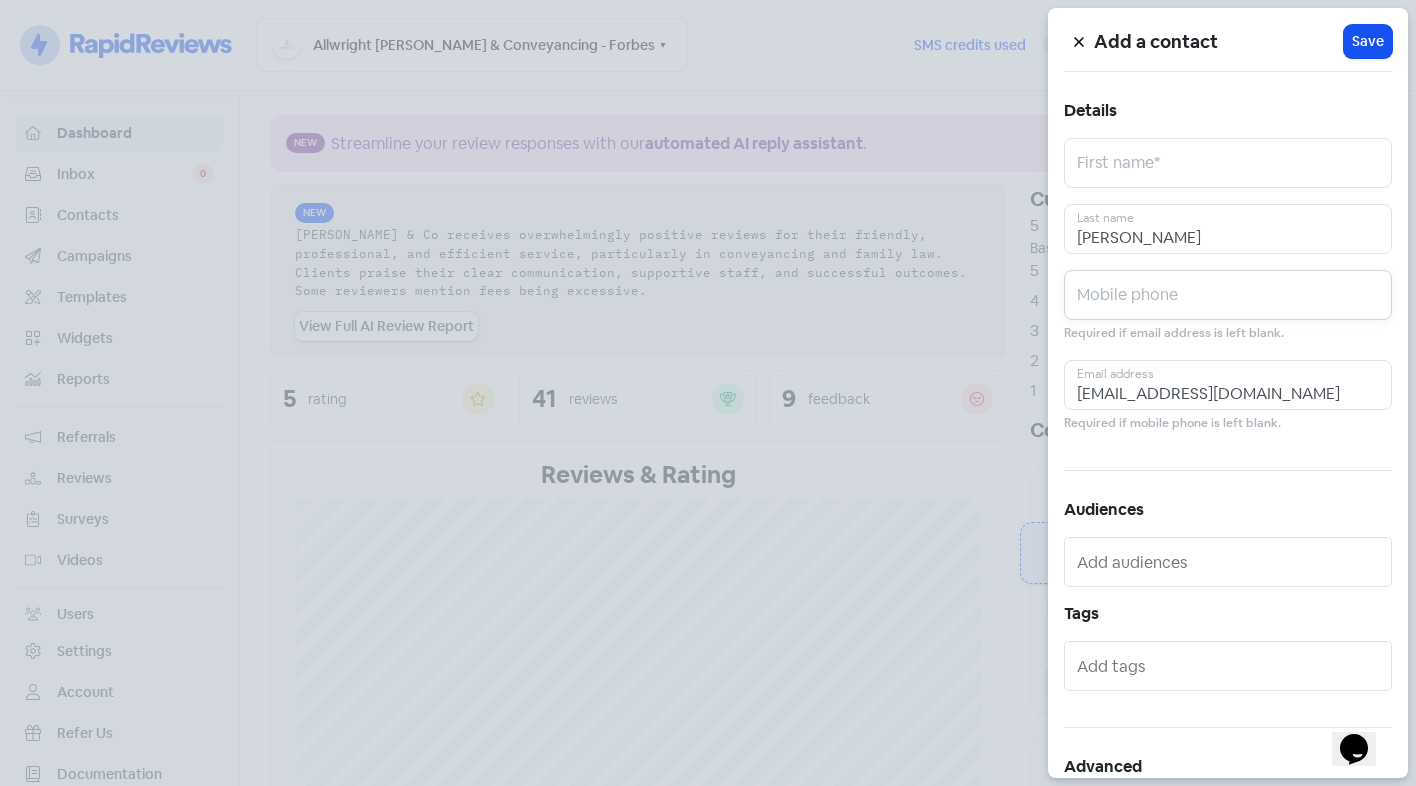 click at bounding box center [1228, 295] 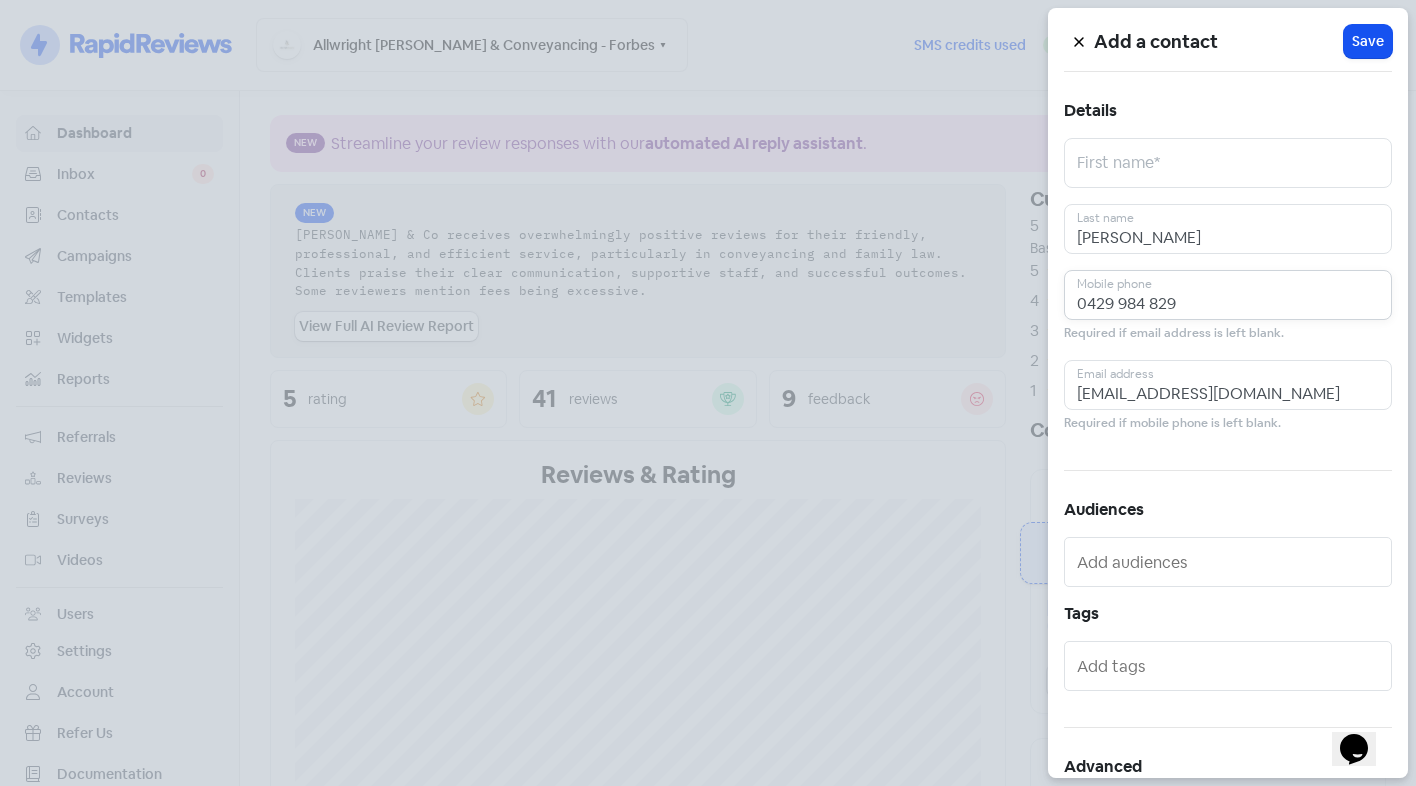 type on "0429 984 829" 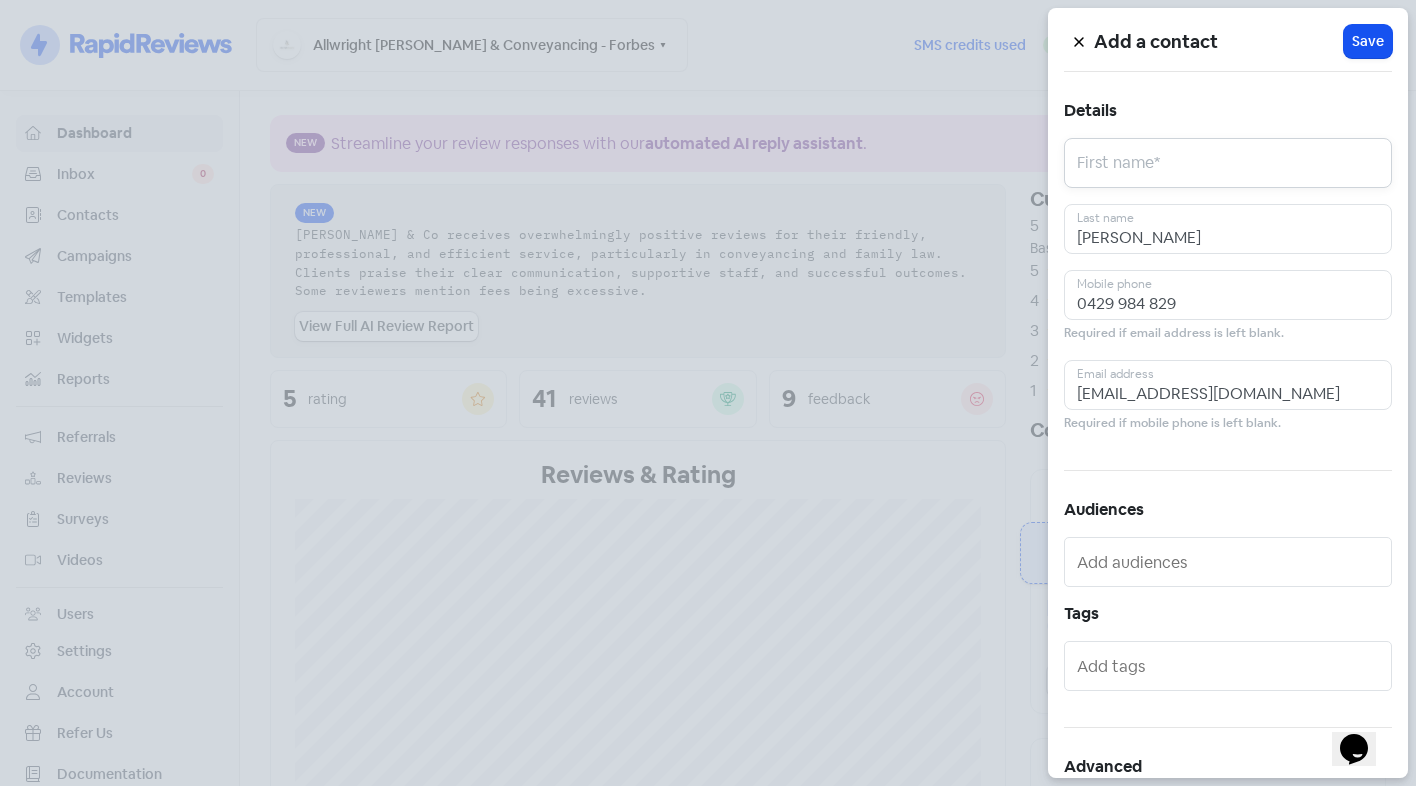 click at bounding box center (1228, 163) 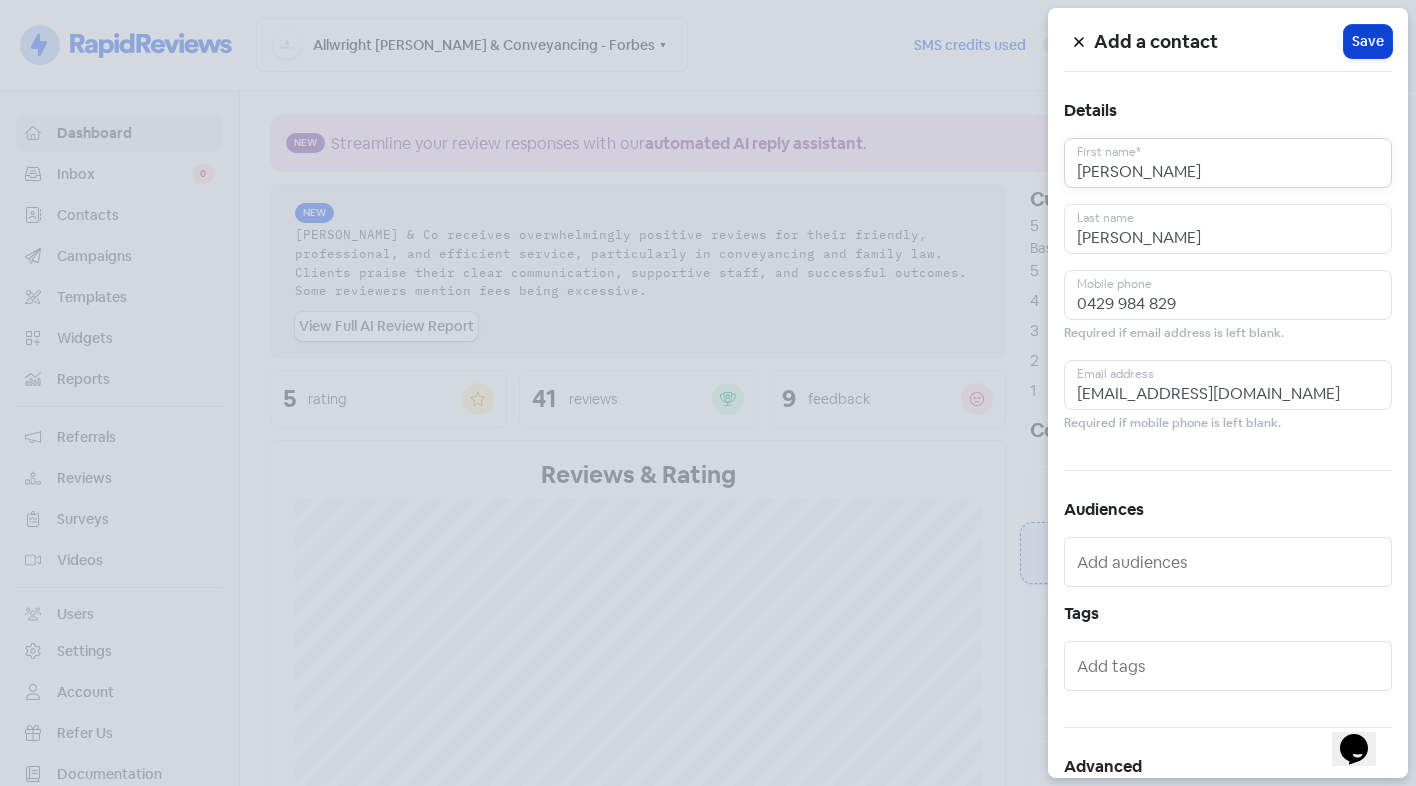 type on "Colin Nicholas" 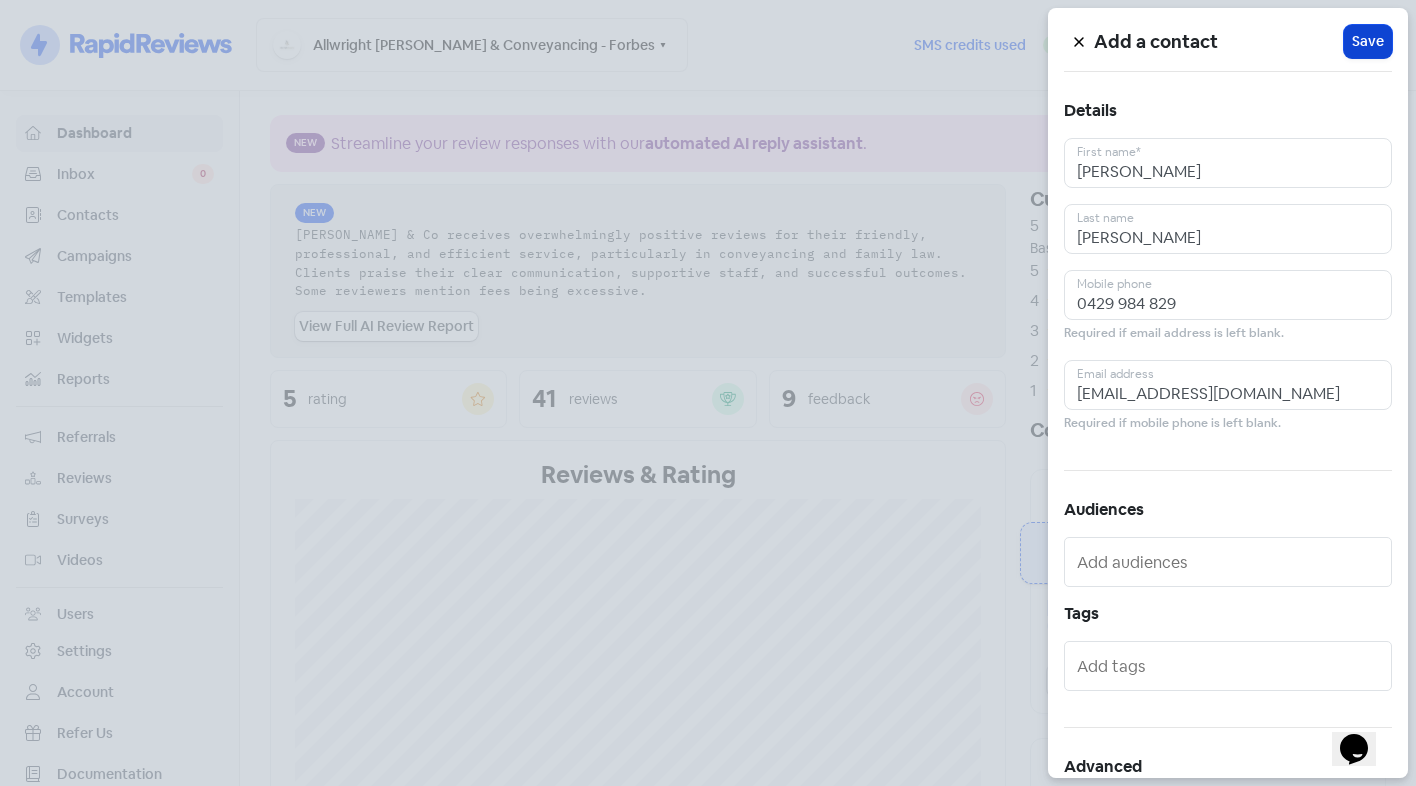 click on "Save" at bounding box center (1368, 41) 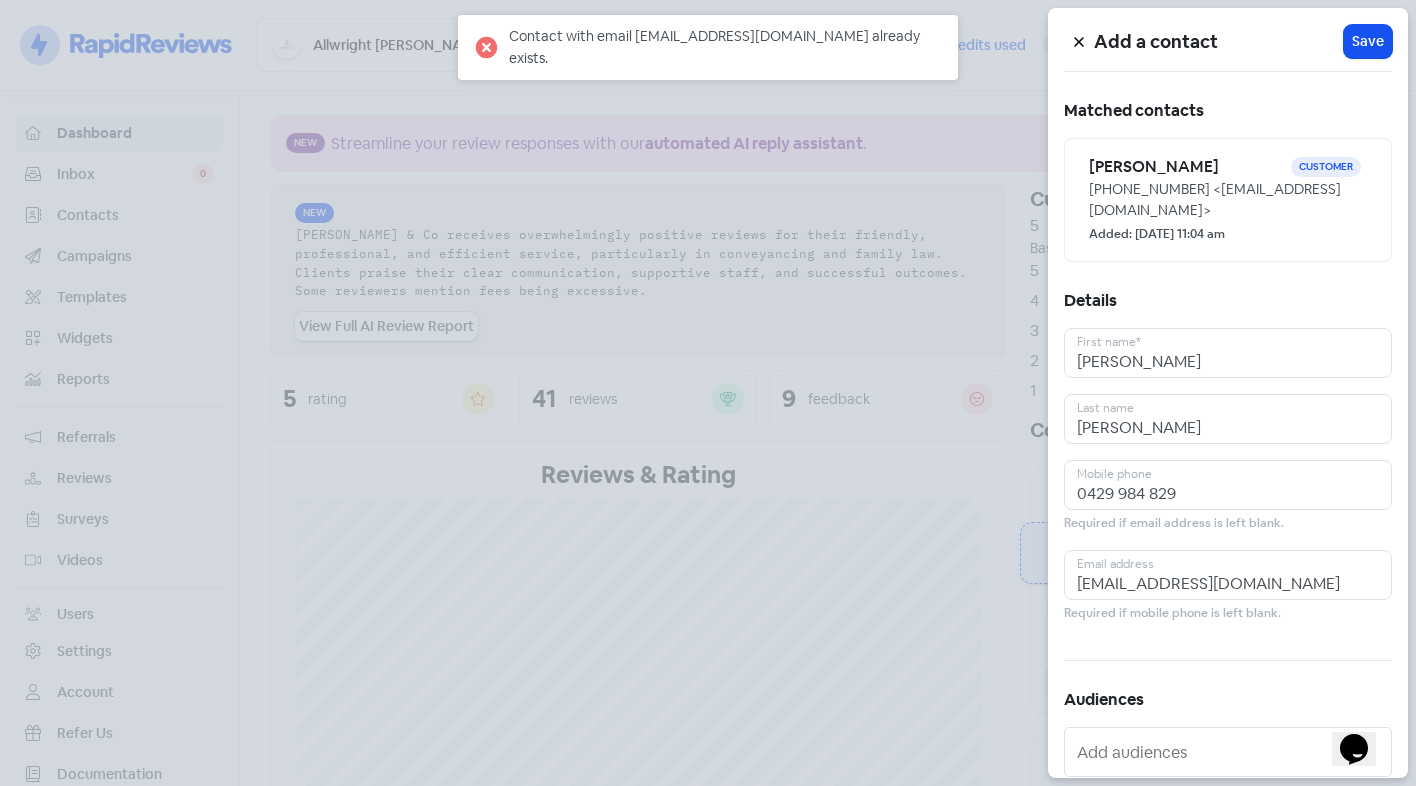 click 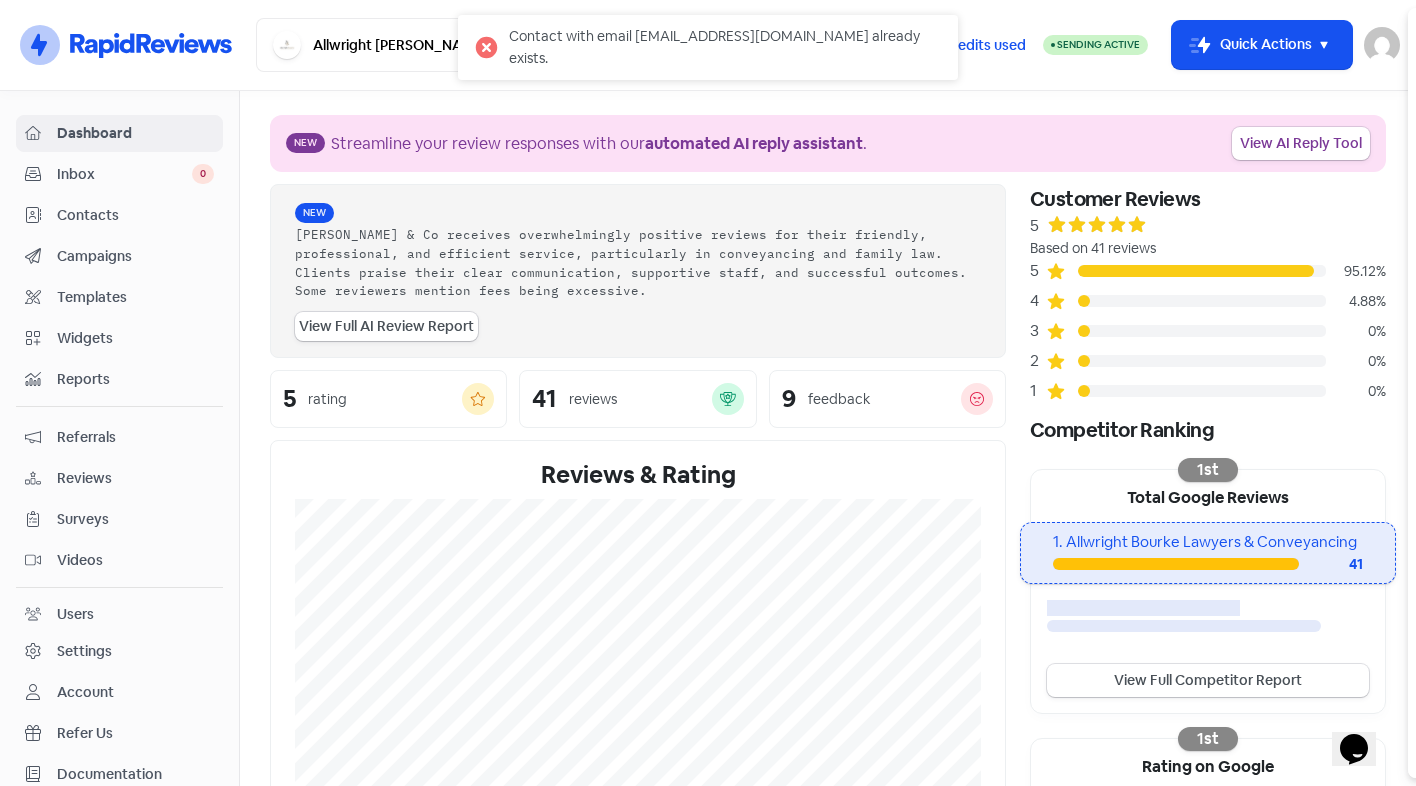drag, startPoint x: 1008, startPoint y: 97, endPoint x: 1088, endPoint y: 47, distance: 94.33981 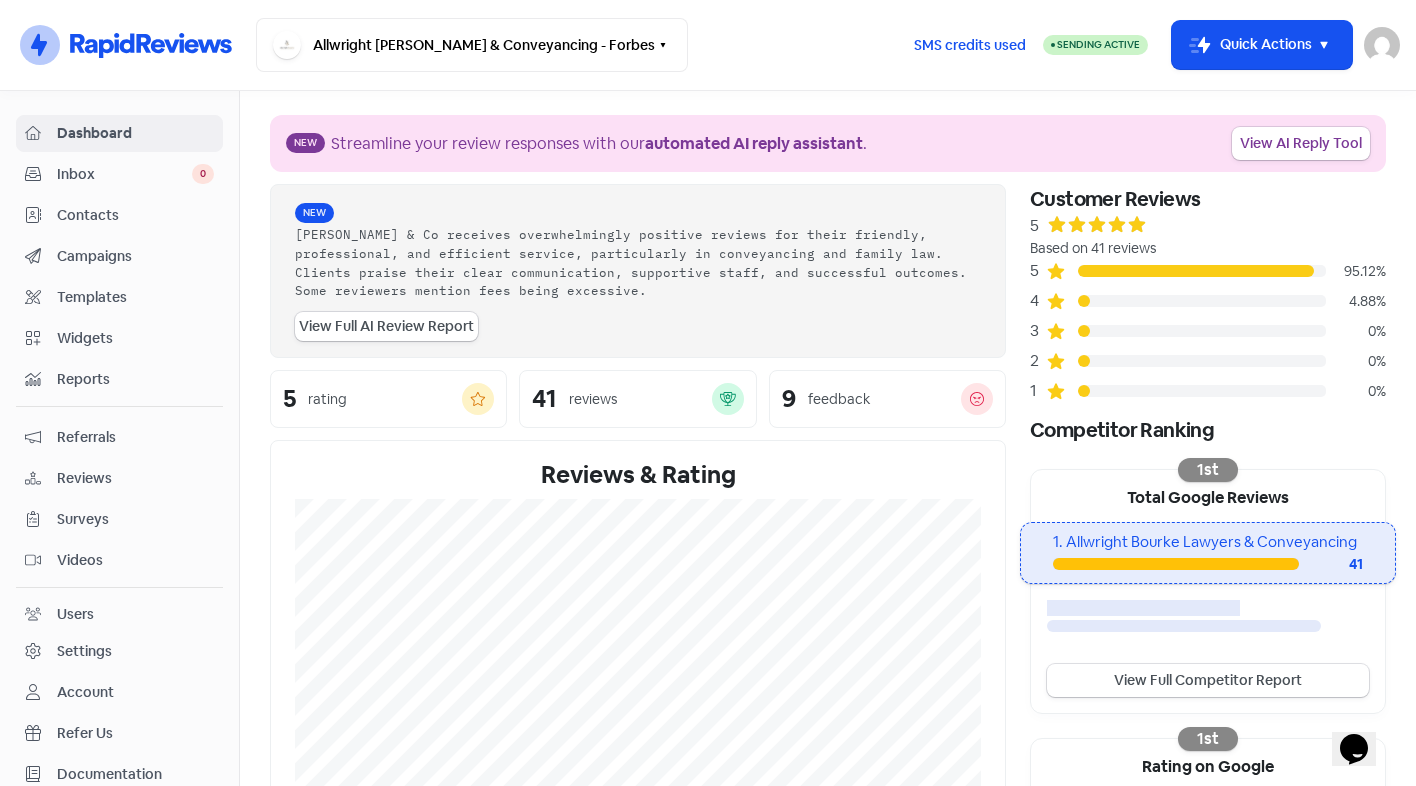 click on "Icon For Thunder-circle                                  Allwright Bourke Lawyers & Conveyancing - Forbes  Switch Business  All businesses   Allwright Bourke Lawyers & Conveyancing - Dubbo   Allwright Bourke Lawyers & Conveyancing - Parkes   Allwright Bourke Lawyers & Conveyancing - Tumut     SMS credits used   Sending Active   Icon For Thunder-move  Quick Actions      Jessica Bourke   pm@allwrightbourke.com.au     Sign out" at bounding box center (708, 45) 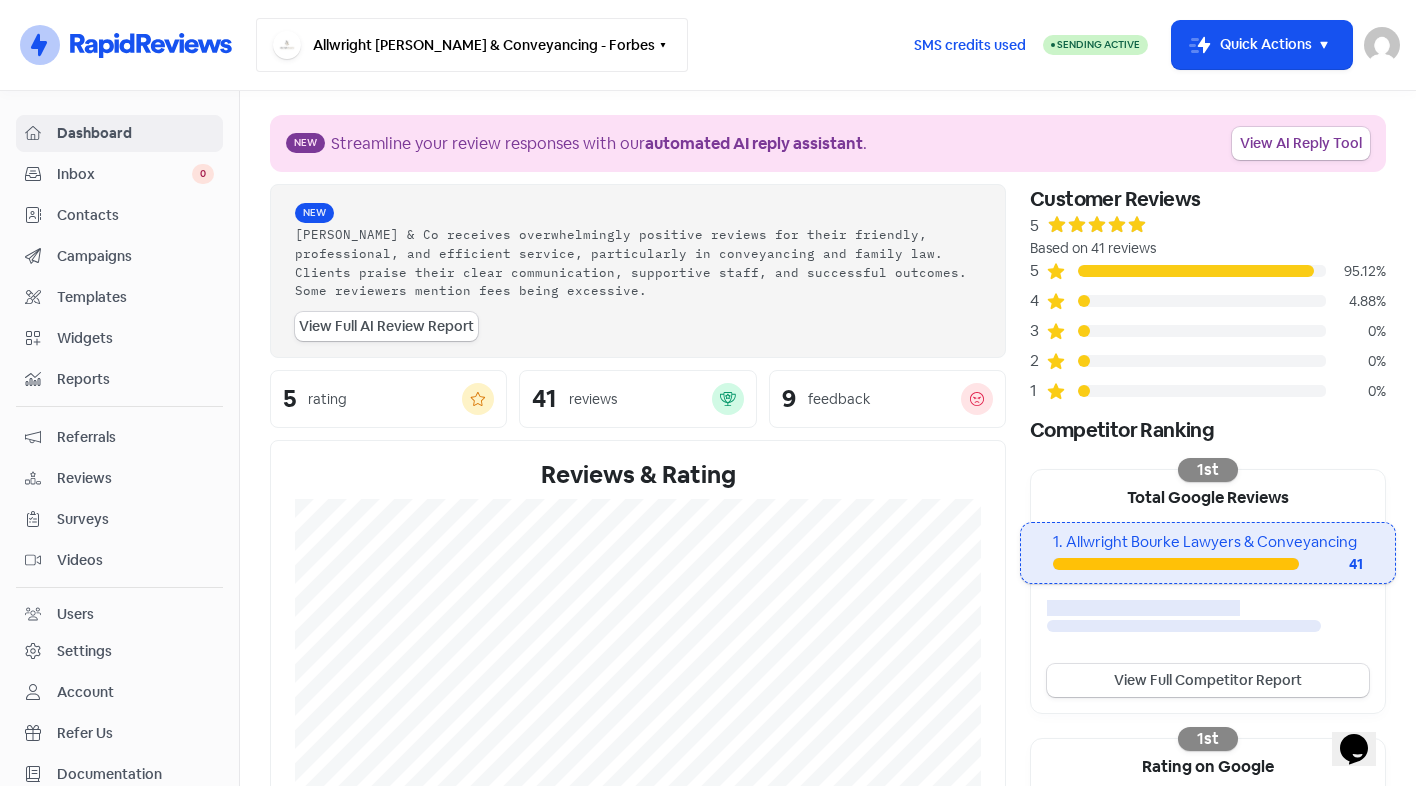 click on "Allwright [PERSON_NAME] & Conveyancing - Forbes" at bounding box center (472, 45) 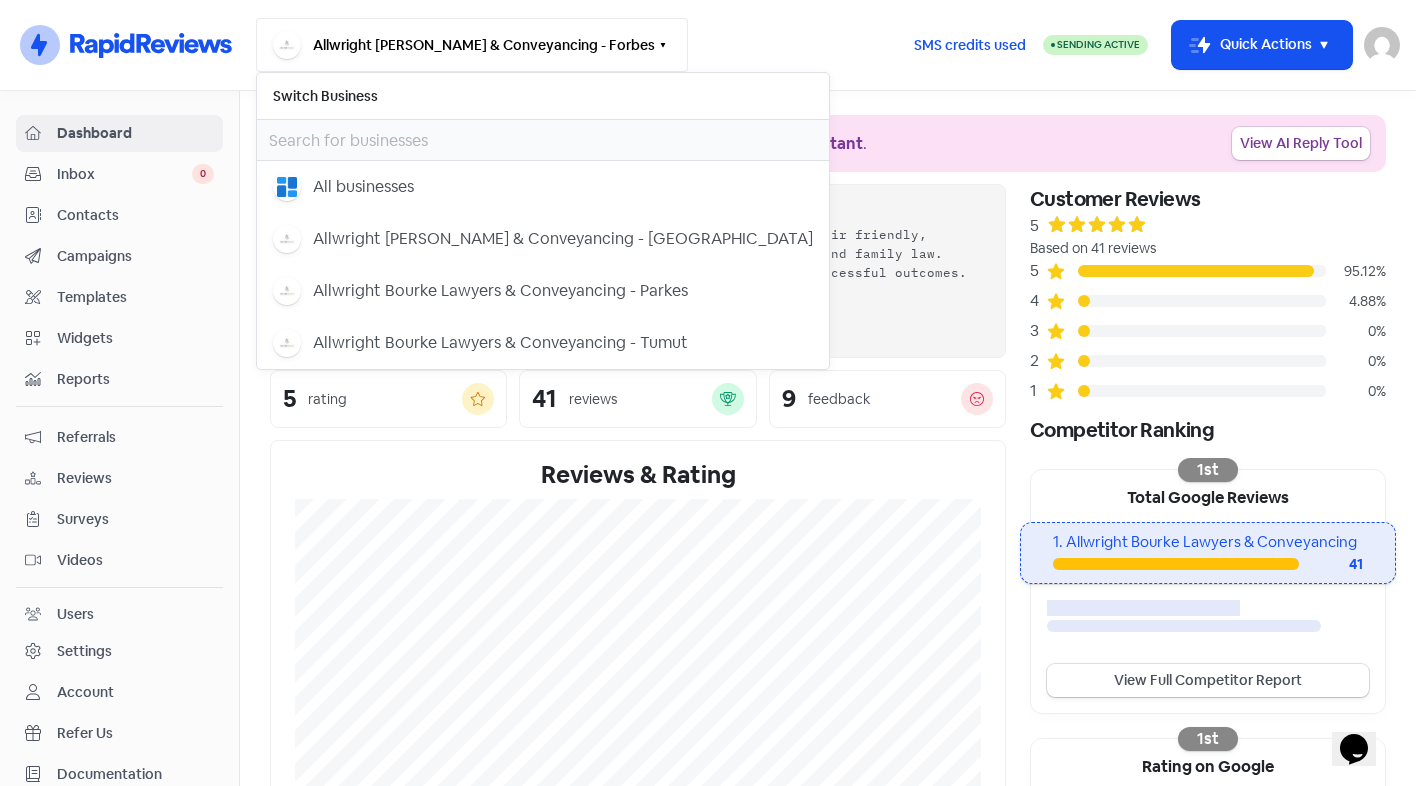 click on "Allwright [PERSON_NAME] & Conveyancing - Forbes" at bounding box center (472, 45) 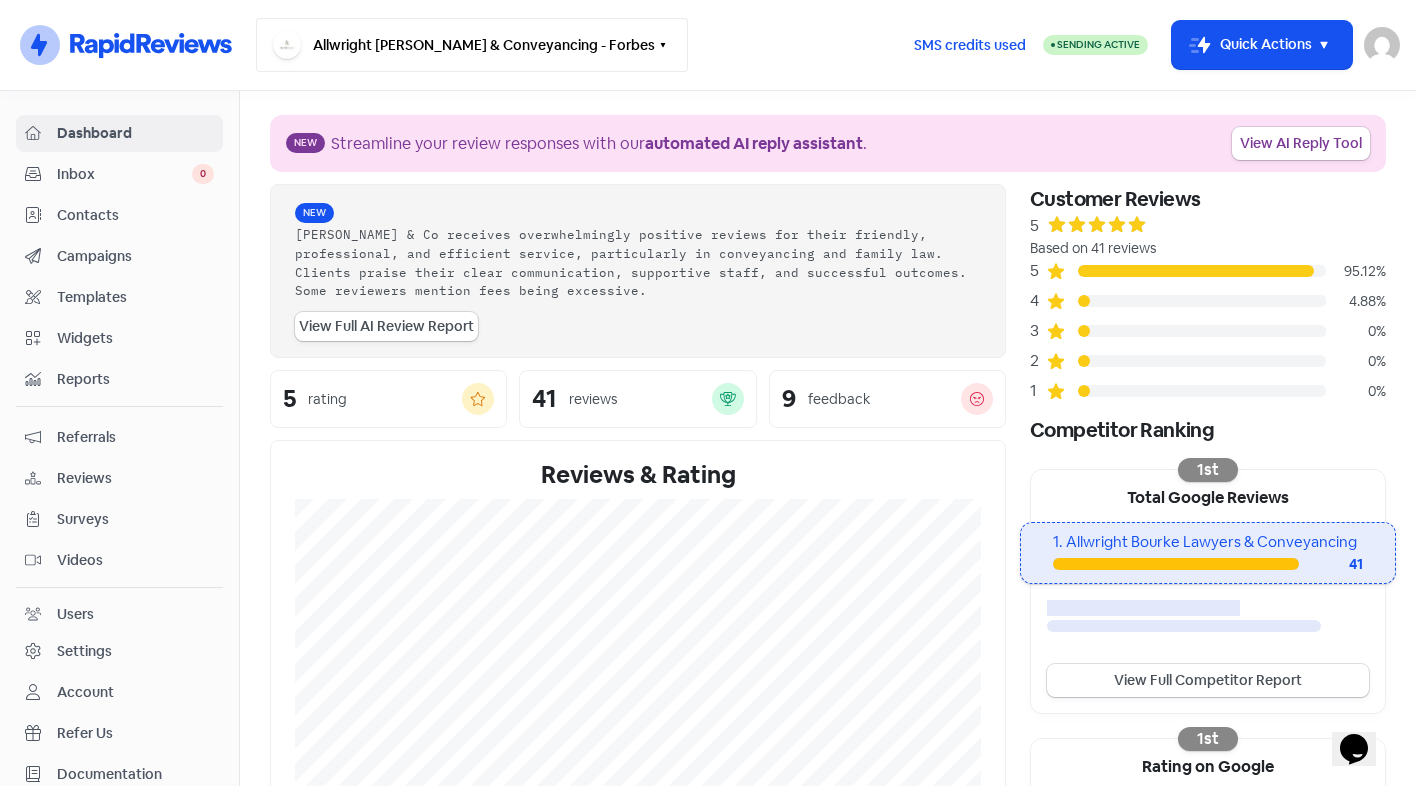 drag, startPoint x: 611, startPoint y: 44, endPoint x: 653, endPoint y: 214, distance: 175.11139 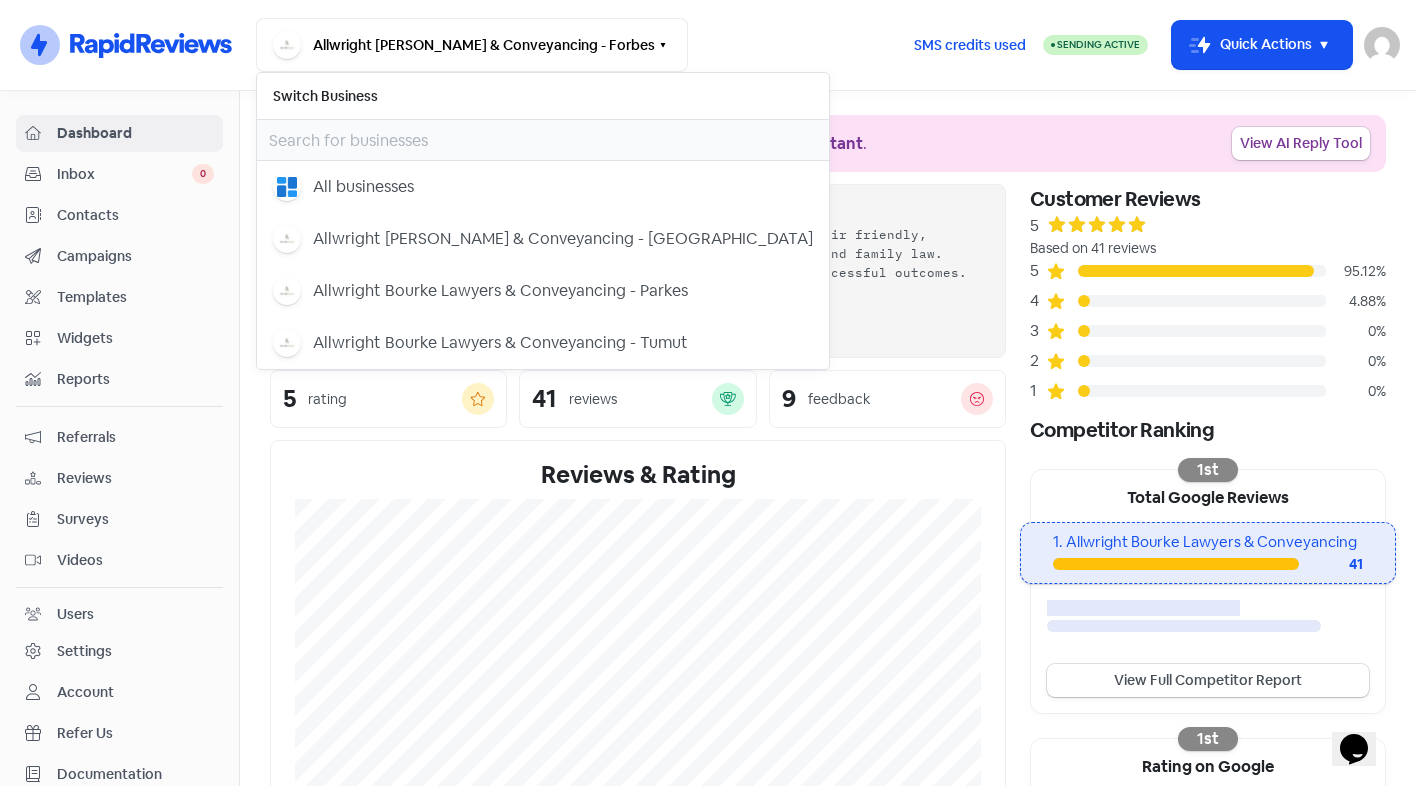 click on "Allwright Bourke Lawyers & Conveyancing - Forbes  Switch Business  All businesses   Allwright Bourke Lawyers & Conveyancing - Dubbo   Allwright Bourke Lawyers & Conveyancing - Parkes   Allwright Bourke Lawyers & Conveyancing - Tumut" at bounding box center [576, 45] 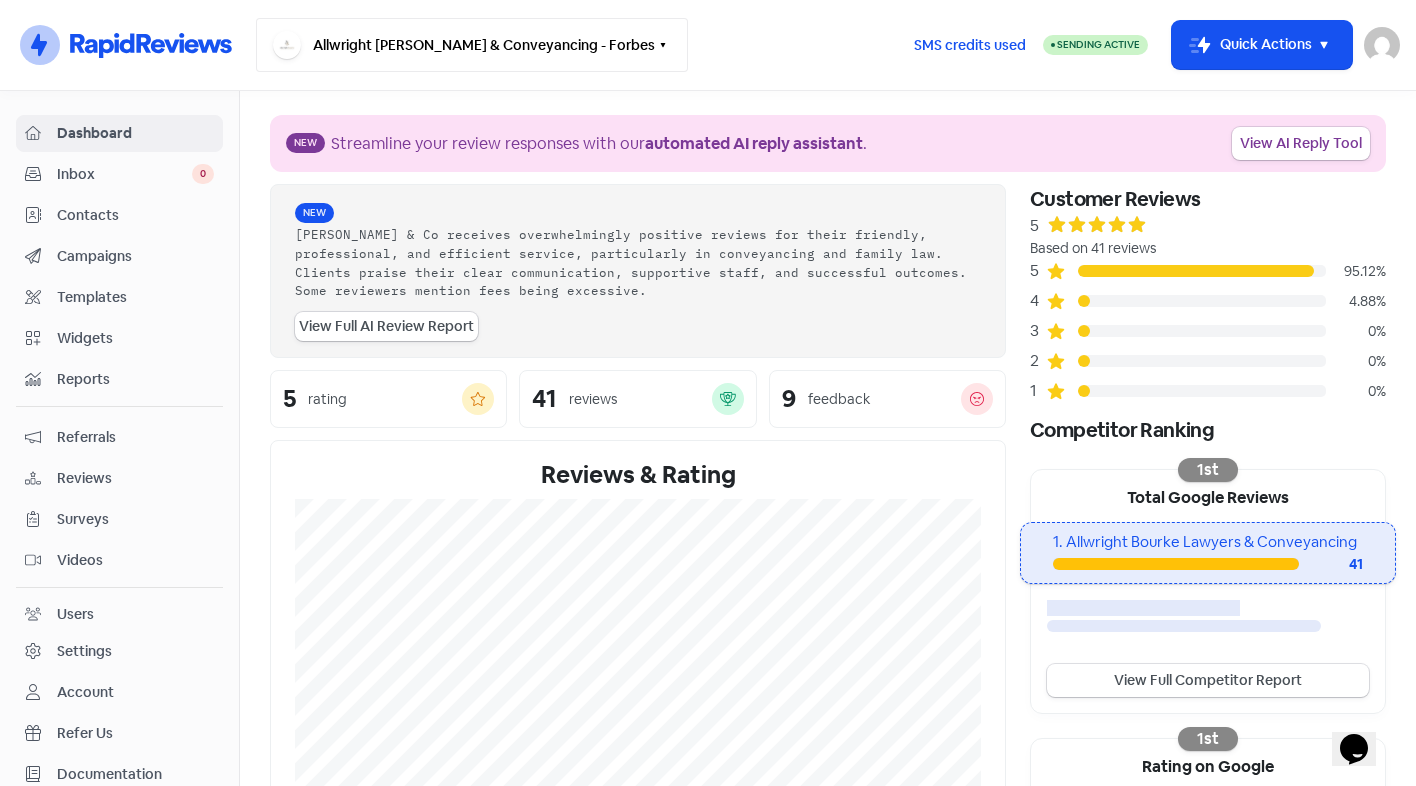 click on "Allwright [PERSON_NAME] & Conveyancing - Forbes" at bounding box center (472, 45) 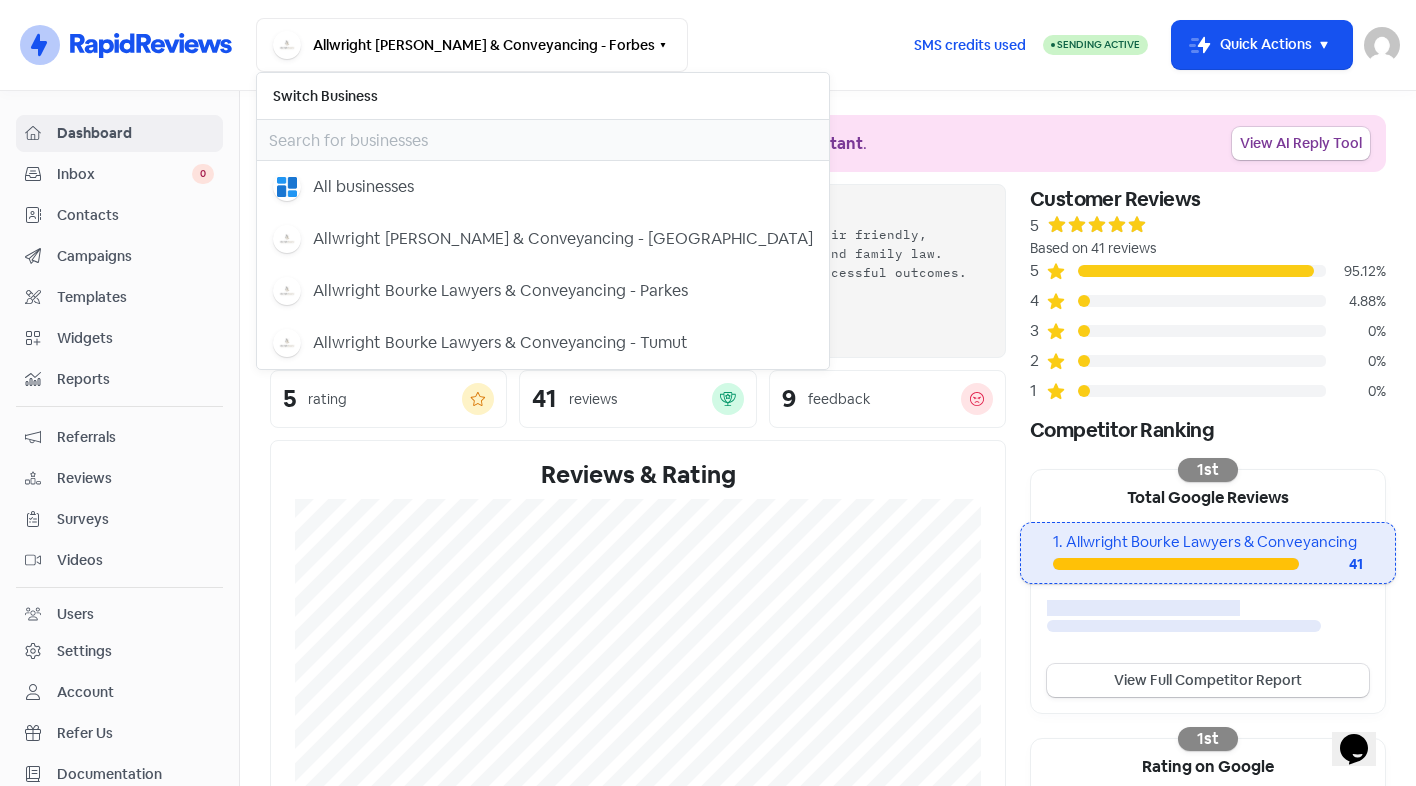 click on "Allwright Bourke Lawyers & Conveyancing - Forbes  Switch Business  All businesses   Allwright Bourke Lawyers & Conveyancing - Dubbo   Allwright Bourke Lawyers & Conveyancing - Parkes   Allwright Bourke Lawyers & Conveyancing - Tumut" at bounding box center [576, 45] 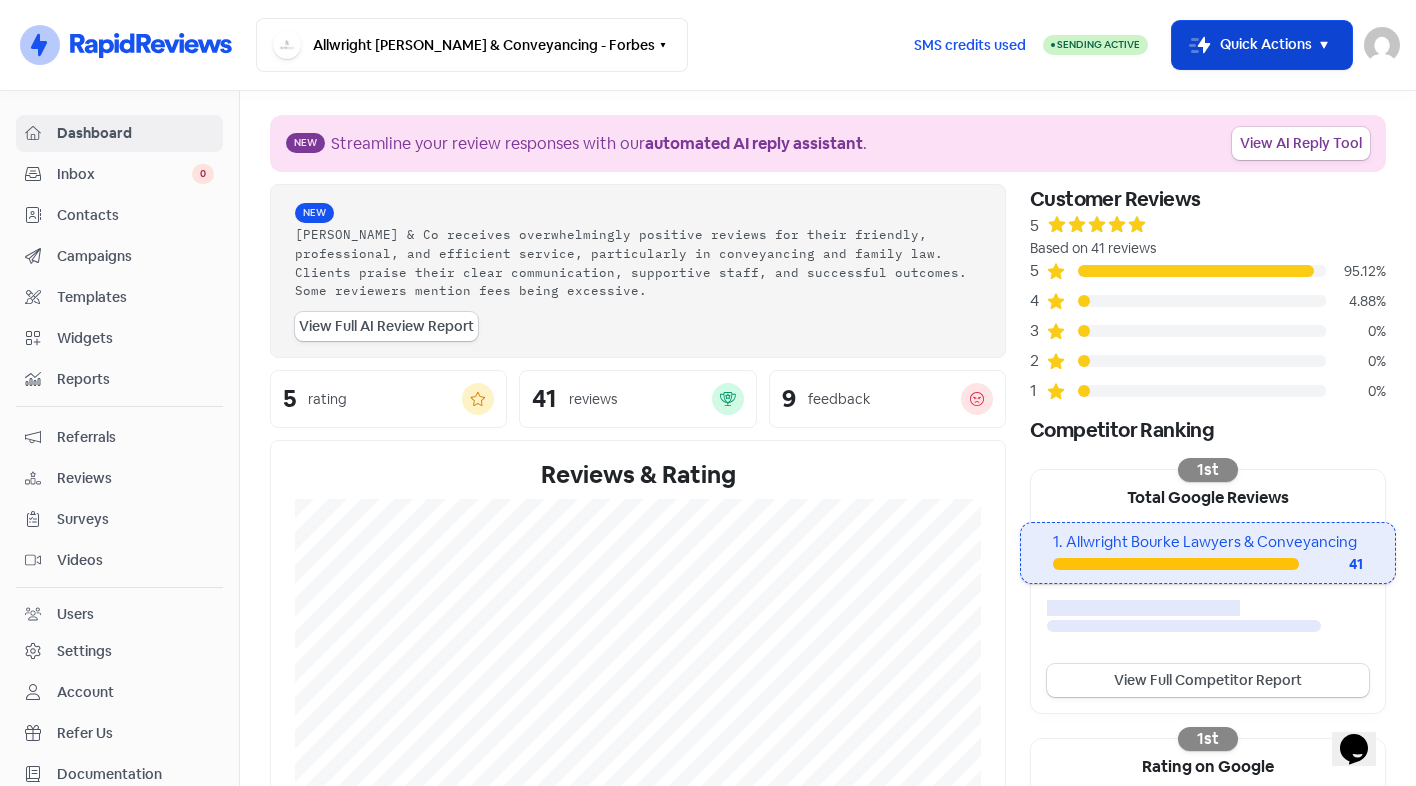 click on "Icon For Thunder-move  Quick Actions" at bounding box center (1262, 45) 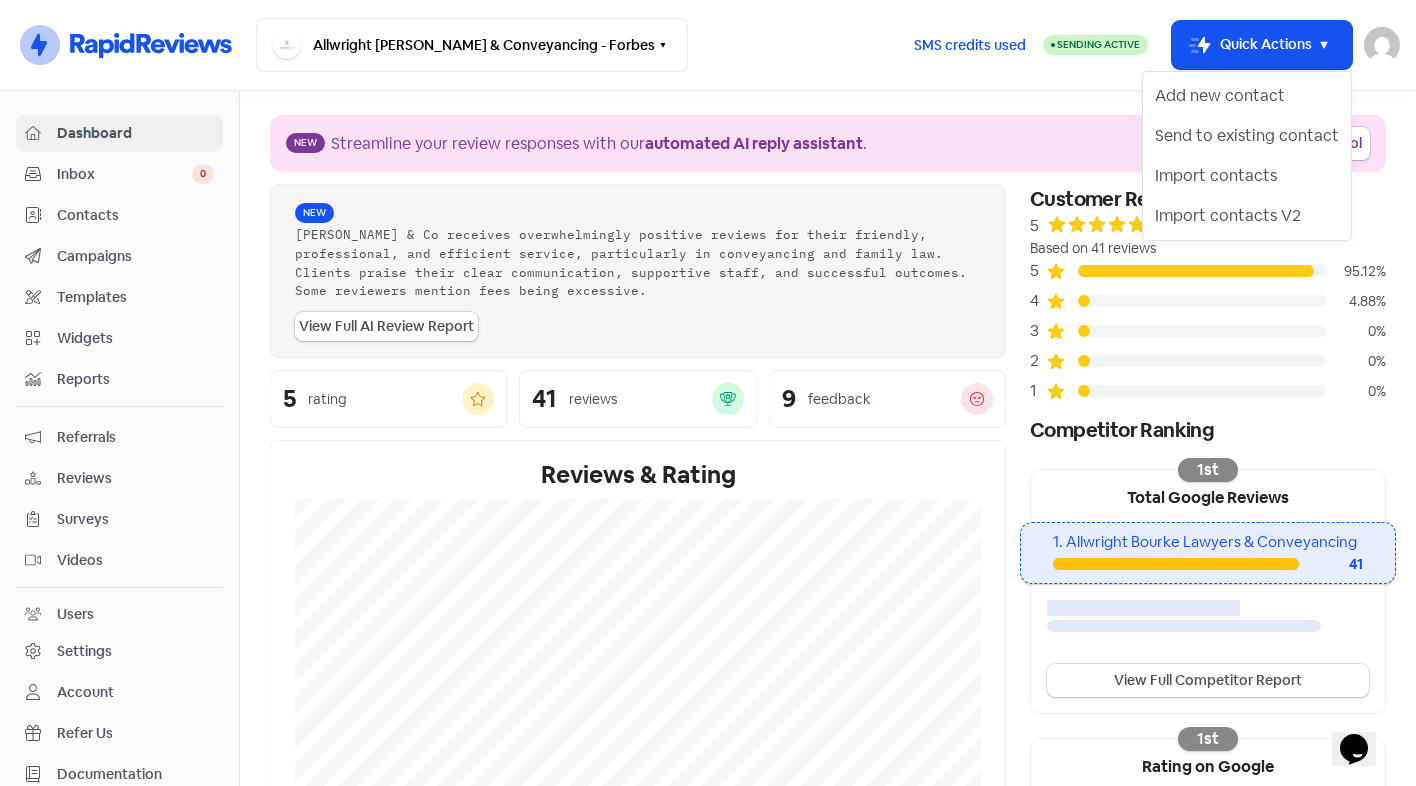 click on "Allwright Bourke Lawyers & Conveyancing - Forbes  Switch Business  All businesses   Allwright Bourke Lawyers & Conveyancing - Dubbo   Allwright Bourke Lawyers & Conveyancing - Parkes   Allwright Bourke Lawyers & Conveyancing - Tumut" at bounding box center [576, 45] 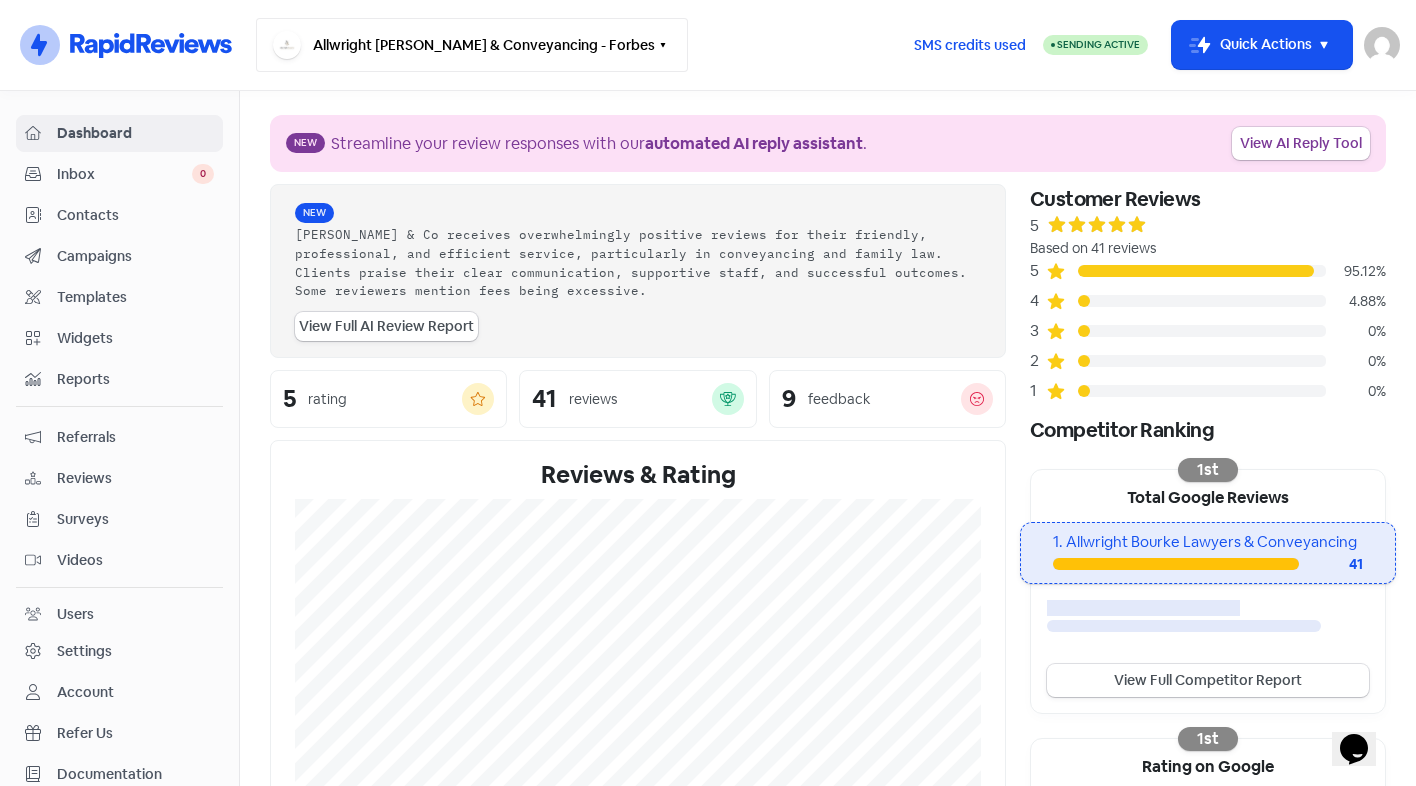 click on "Allwright [PERSON_NAME] & Conveyancing - Forbes" at bounding box center (472, 45) 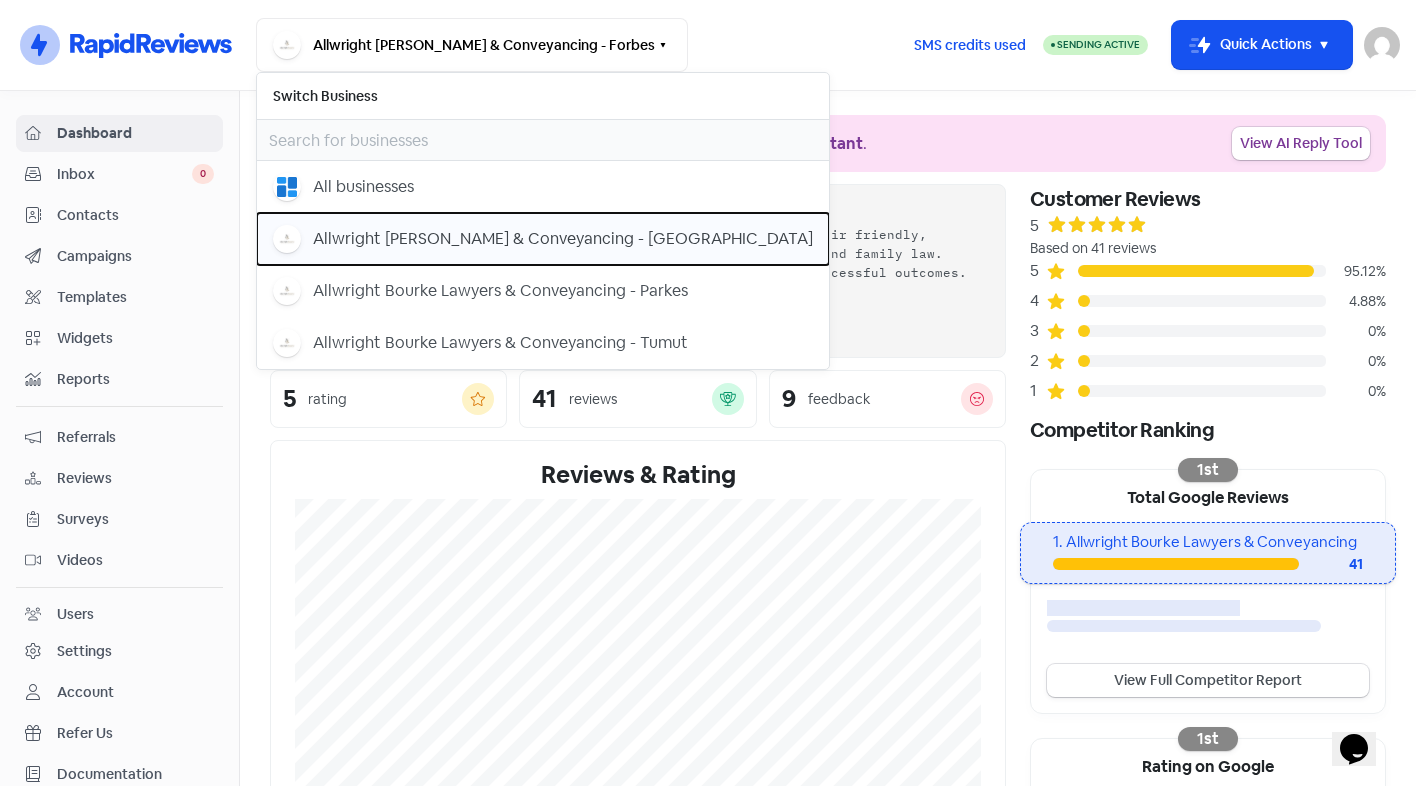 click on "Allwright [PERSON_NAME] & Conveyancing - [GEOGRAPHIC_DATA]" at bounding box center [563, 239] 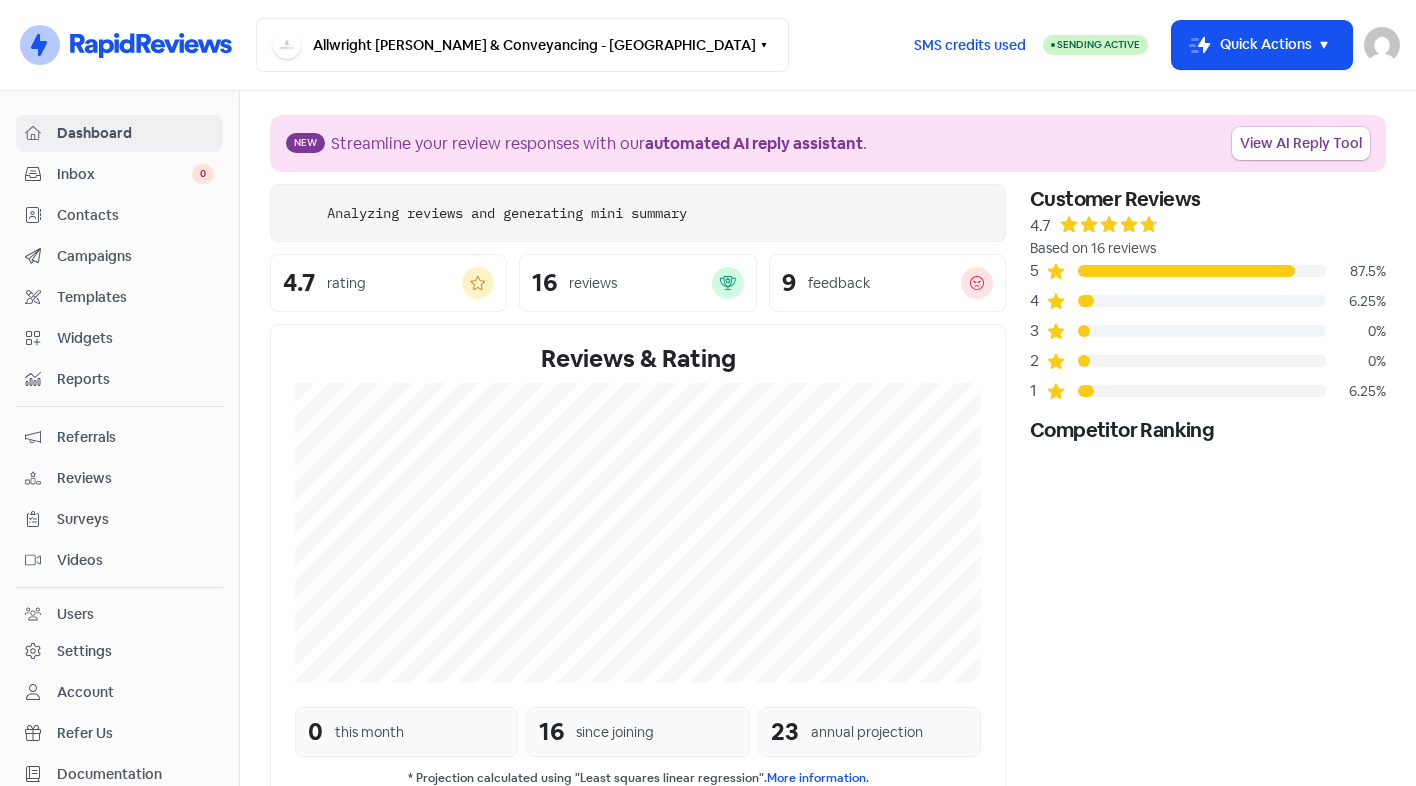 scroll, scrollTop: 0, scrollLeft: 0, axis: both 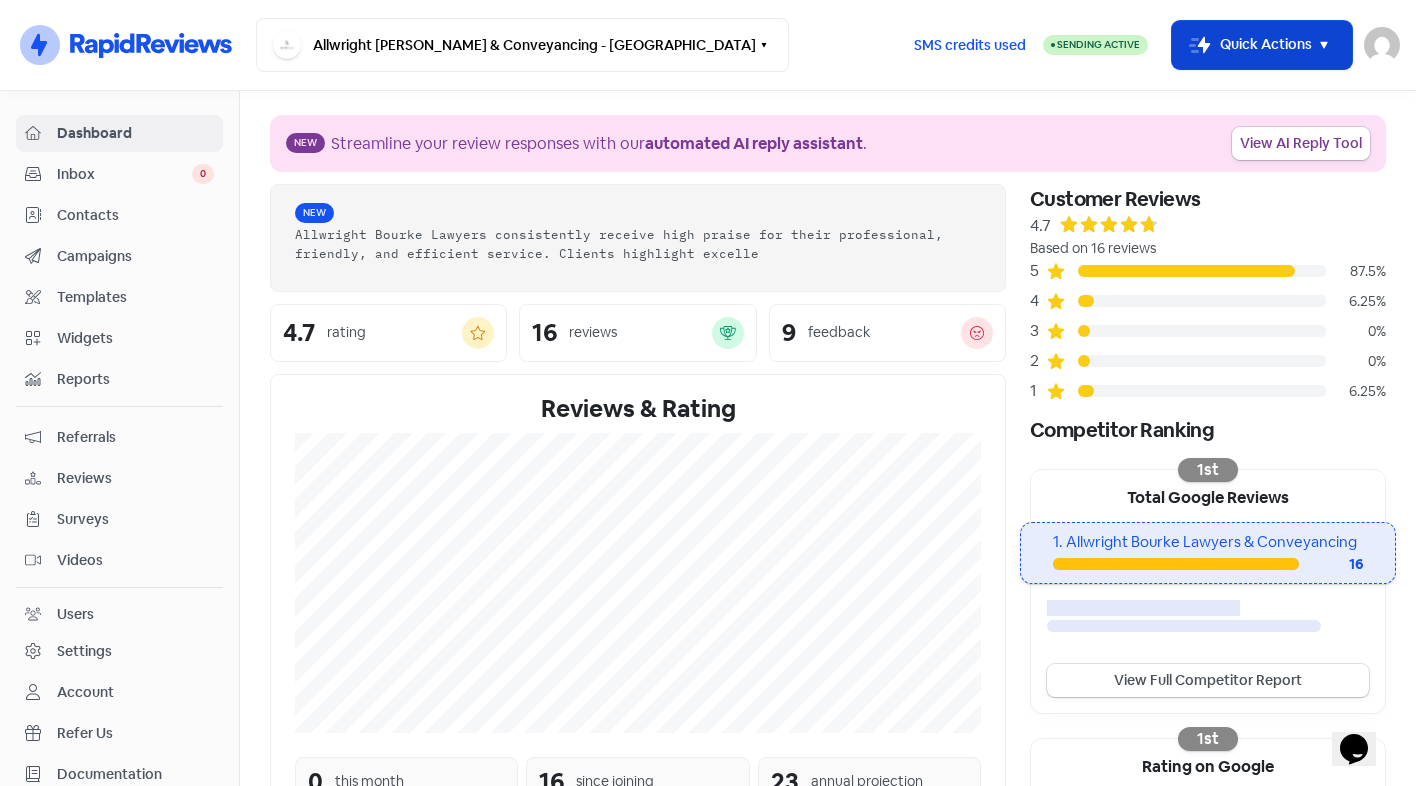 drag, startPoint x: 1259, startPoint y: 47, endPoint x: 1253, endPoint y: 67, distance: 20.880613 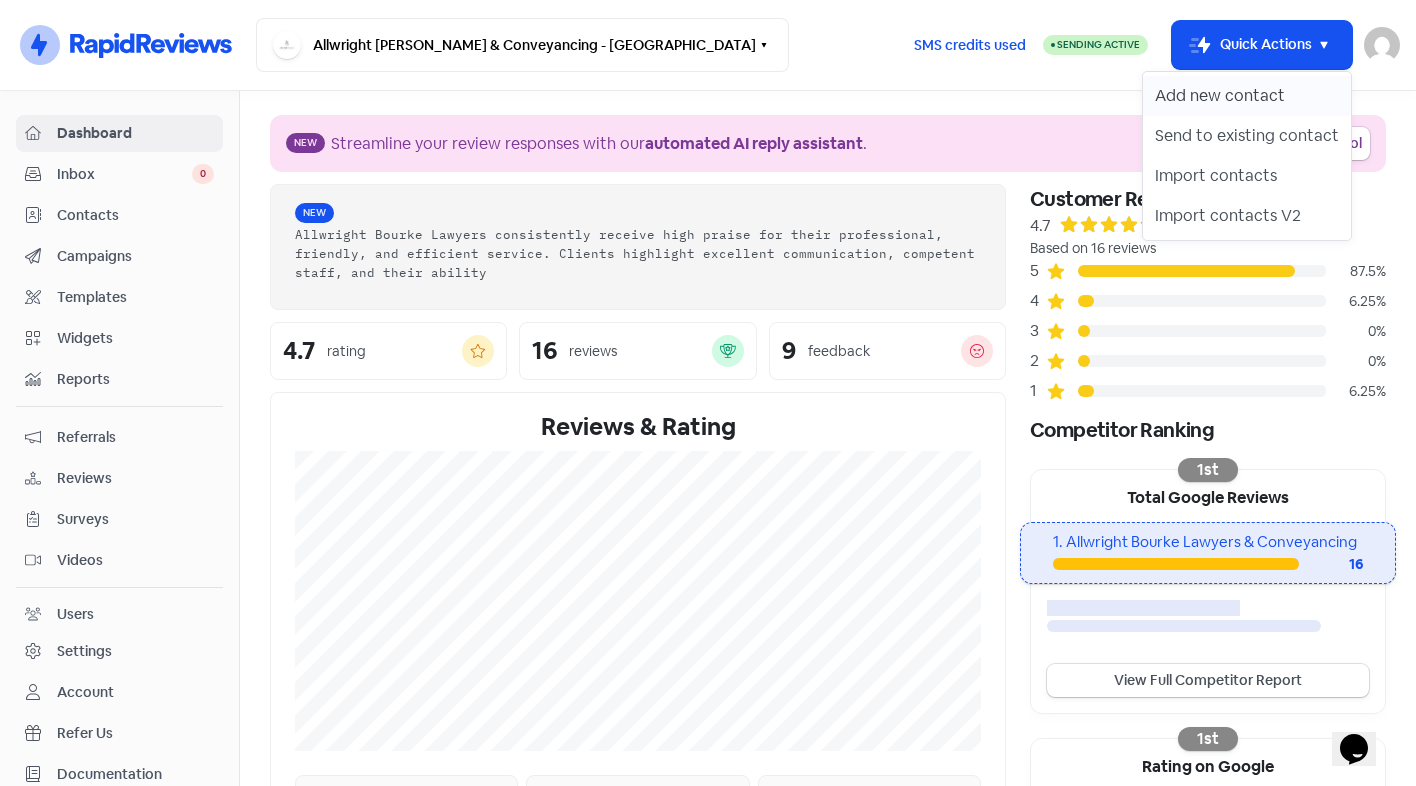 click on "Add new contact" at bounding box center (1247, 96) 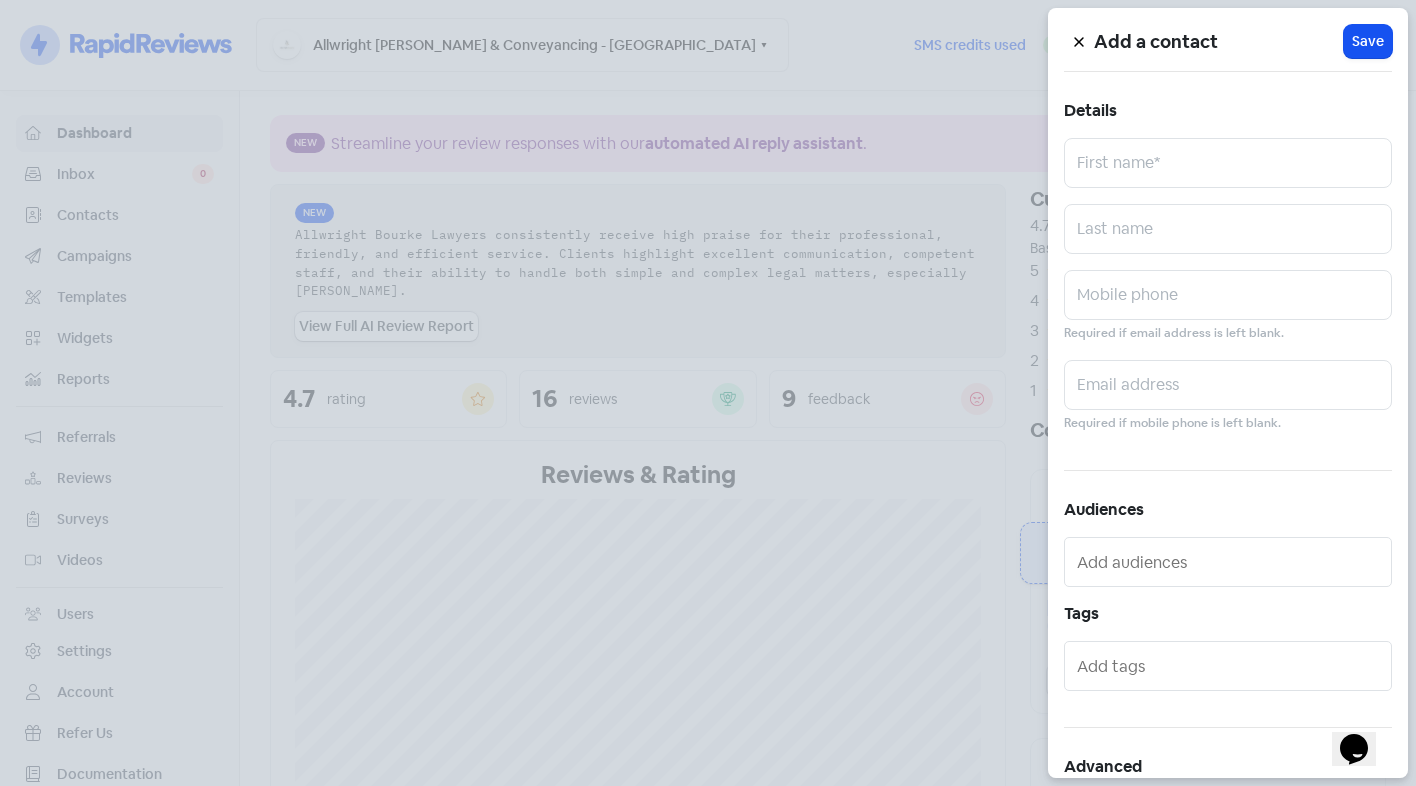 drag, startPoint x: 1194, startPoint y: 266, endPoint x: 1199, endPoint y: 279, distance: 13.928389 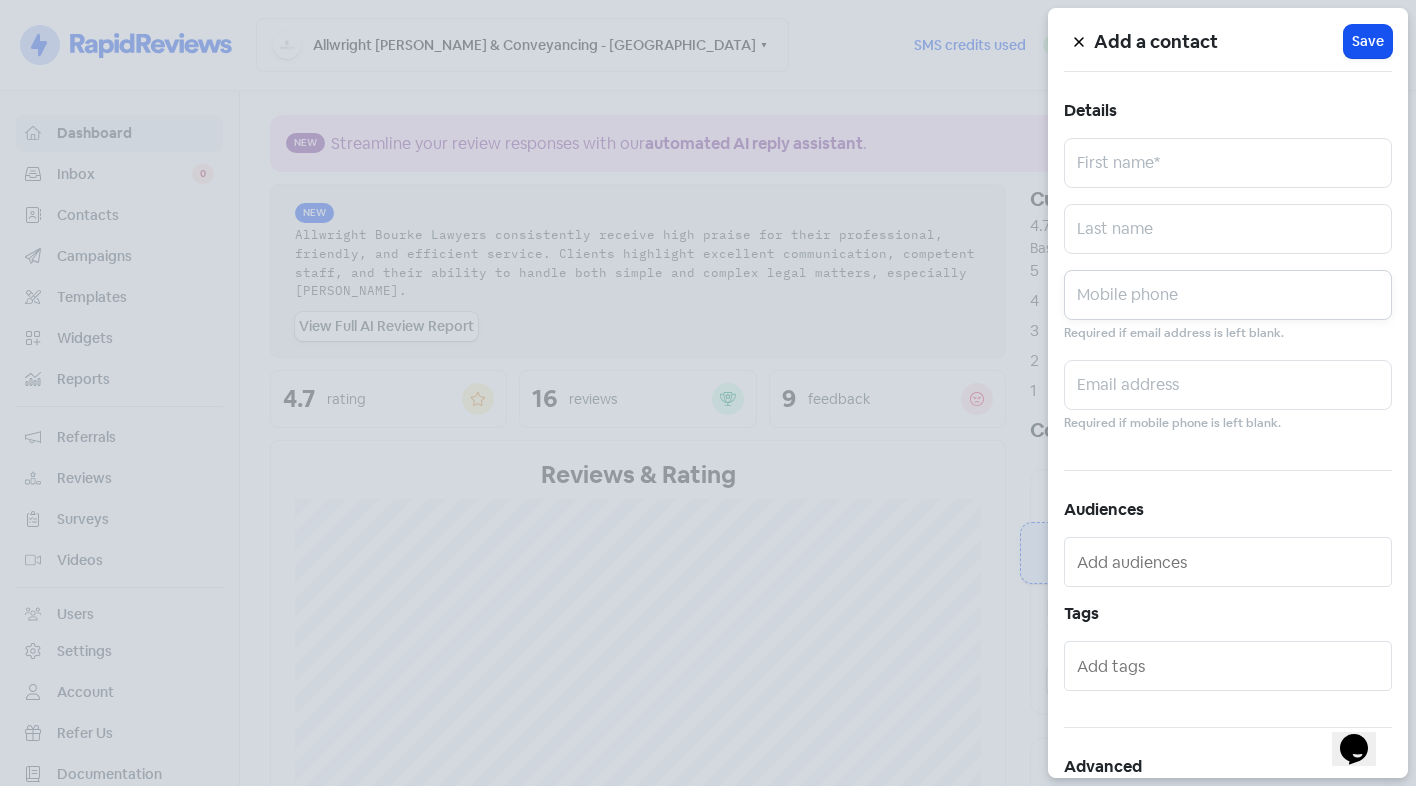 click at bounding box center [1228, 295] 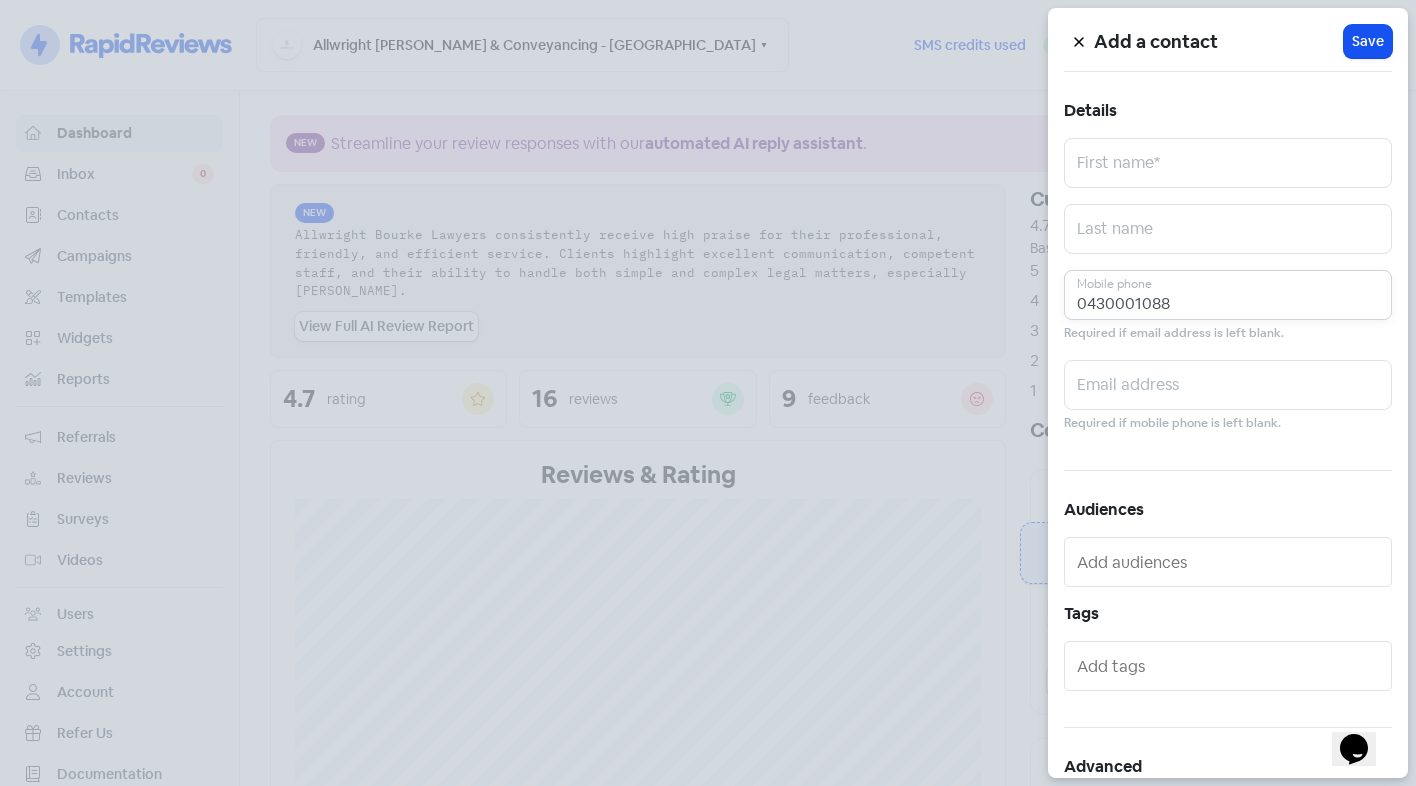 type on "0430001088" 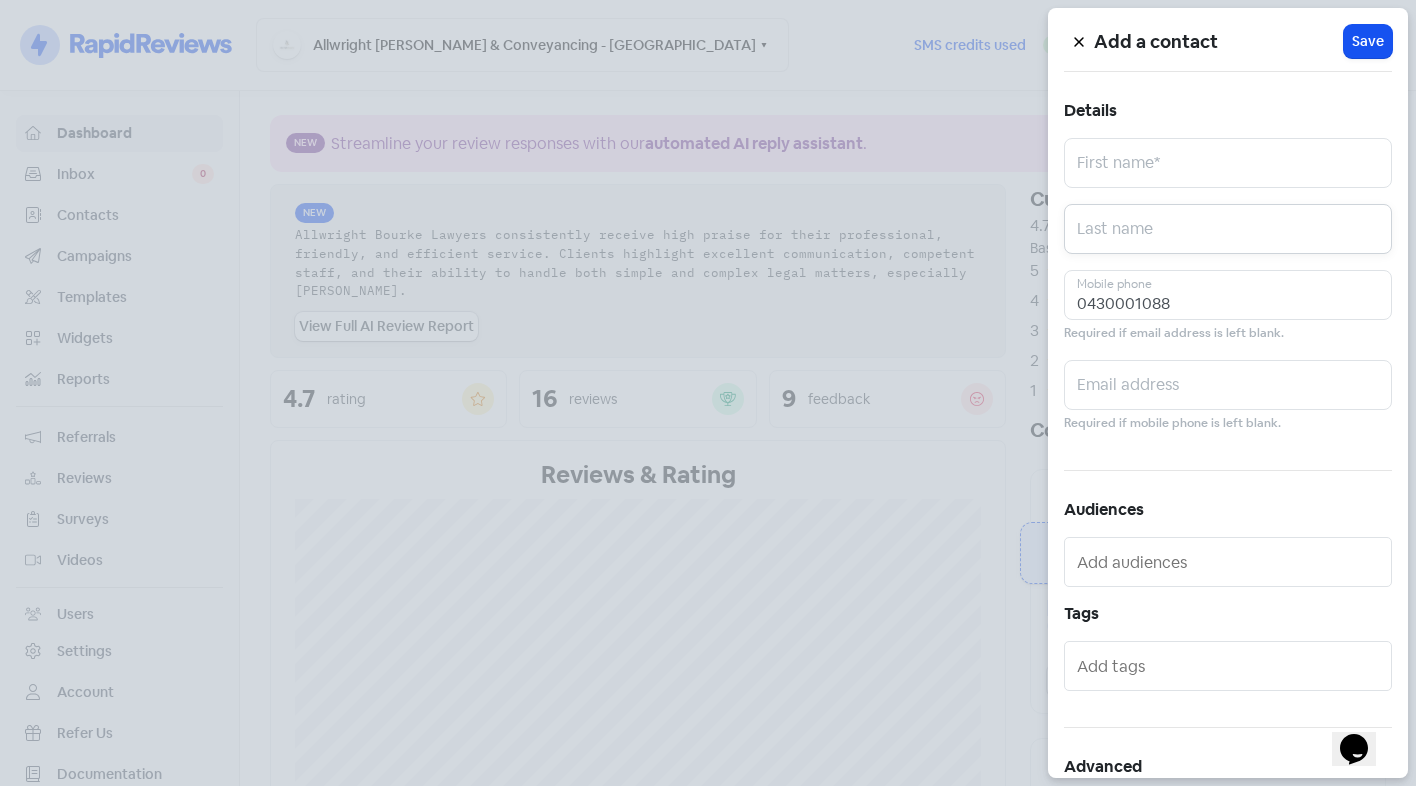 click at bounding box center [1228, 229] 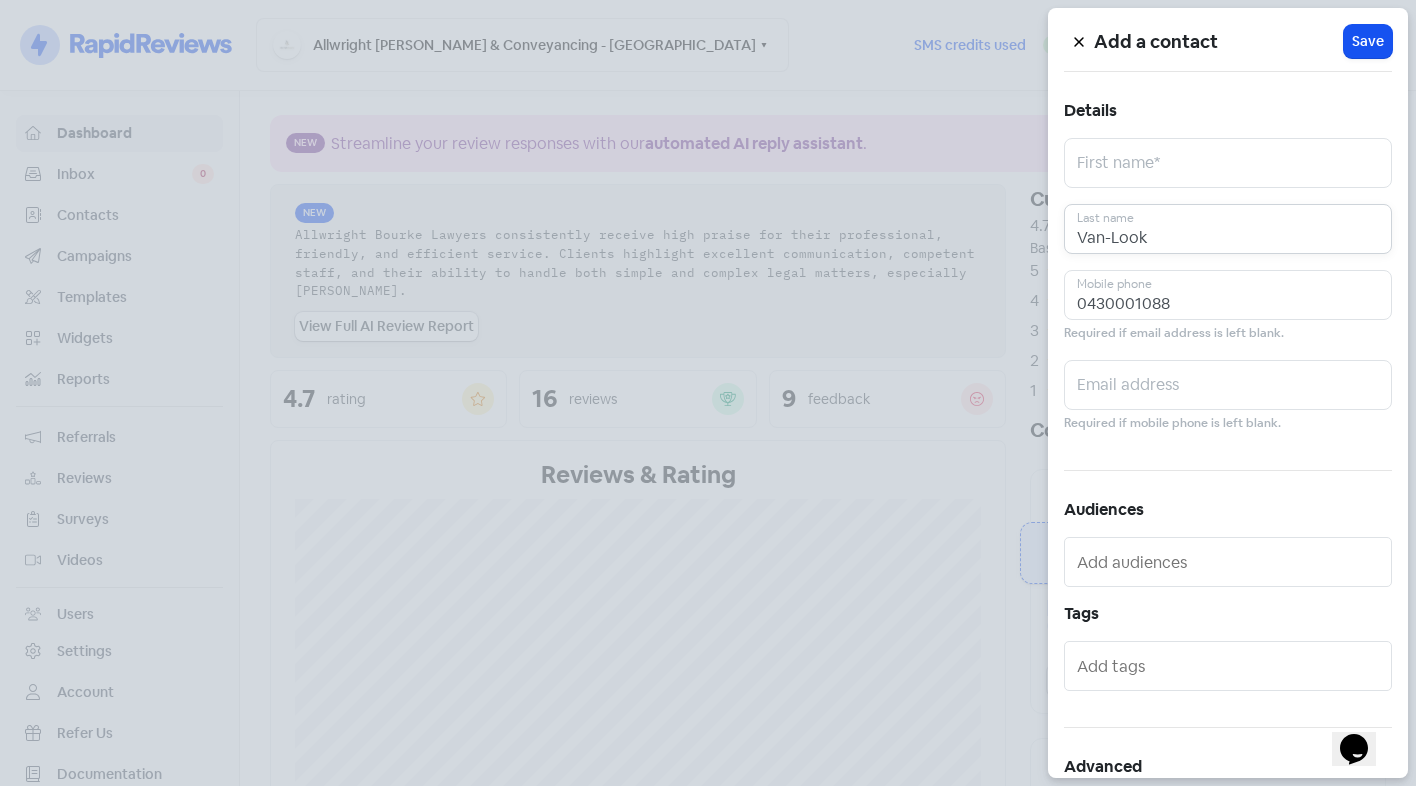 type on "Van-Look" 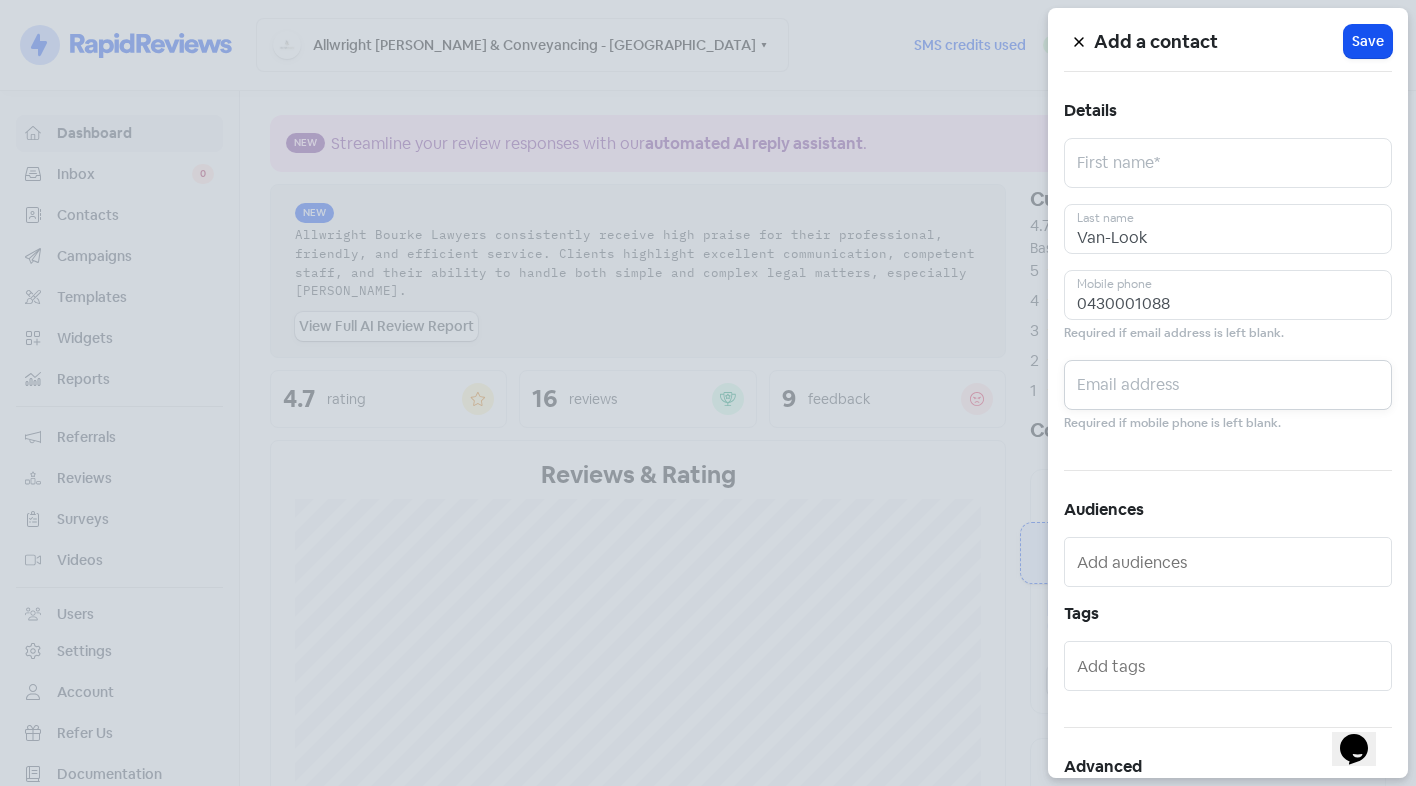 click at bounding box center (1228, 385) 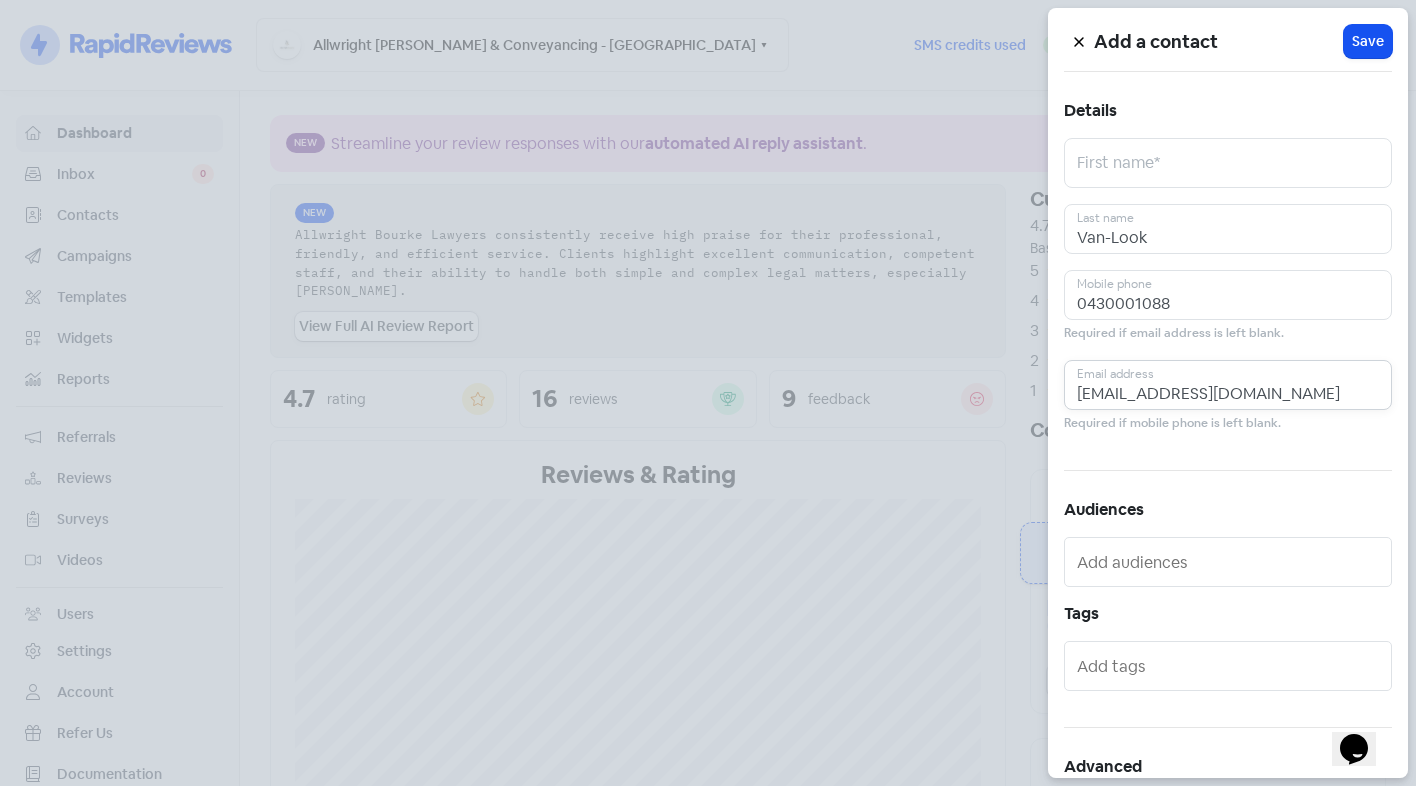type on "80gxltd@gmail.com" 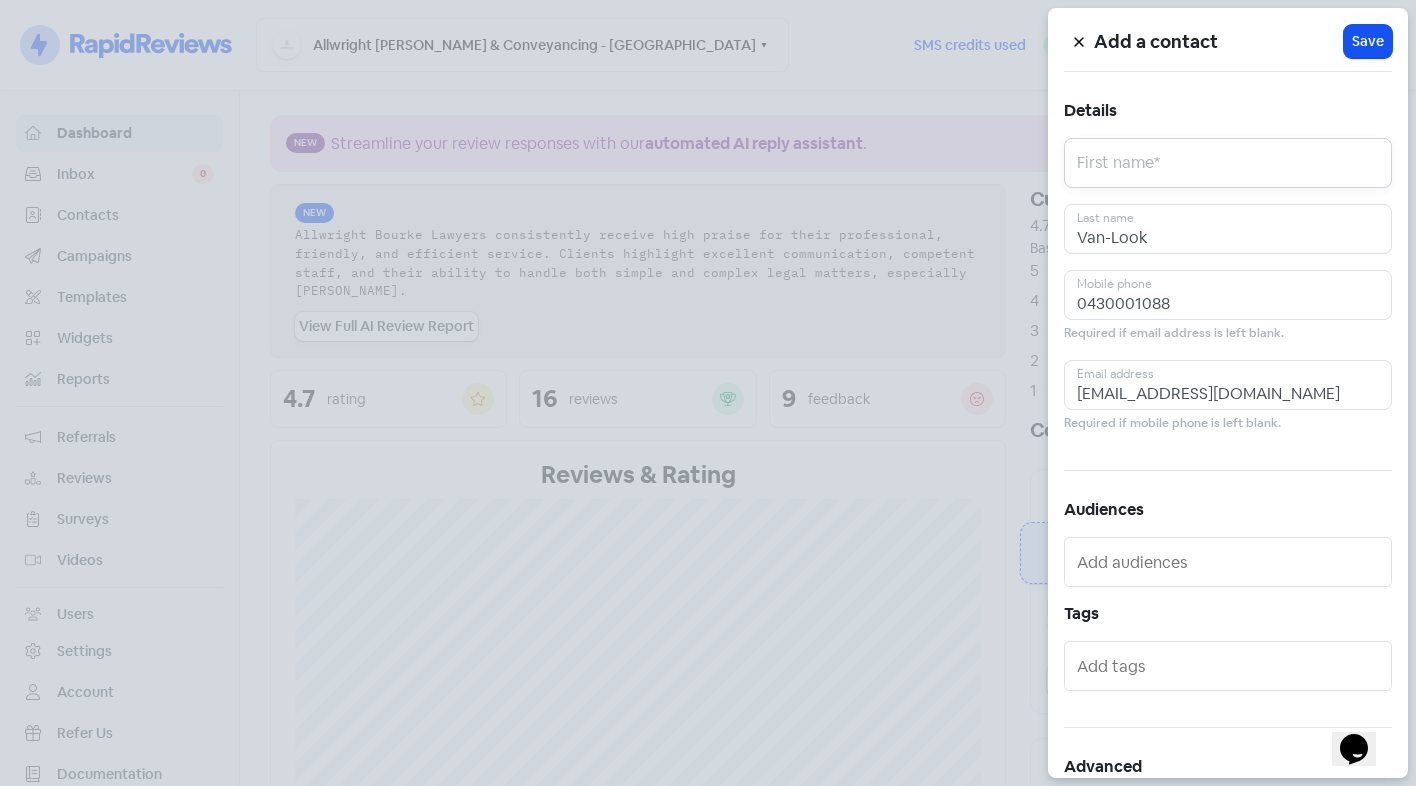 click at bounding box center [1228, 163] 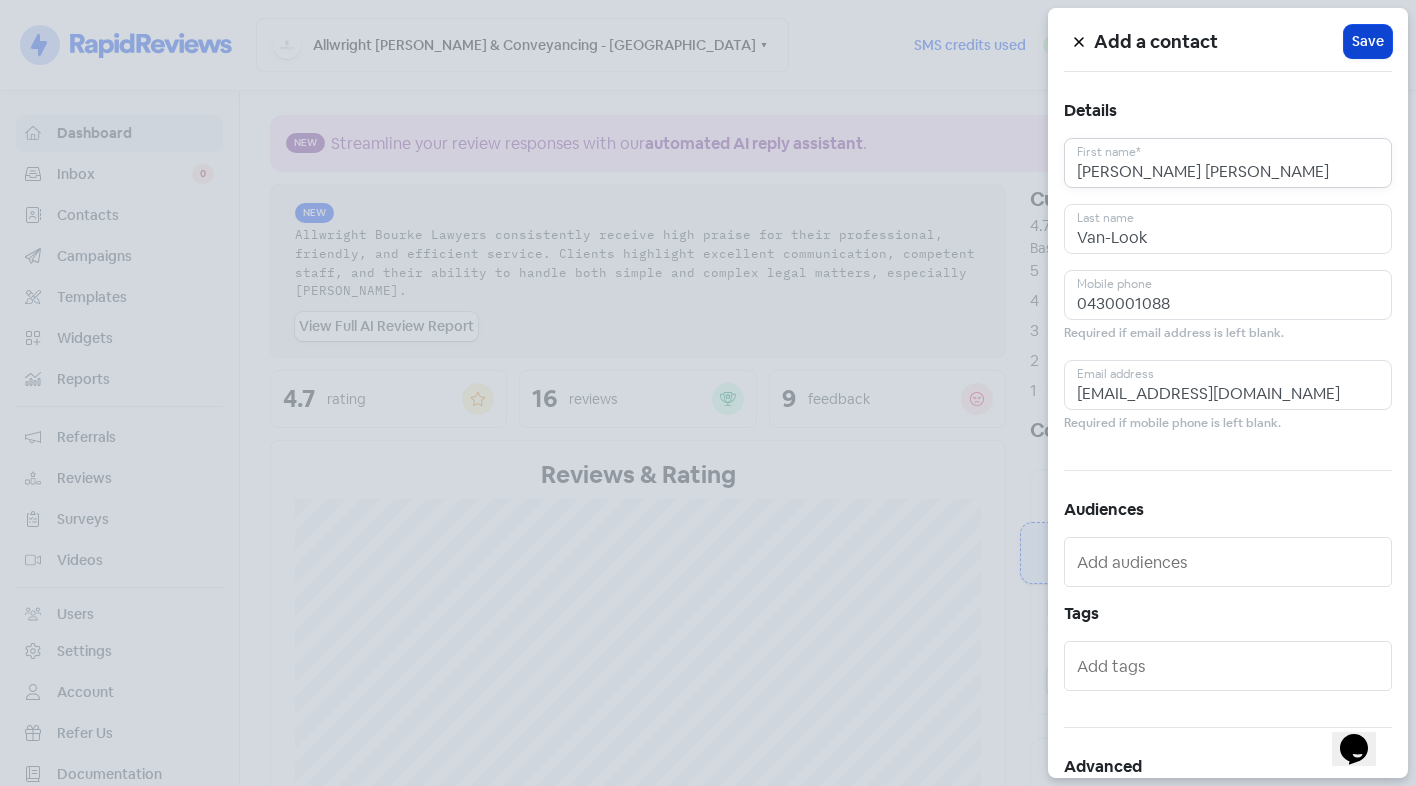 type on "Anthony Francis Charles" 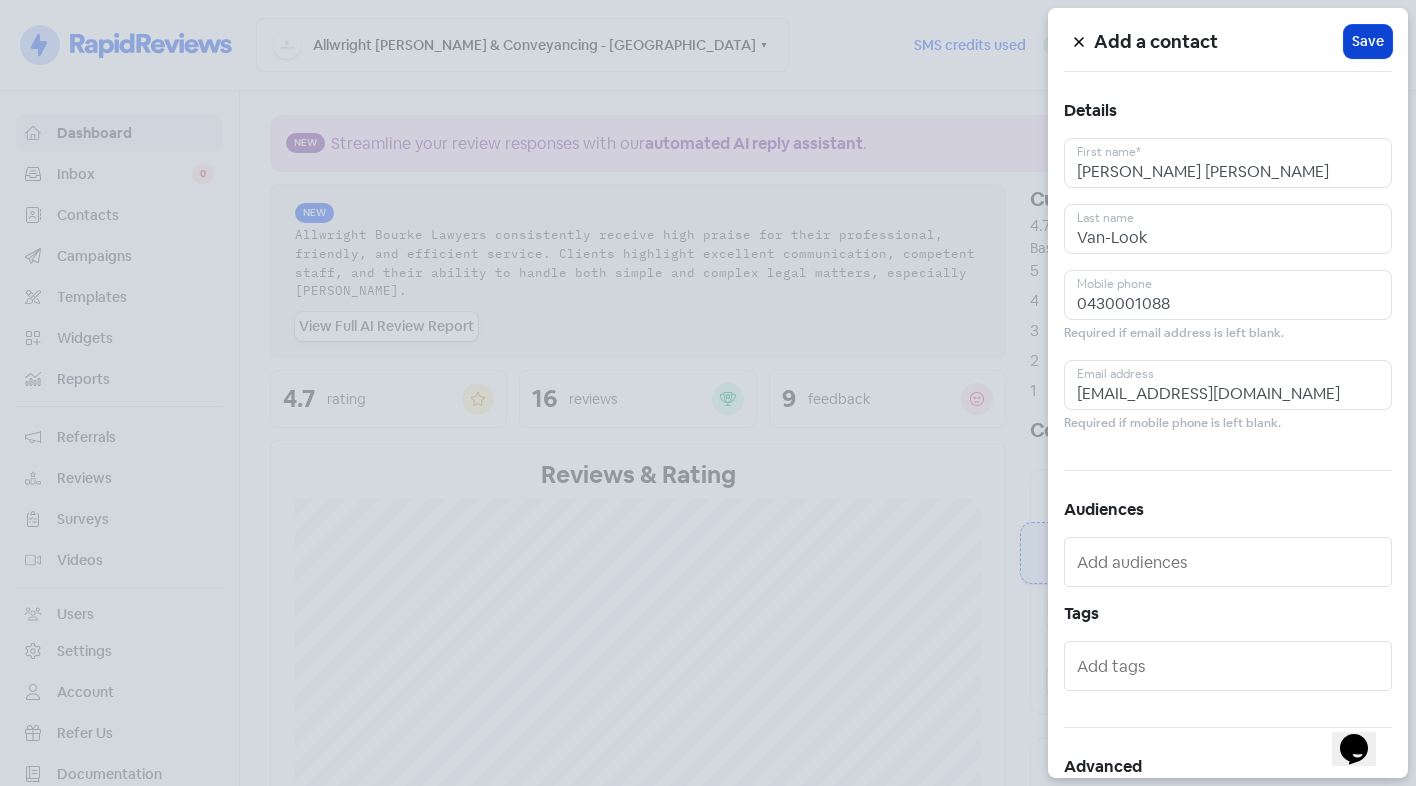 click on "Icon For Loading Save" at bounding box center [1368, 41] 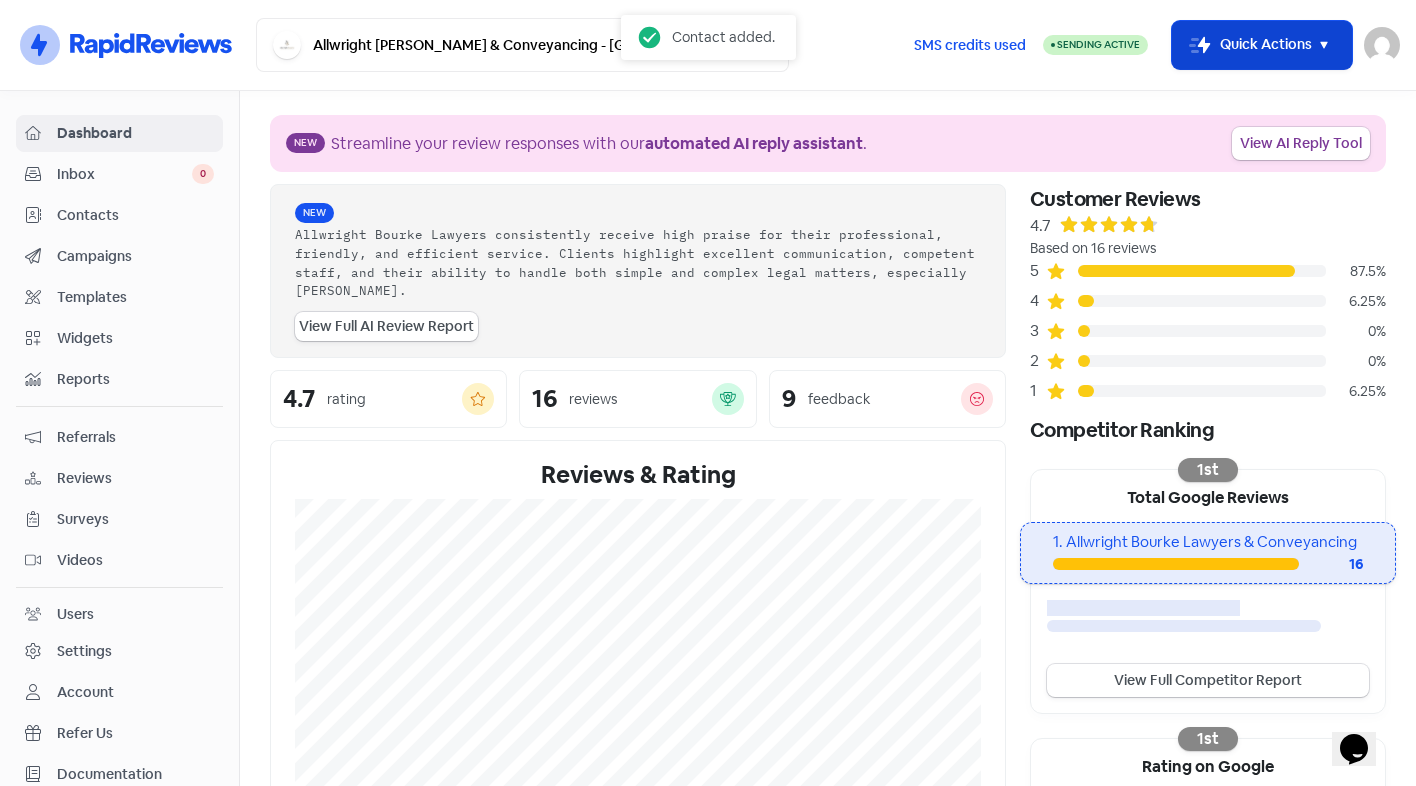 click 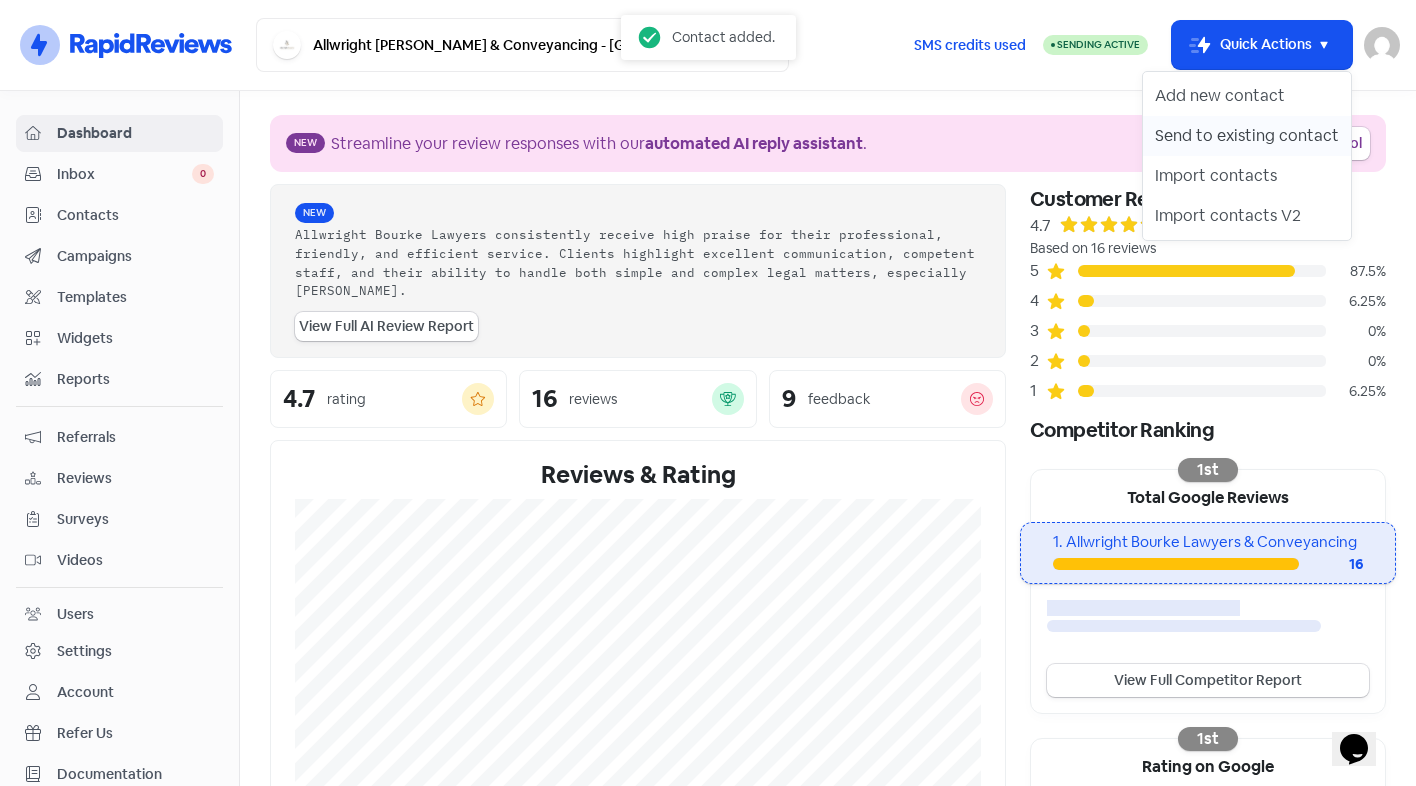 click on "Send to existing contact" at bounding box center [1247, 136] 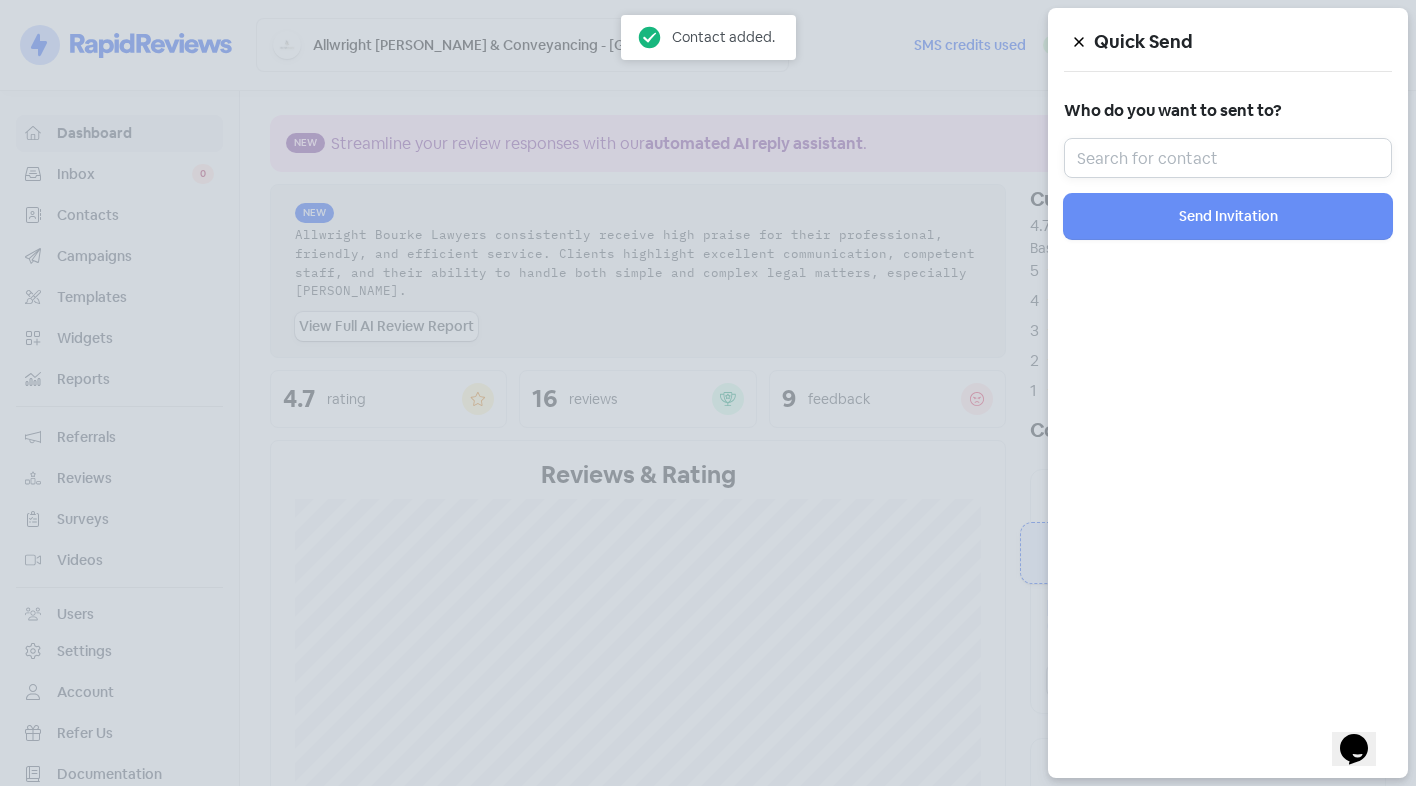 click at bounding box center (1228, 158) 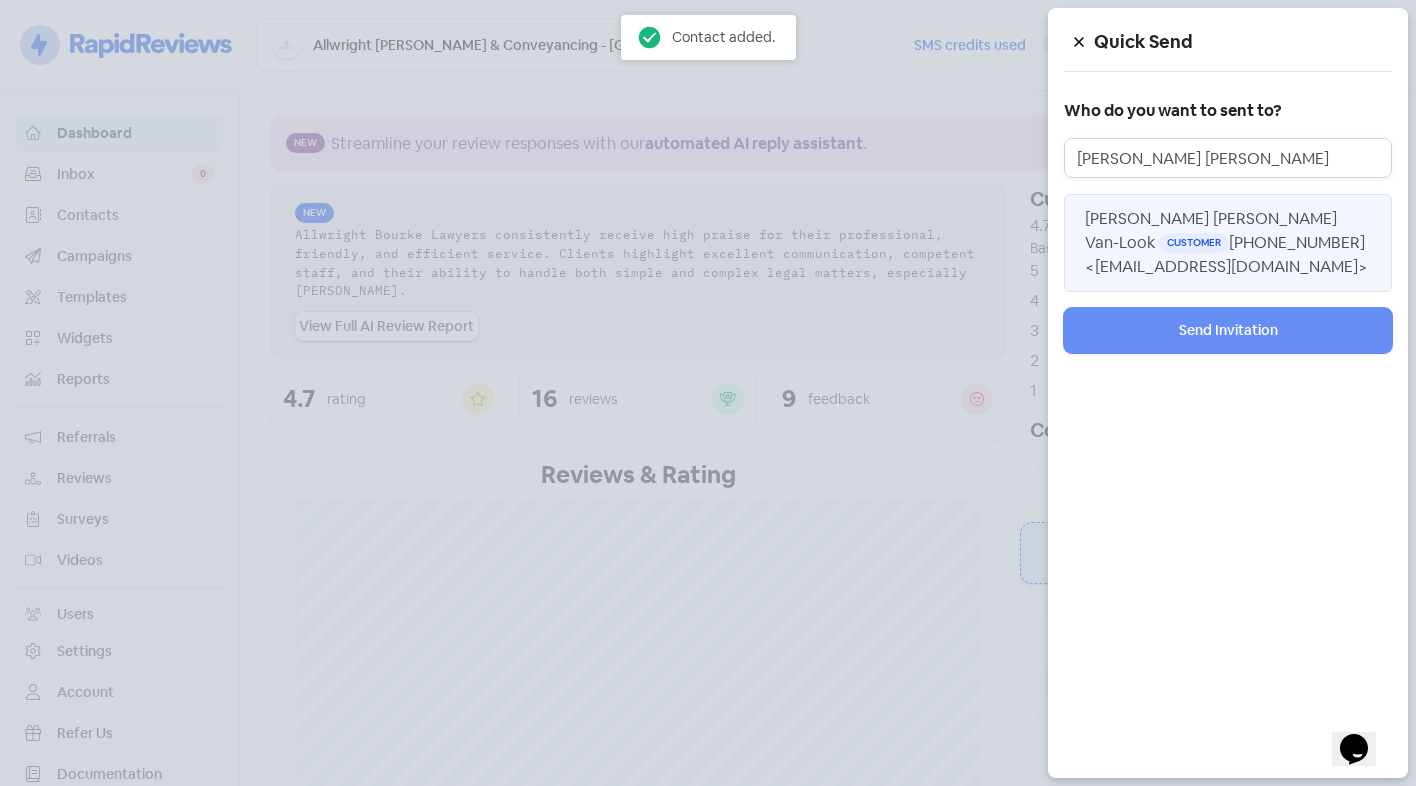 type on "Anthony Francis Charles" 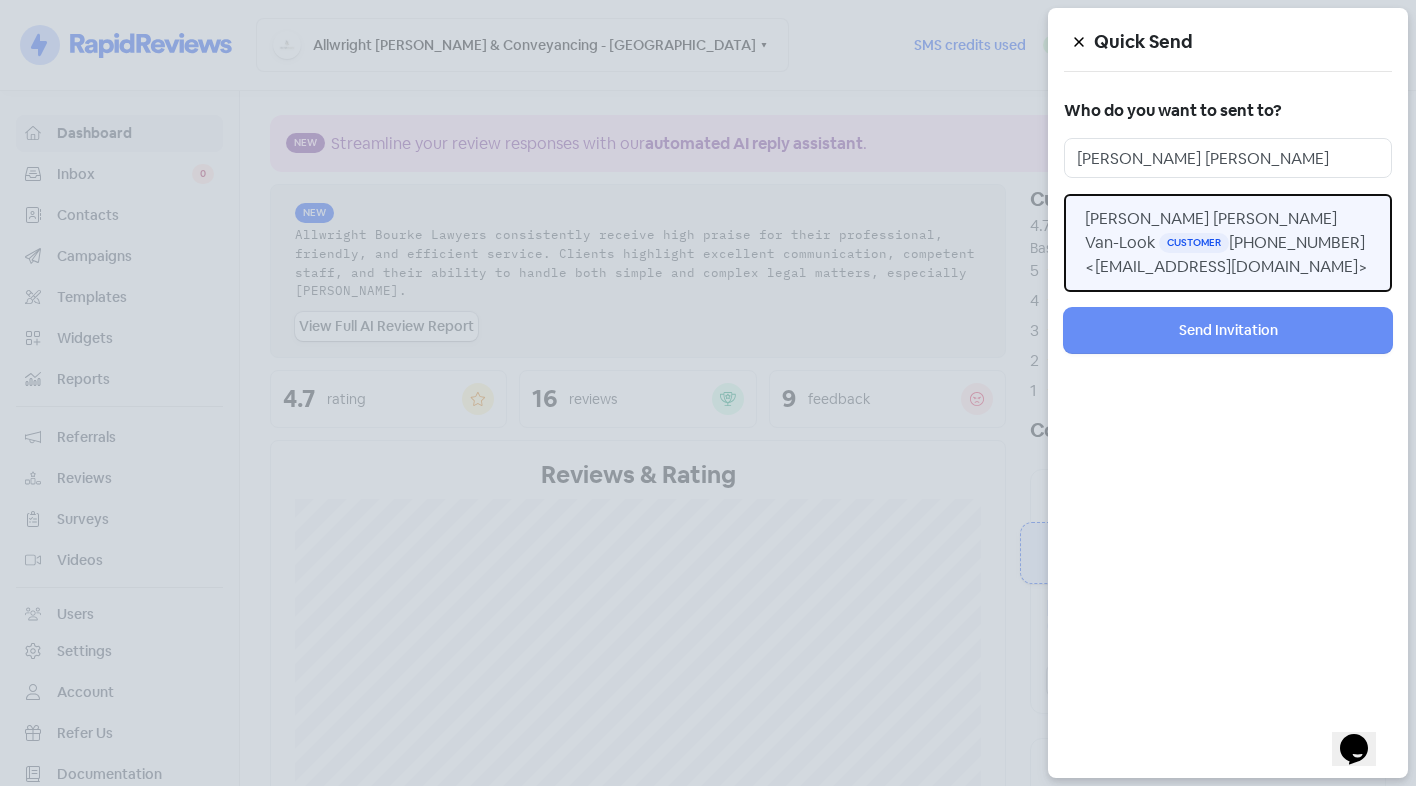 click on "<80gxltd@gmail.com>" at bounding box center [1226, 266] 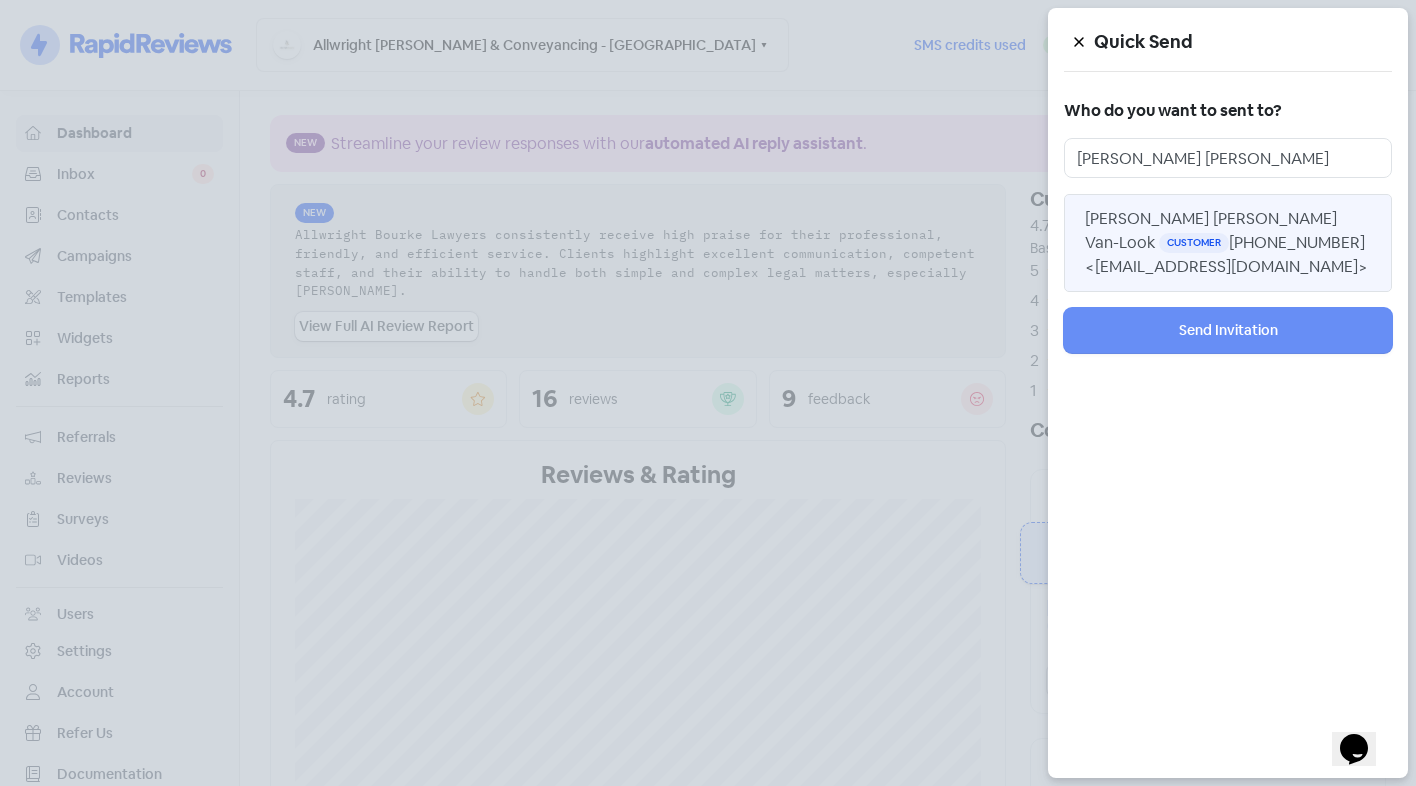 type 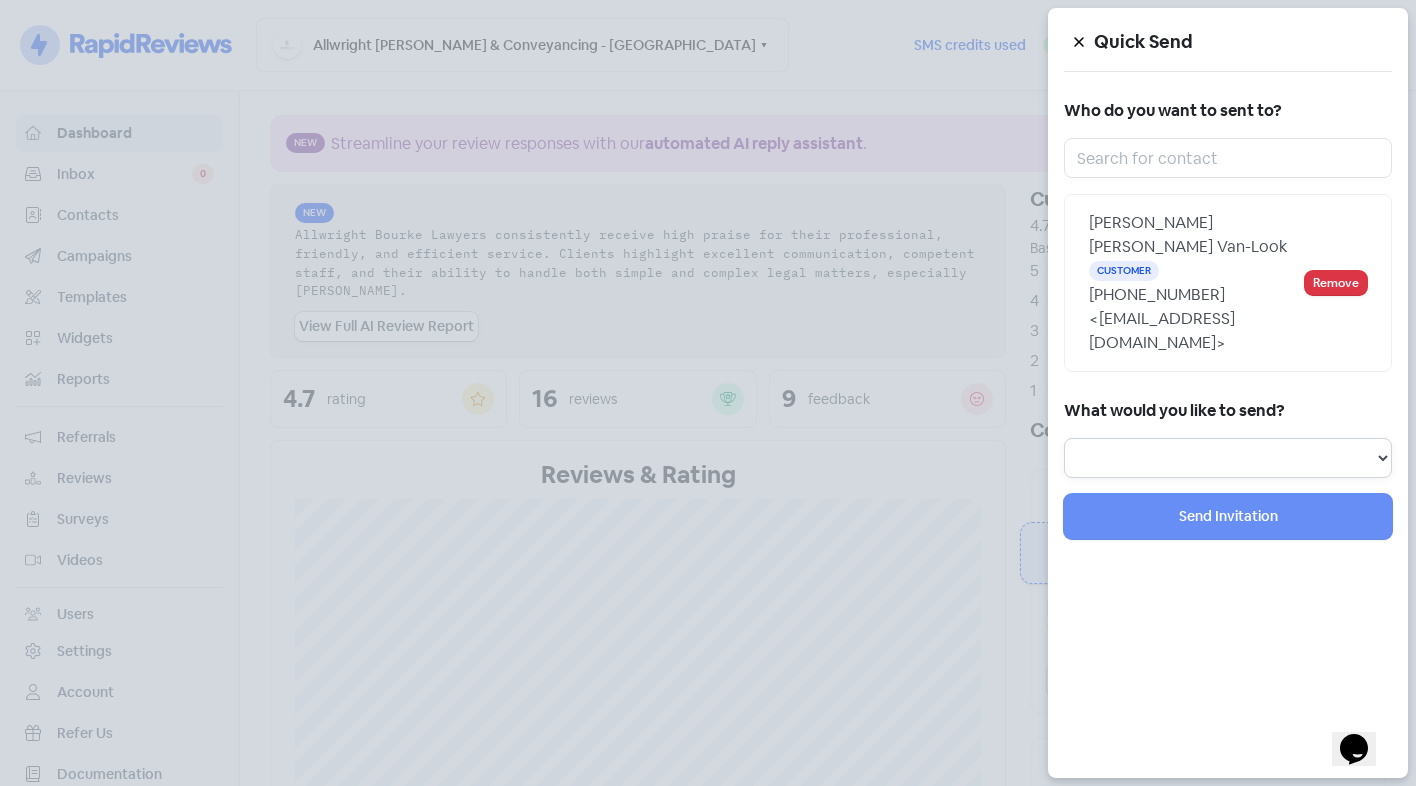 click on "Review Invitation Referral Invitation Survey Invitation Video Invitation" at bounding box center (1228, 458) 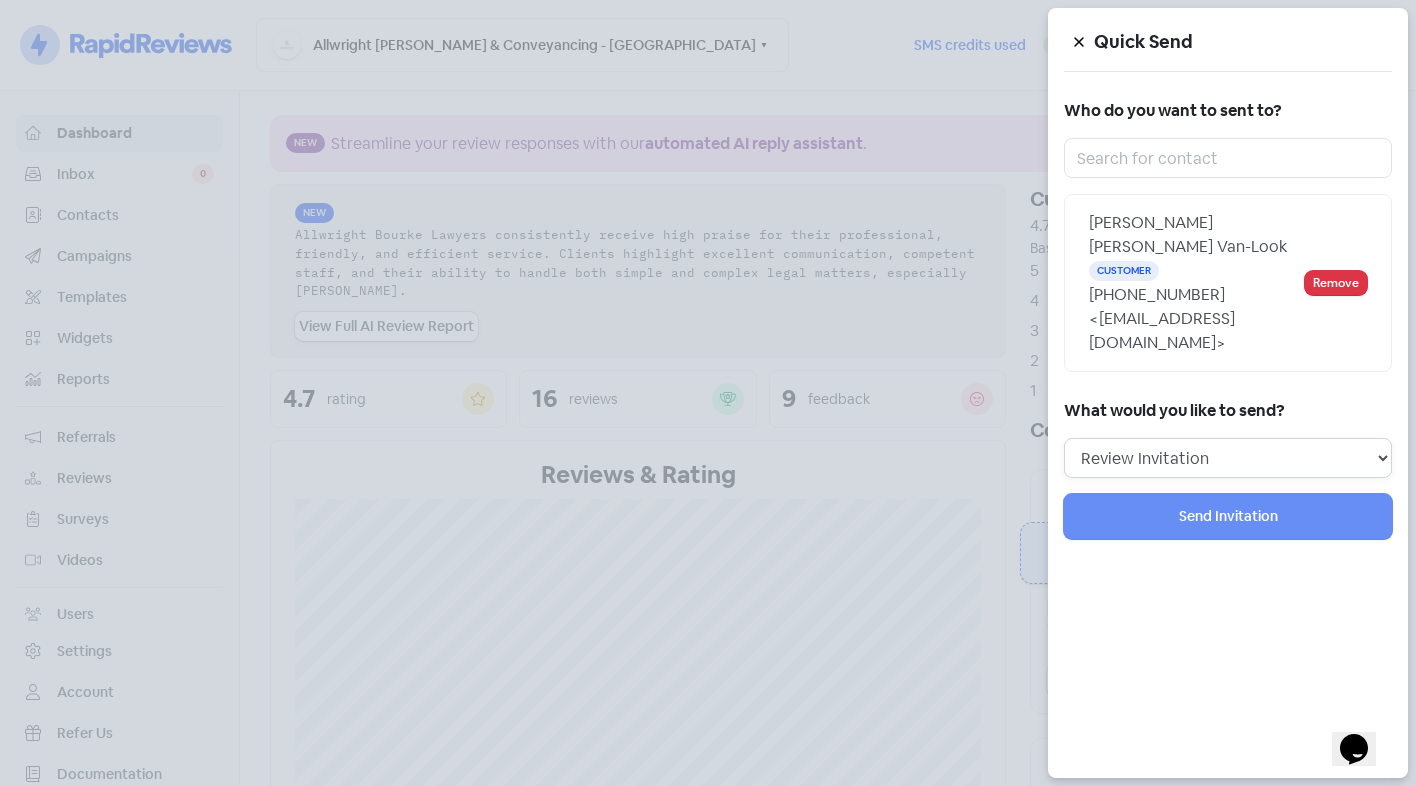 click on "Review Invitation Referral Invitation Survey Invitation Video Invitation" at bounding box center [1228, 458] 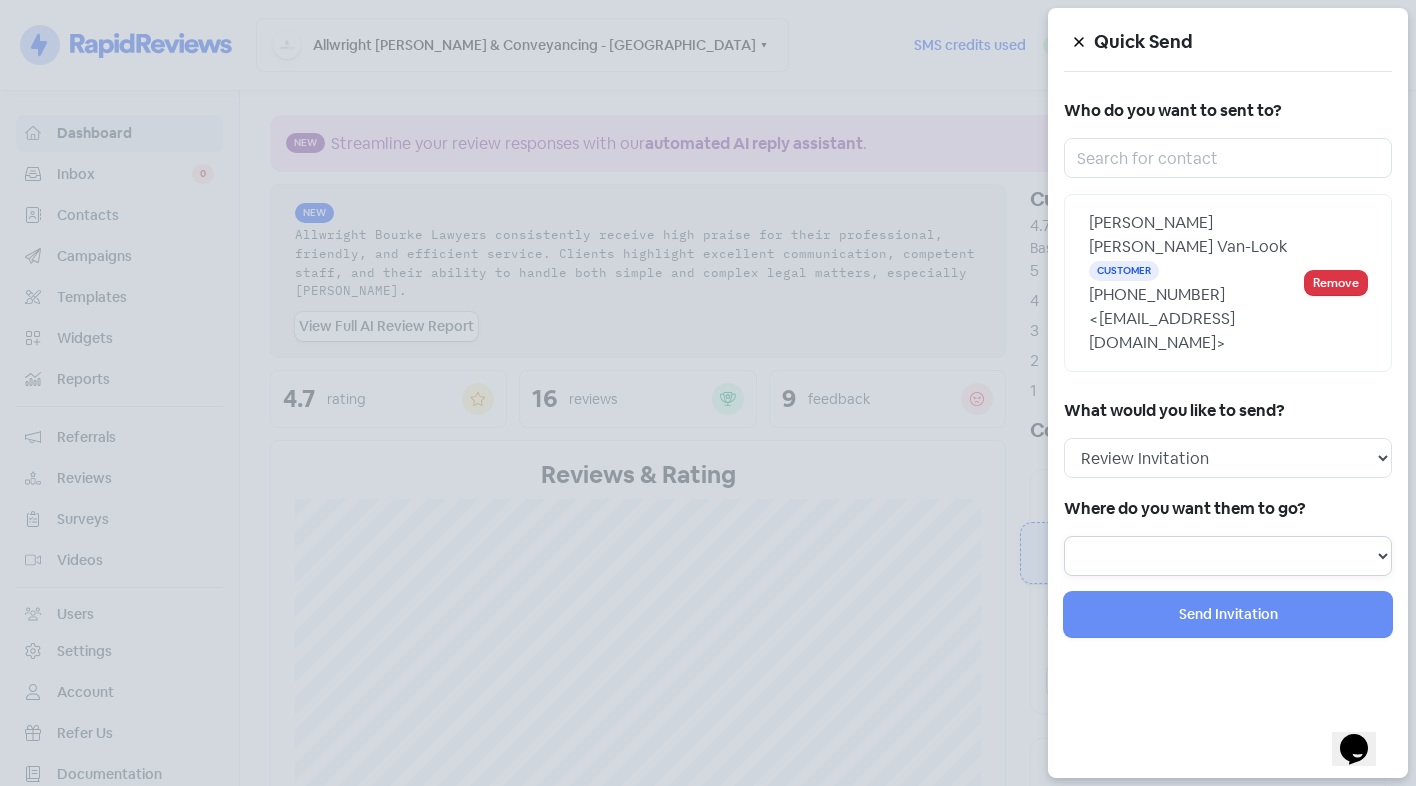 click at bounding box center [1228, 556] 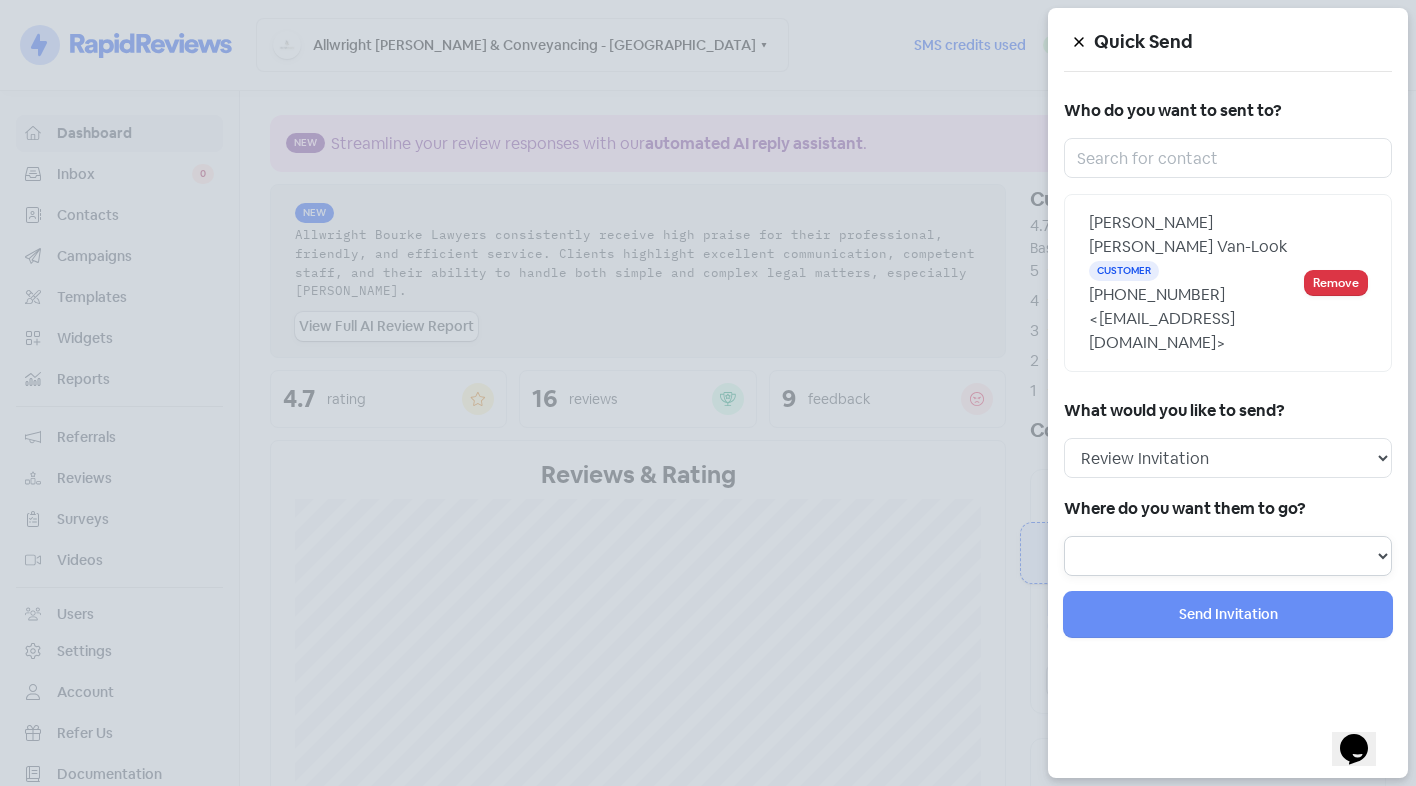 select on "450" 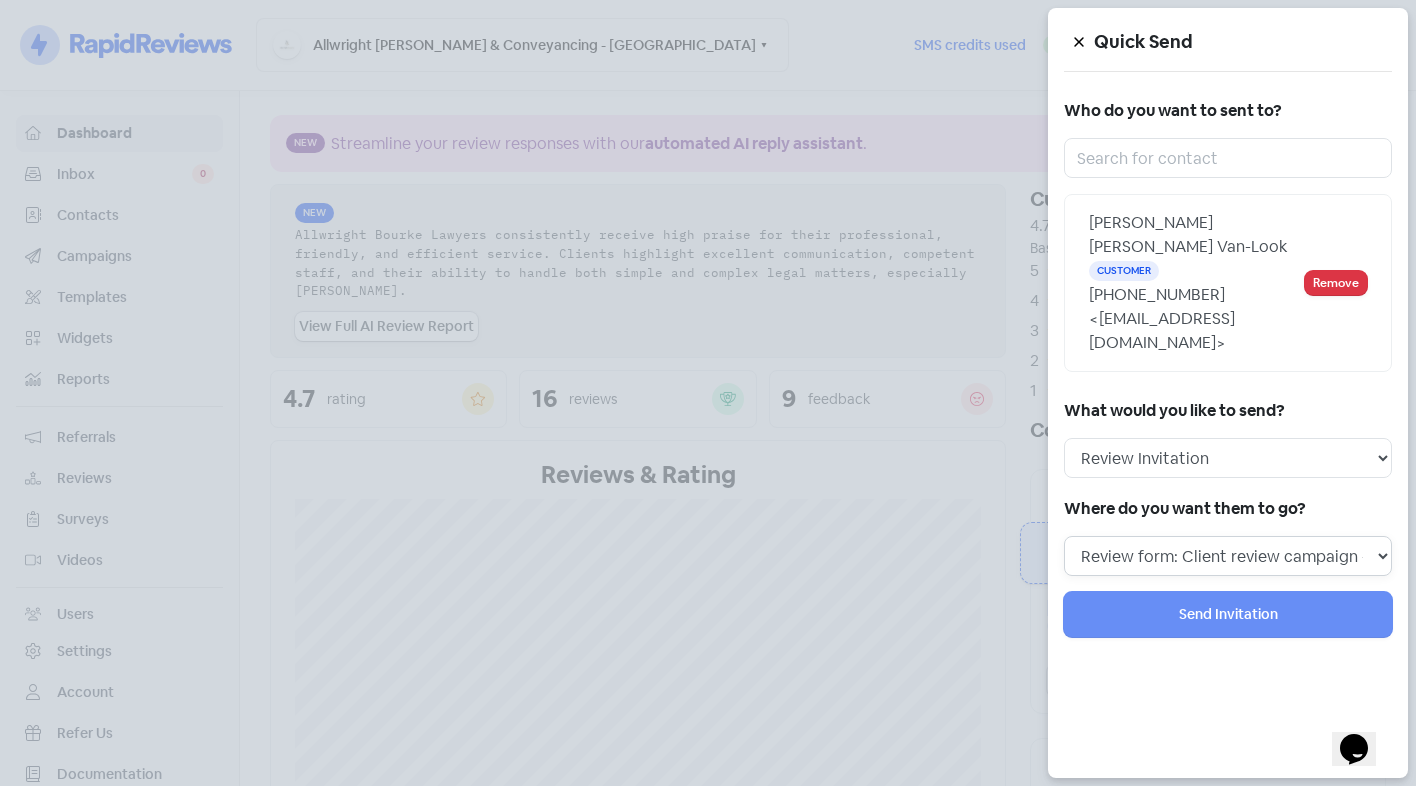 click on "Review form: Client review campaign - review form   Review form: Professionals review campaign - review form" at bounding box center (1228, 556) 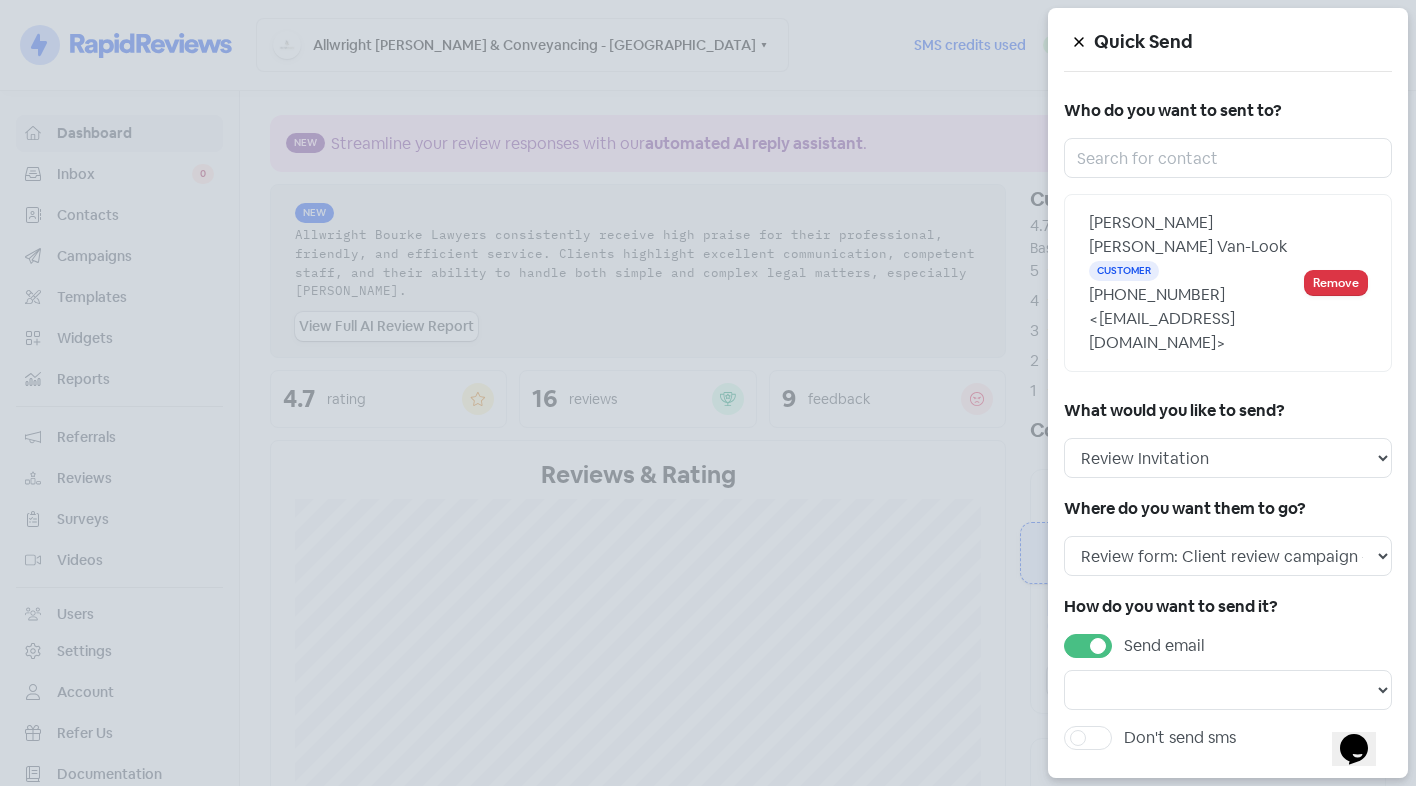 click on "Send email" at bounding box center [1164, 646] 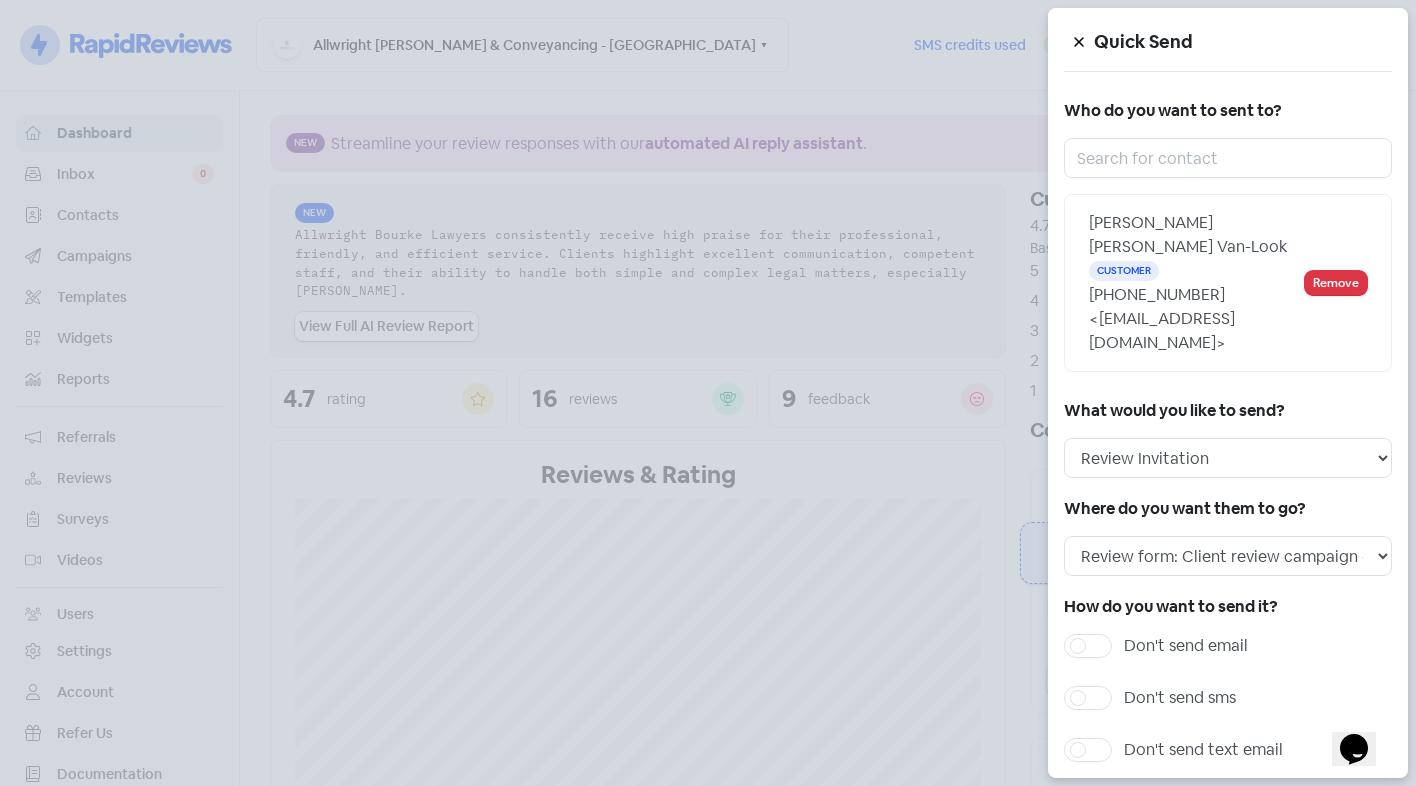 drag, startPoint x: 1114, startPoint y: 598, endPoint x: 1165, endPoint y: 605, distance: 51.47815 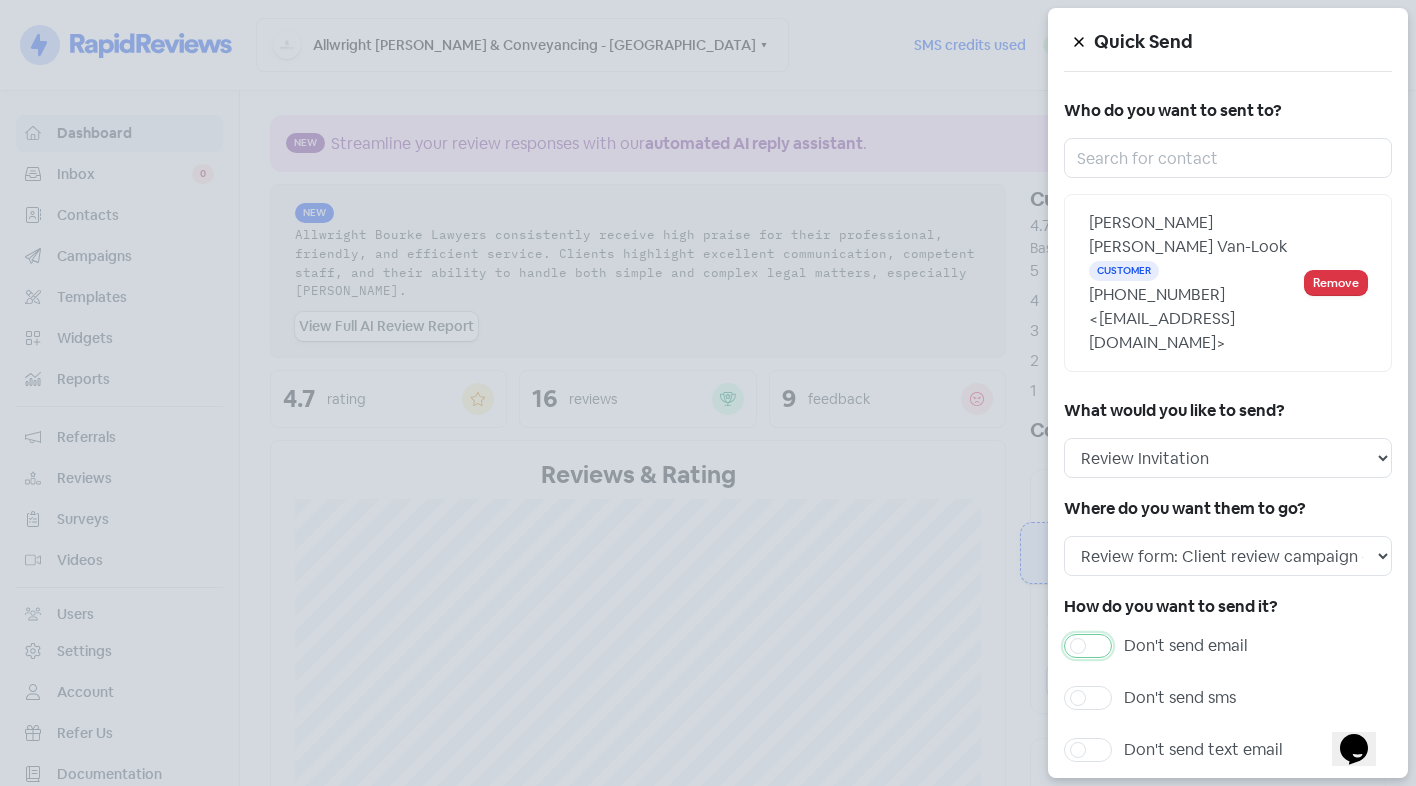 click on "Don't send email" at bounding box center (1130, 640) 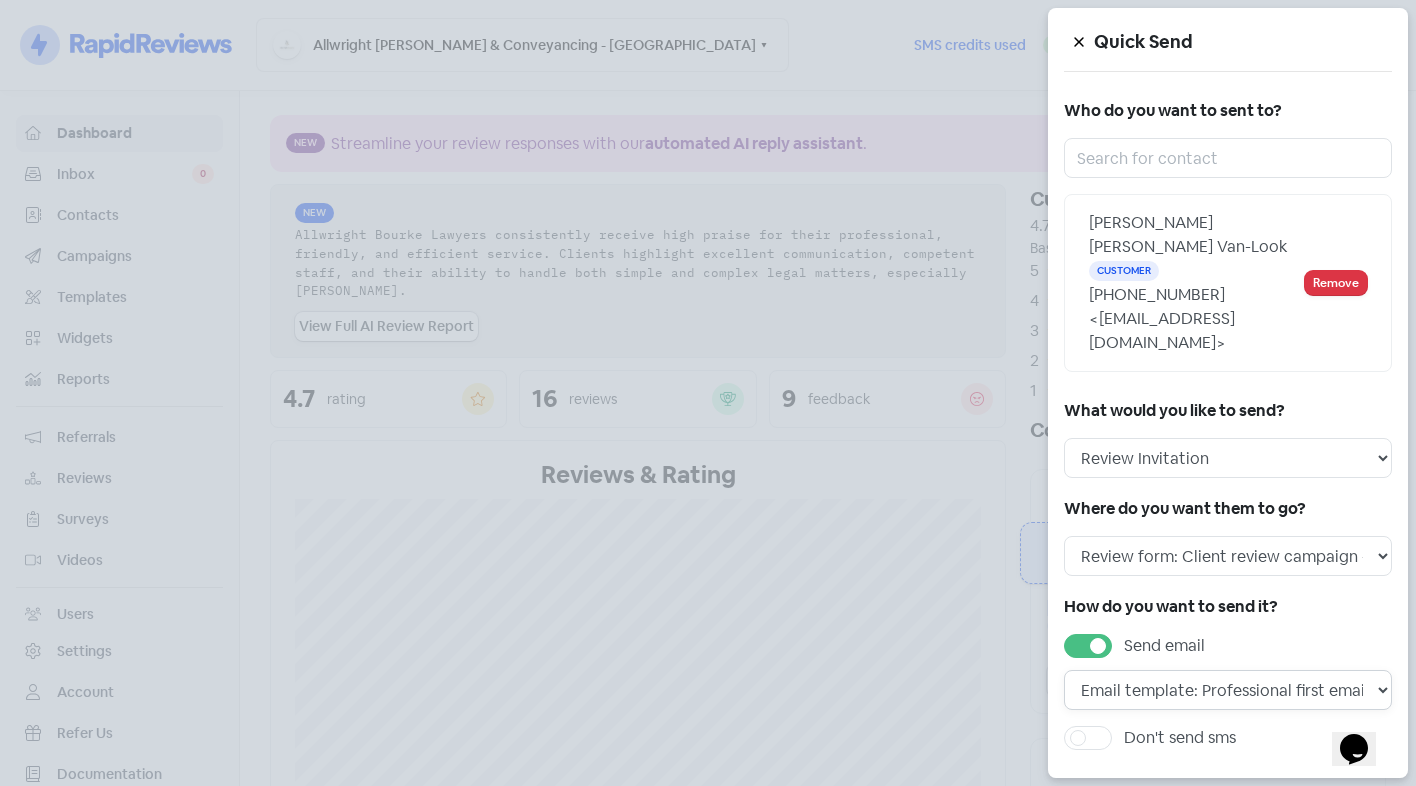 click on "Email template: Professional first email Email template: First review email Email template: Second review email Email template: Third review email" at bounding box center (1228, 690) 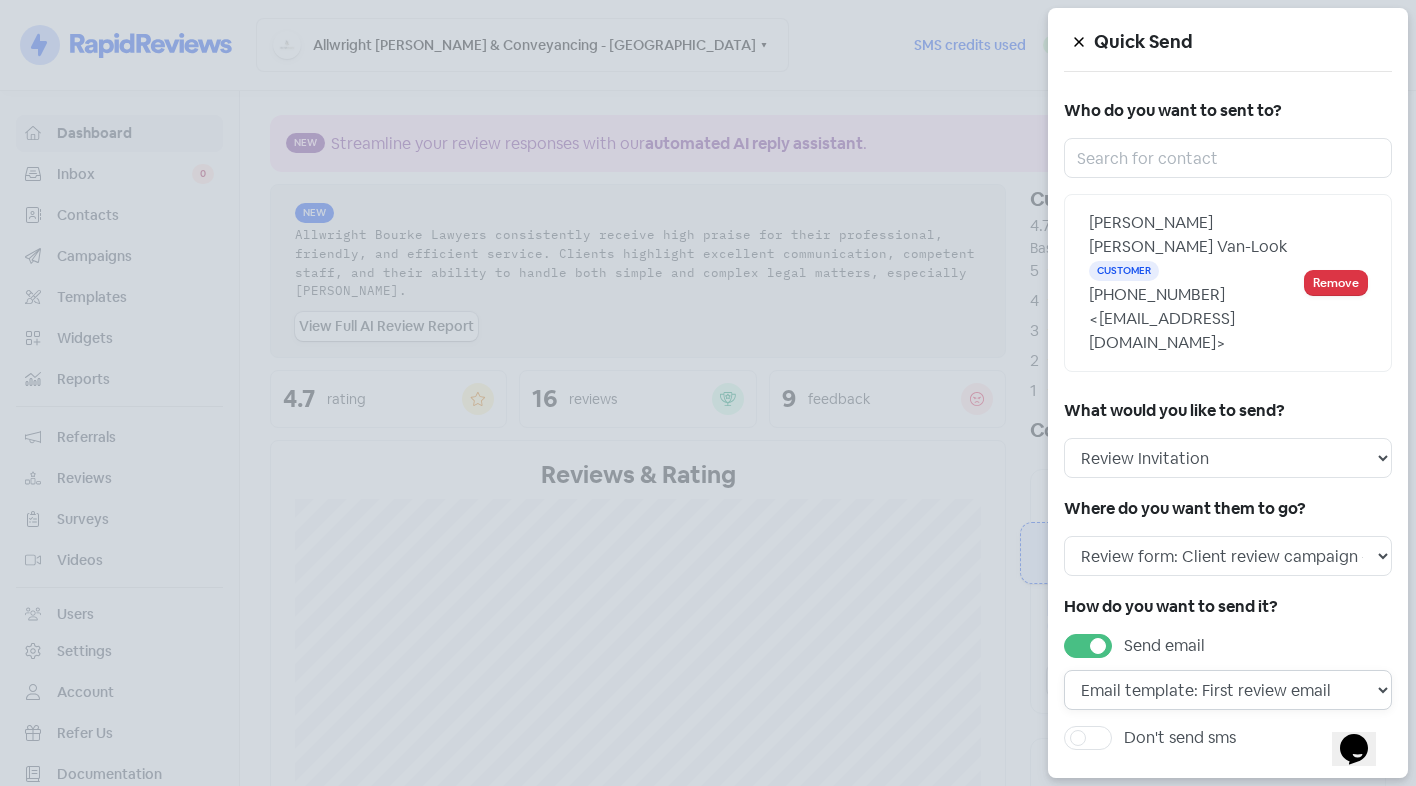 click on "Email template: Professional first email Email template: First review email Email template: Second review email Email template: Third review email" at bounding box center [1228, 690] 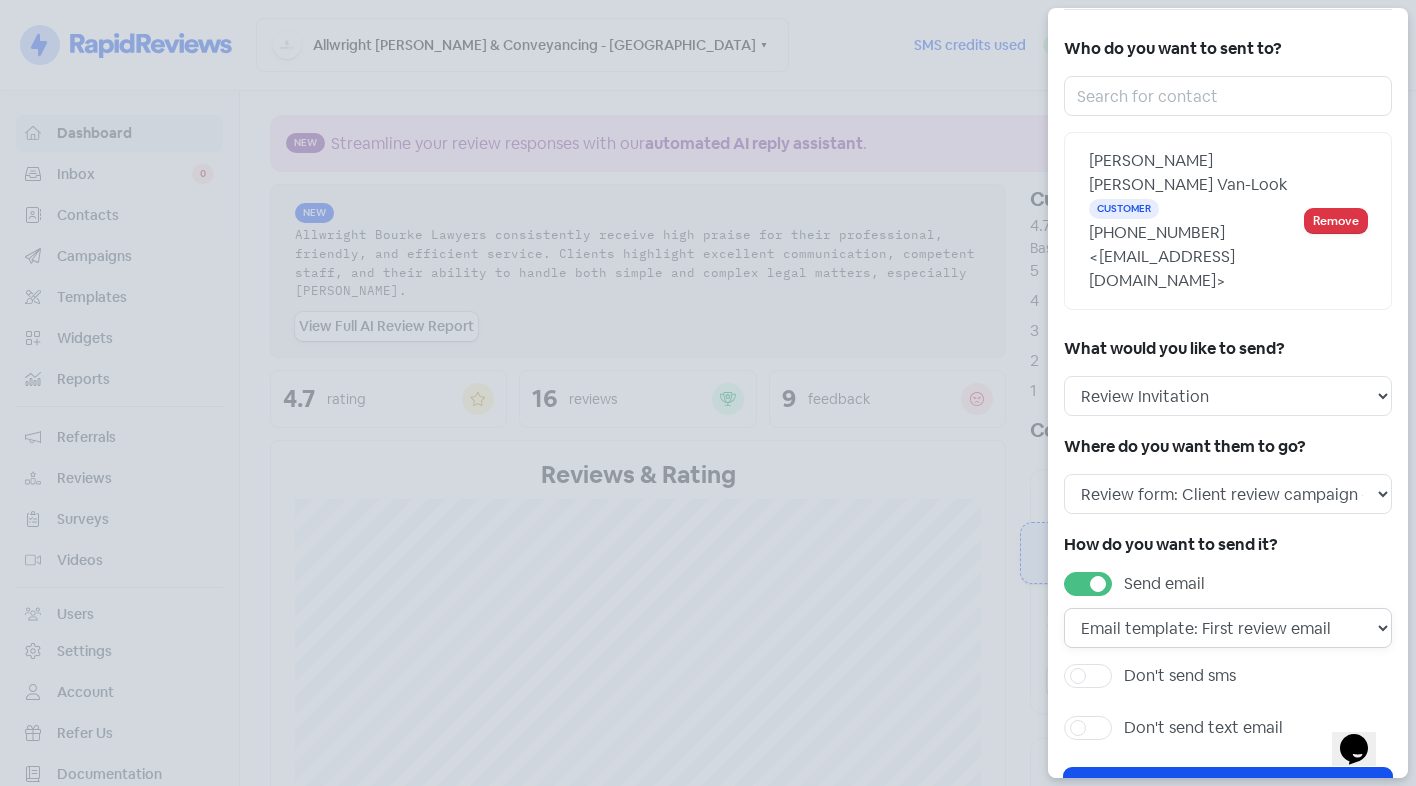 scroll, scrollTop: 89, scrollLeft: 0, axis: vertical 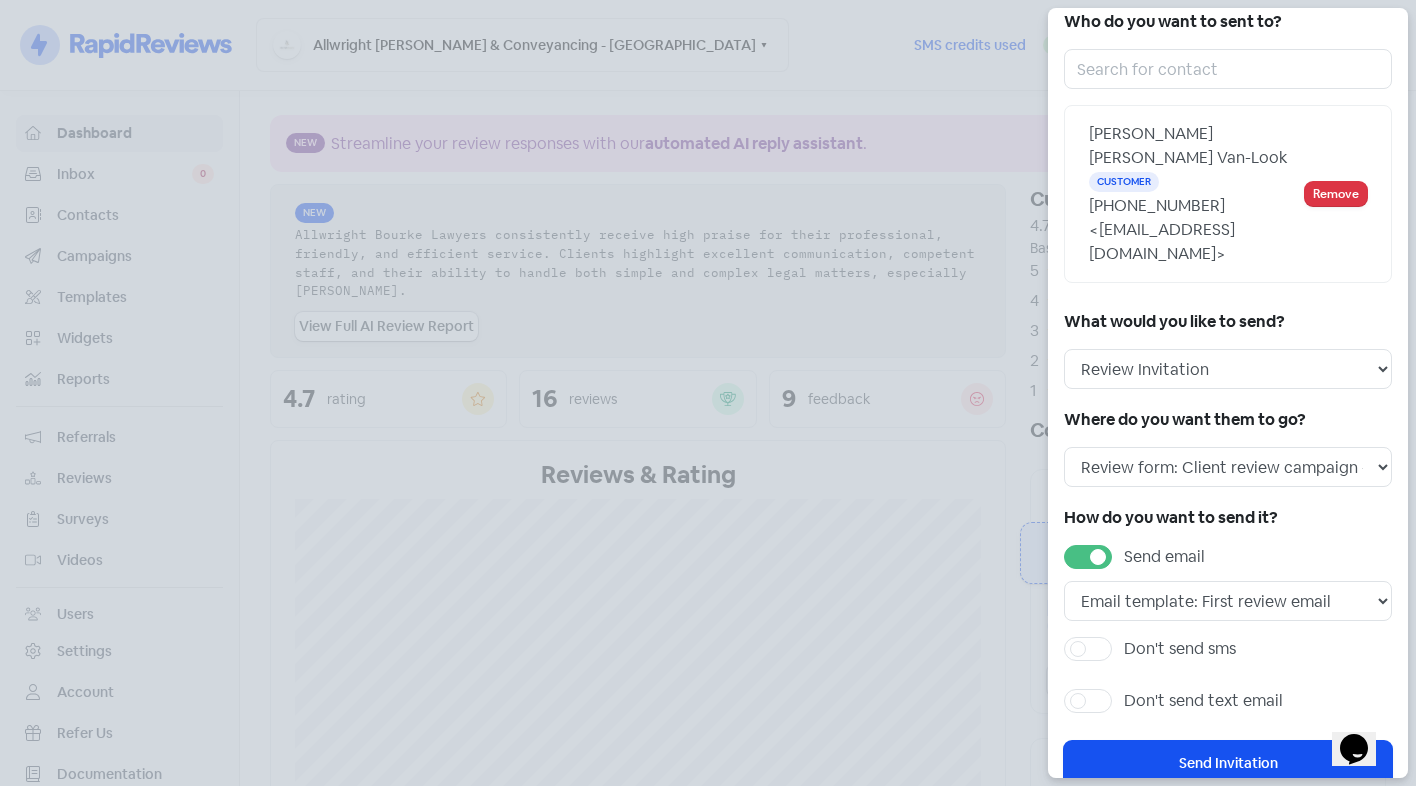 click on "Don't send sms" at bounding box center [1180, 649] 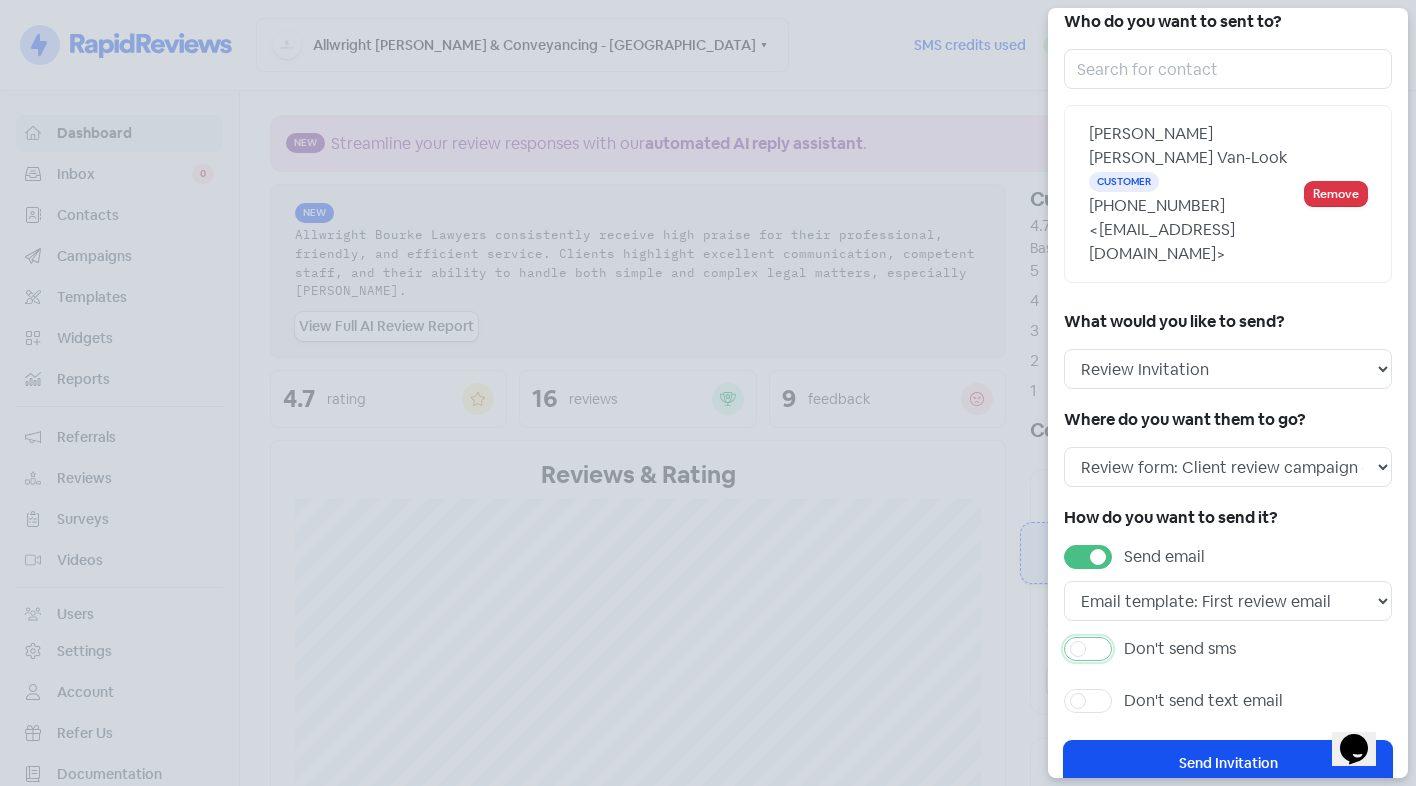 checkbox on "true" 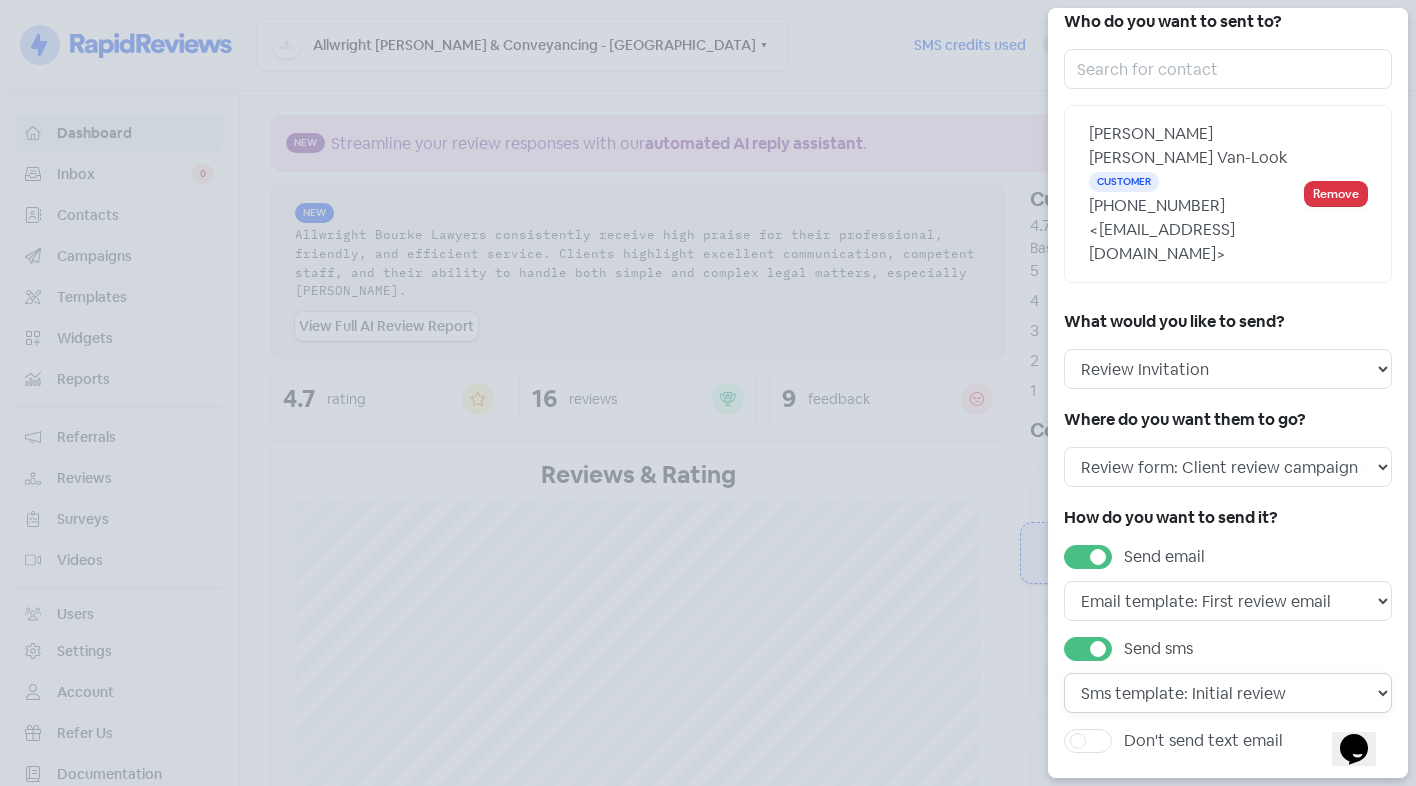 drag, startPoint x: 1217, startPoint y: 644, endPoint x: 1228, endPoint y: 662, distance: 21.095022 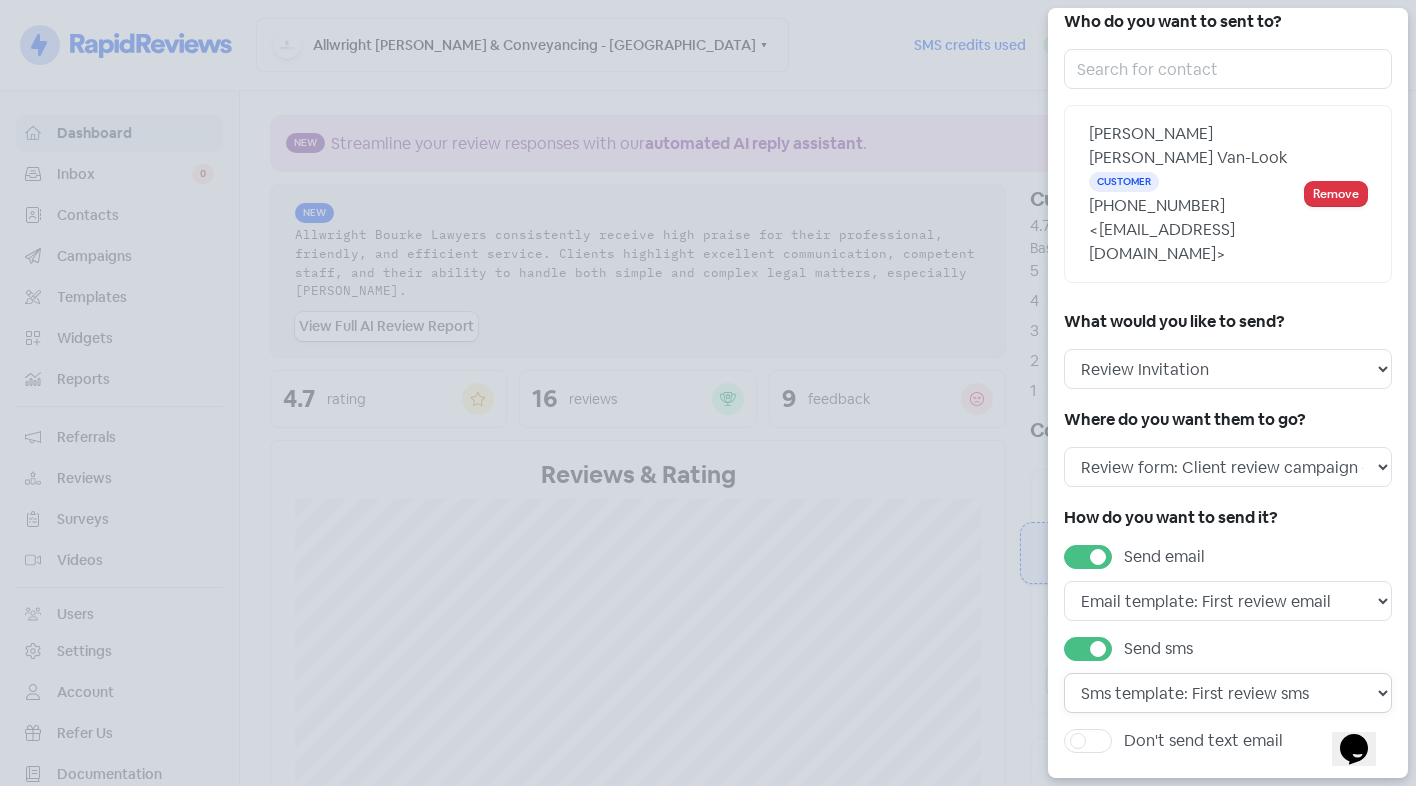 click on "Sms template: Initial review Sms template: Professional sms Sms template: First review sms" at bounding box center (1228, 693) 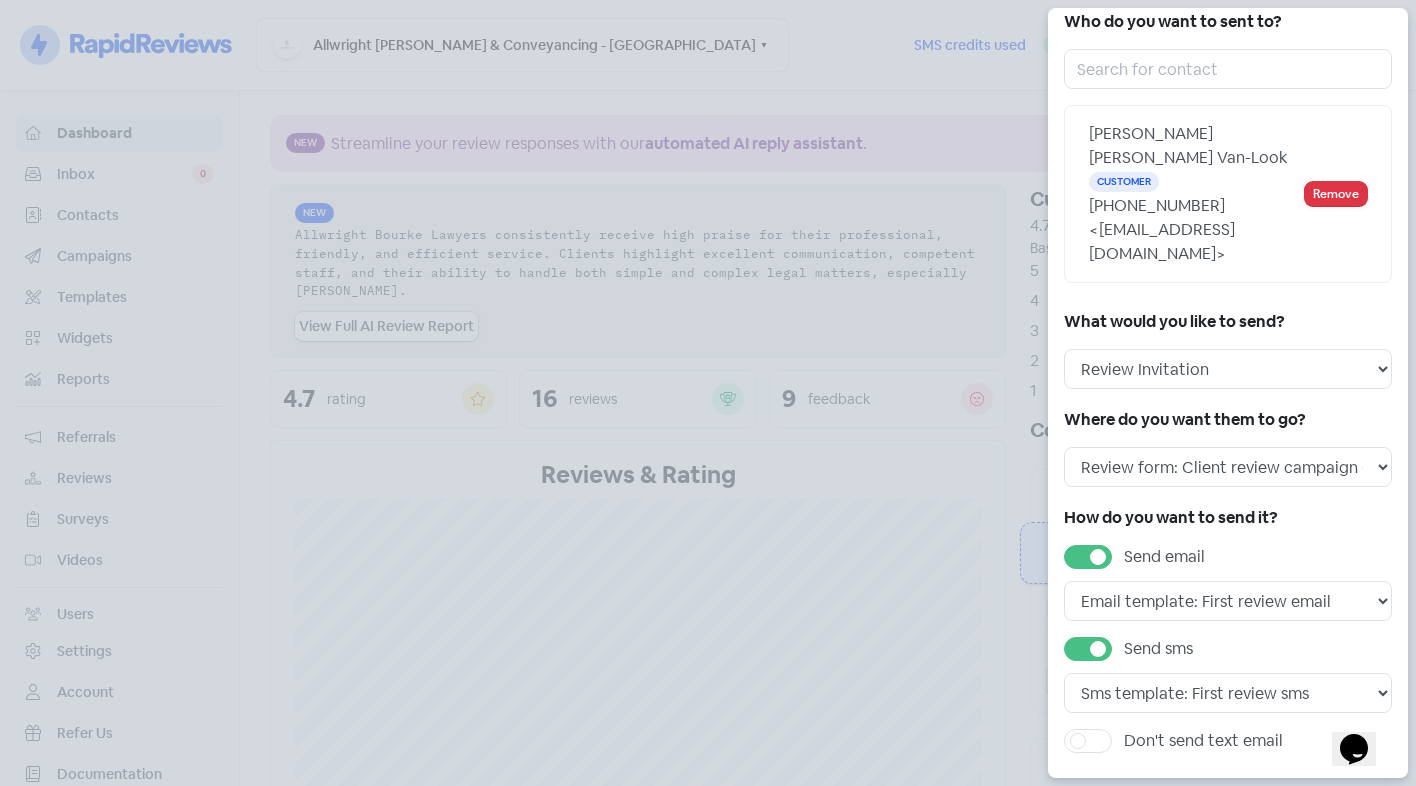 click on "Send Invitation" at bounding box center (1228, 803) 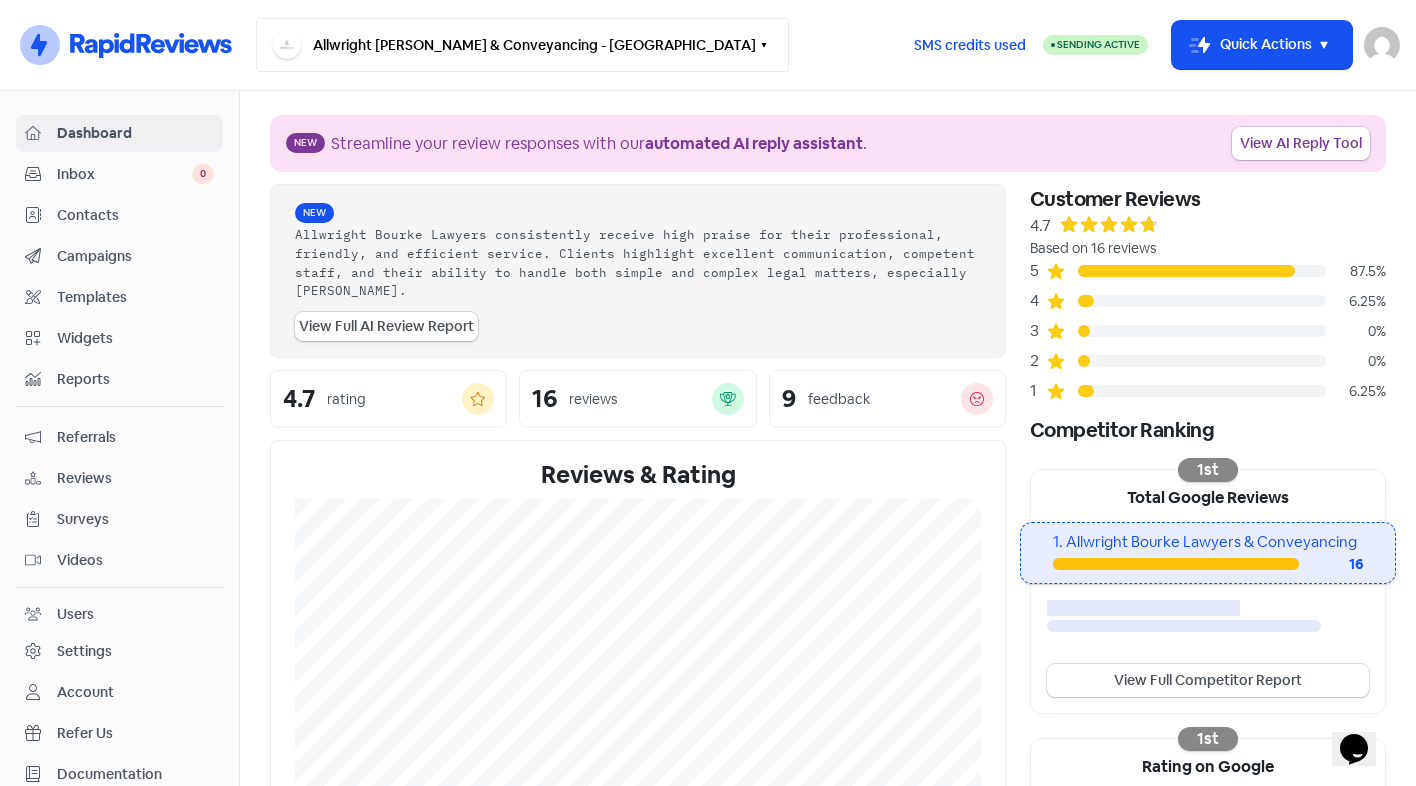 click on "Allwright [PERSON_NAME] & Conveyancing - [GEOGRAPHIC_DATA]" at bounding box center [522, 45] 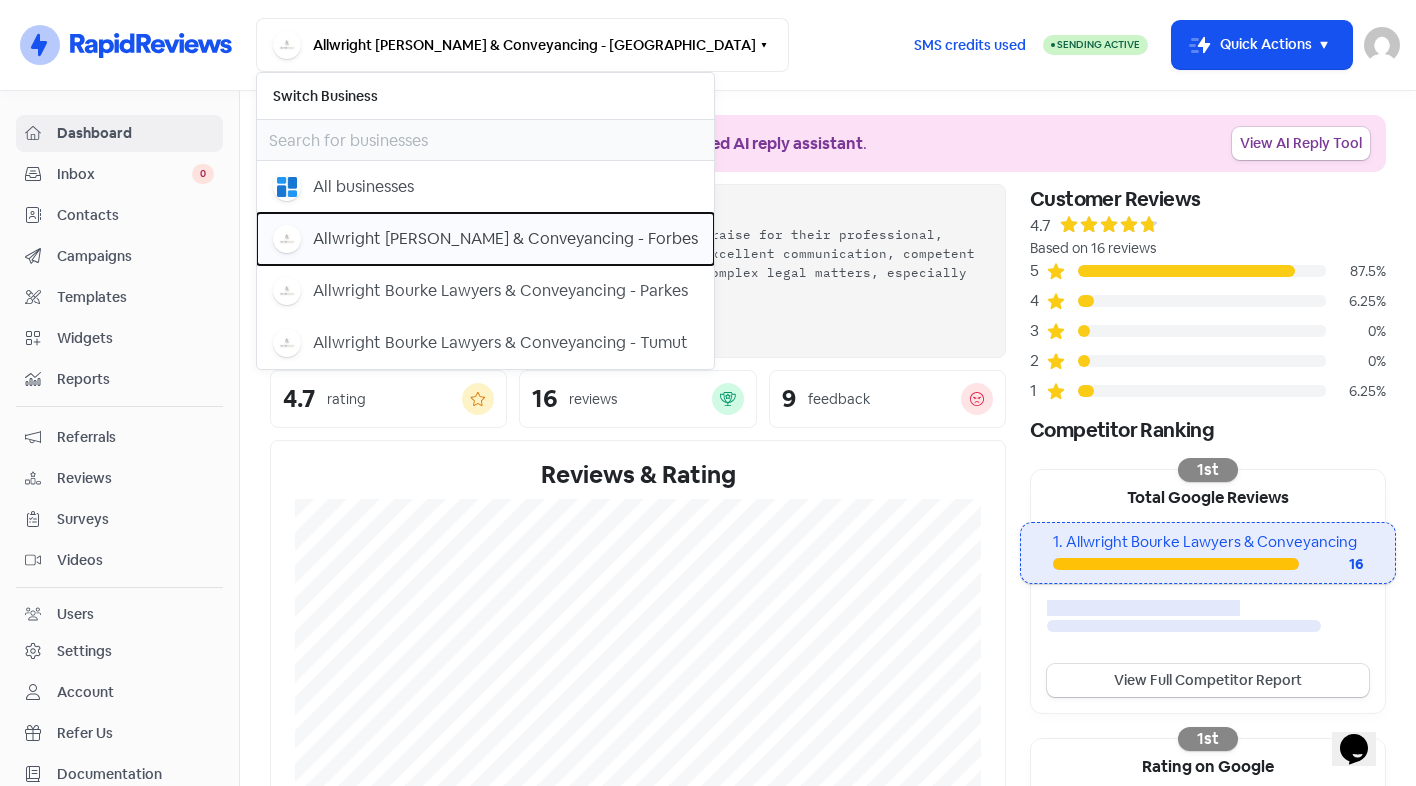 click on "Allwright [PERSON_NAME] & Conveyancing - Forbes" at bounding box center (505, 239) 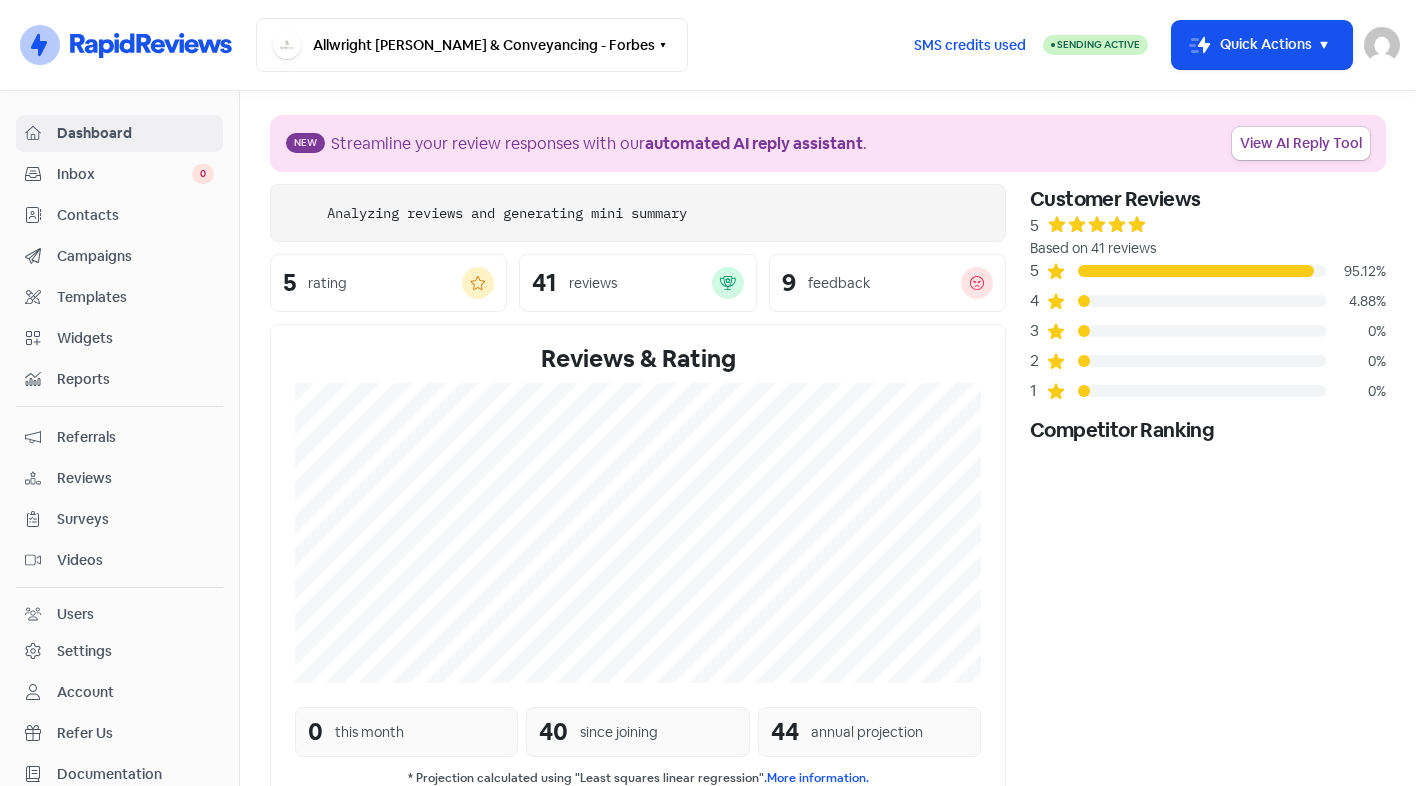 scroll, scrollTop: 0, scrollLeft: 0, axis: both 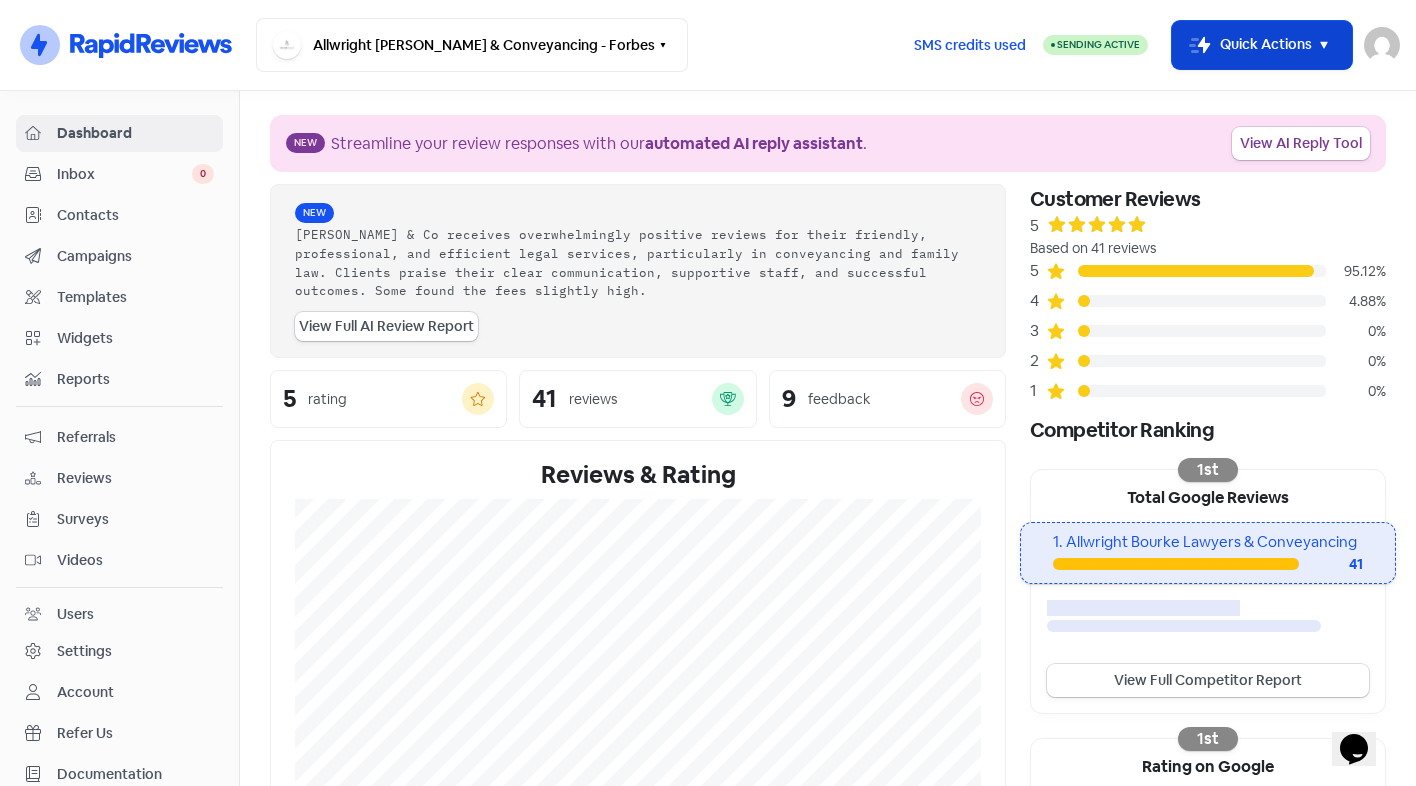 click 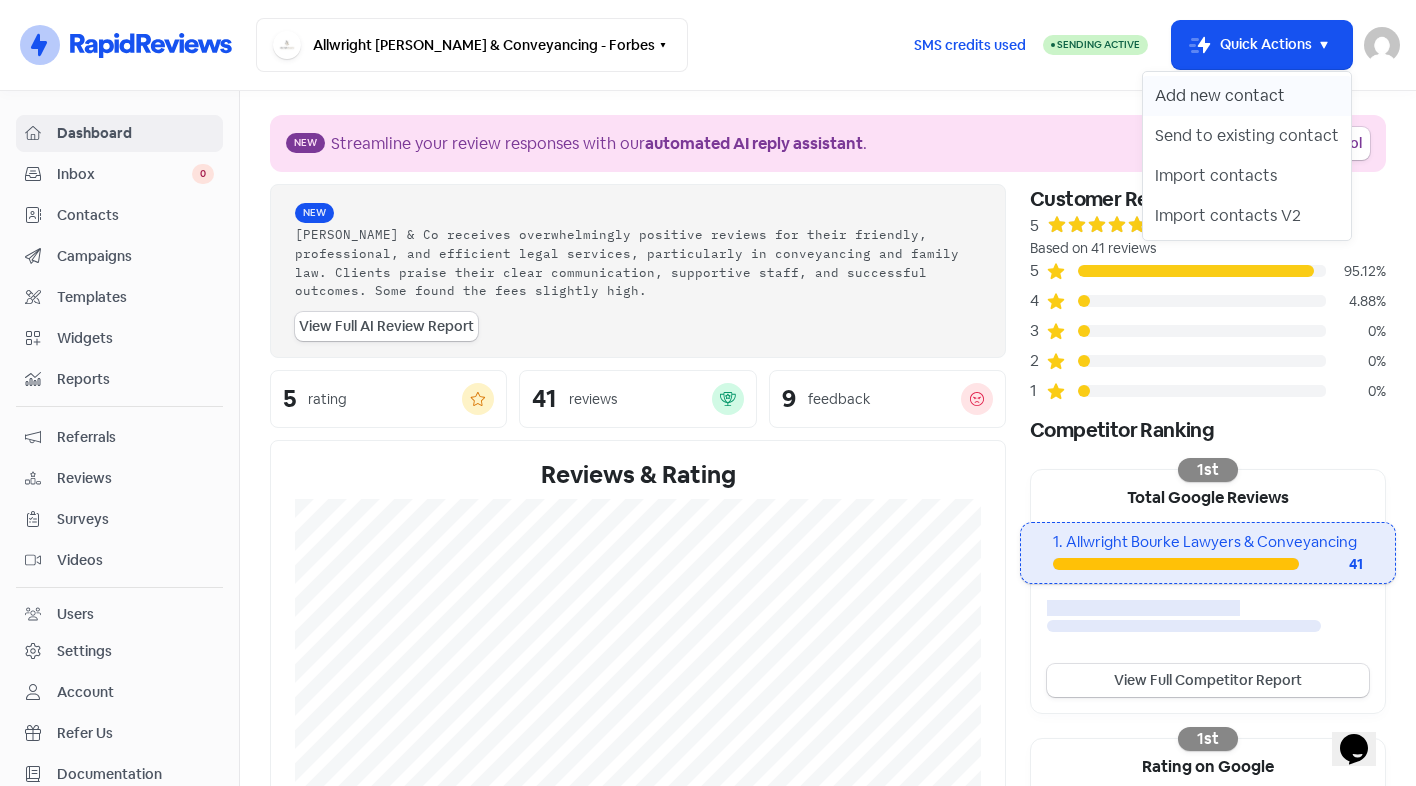 click on "Add new contact" at bounding box center [1247, 96] 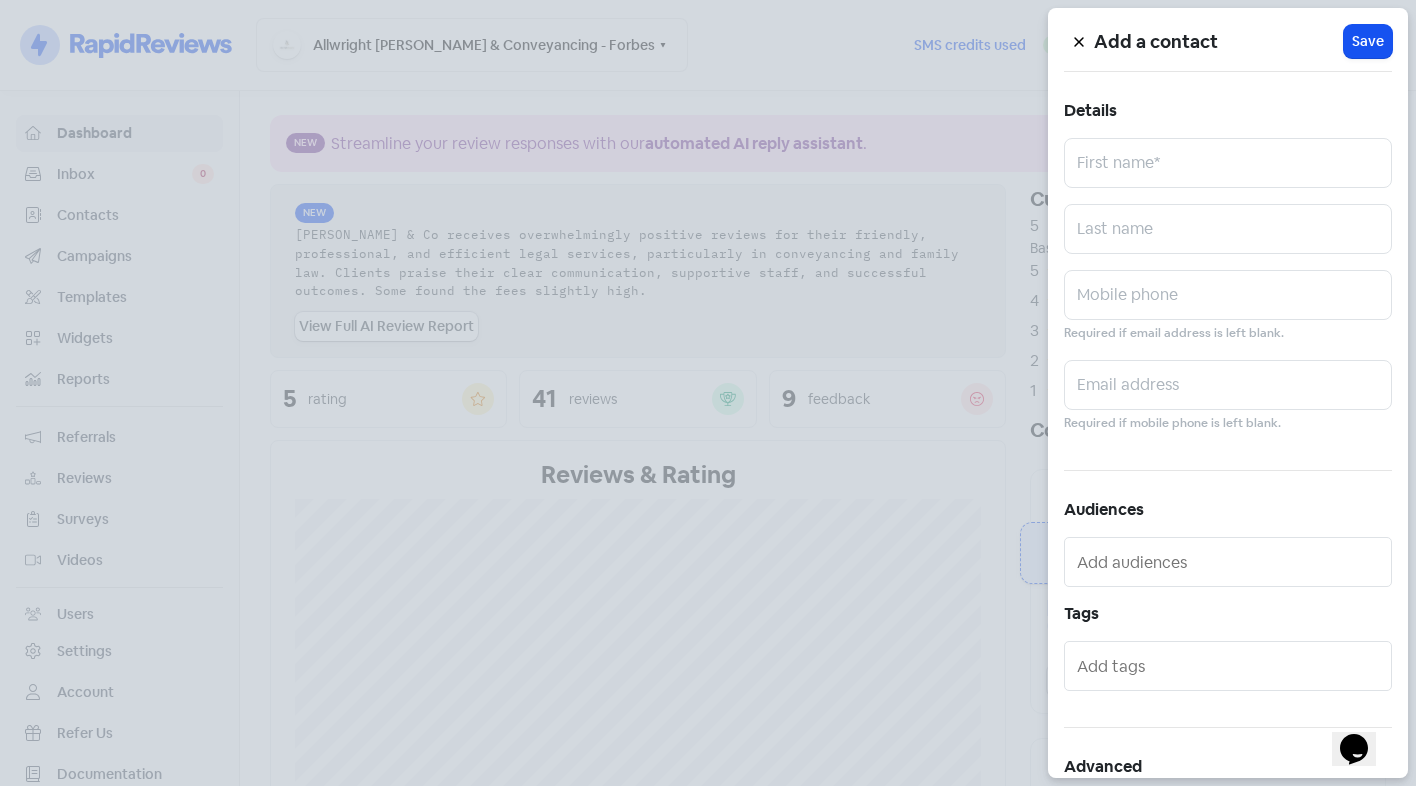 click on "Mobile phone Required if email address is left blank." at bounding box center [1228, 307] 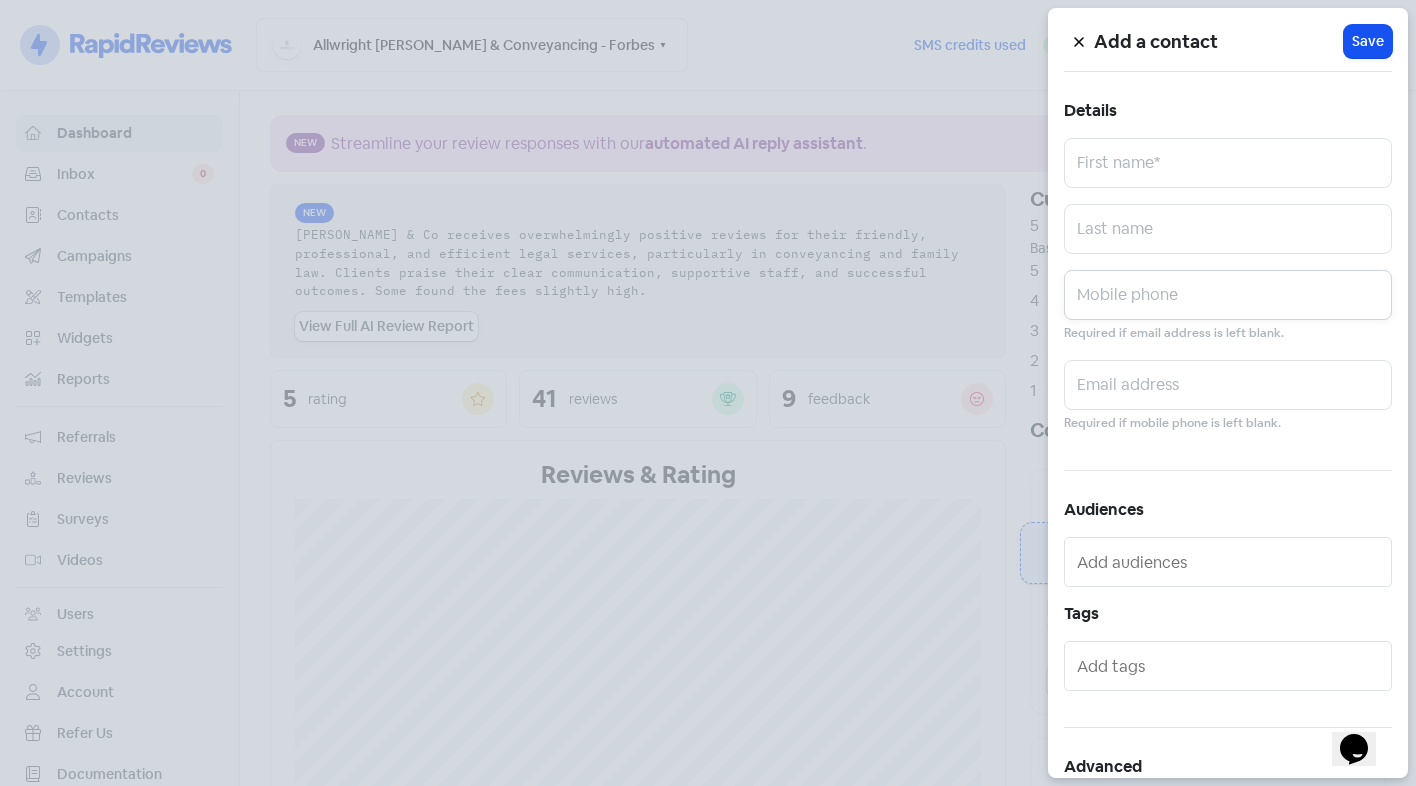 click at bounding box center [1228, 295] 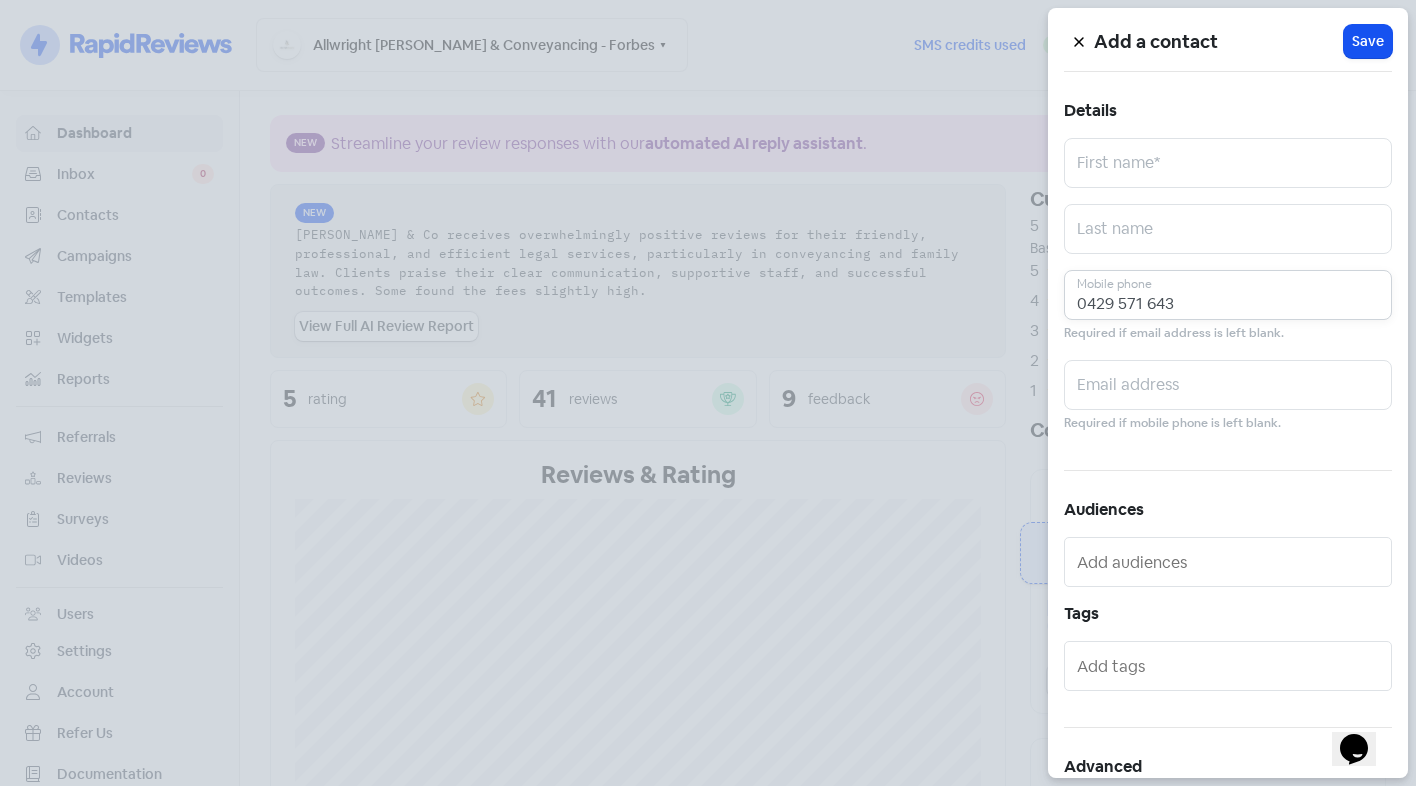 type on "0429 571 643" 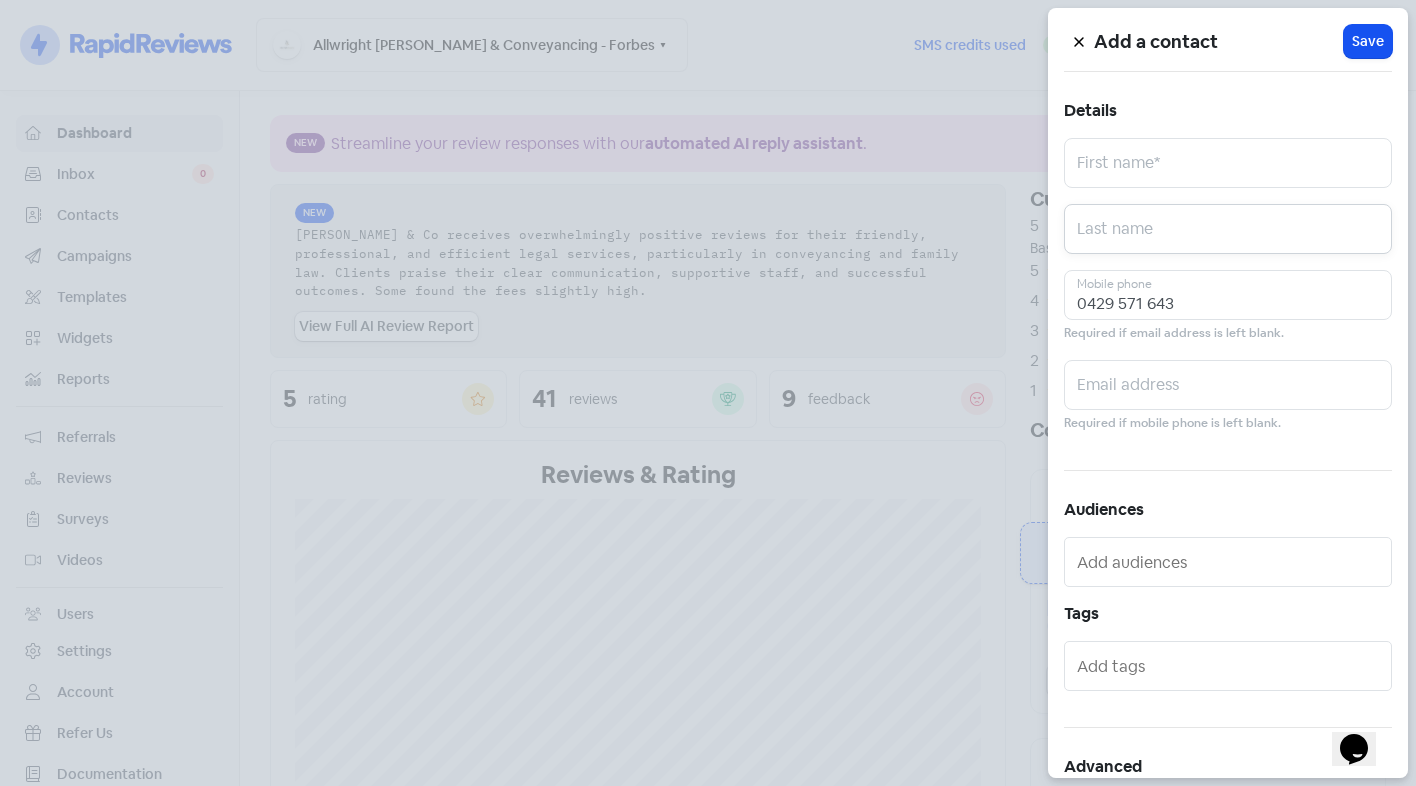 click at bounding box center (1228, 229) 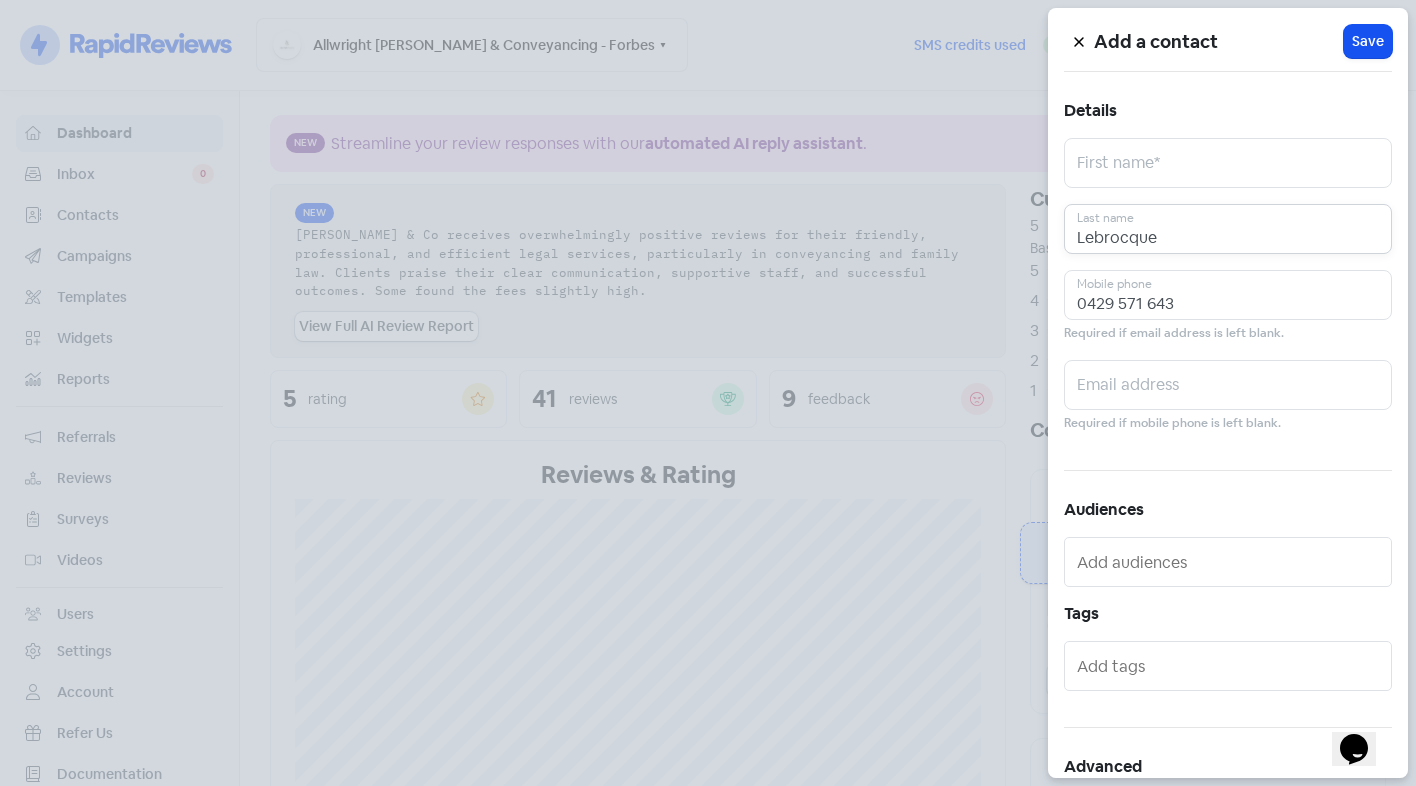 type on "Lebrocque" 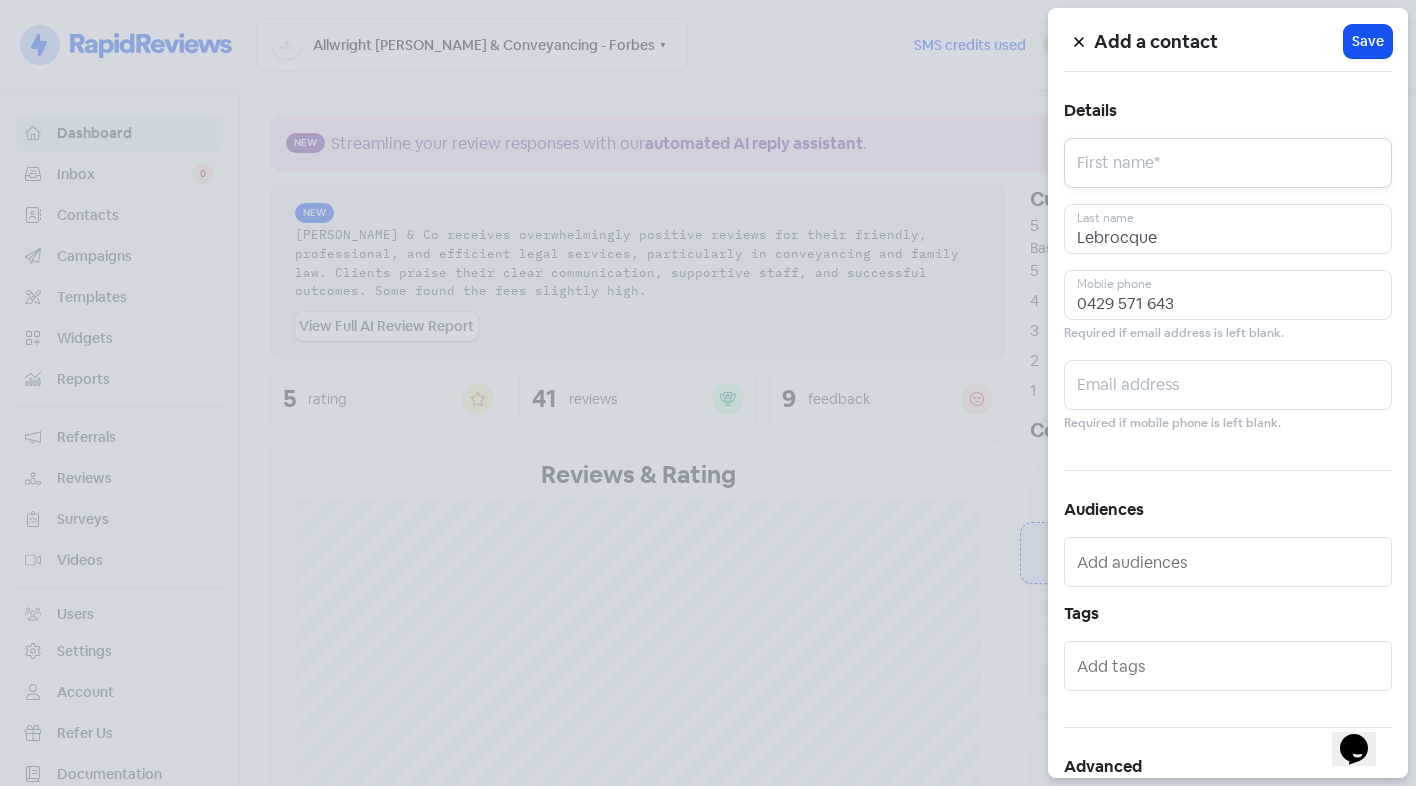 click at bounding box center (1228, 163) 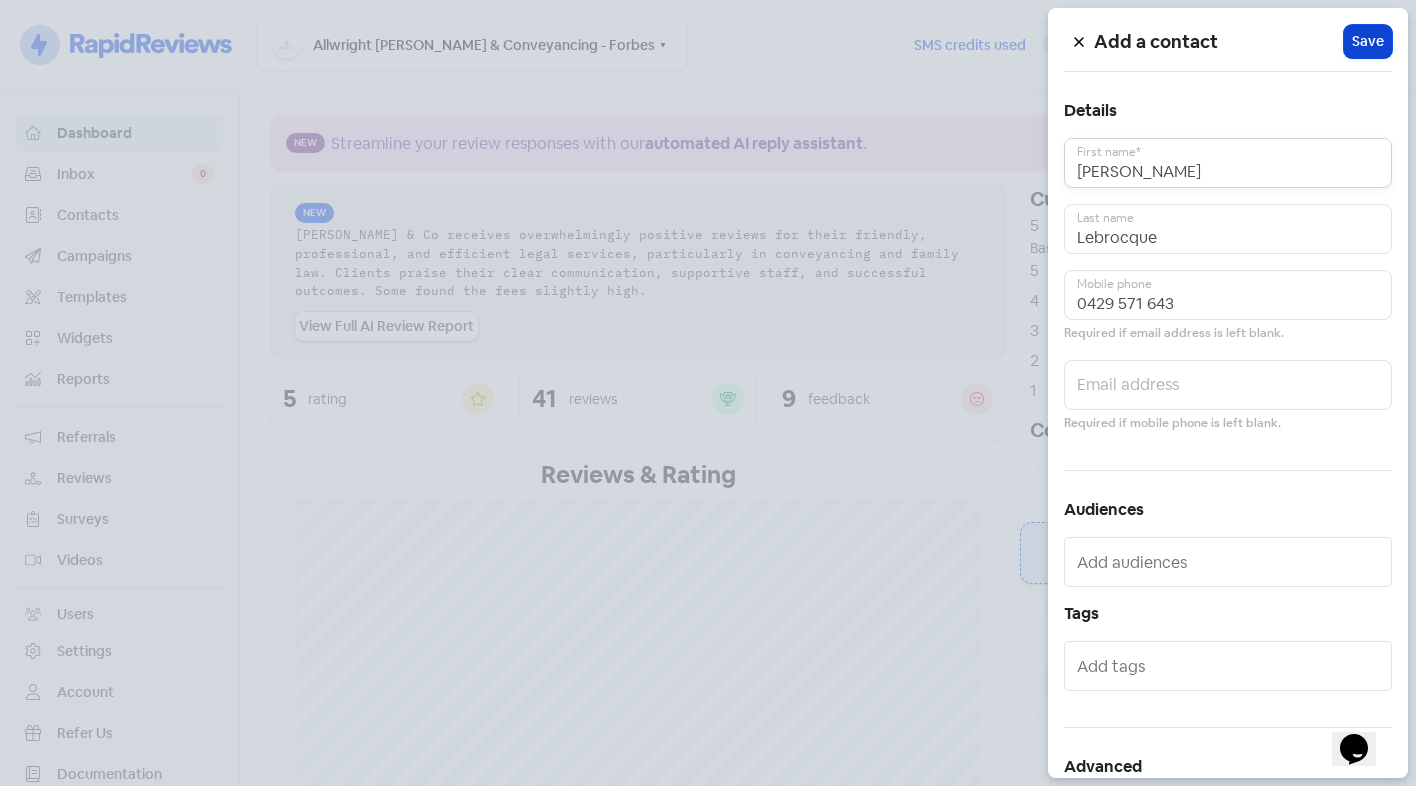 type on "[PERSON_NAME]" 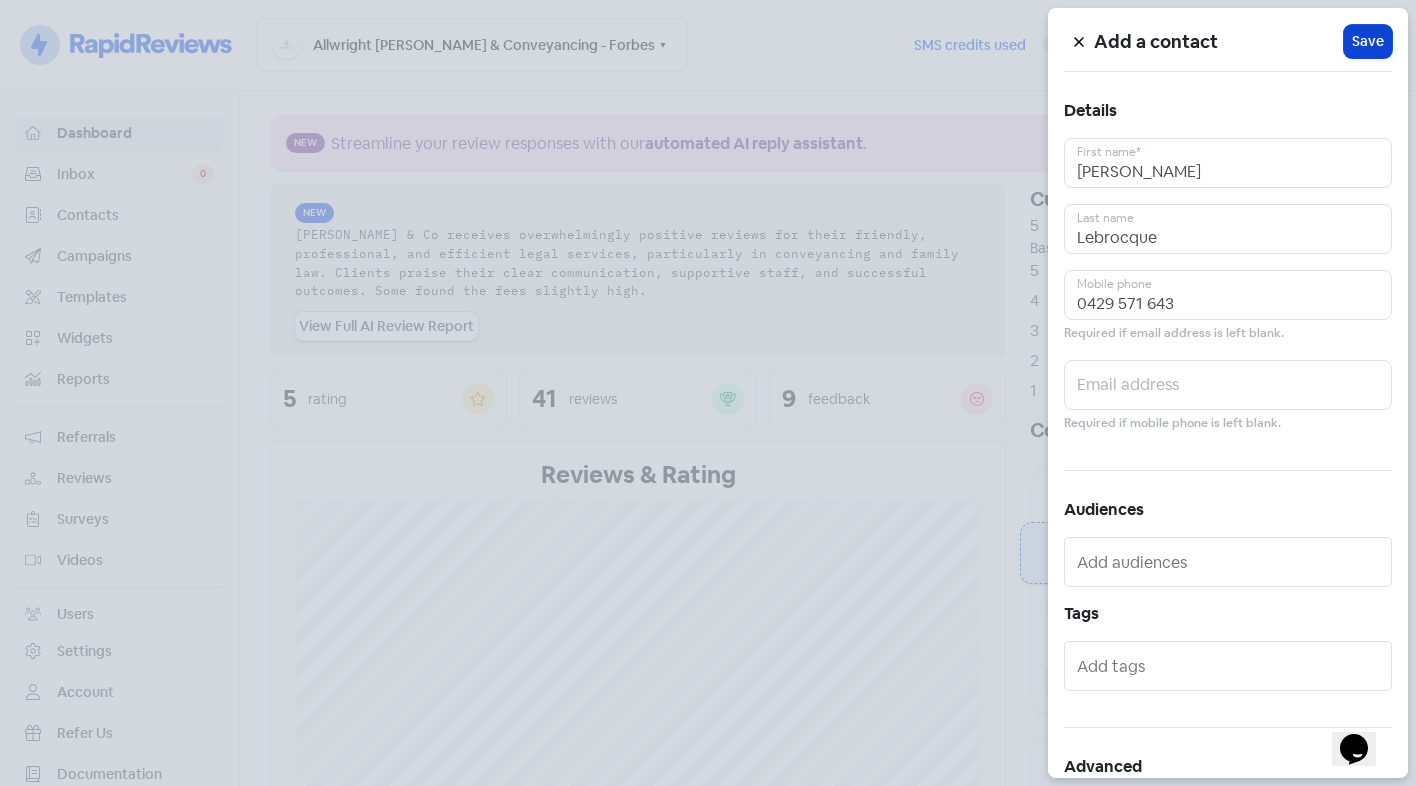 click on "Icon For Loading Save" at bounding box center (1368, 41) 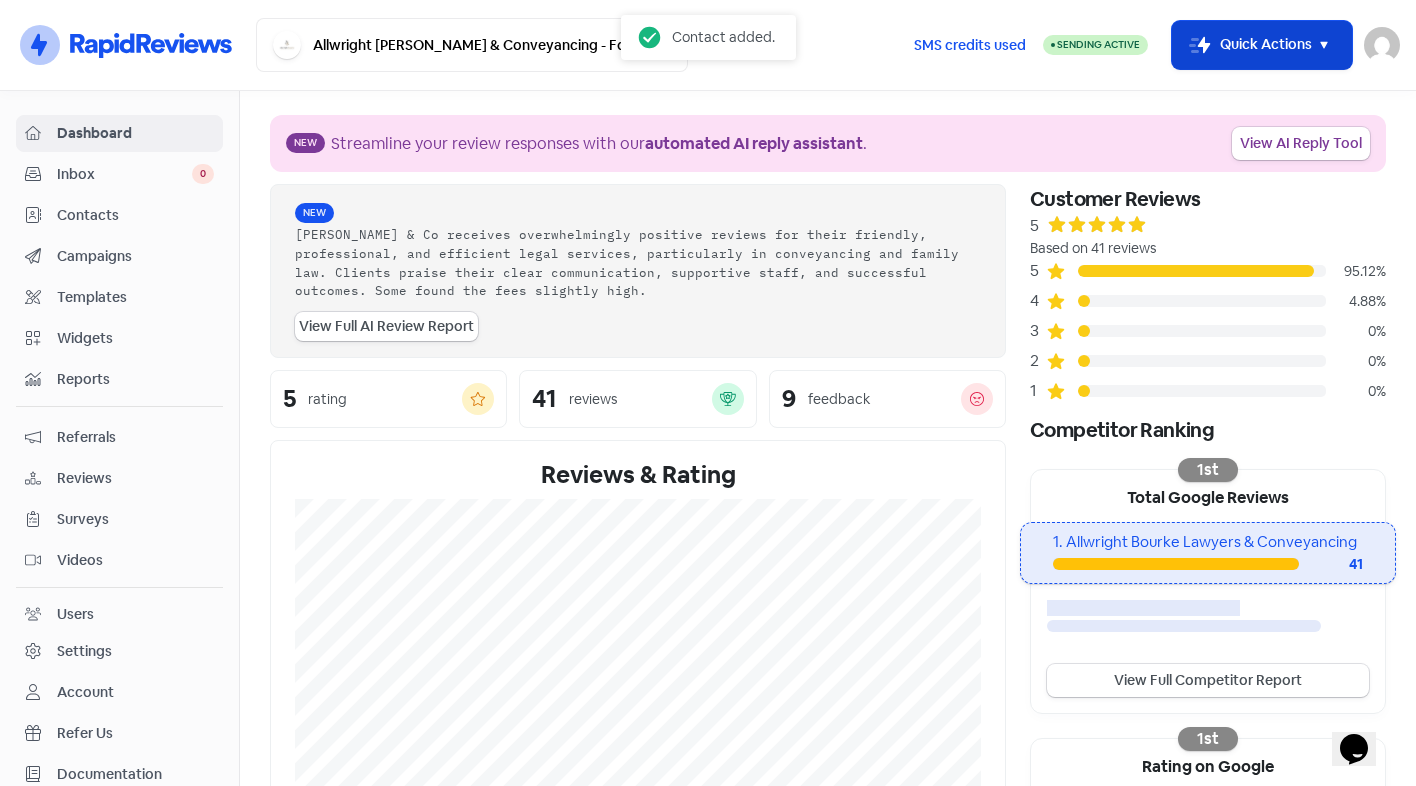 click on "Icon For Thunder-move  Quick Actions" at bounding box center (1262, 45) 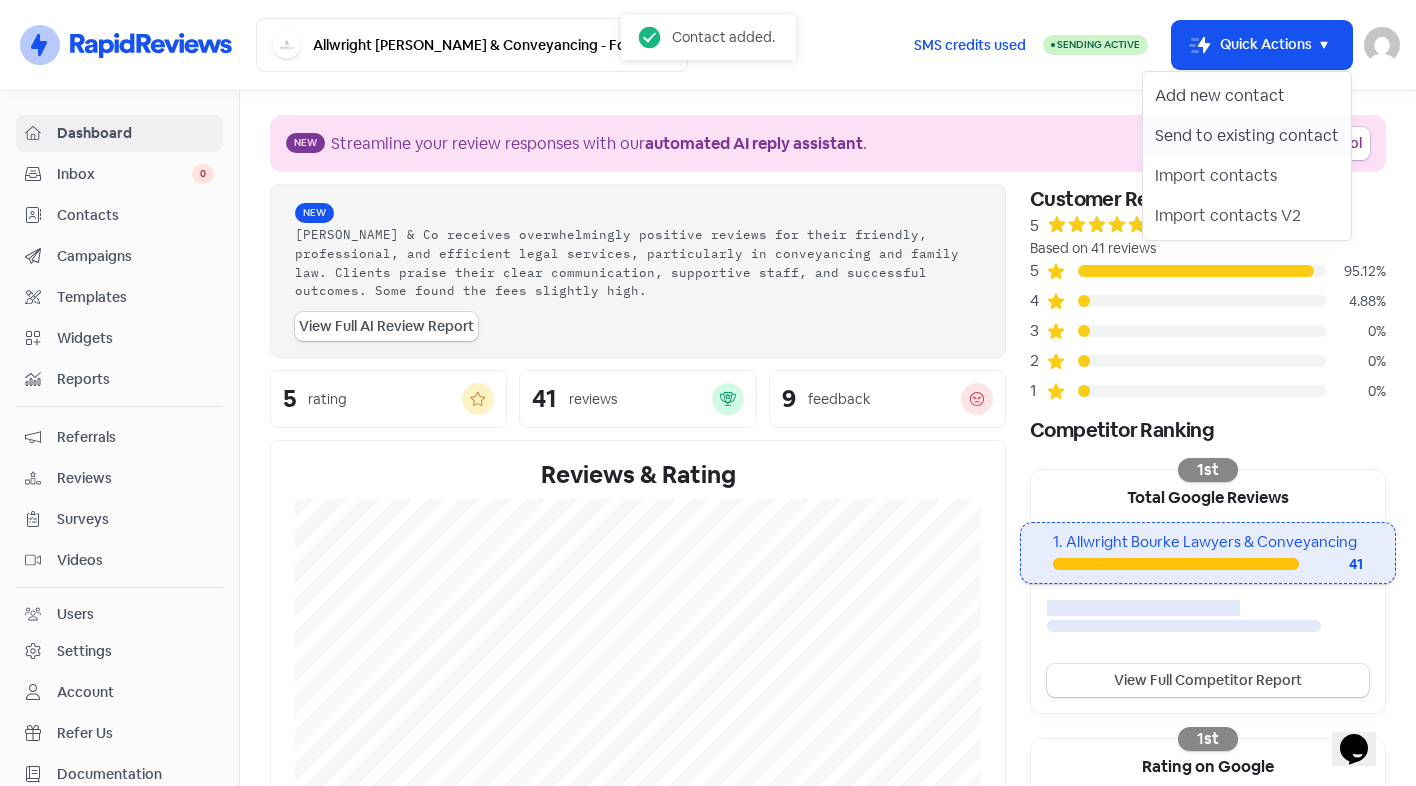drag, startPoint x: 1212, startPoint y: 111, endPoint x: 1245, endPoint y: 128, distance: 37.12142 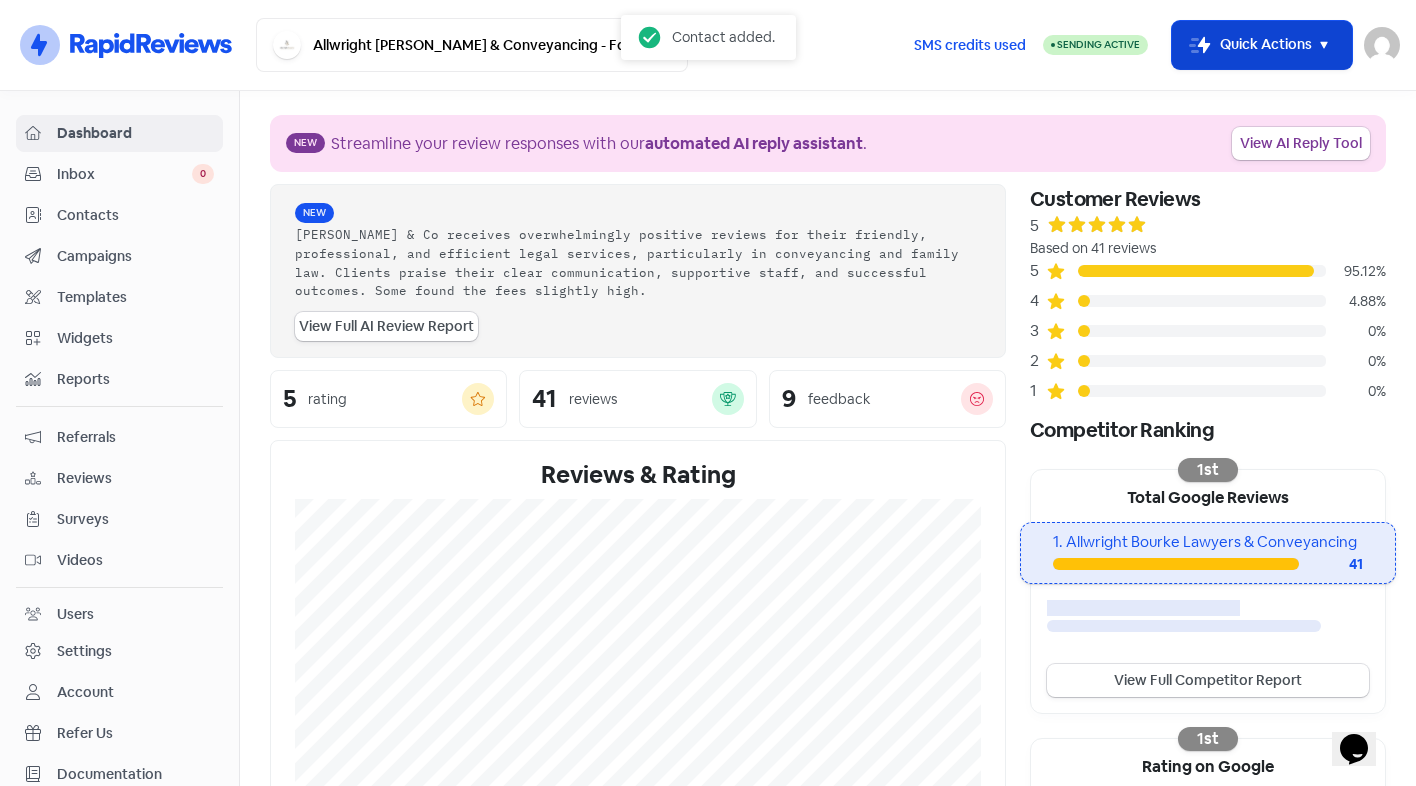 drag, startPoint x: 1231, startPoint y: 58, endPoint x: 1232, endPoint y: 47, distance: 11.045361 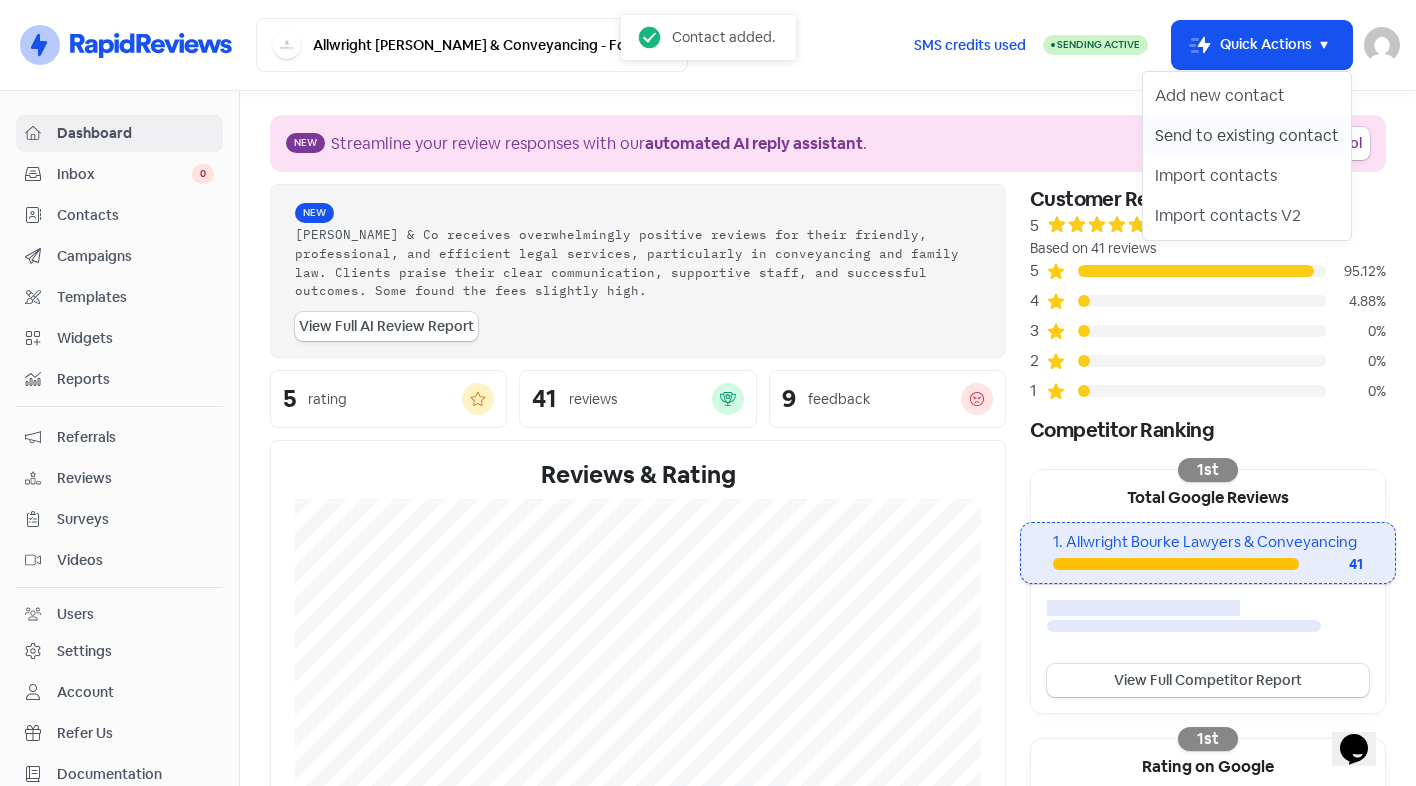 click on "Send to existing contact" at bounding box center (1247, 136) 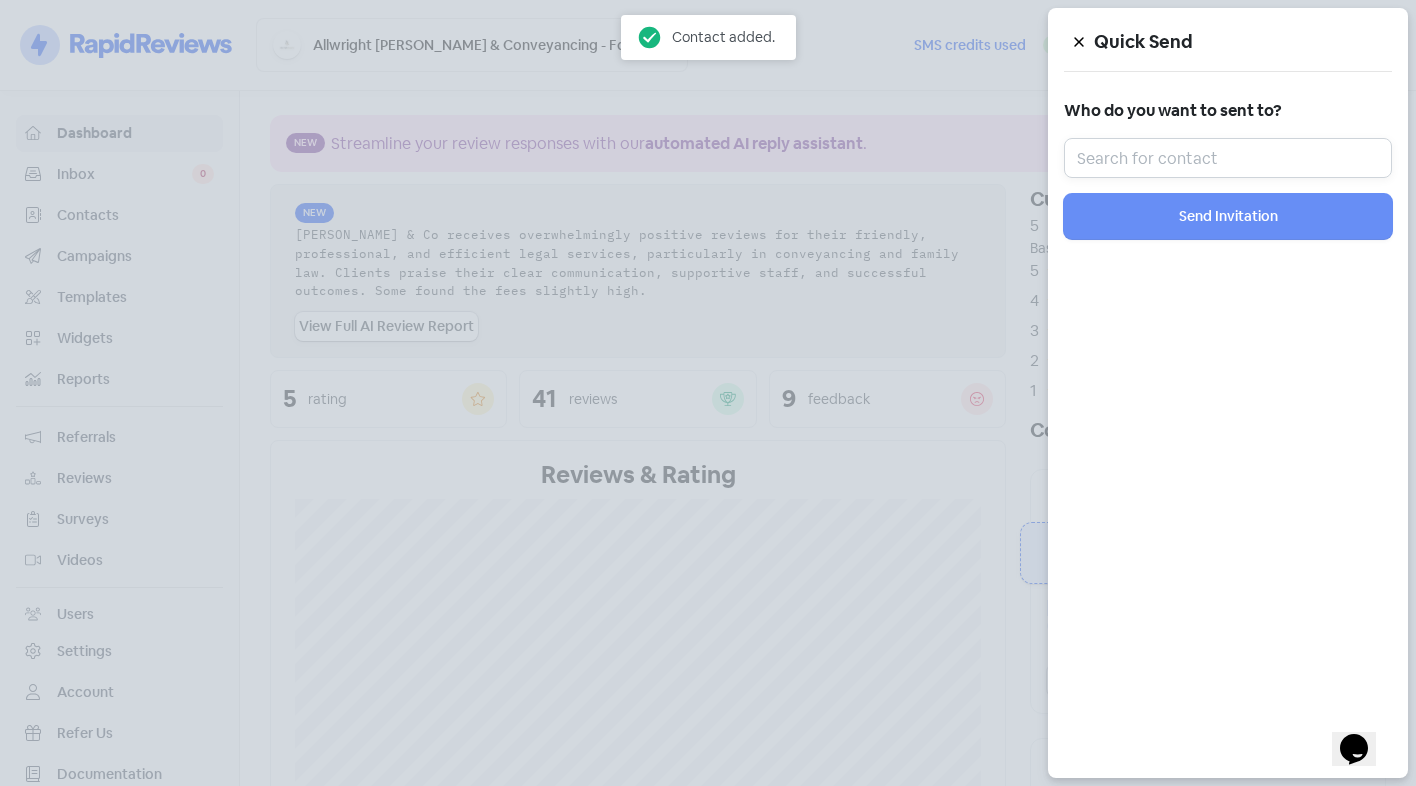 click at bounding box center (1228, 158) 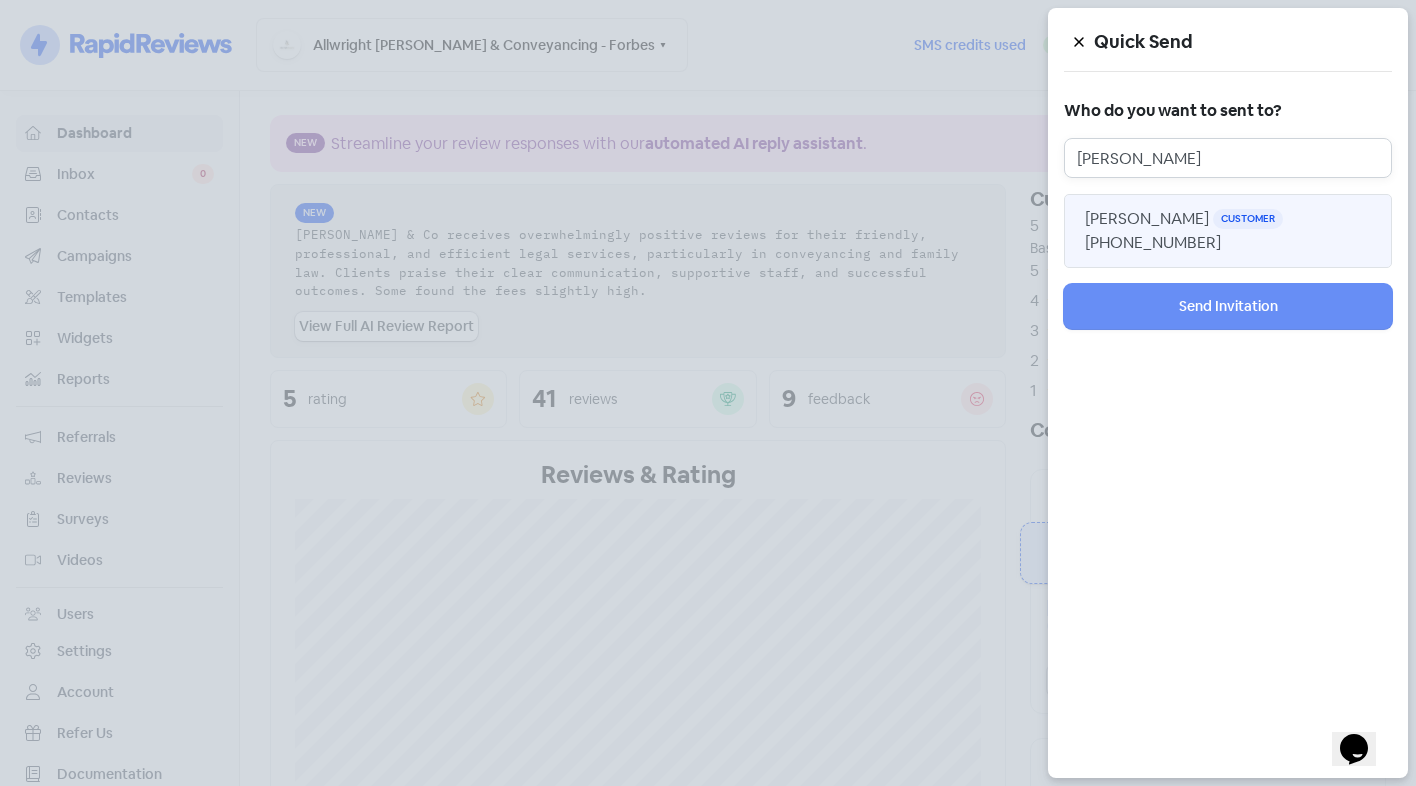type on "[PERSON_NAME]" 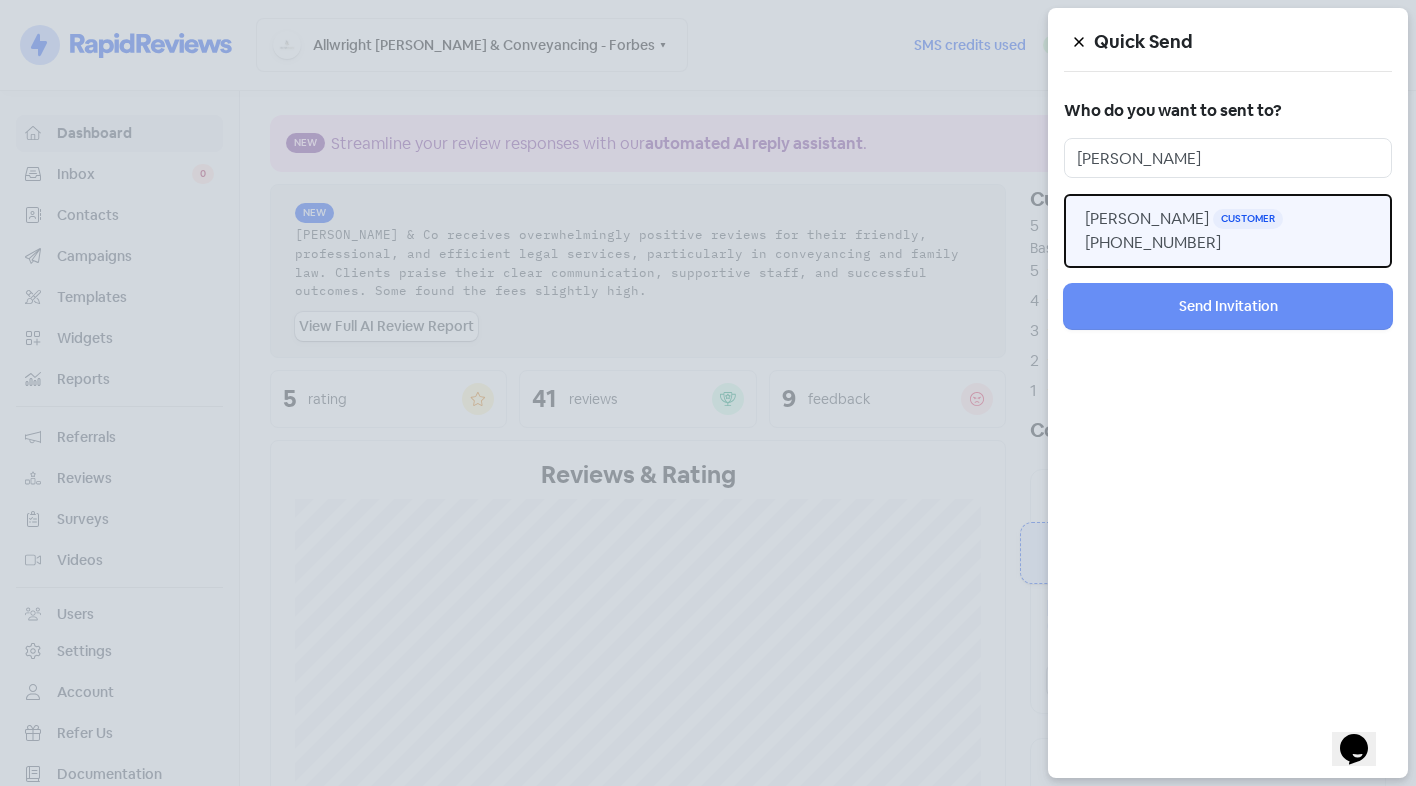 click on "[PERSON_NAME]" at bounding box center (1147, 218) 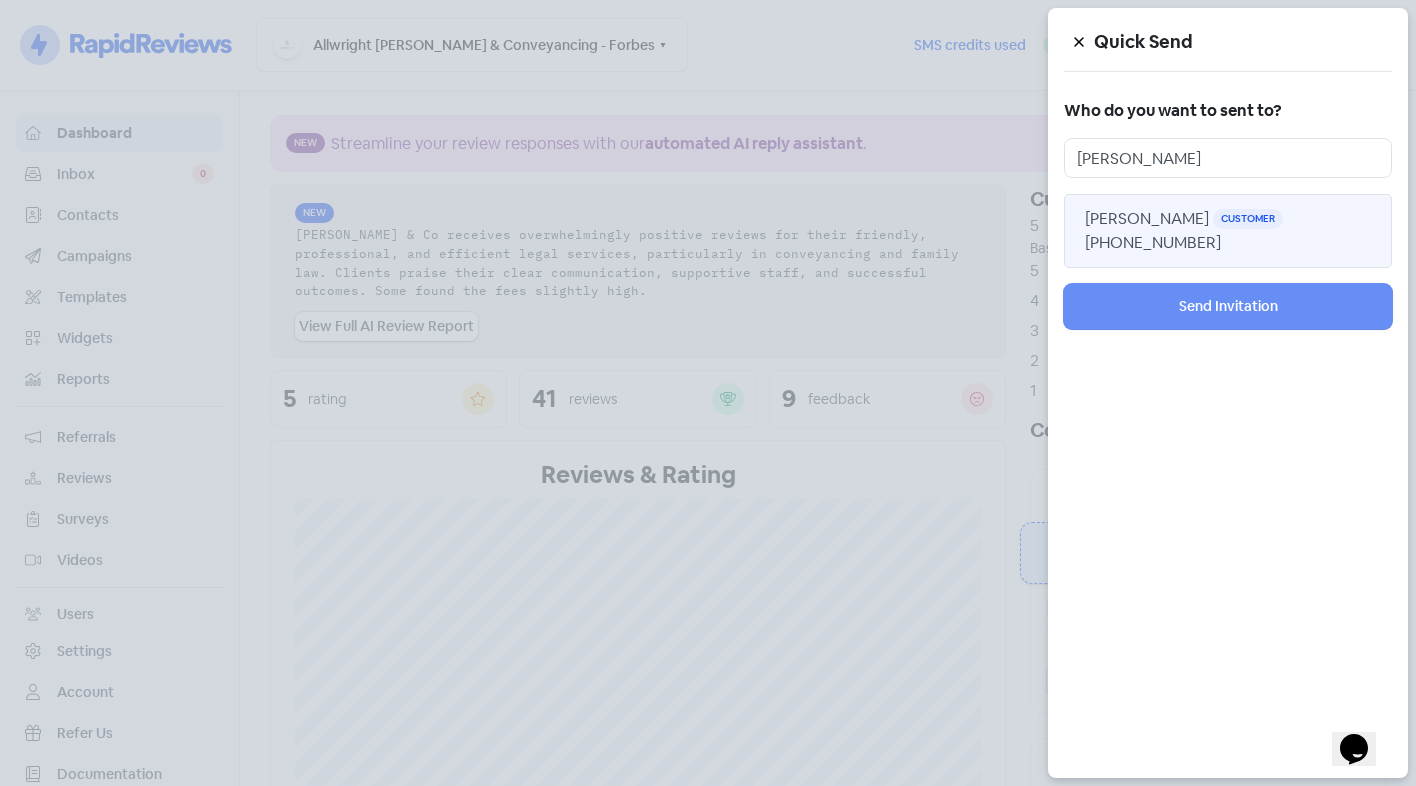 type 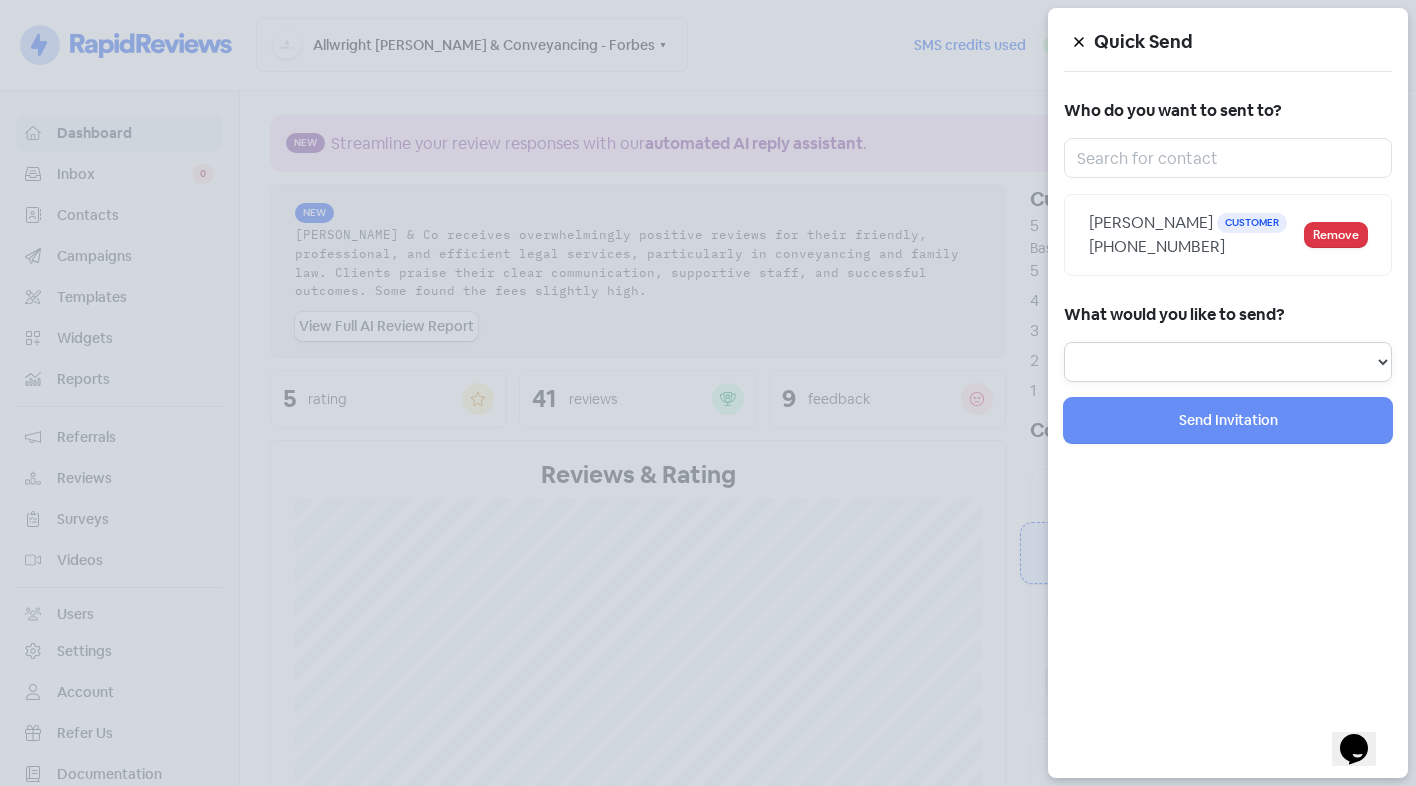 drag, startPoint x: 1212, startPoint y: 377, endPoint x: 1216, endPoint y: 389, distance: 12.649111 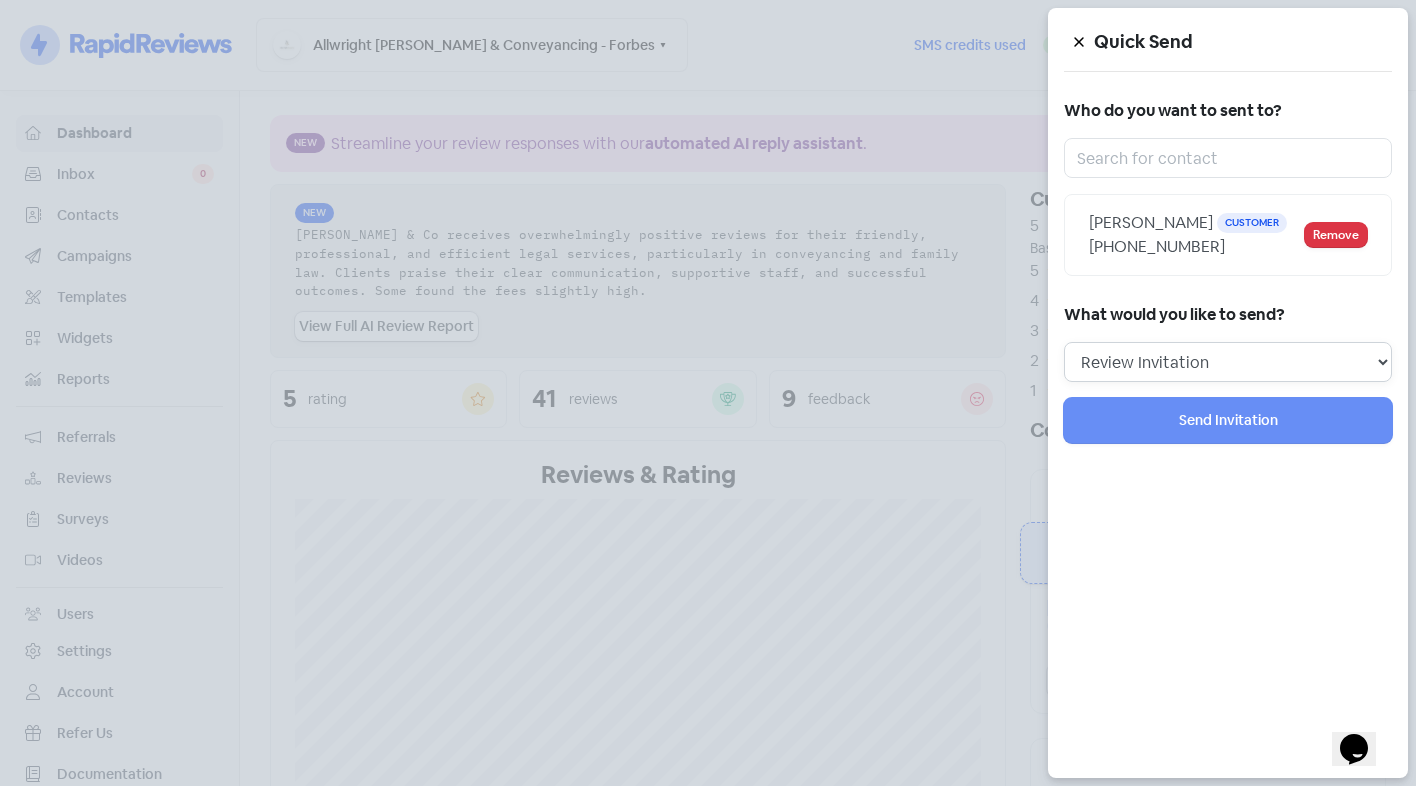 click on "Review Invitation Referral Invitation Survey Invitation Video Invitation" at bounding box center (1228, 362) 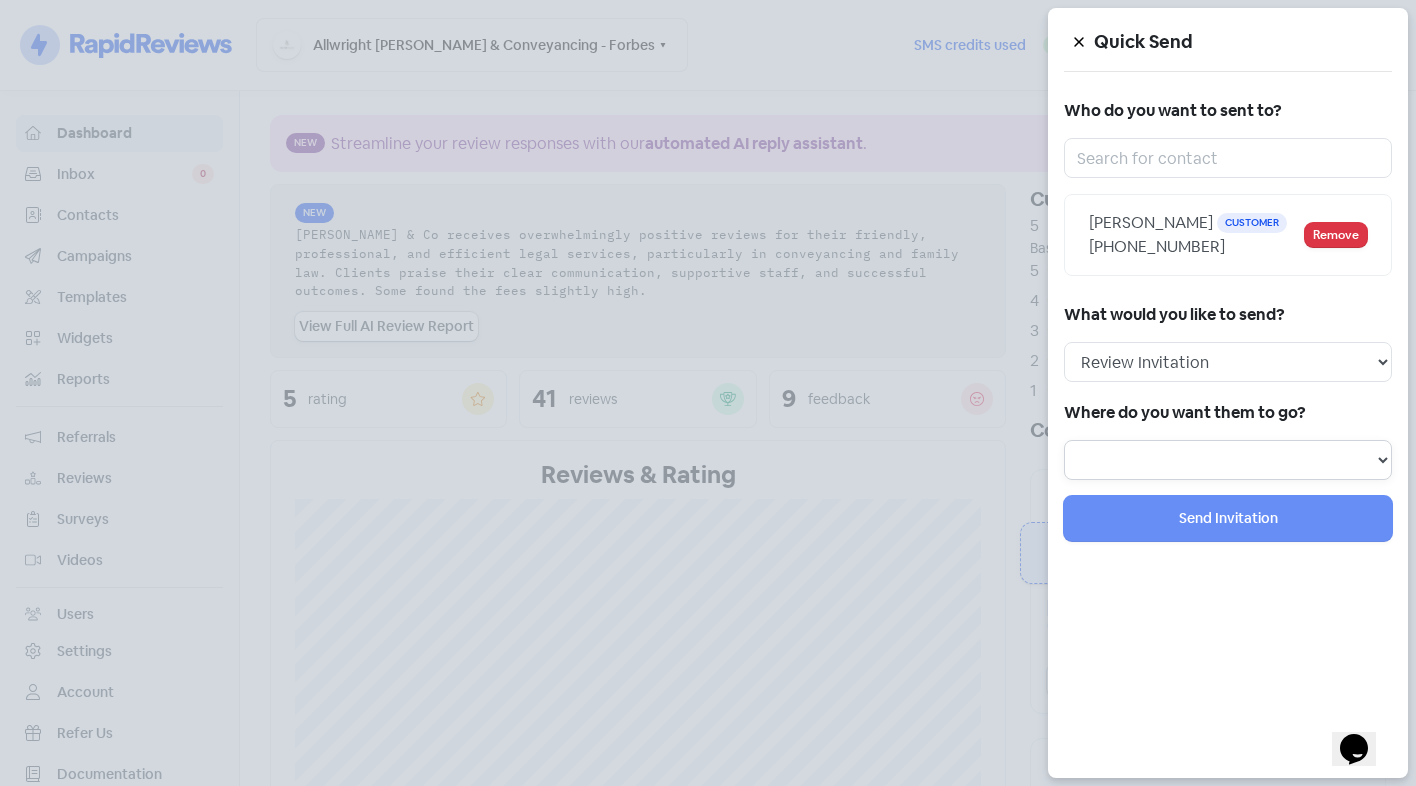 click at bounding box center (1228, 460) 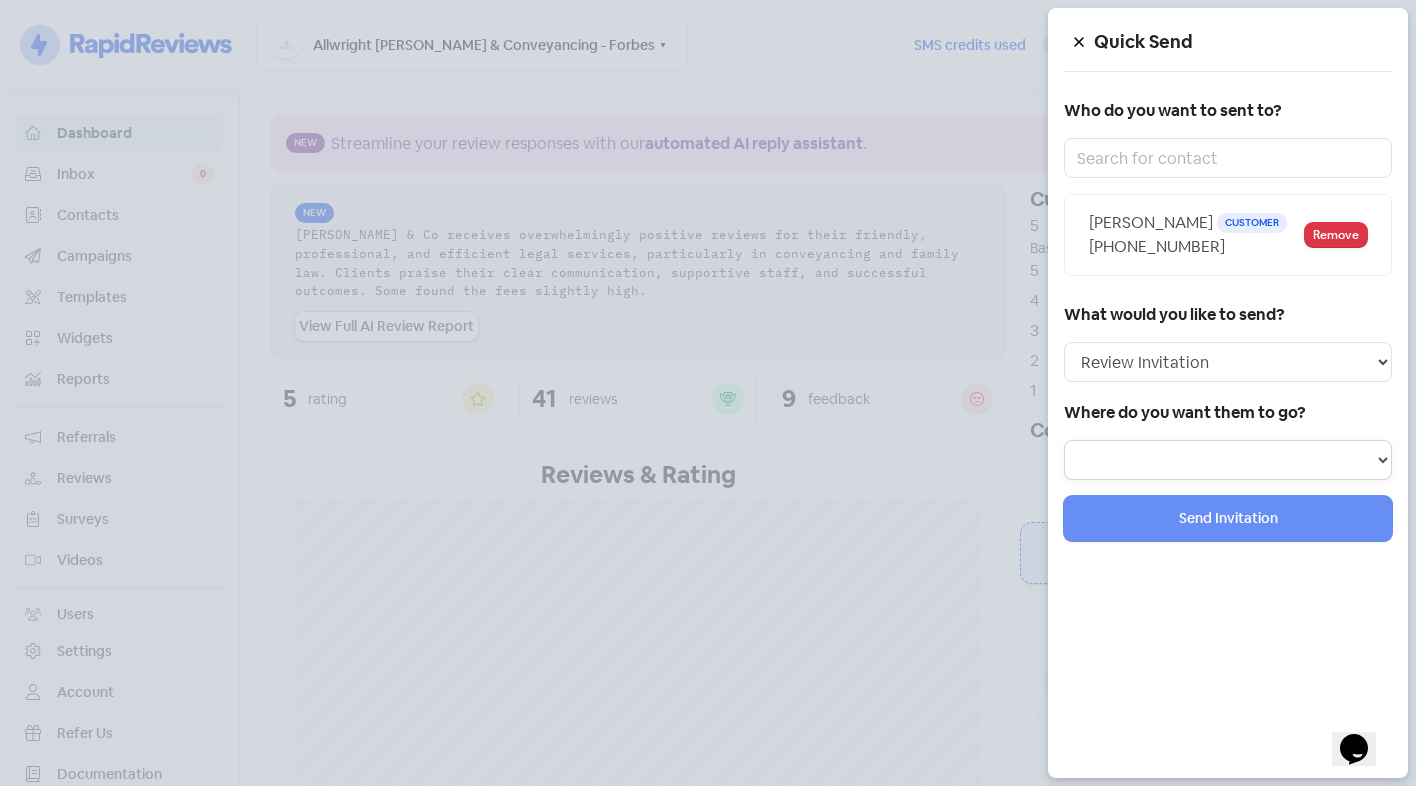 select on "292" 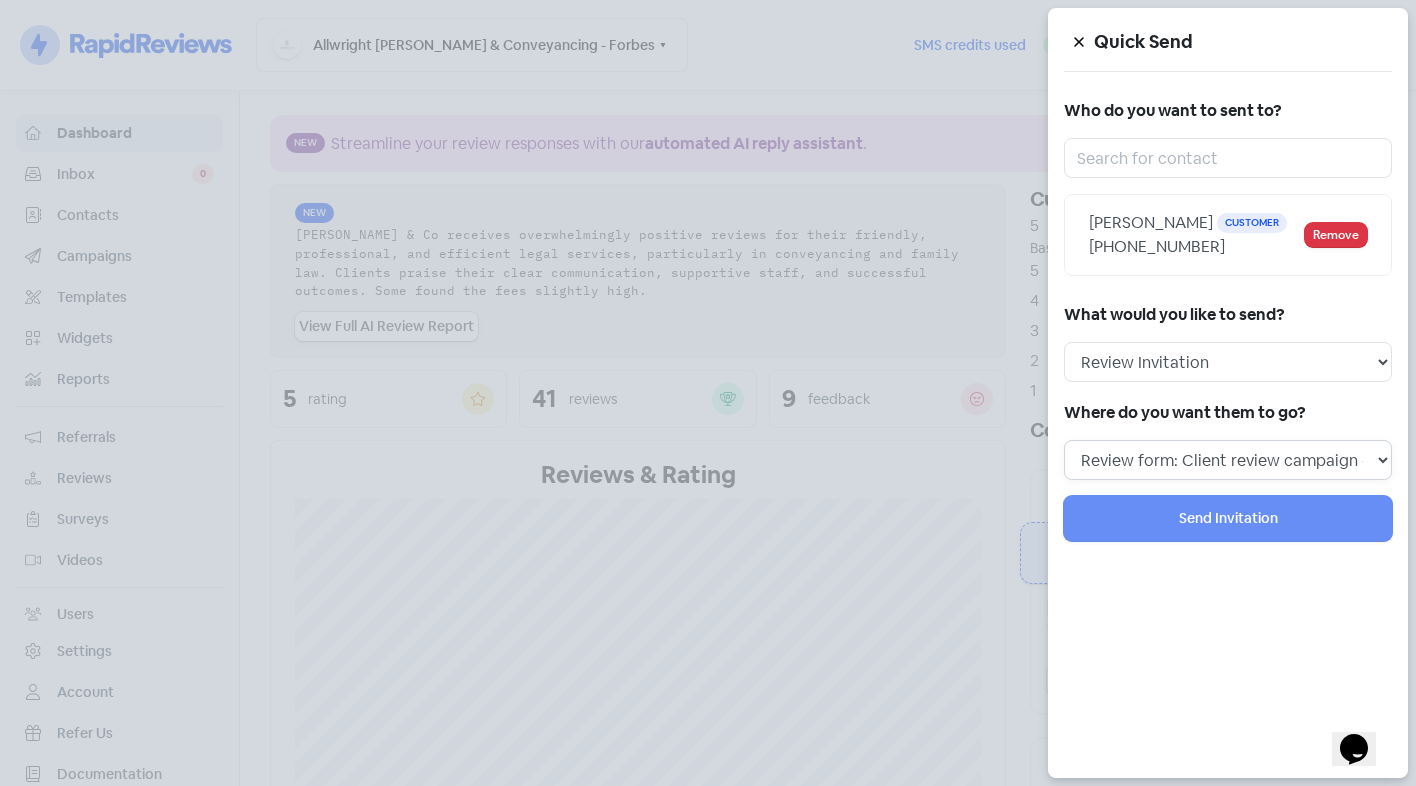 click on "Review form: Client review campaign - review form   Review form: Professionals review campaign - review form" at bounding box center (1228, 460) 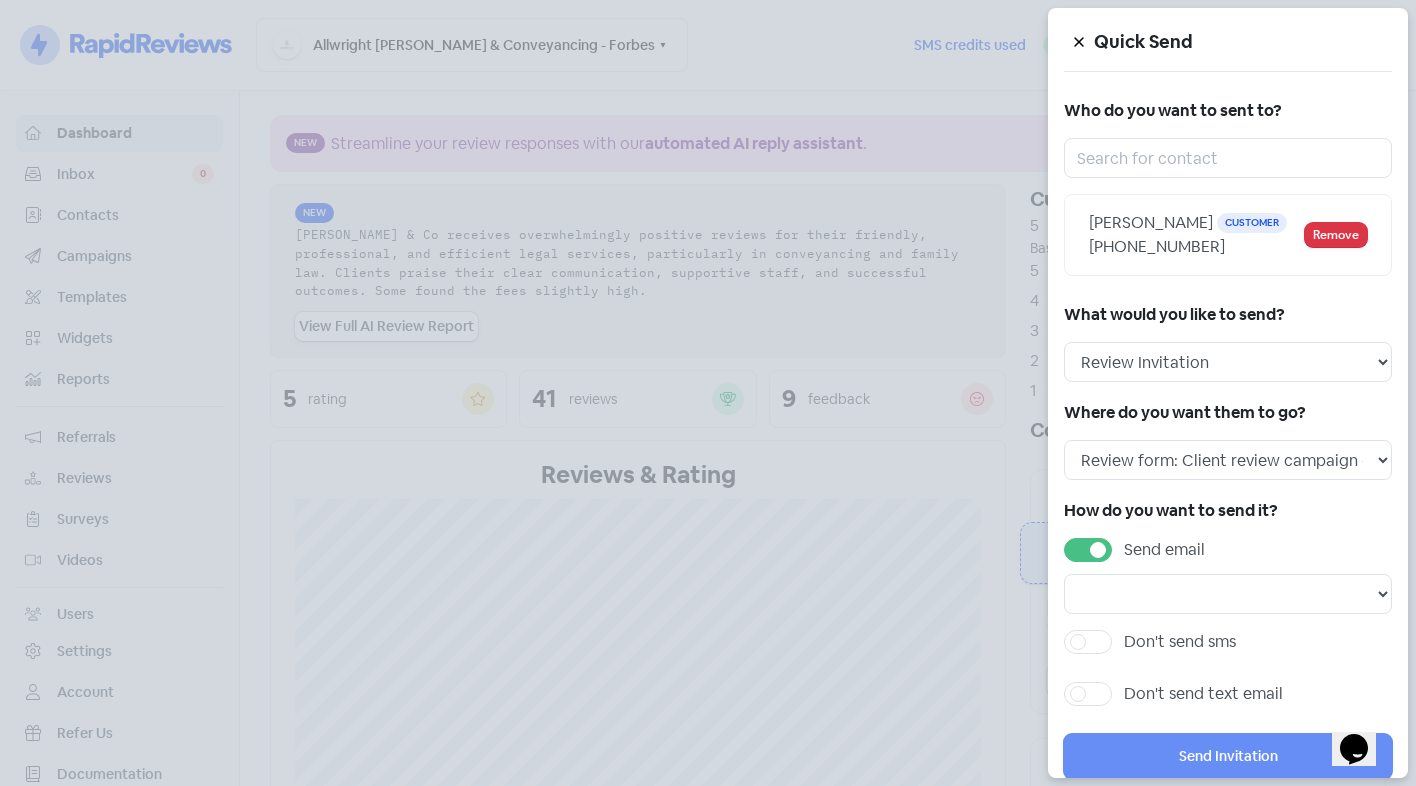 click on "Send email" at bounding box center [1164, 550] 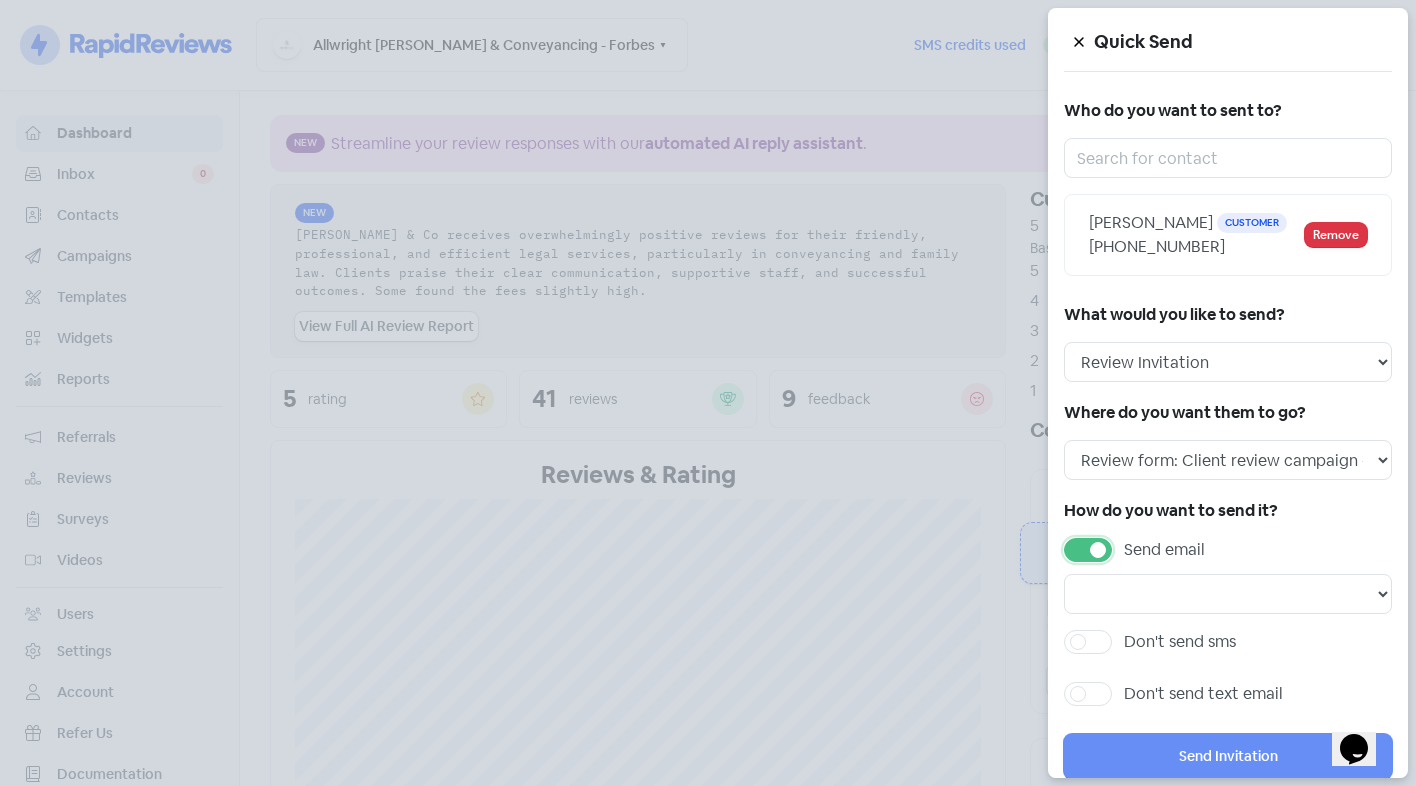 click on "Send email" at bounding box center (1130, 544) 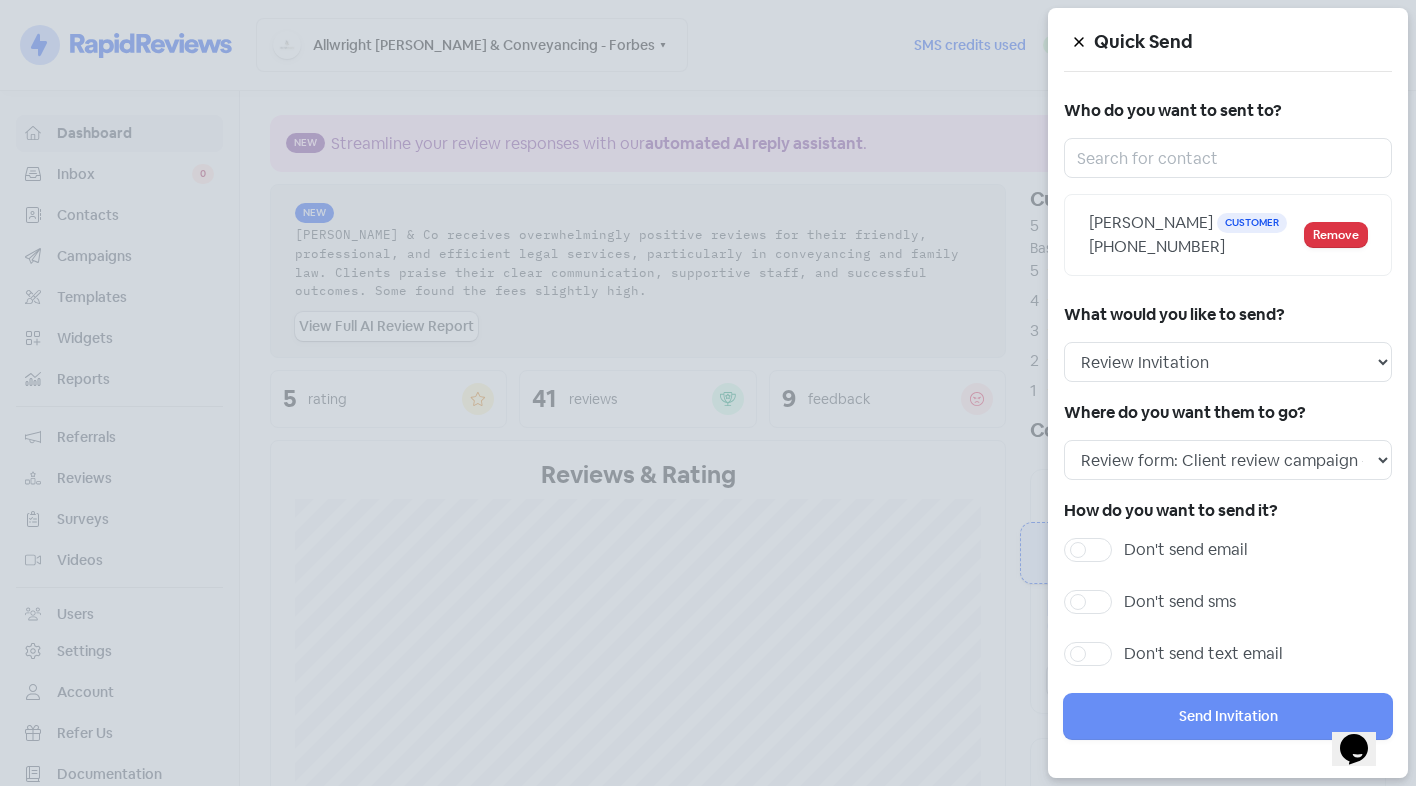 click on "How do you want to send it?  Don't send email   Don't send sms   Don't send text email" at bounding box center (1228, 587) 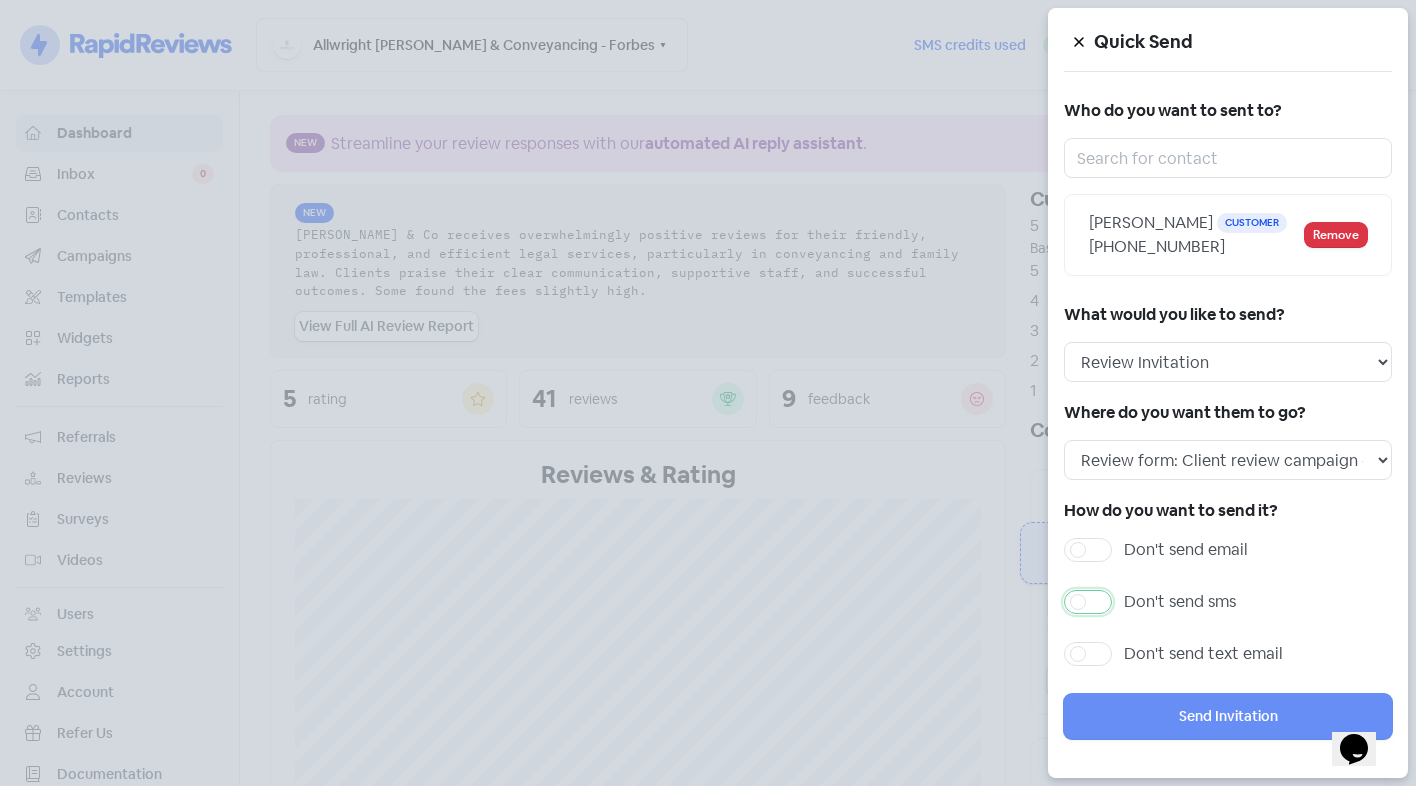 click on "Don't send sms" at bounding box center (1130, 596) 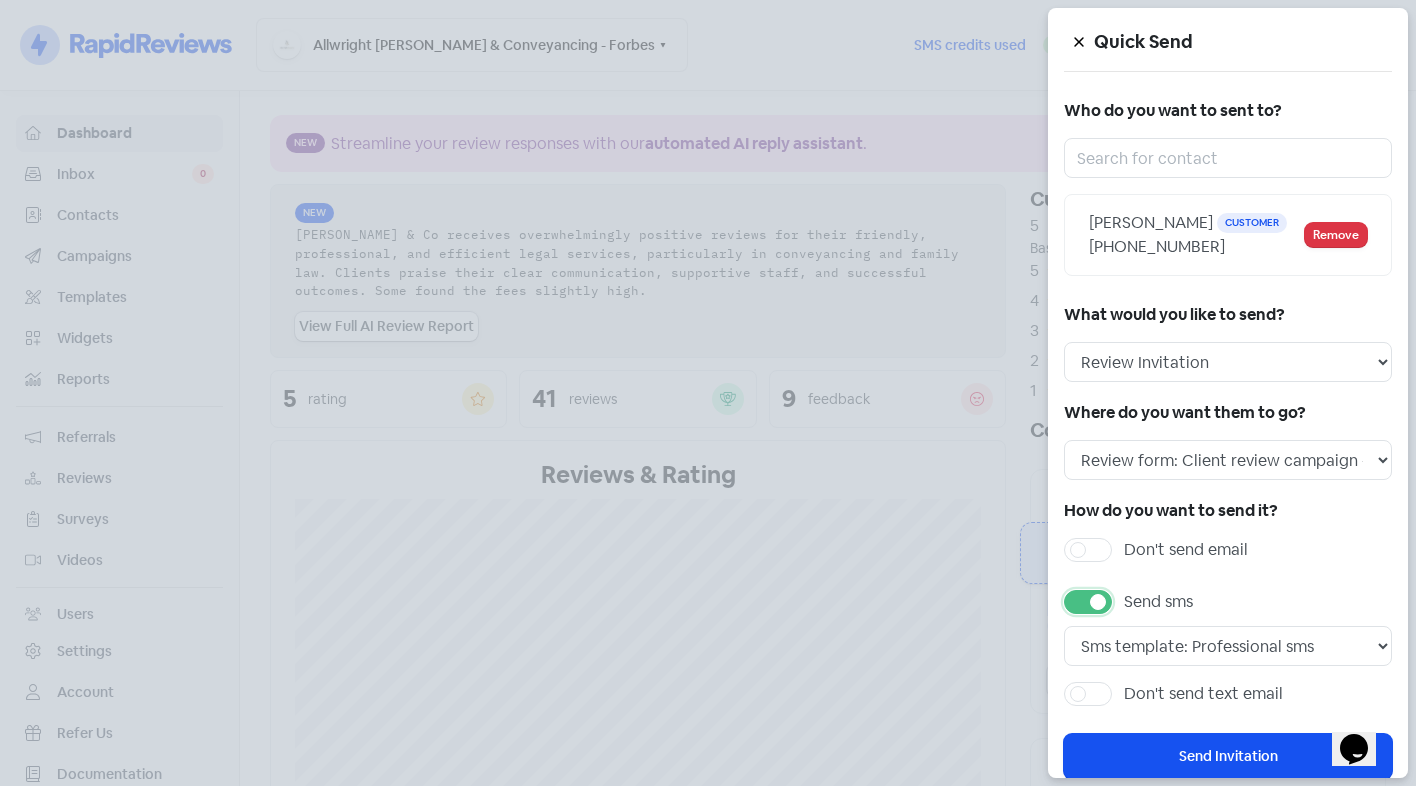 scroll, scrollTop: 65, scrollLeft: 0, axis: vertical 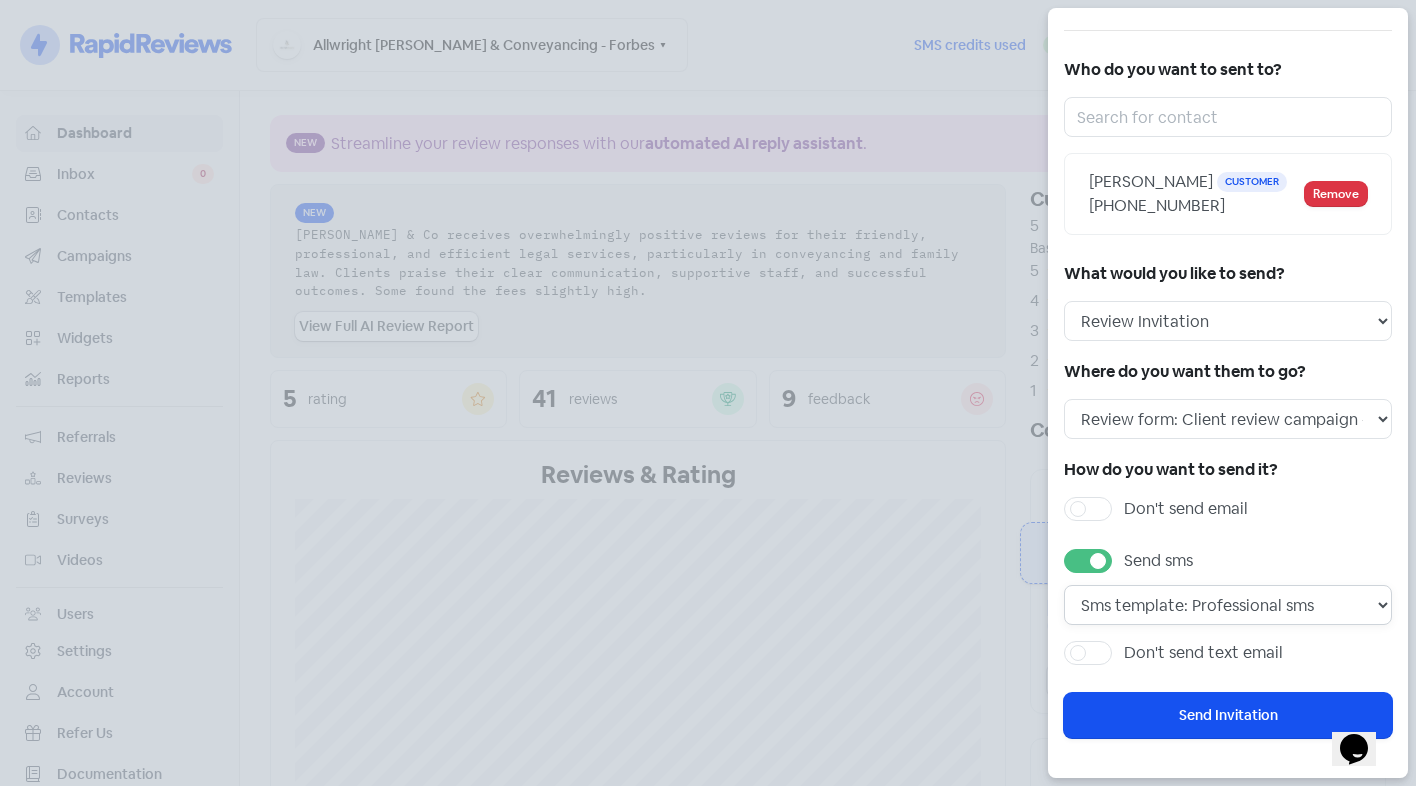 click on "Sms template: Professional sms Sms template: First sms" at bounding box center (1228, 605) 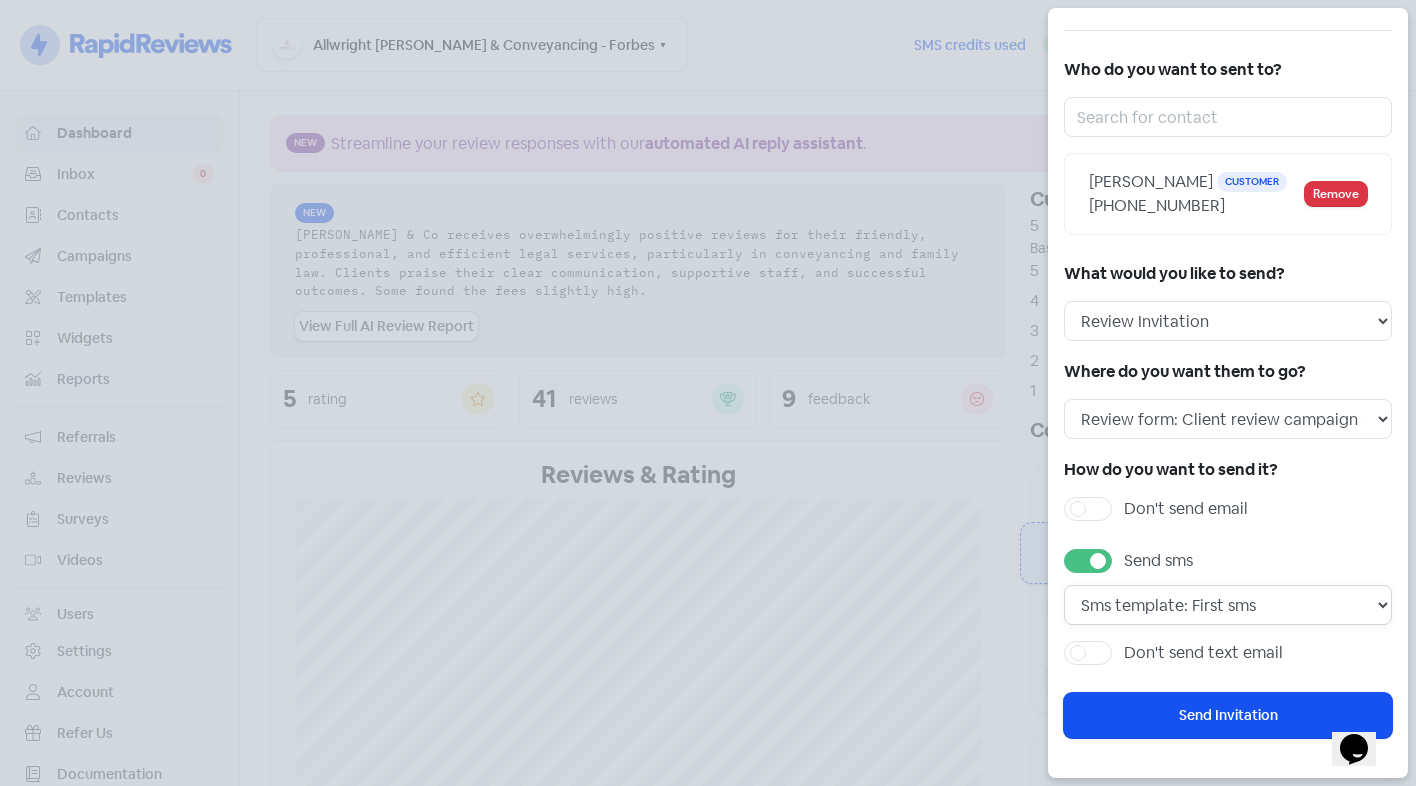 click on "Sms template: Professional sms Sms template: First sms" at bounding box center [1228, 605] 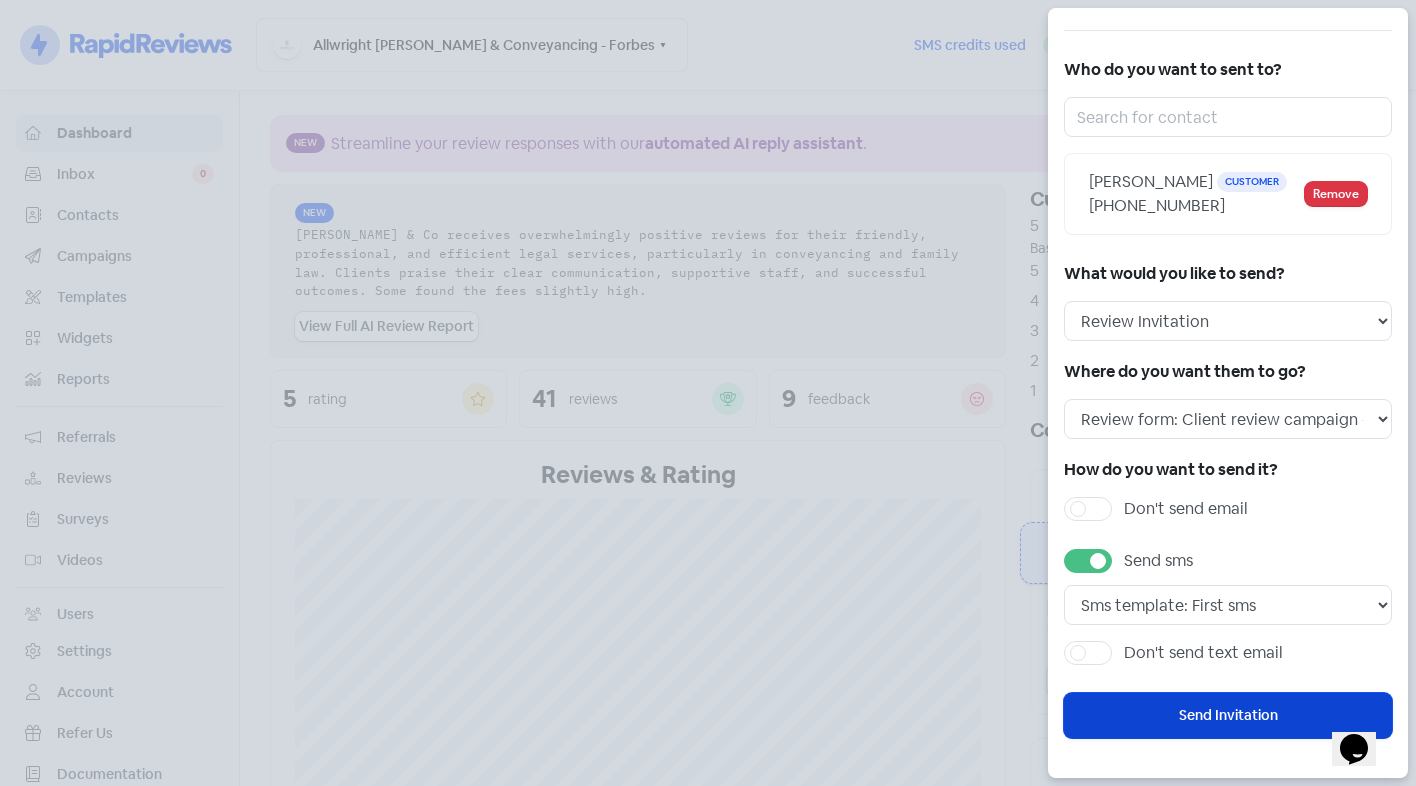 click on "Send Invitation" at bounding box center (1228, 715) 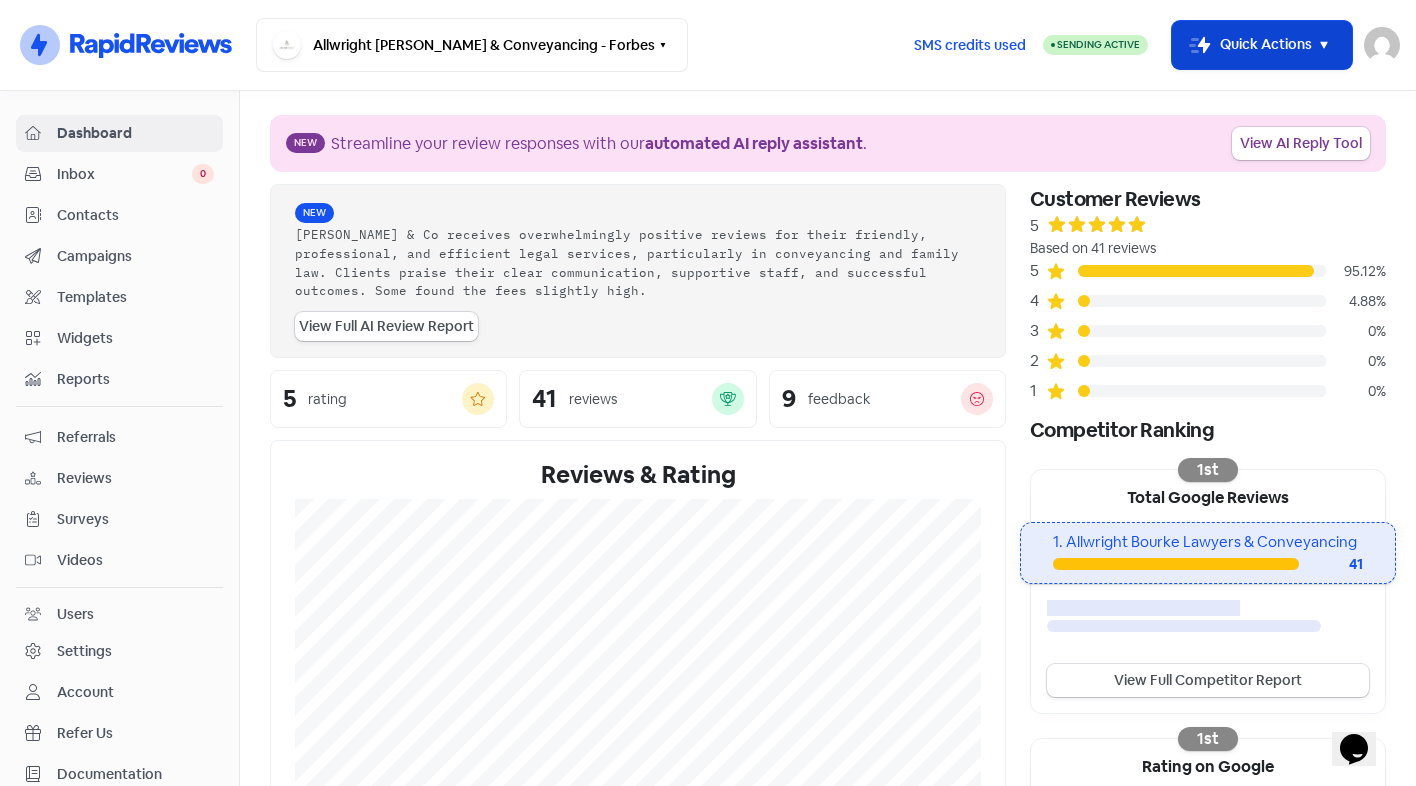 drag, startPoint x: 1227, startPoint y: 36, endPoint x: 1237, endPoint y: 54, distance: 20.59126 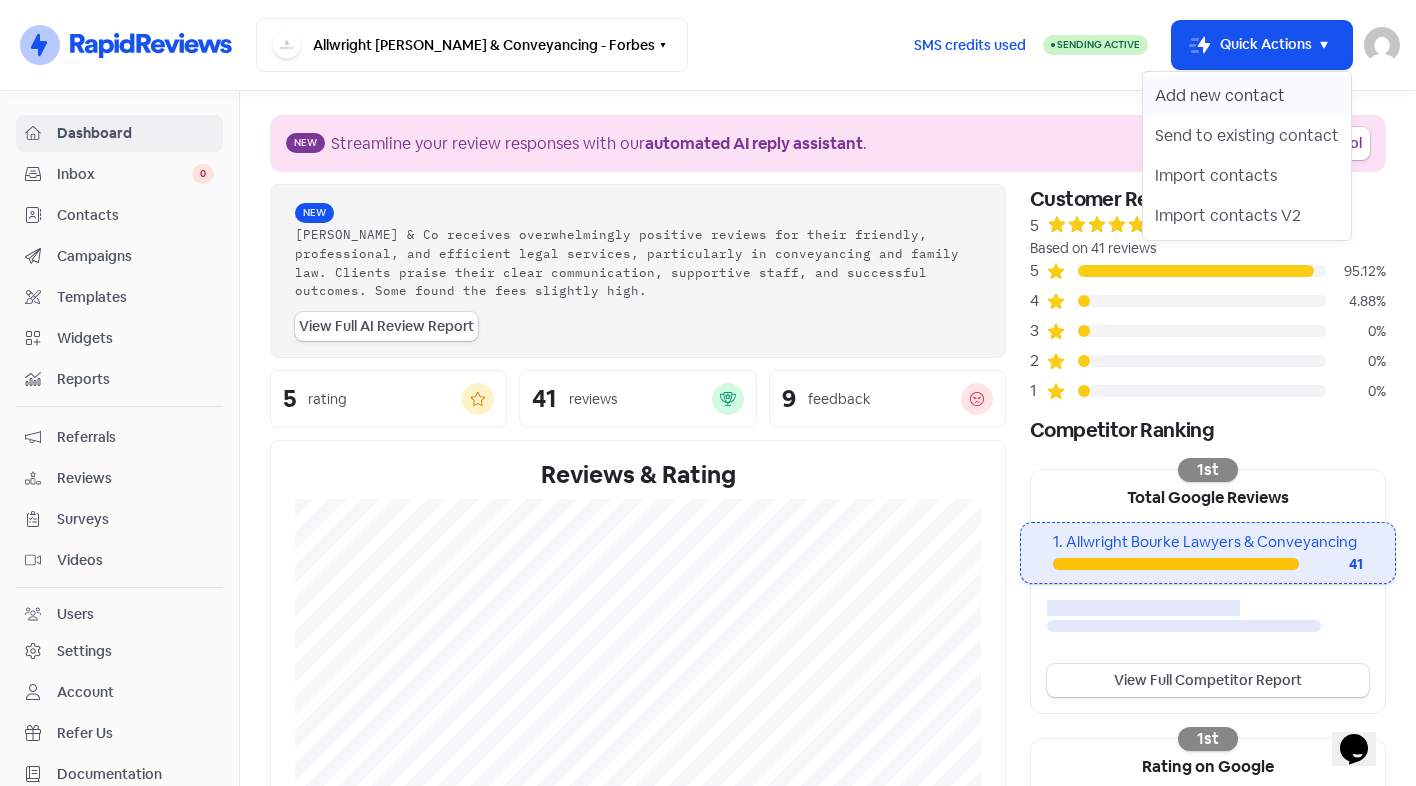 click on "Add new contact" at bounding box center (1247, 96) 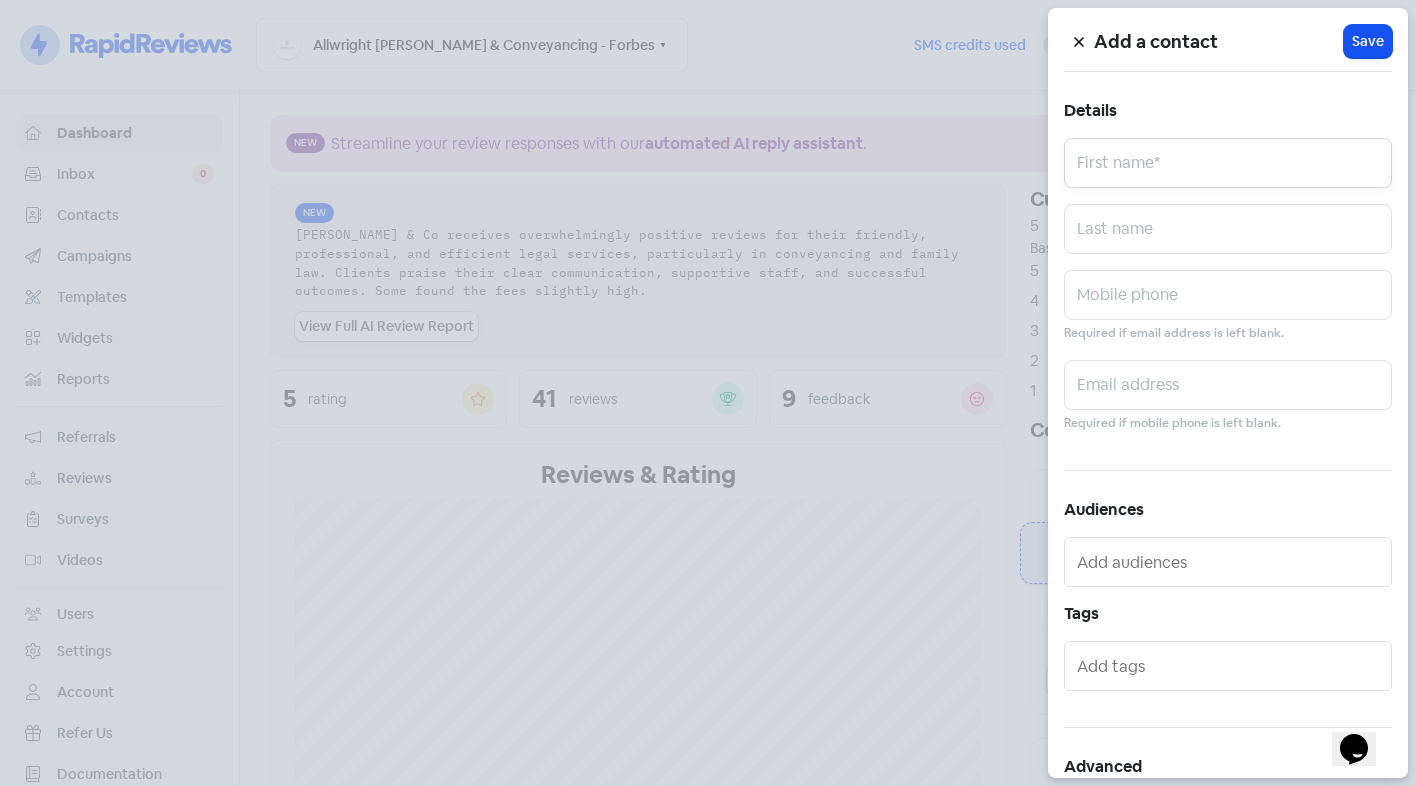 click at bounding box center (1228, 163) 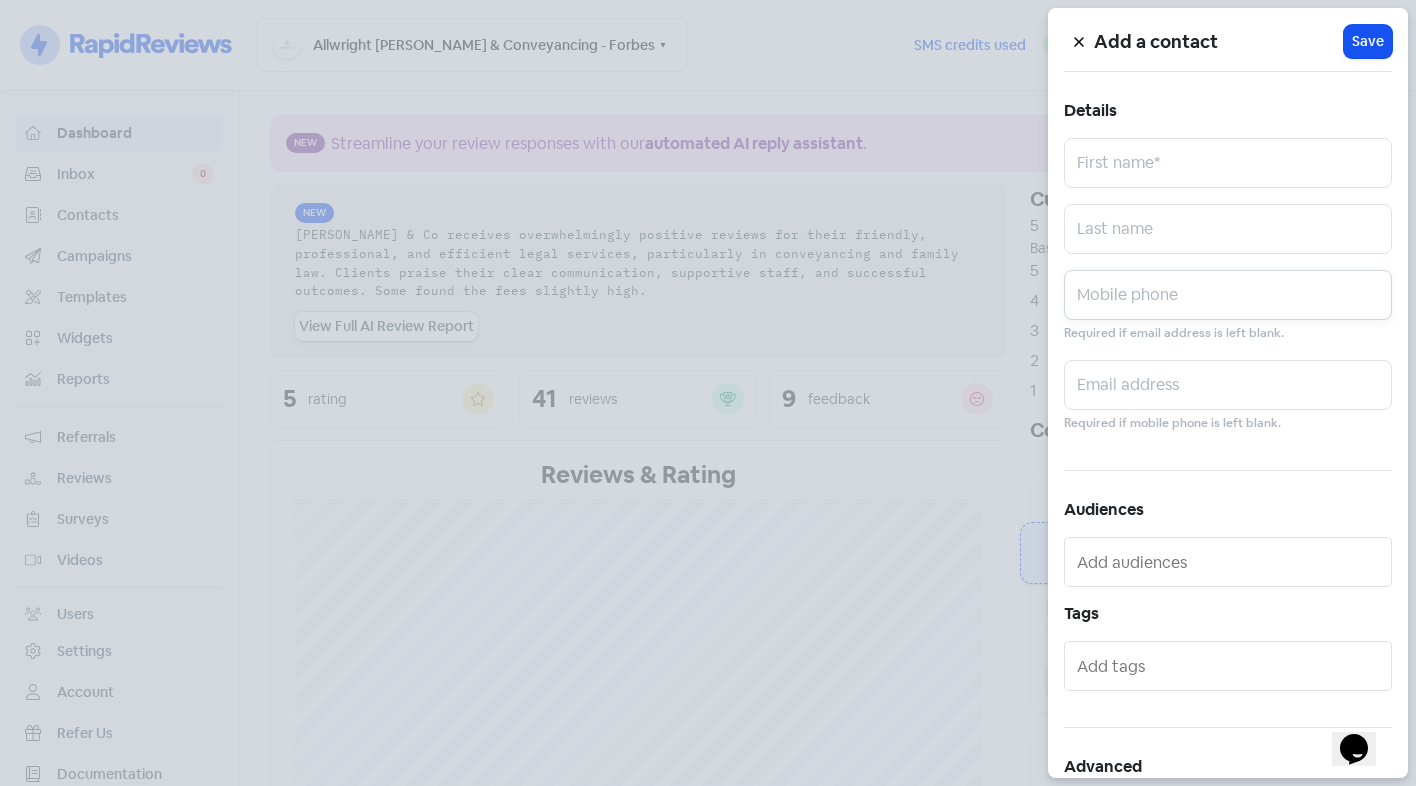 click at bounding box center [1228, 295] 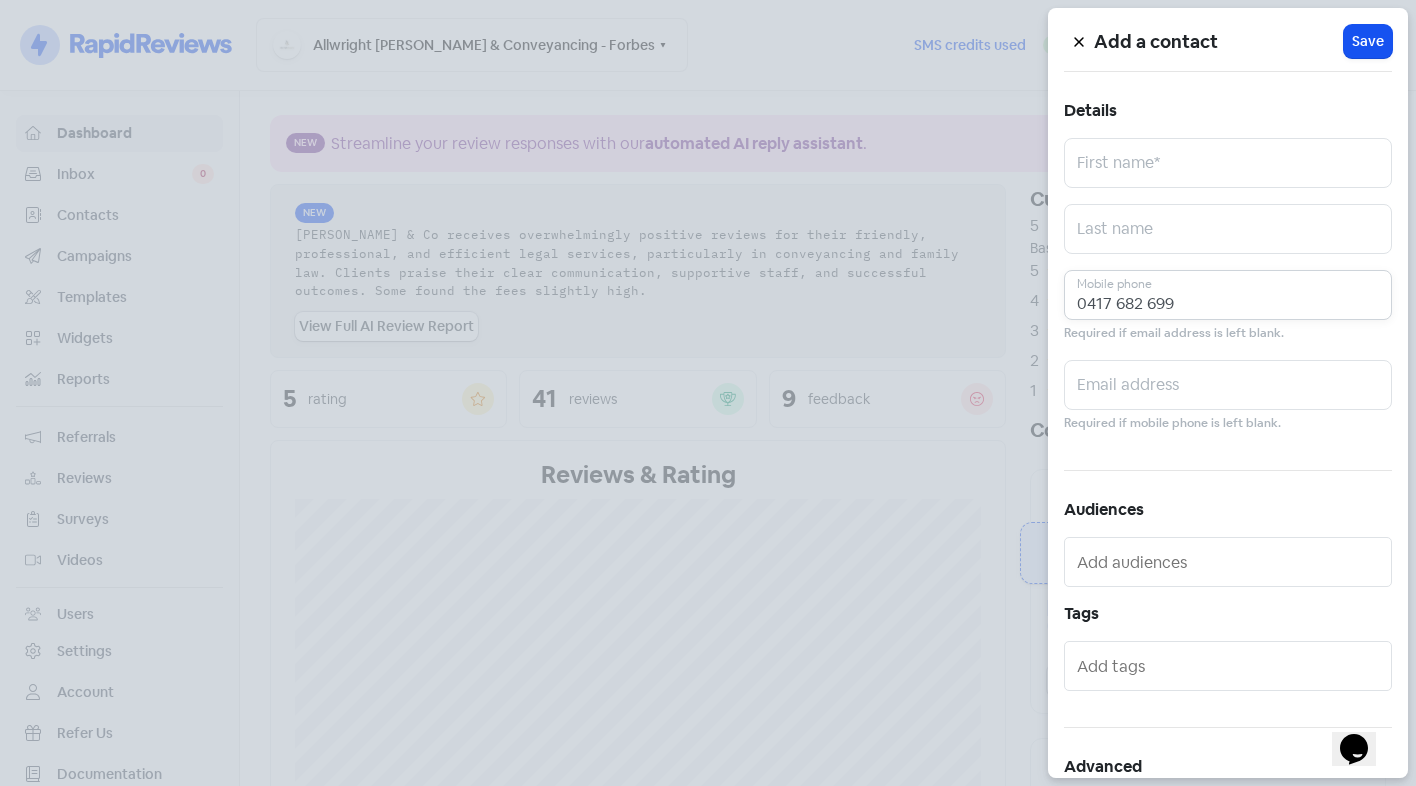 type on "0417 682 699" 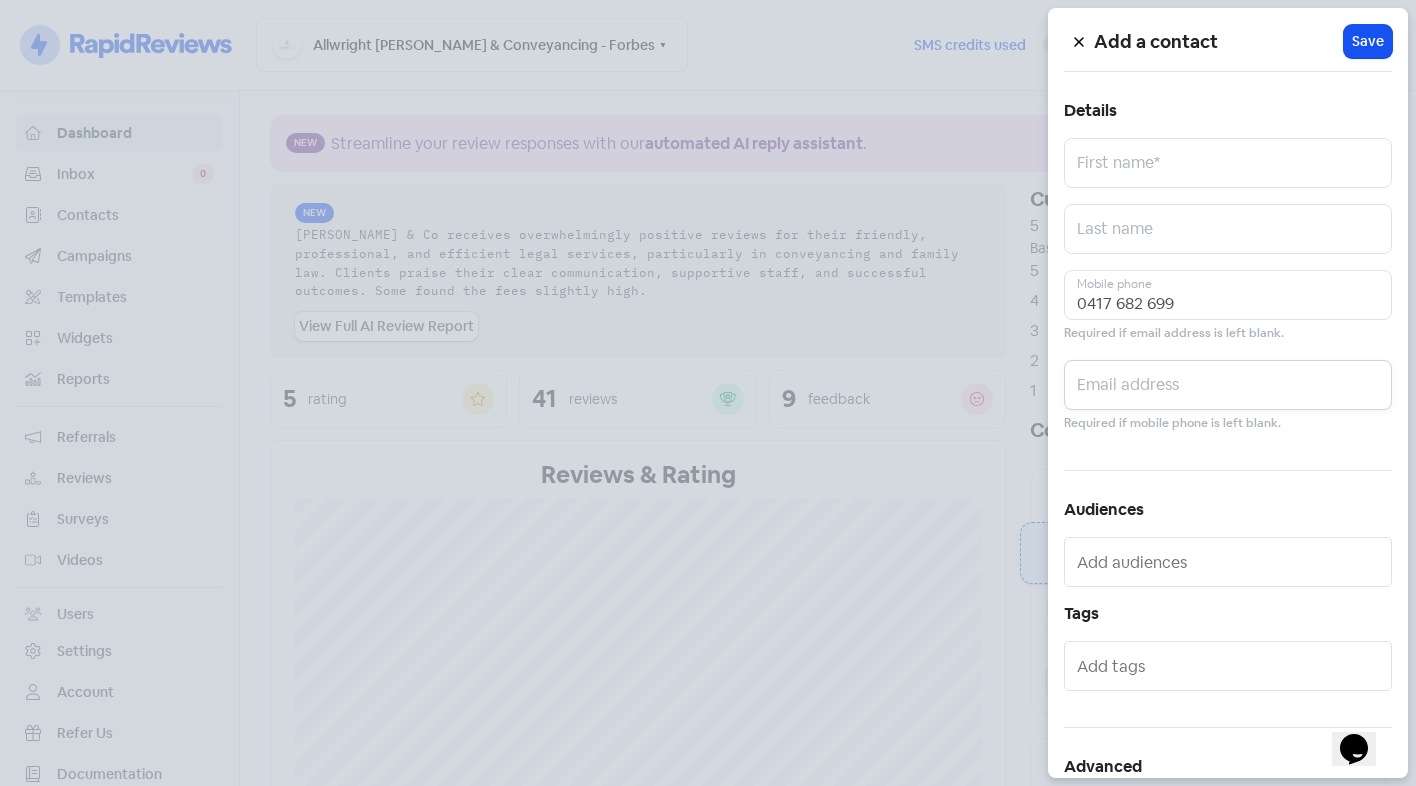 click at bounding box center [1228, 385] 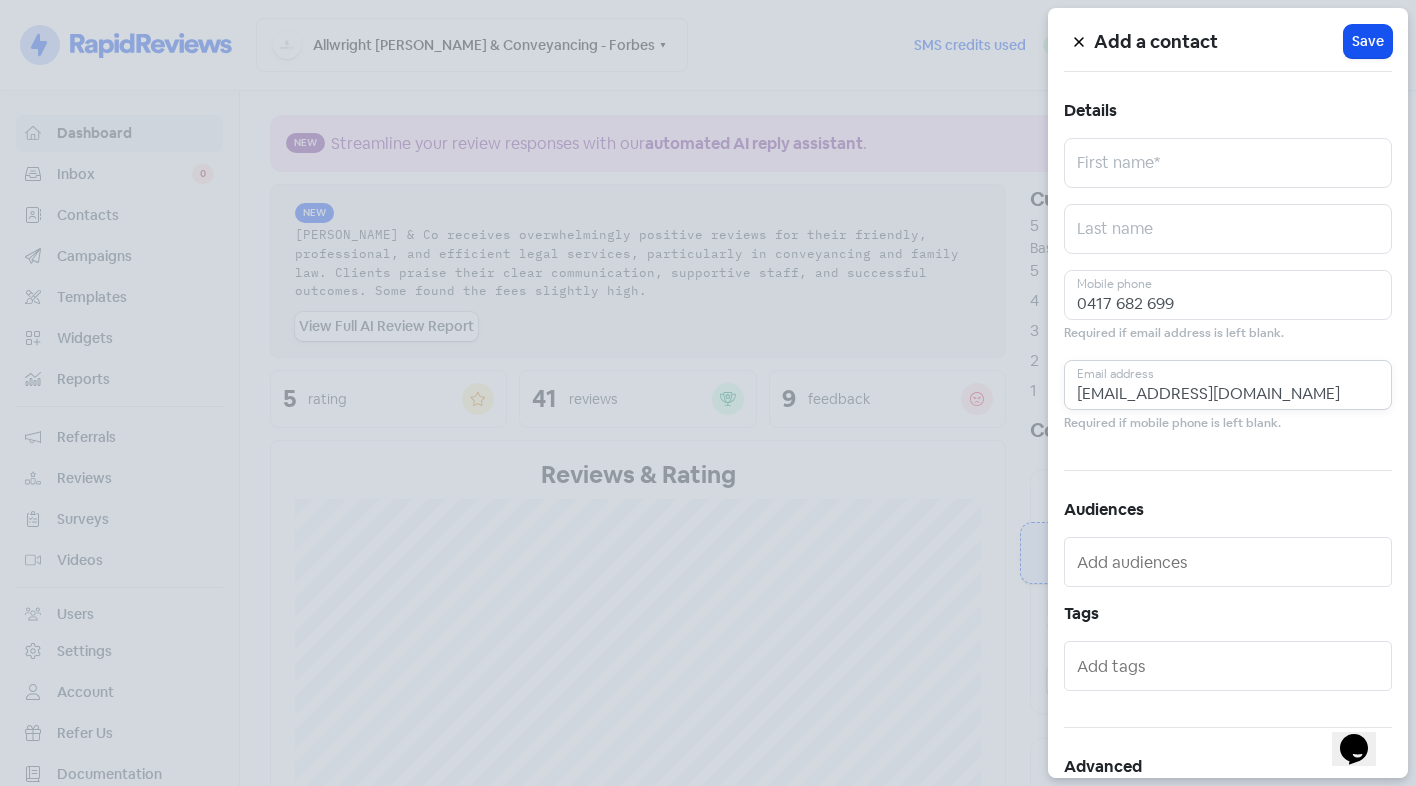 type on "[EMAIL_ADDRESS][DOMAIN_NAME]" 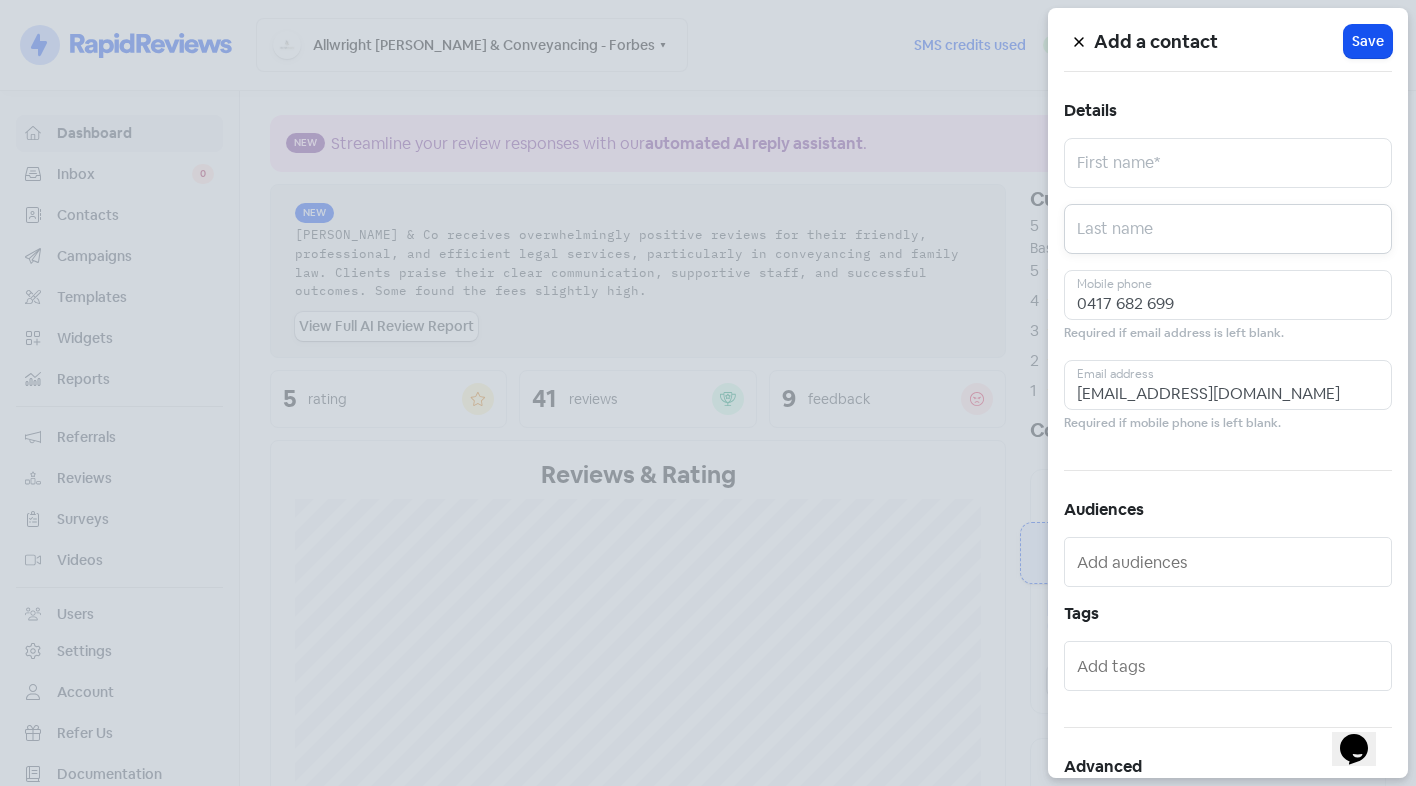 click at bounding box center (1228, 229) 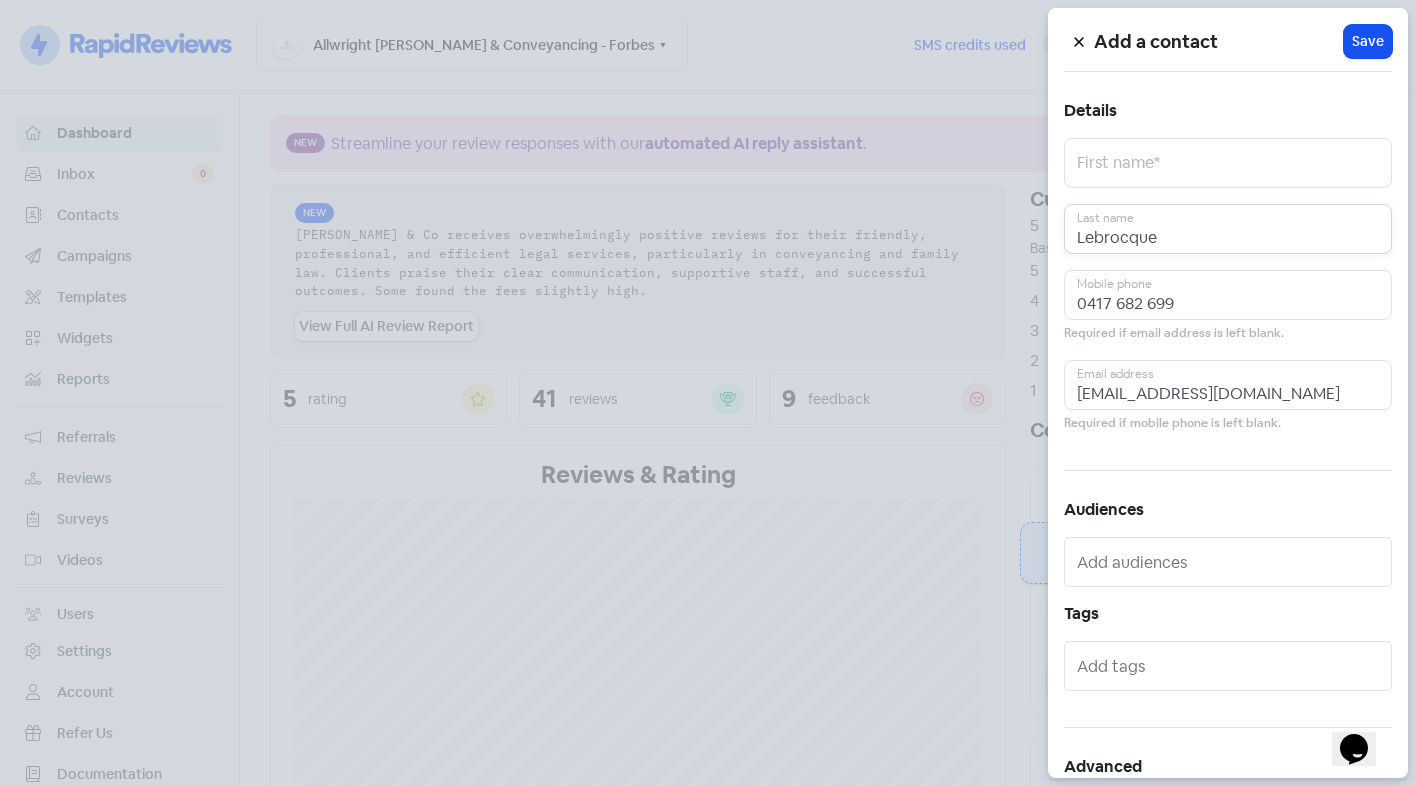 type on "Lebrocque" 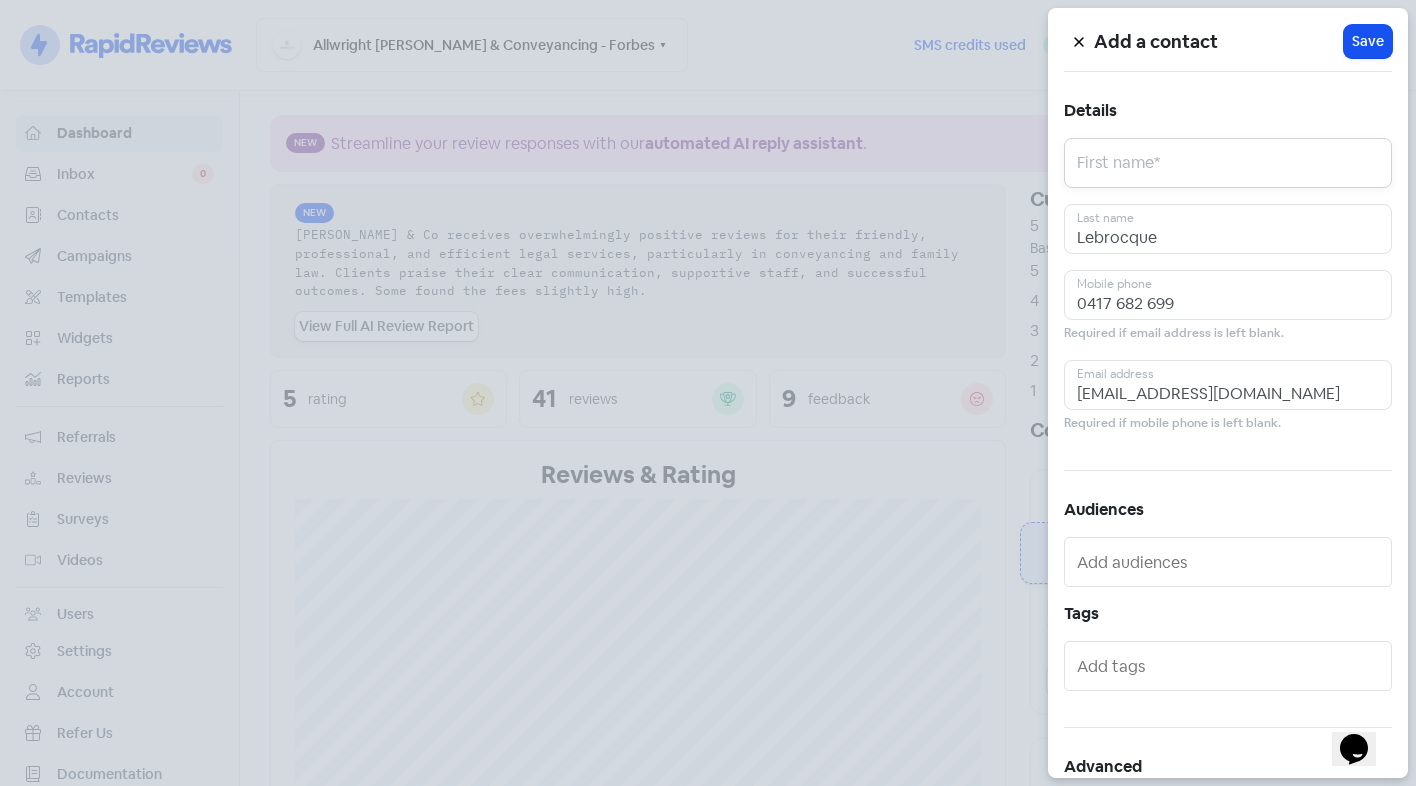 click at bounding box center (1228, 163) 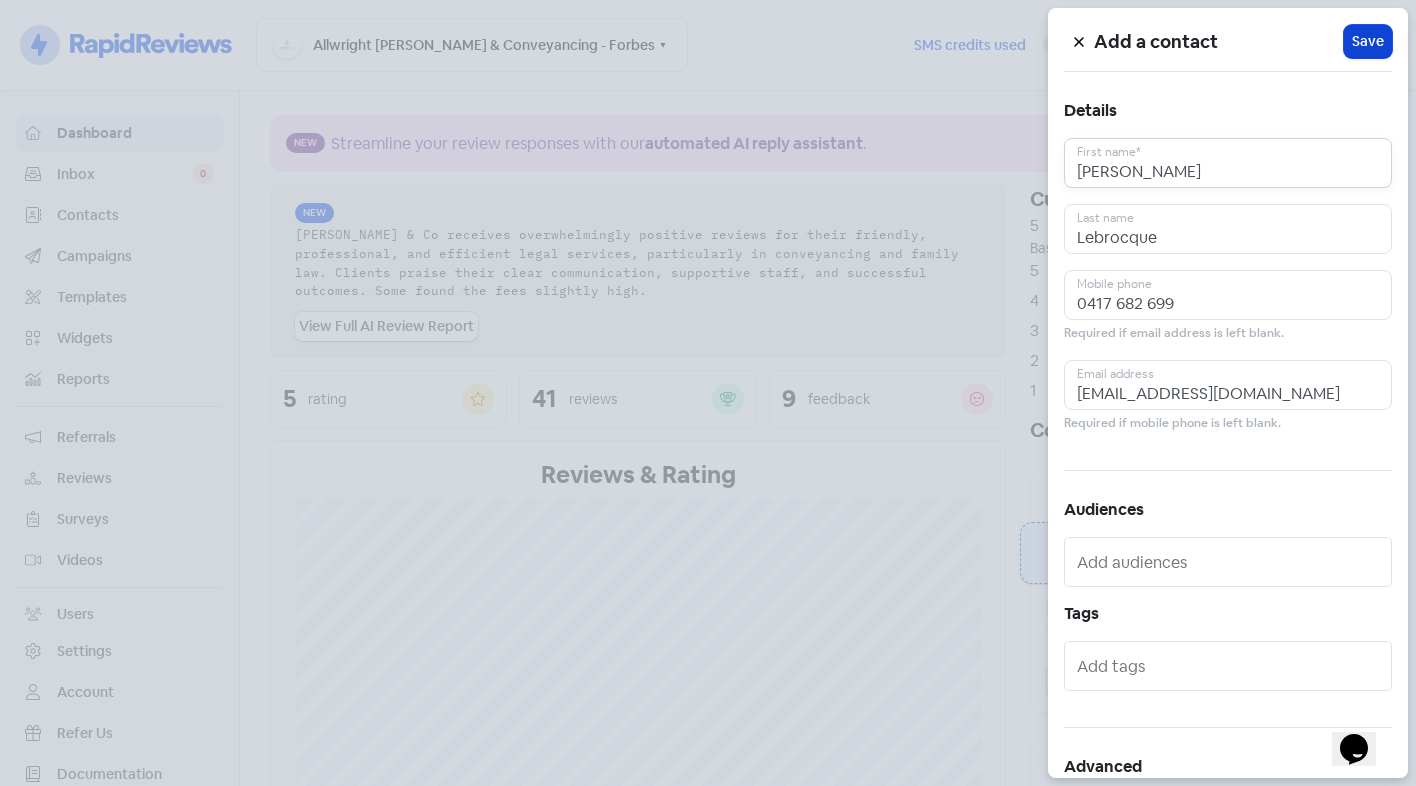 type on "[PERSON_NAME]" 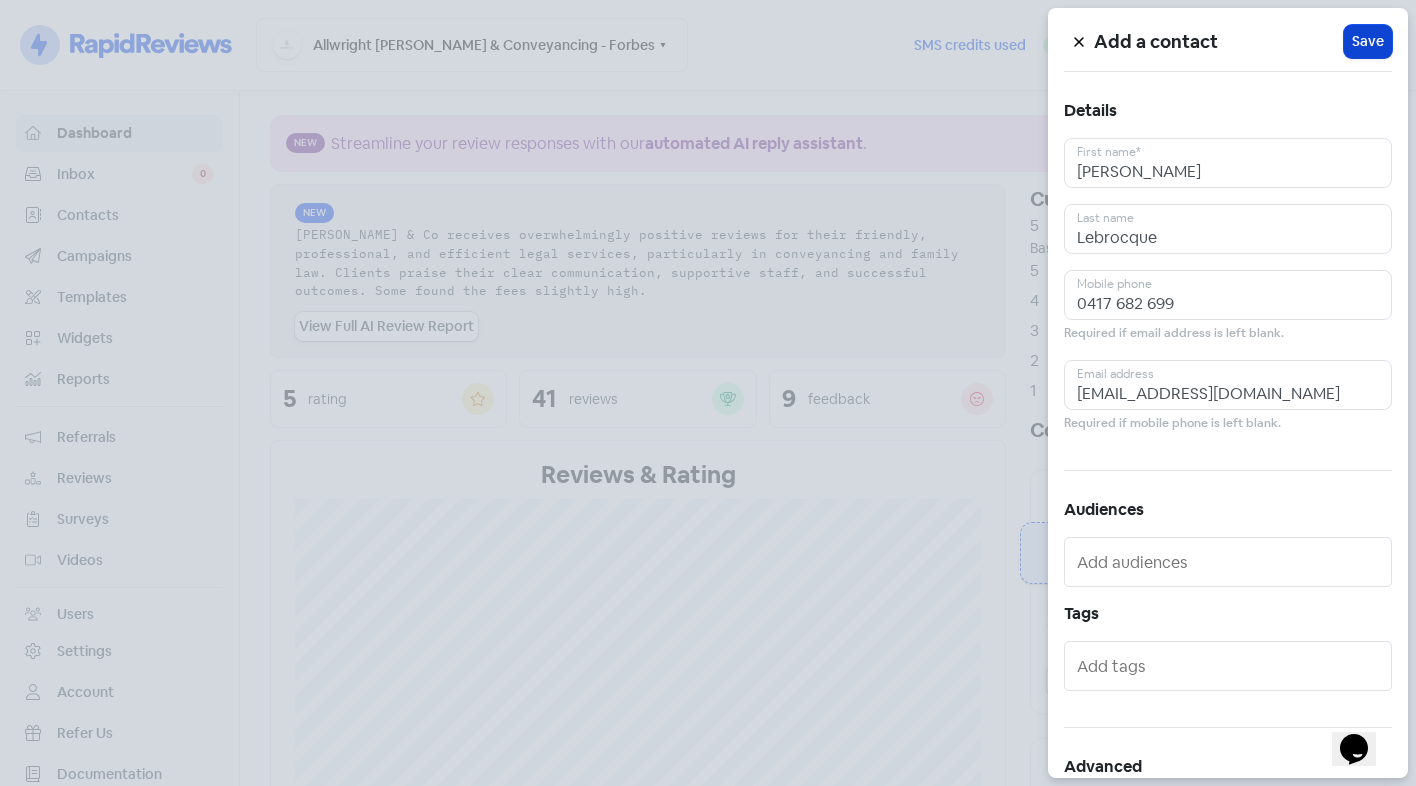 click on "Icon For Loading Save" at bounding box center (1368, 41) 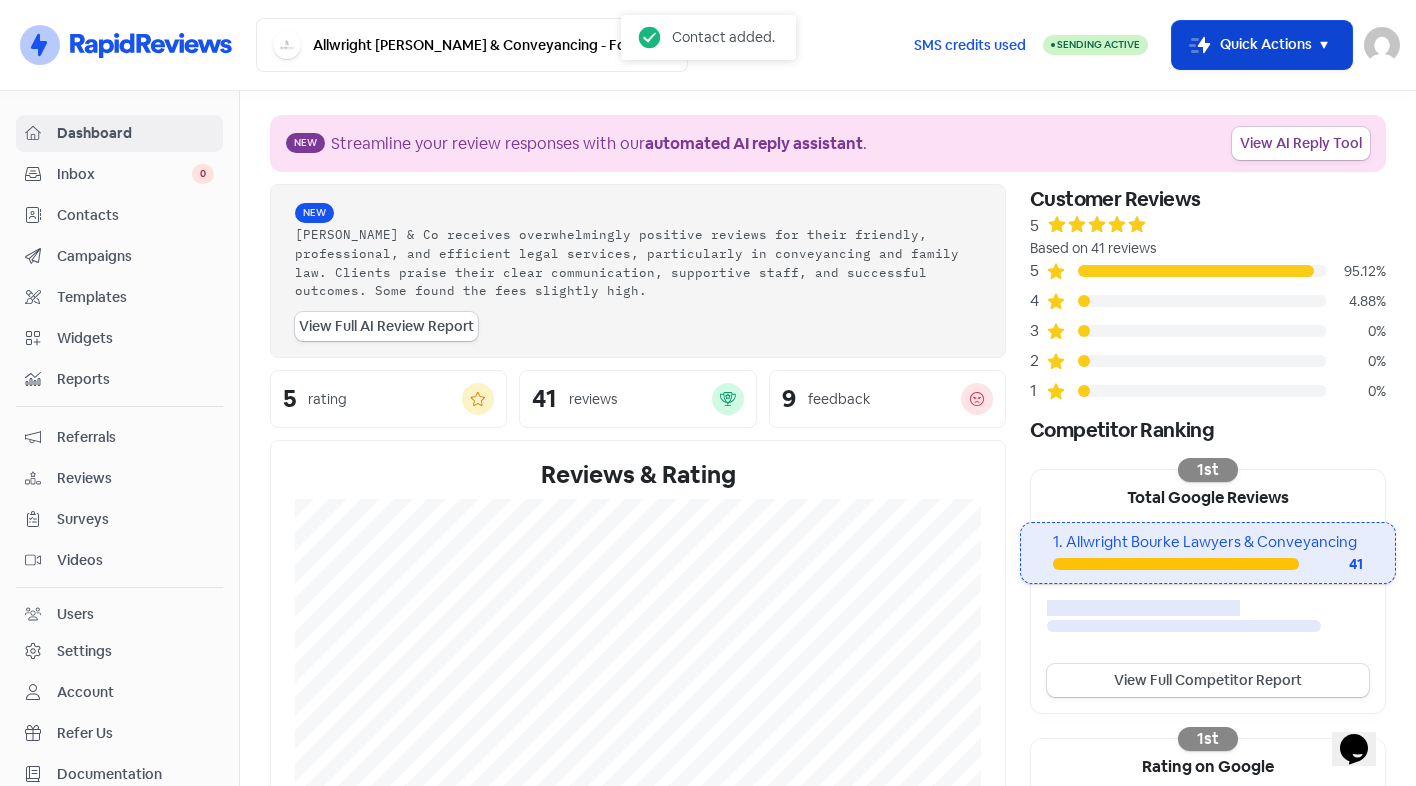 click on "Icon For Thunder-move  Quick Actions" at bounding box center [1262, 45] 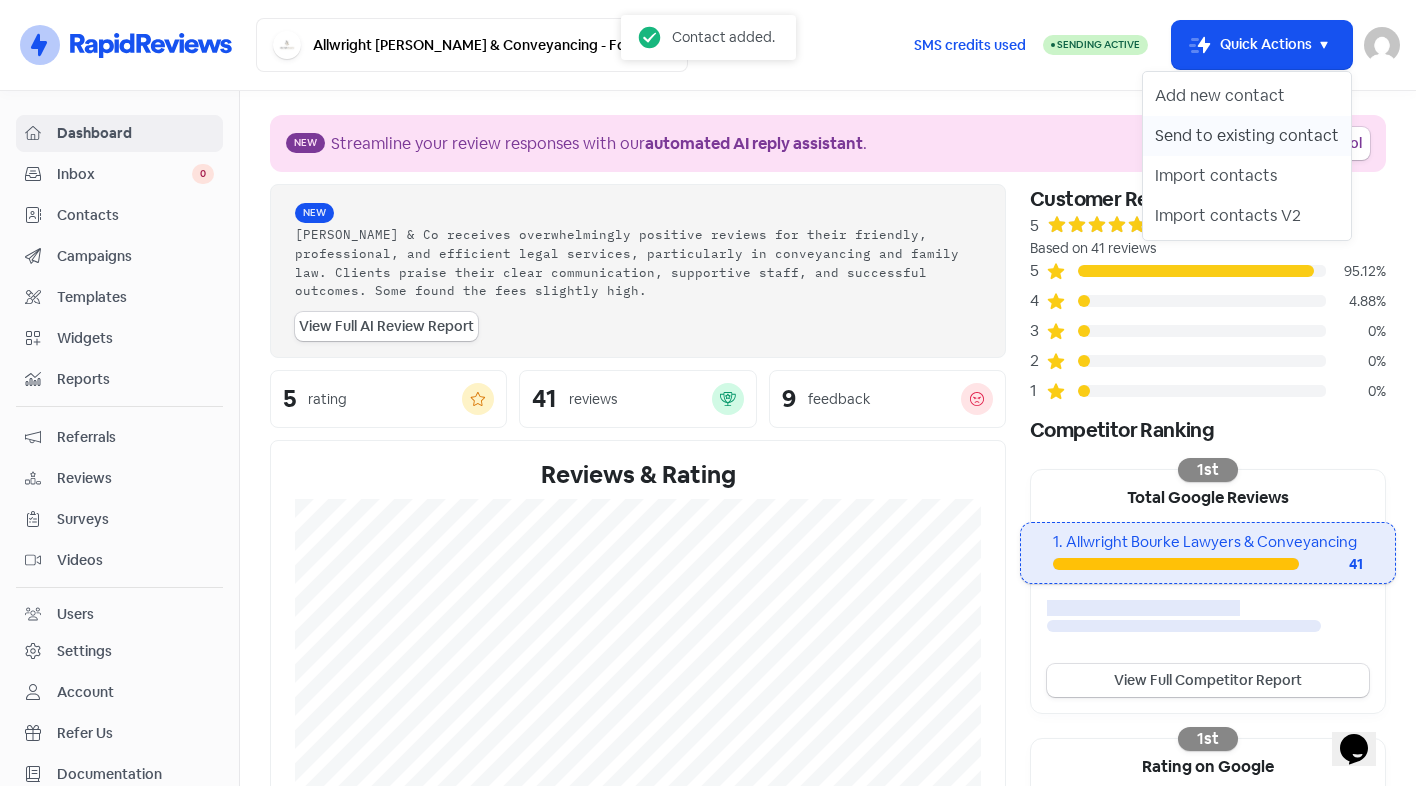 click on "Send to existing contact" at bounding box center (1247, 136) 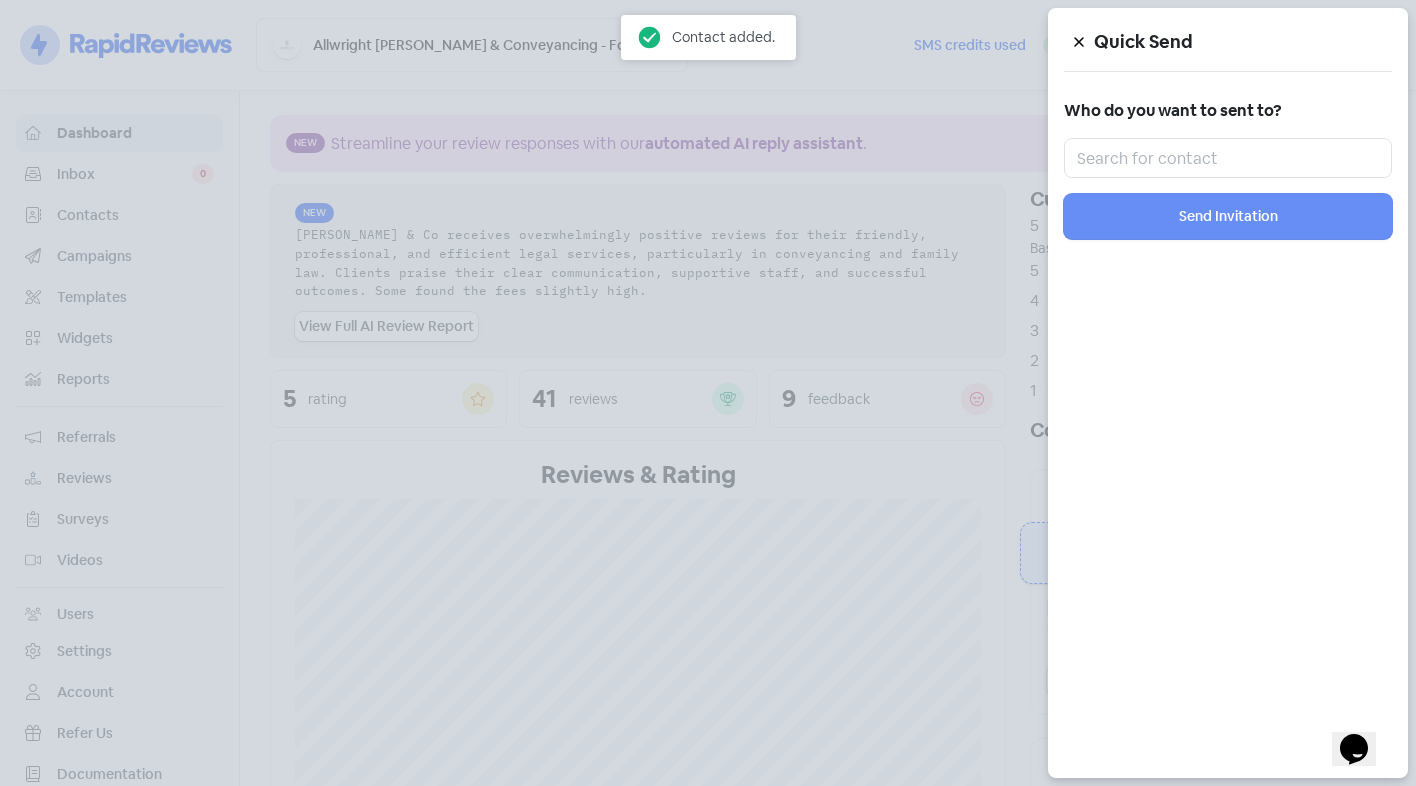 click on "Quick Send Who do you want to sent to? Send Invitation" at bounding box center [1228, 393] 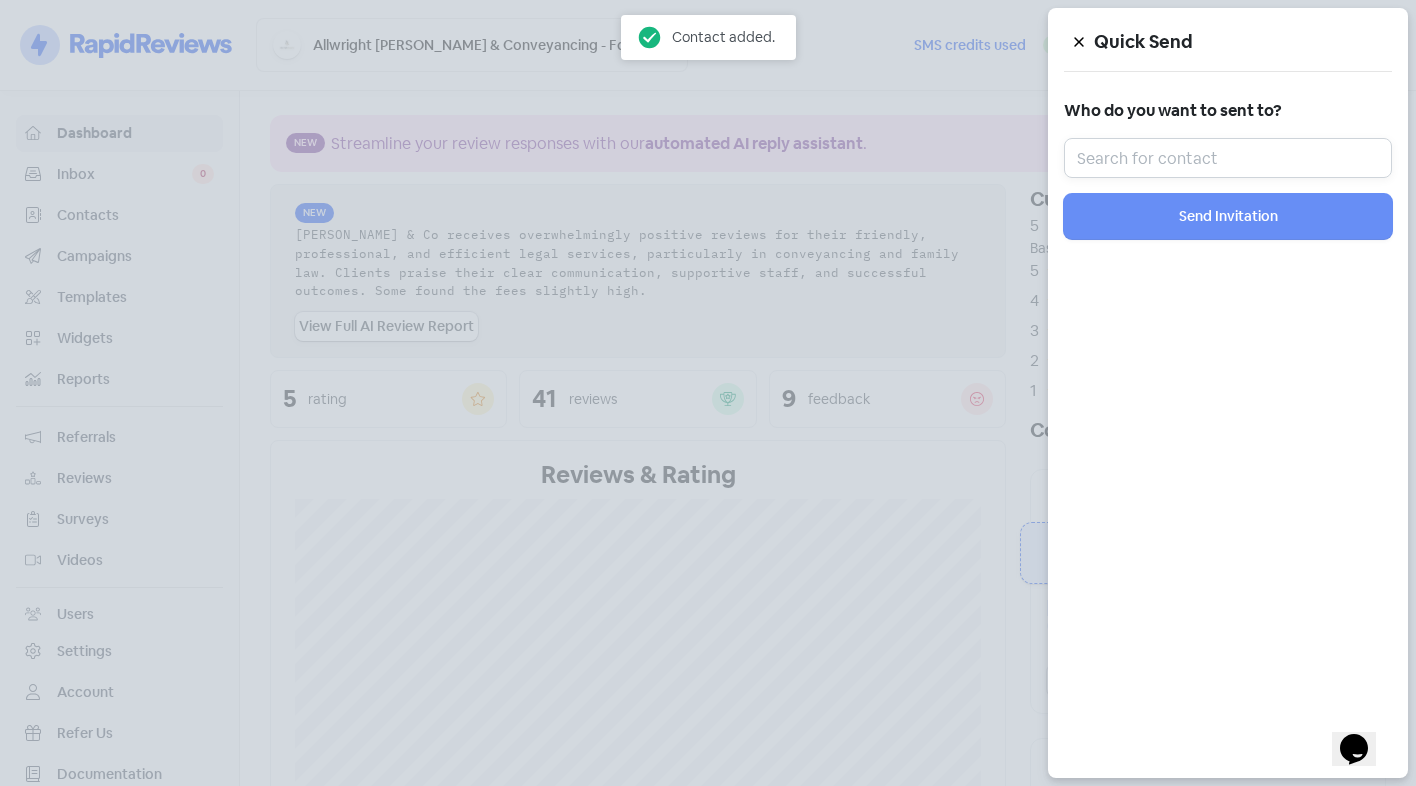 click at bounding box center (1228, 158) 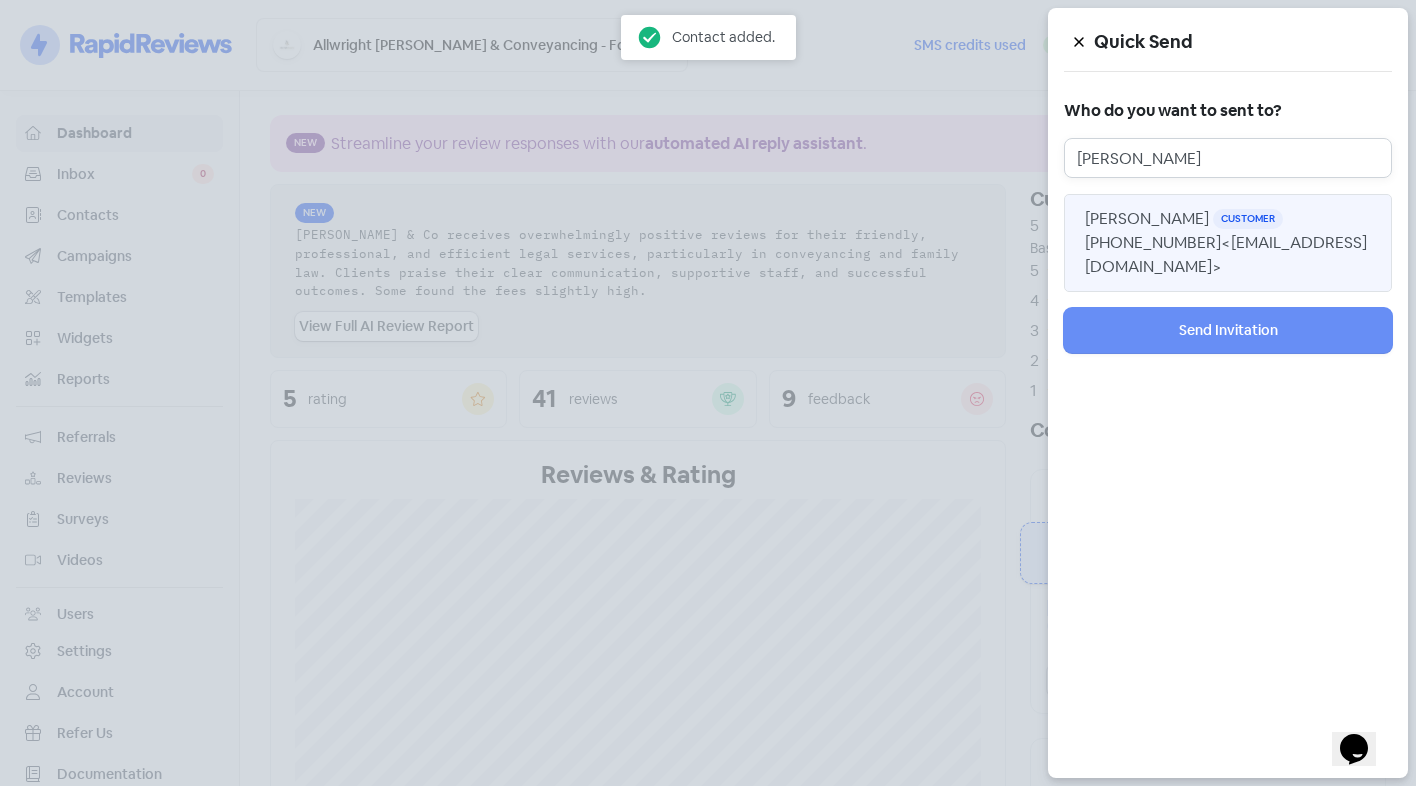 type on "[PERSON_NAME]" 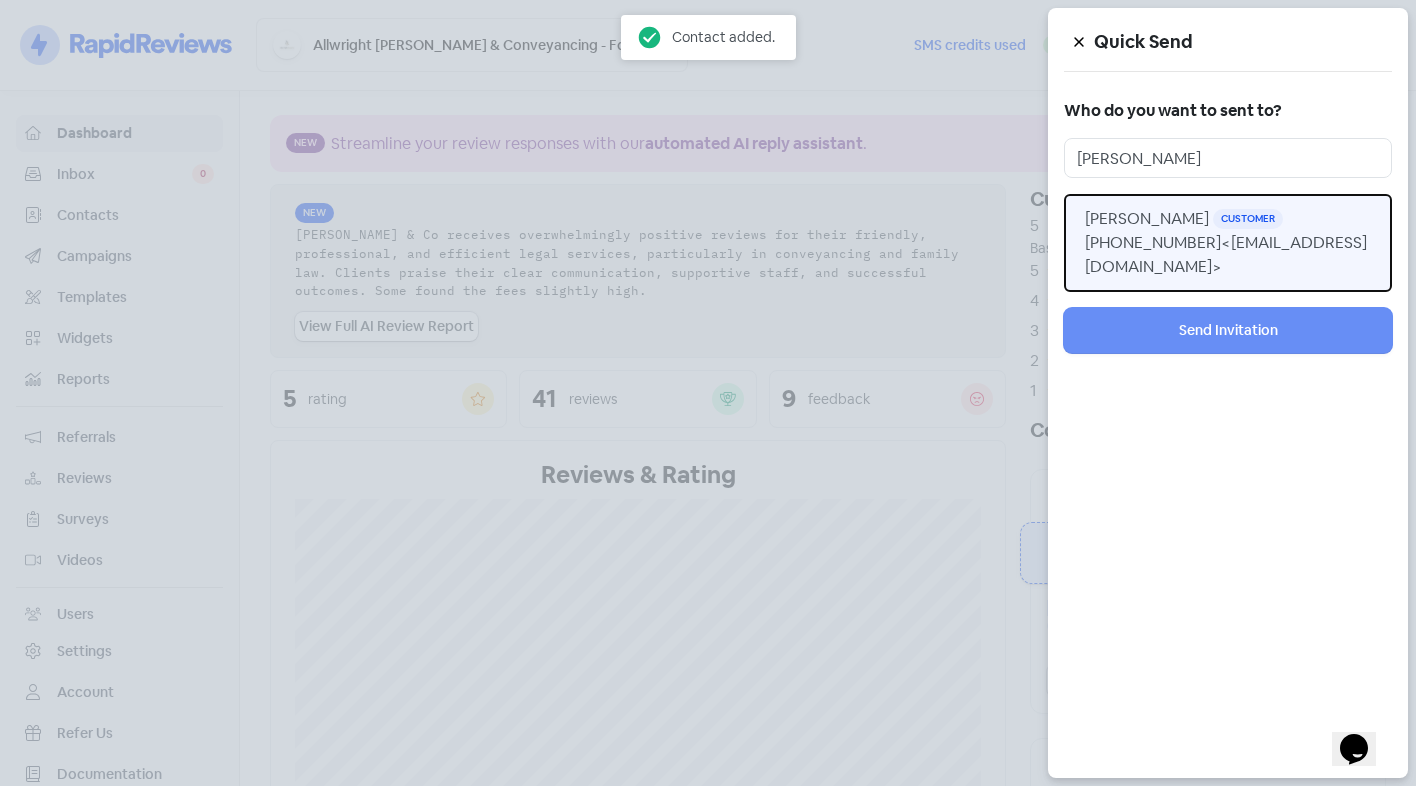 click on "[PHONE_NUMBER]  <[EMAIL_ADDRESS][DOMAIN_NAME]>" at bounding box center (1226, 254) 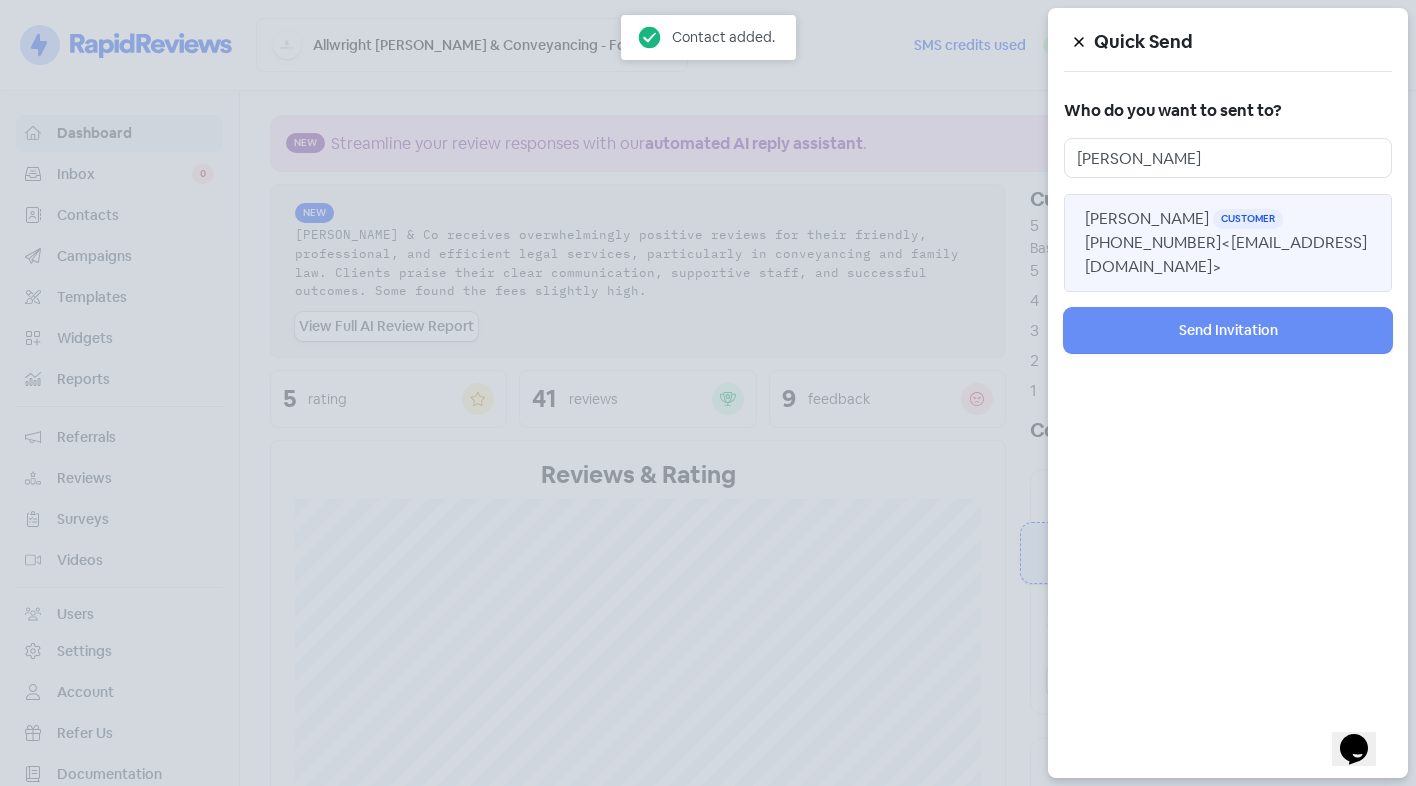 type 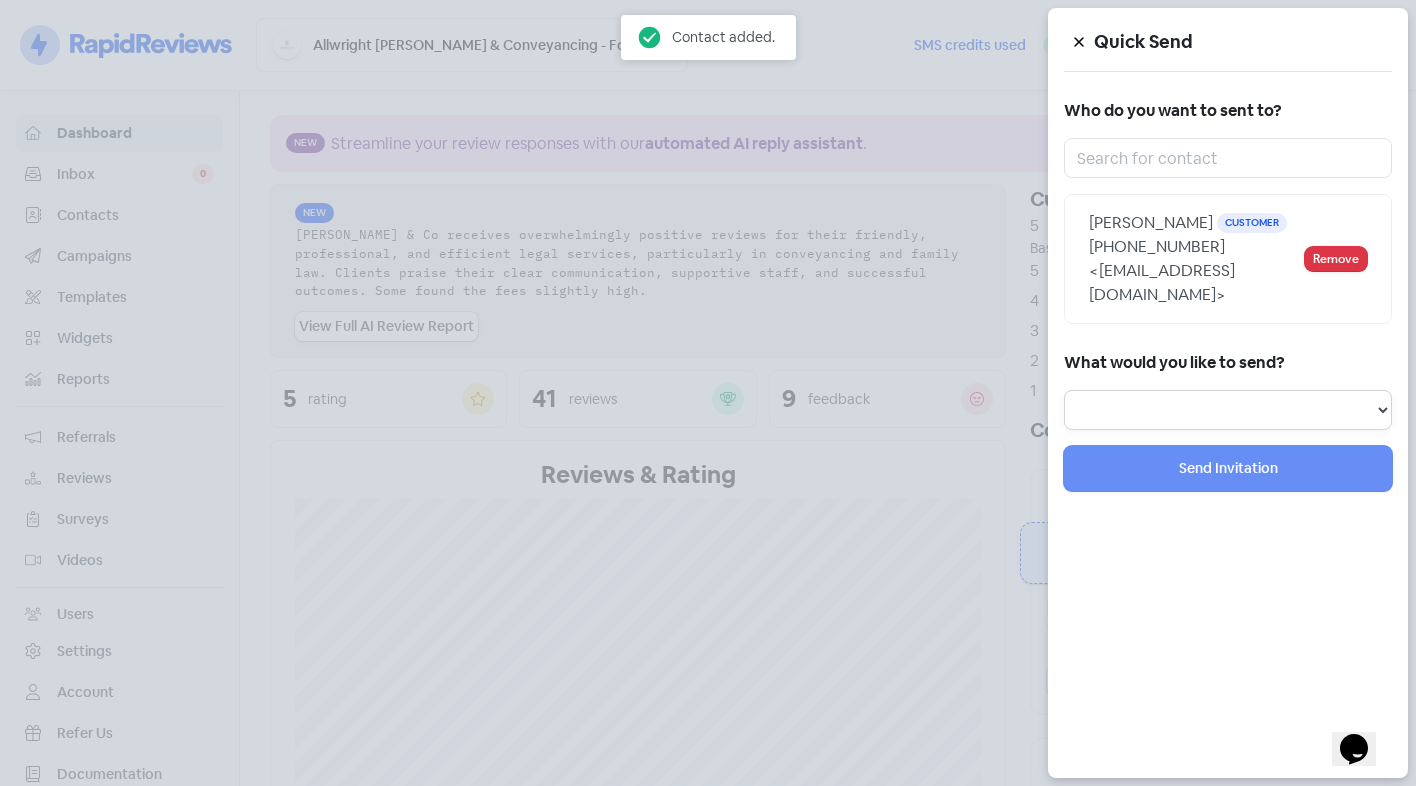 click on "Review Invitation Referral Invitation Survey Invitation Video Invitation" at bounding box center [1228, 410] 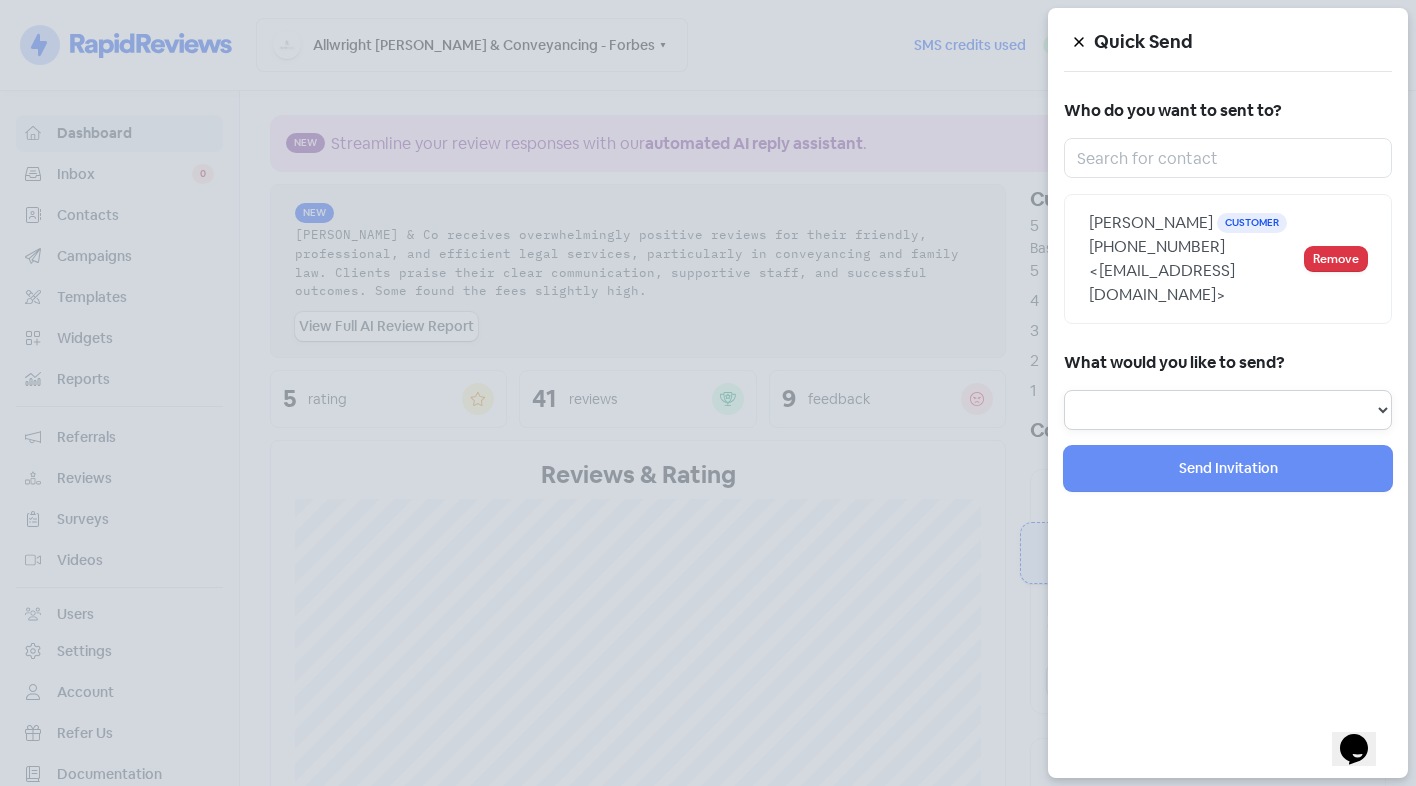 select on "review" 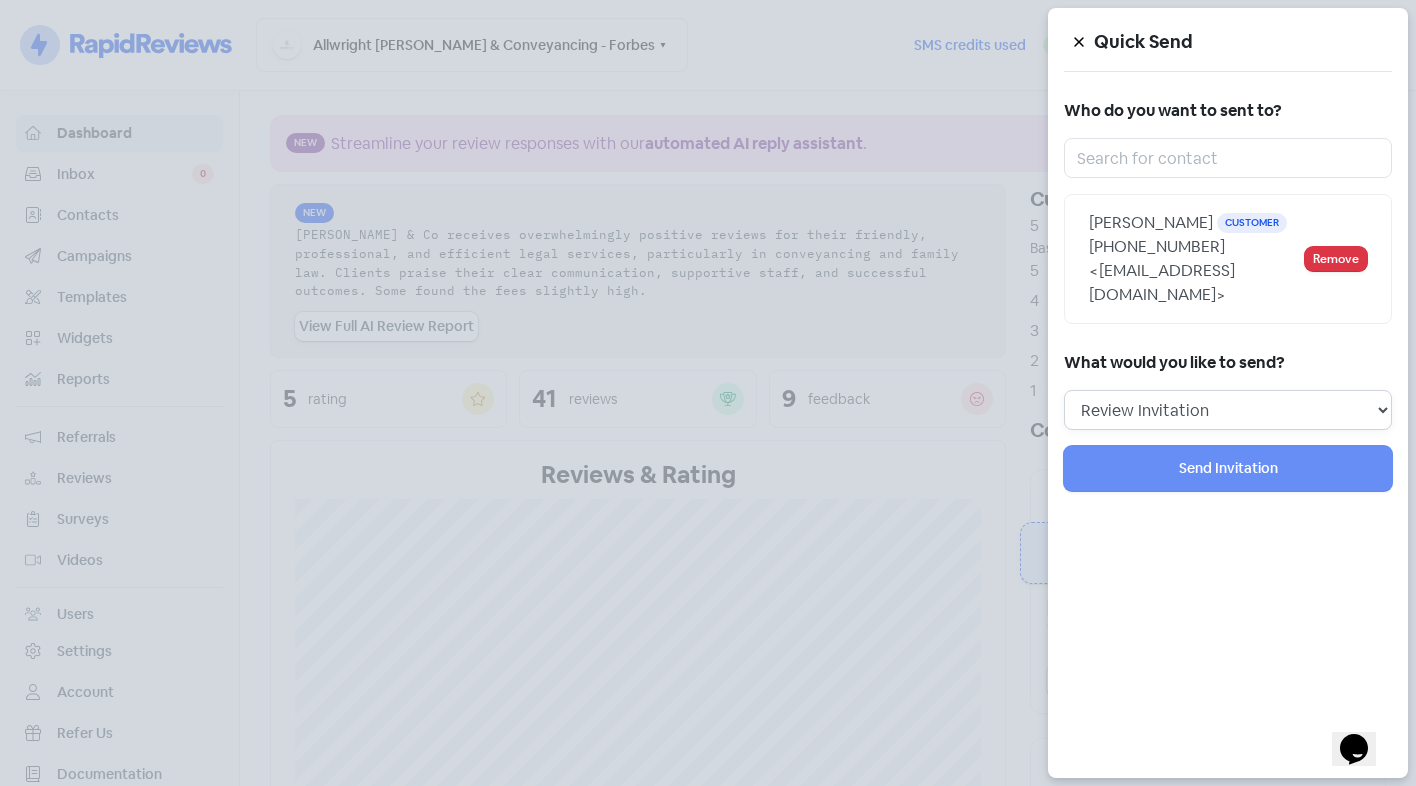 click on "Review Invitation Referral Invitation Survey Invitation Video Invitation" at bounding box center [1228, 410] 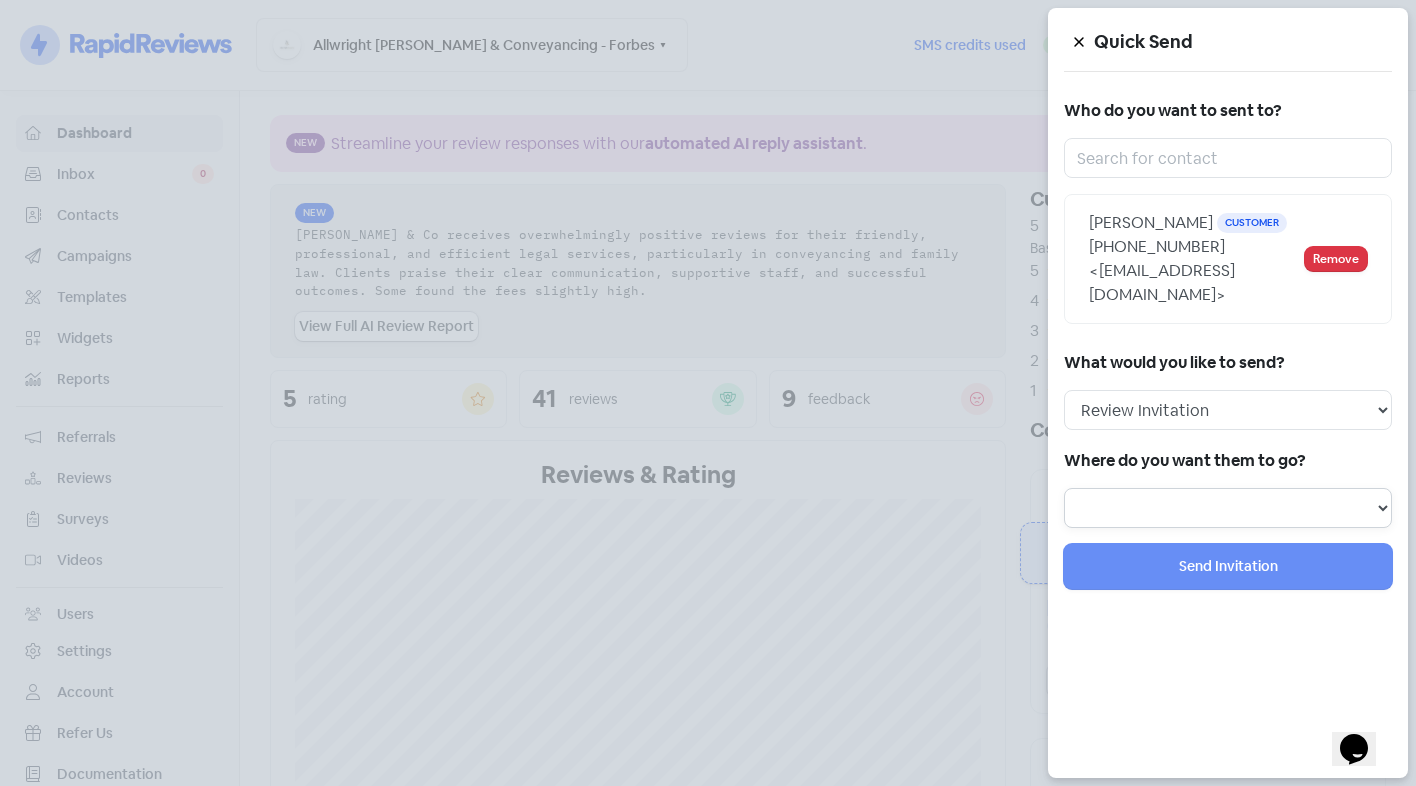 click at bounding box center (1228, 508) 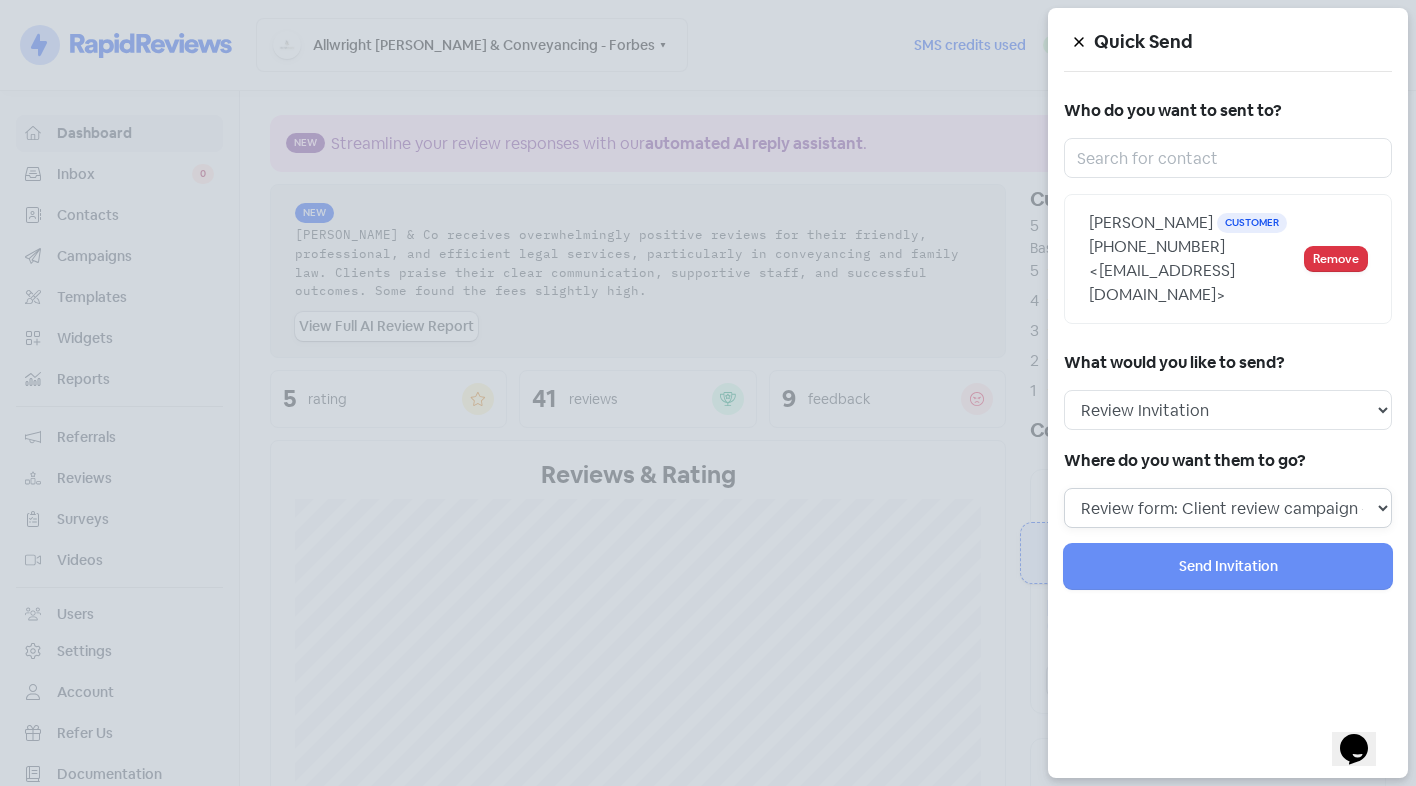 click on "Review form: Client review campaign - review form   Review form: Professionals review campaign - review form" at bounding box center (1228, 508) 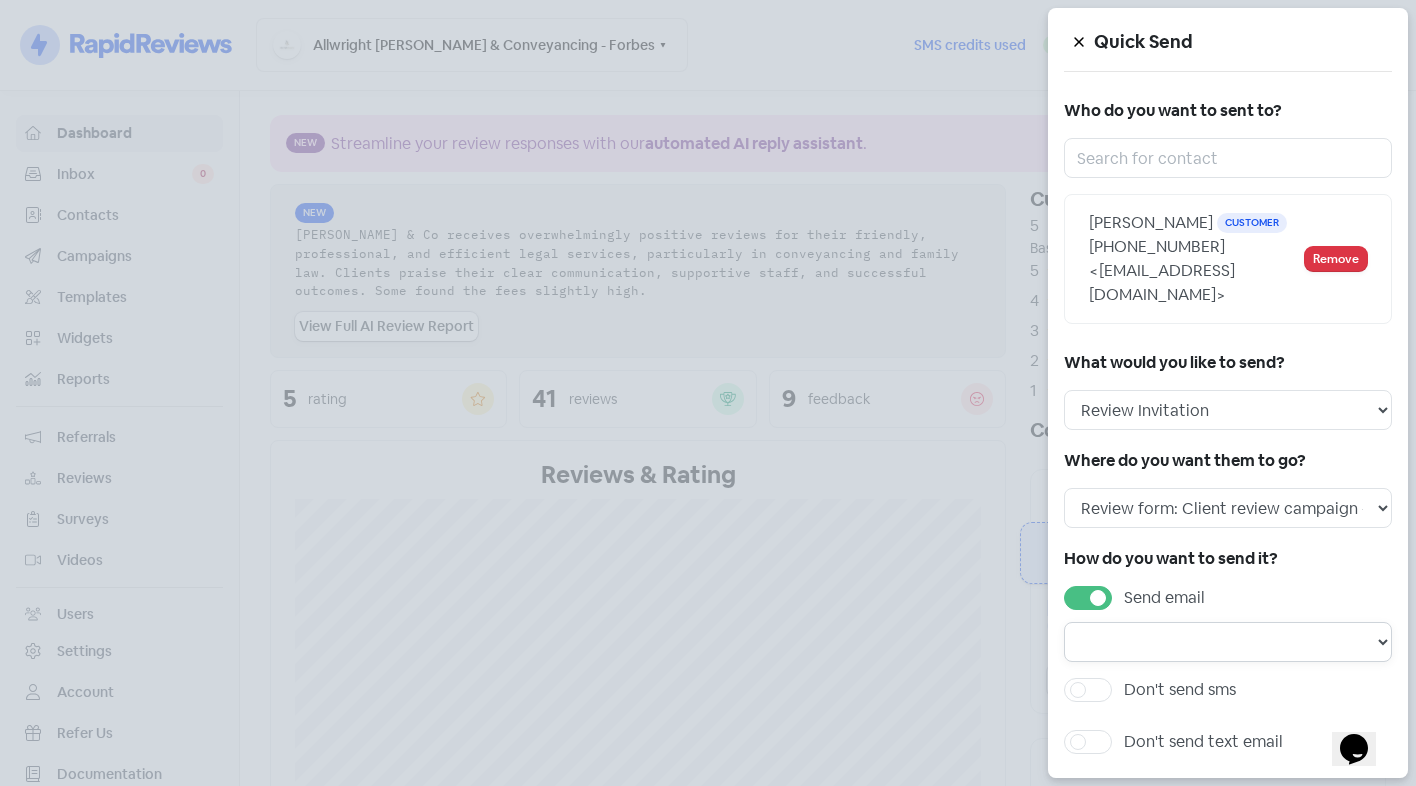 click on "Email template: Professional first email Email template: First email Email template: Second email Email template: Third email" at bounding box center (1228, 642) 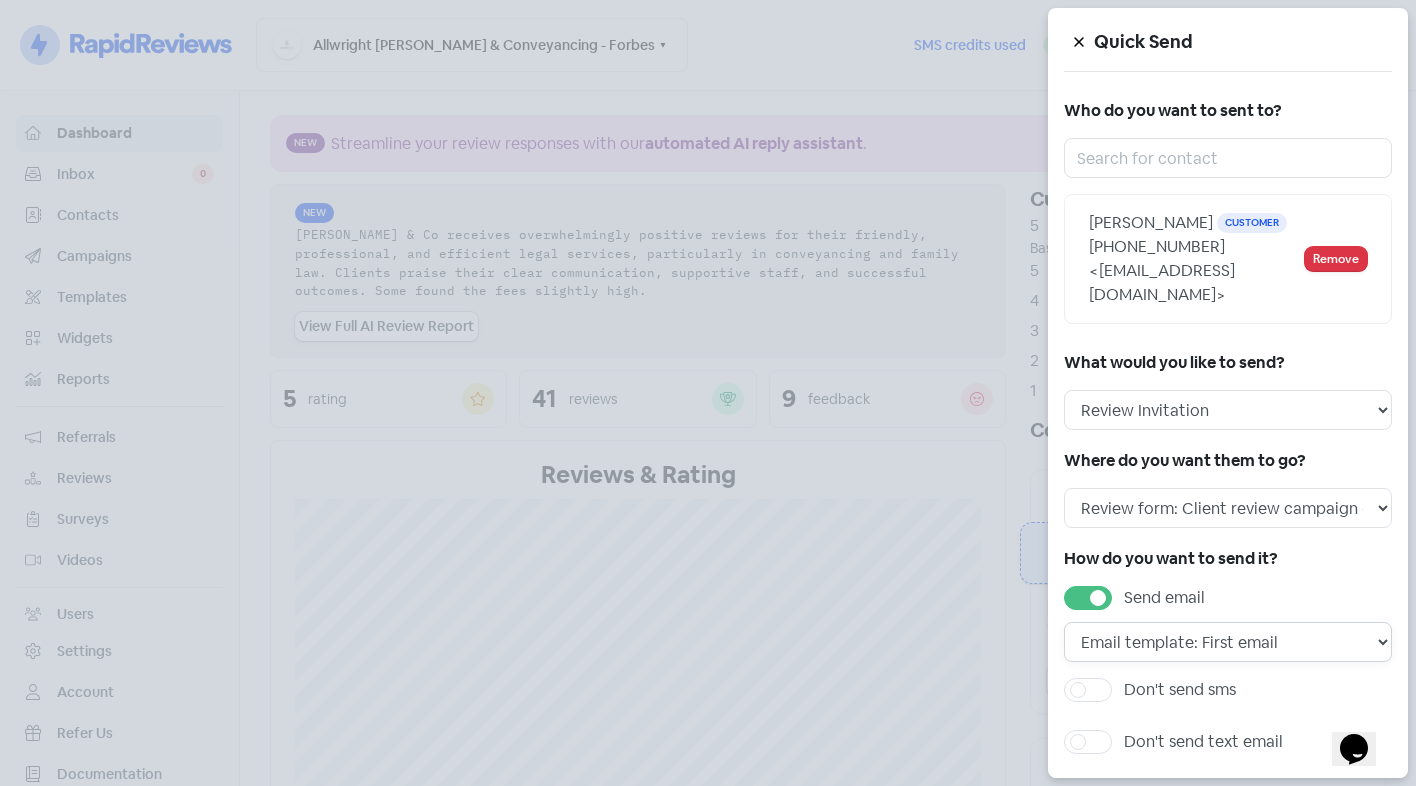 click on "Email template: Professional first email Email template: First email Email template: Second email Email template: Third email" at bounding box center (1228, 642) 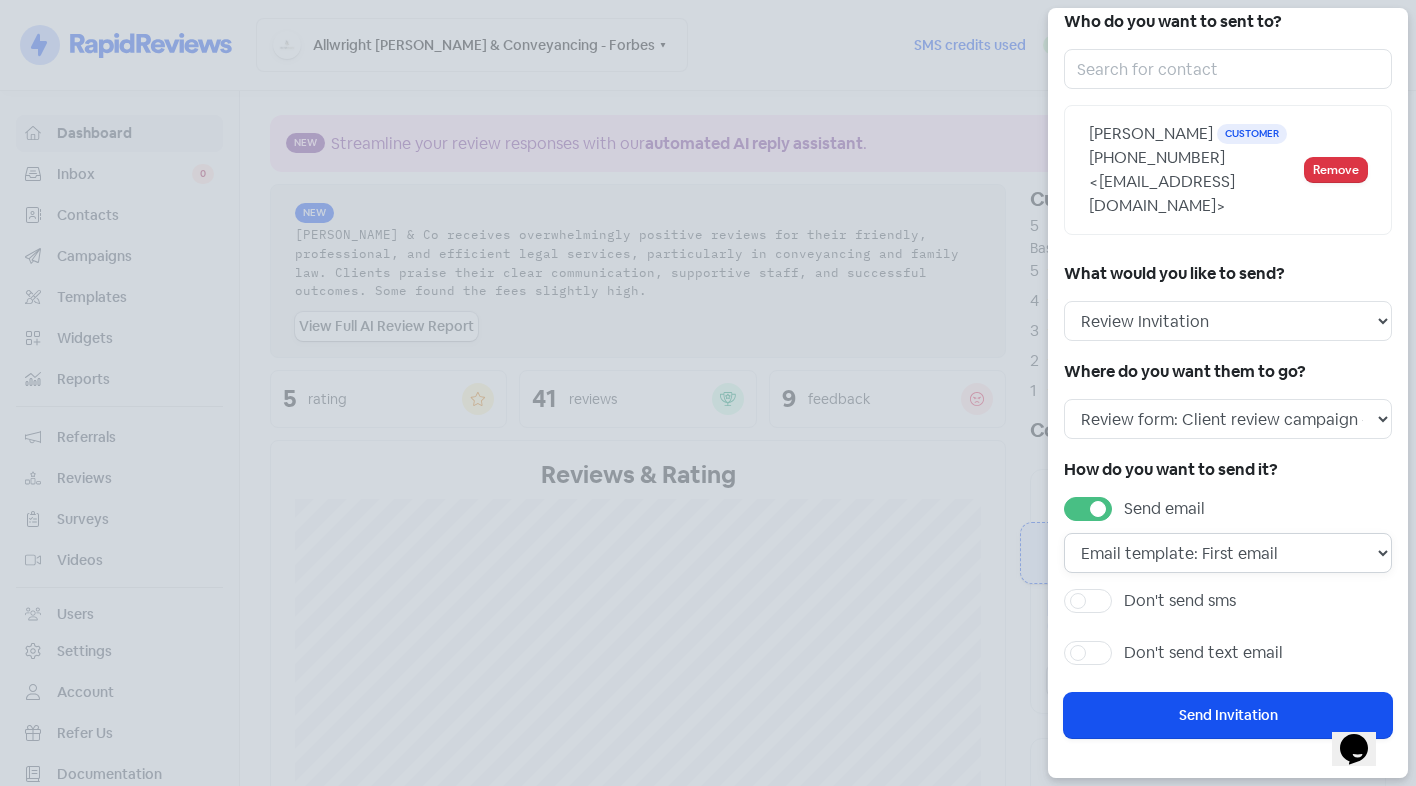 scroll, scrollTop: 113, scrollLeft: 0, axis: vertical 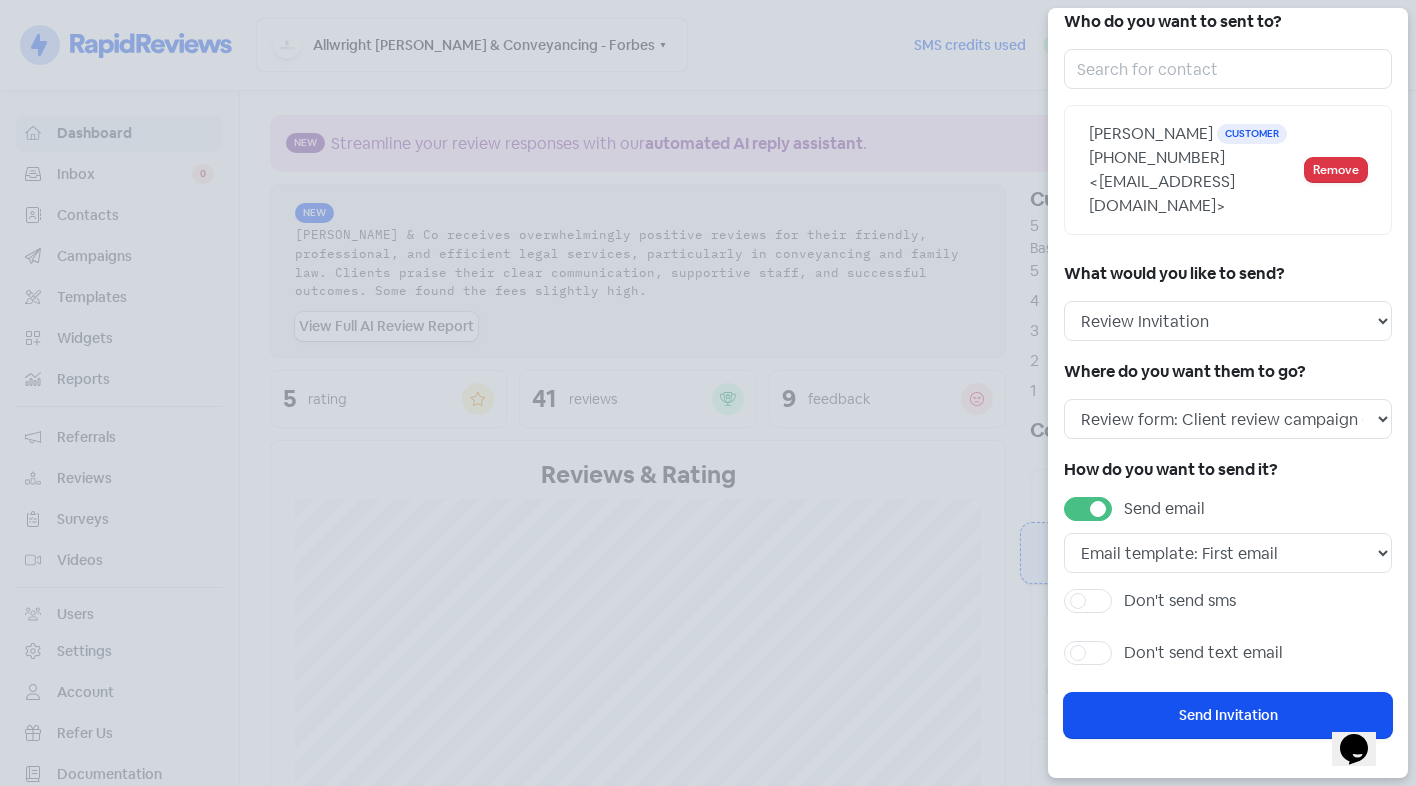 click on "Don't send sms" at bounding box center [1180, 601] 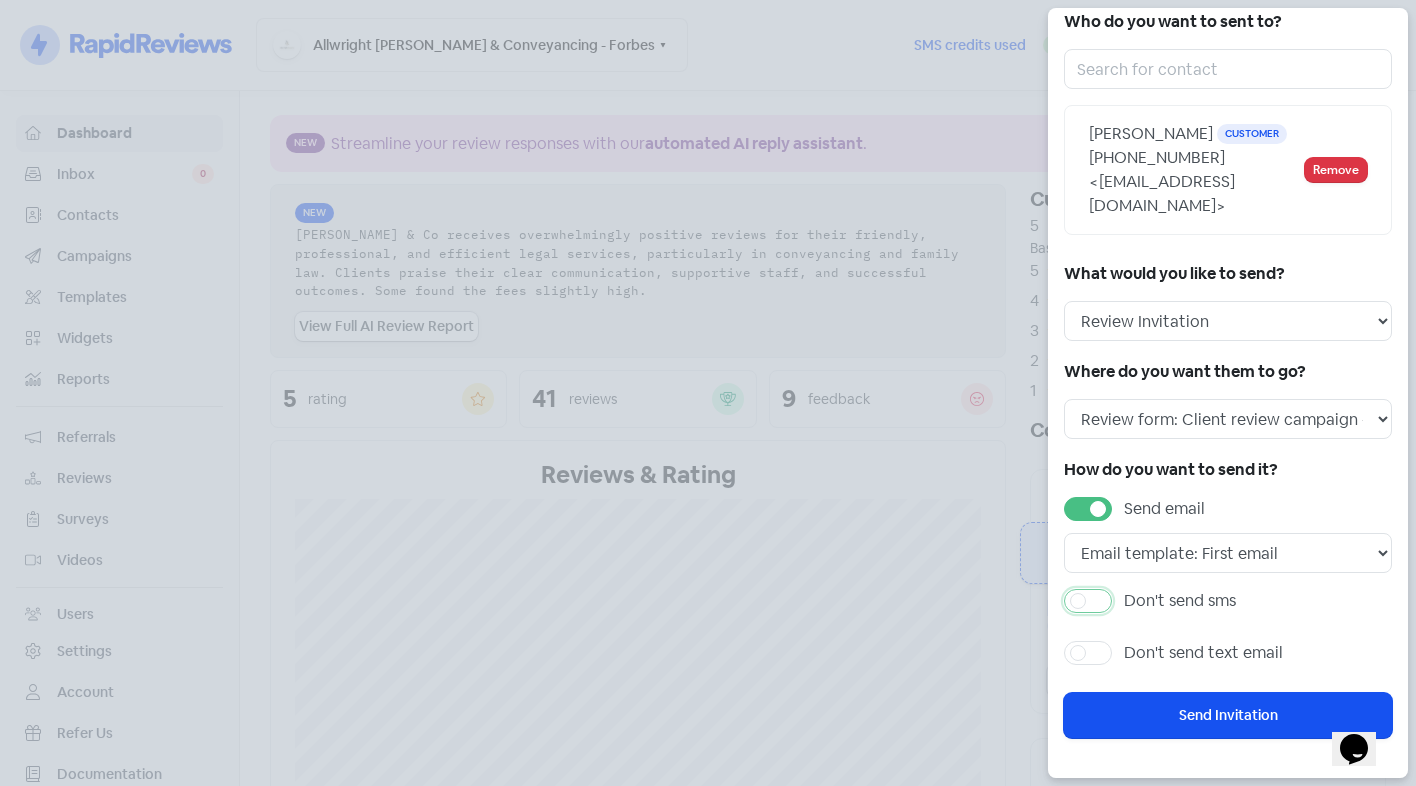 checkbox on "true" 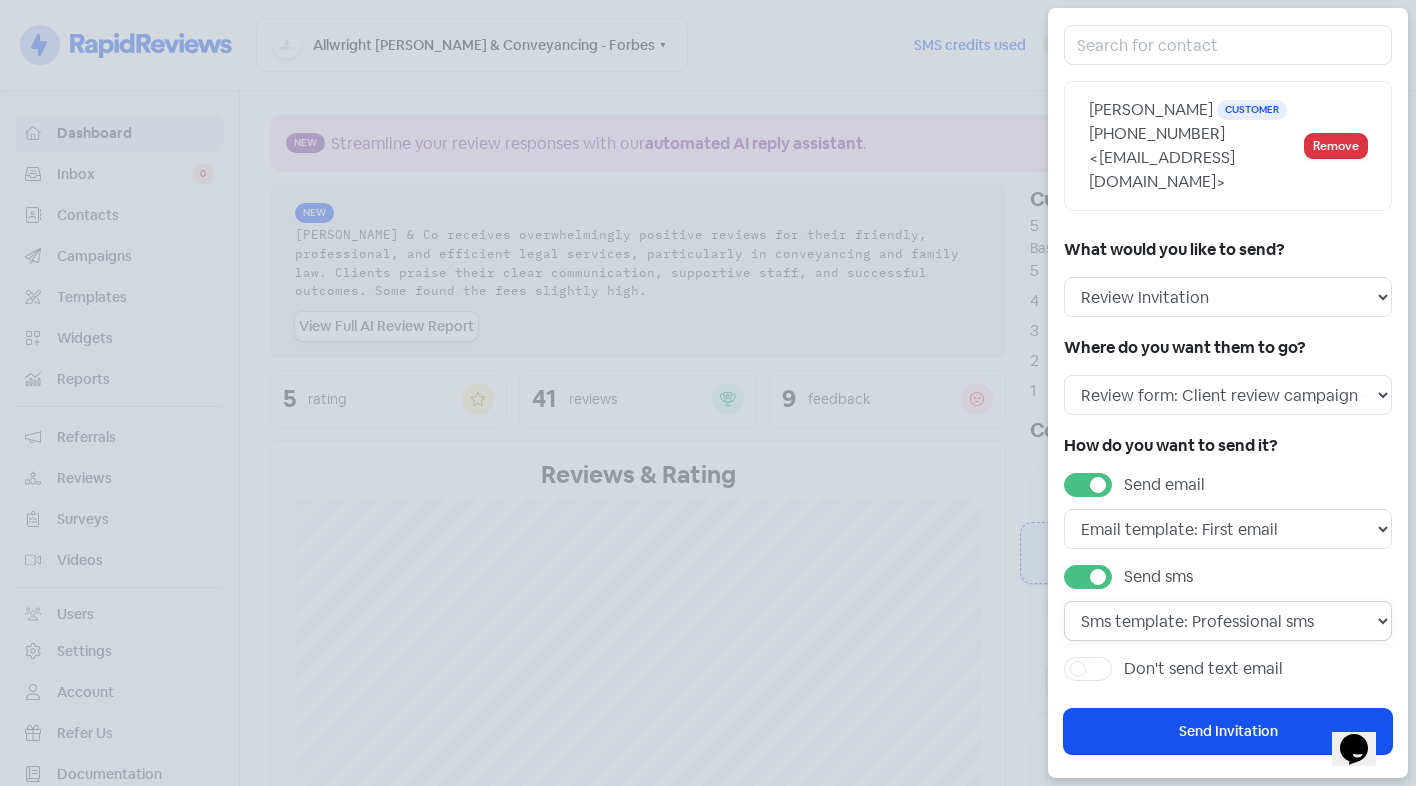 drag, startPoint x: 1235, startPoint y: 643, endPoint x: 1240, endPoint y: 663, distance: 20.615528 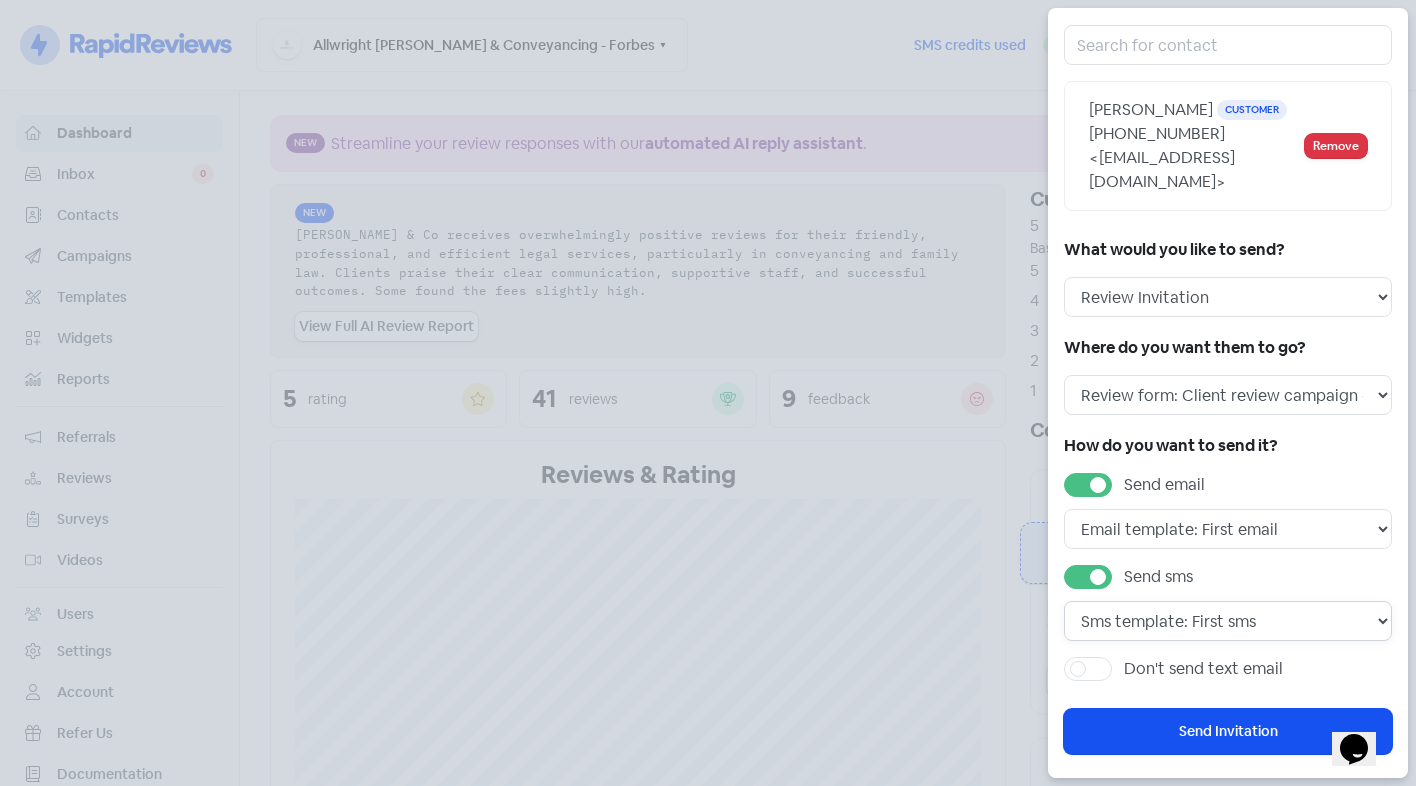 click on "Sms template: Professional sms Sms template: First sms" at bounding box center [1228, 621] 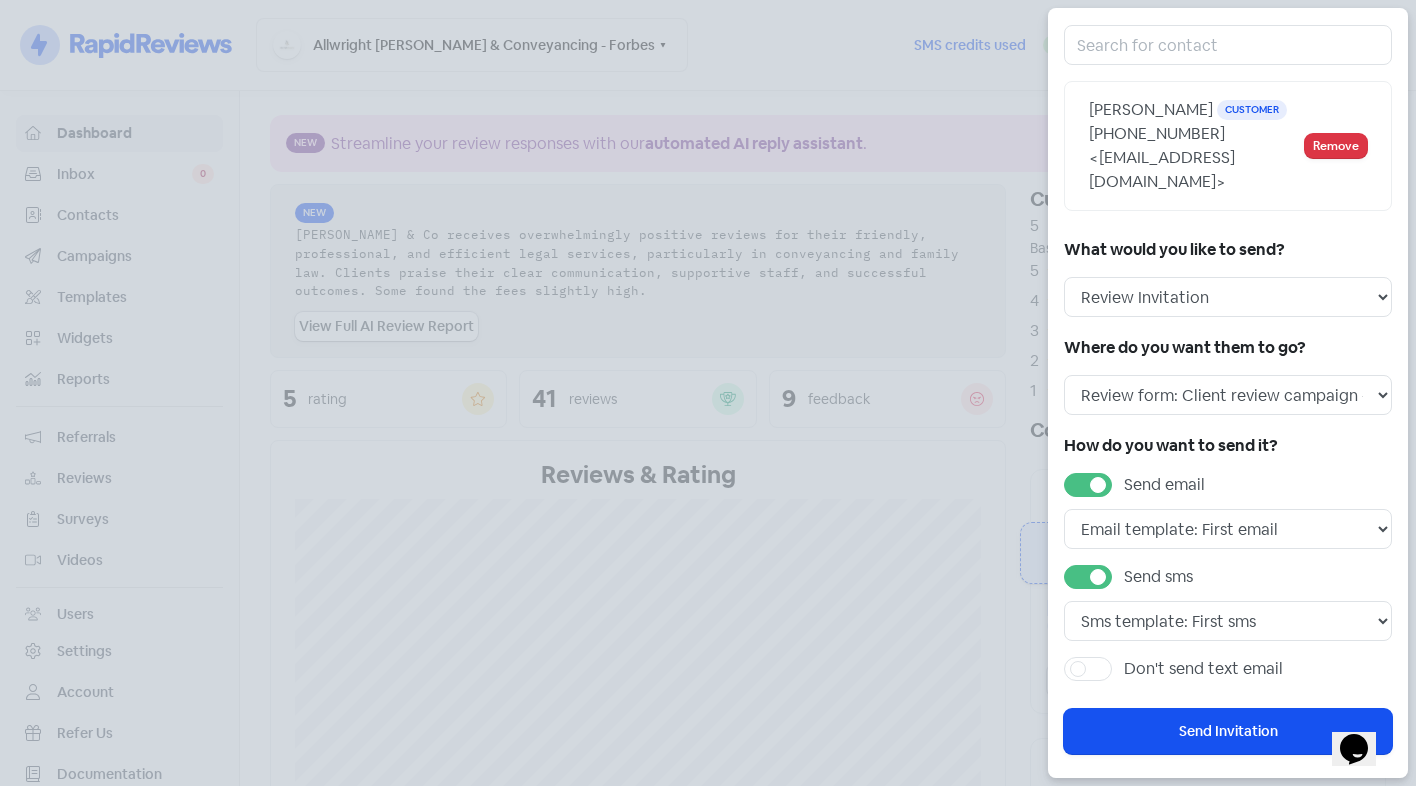 click on "Send Invitation" at bounding box center [1228, 731] 